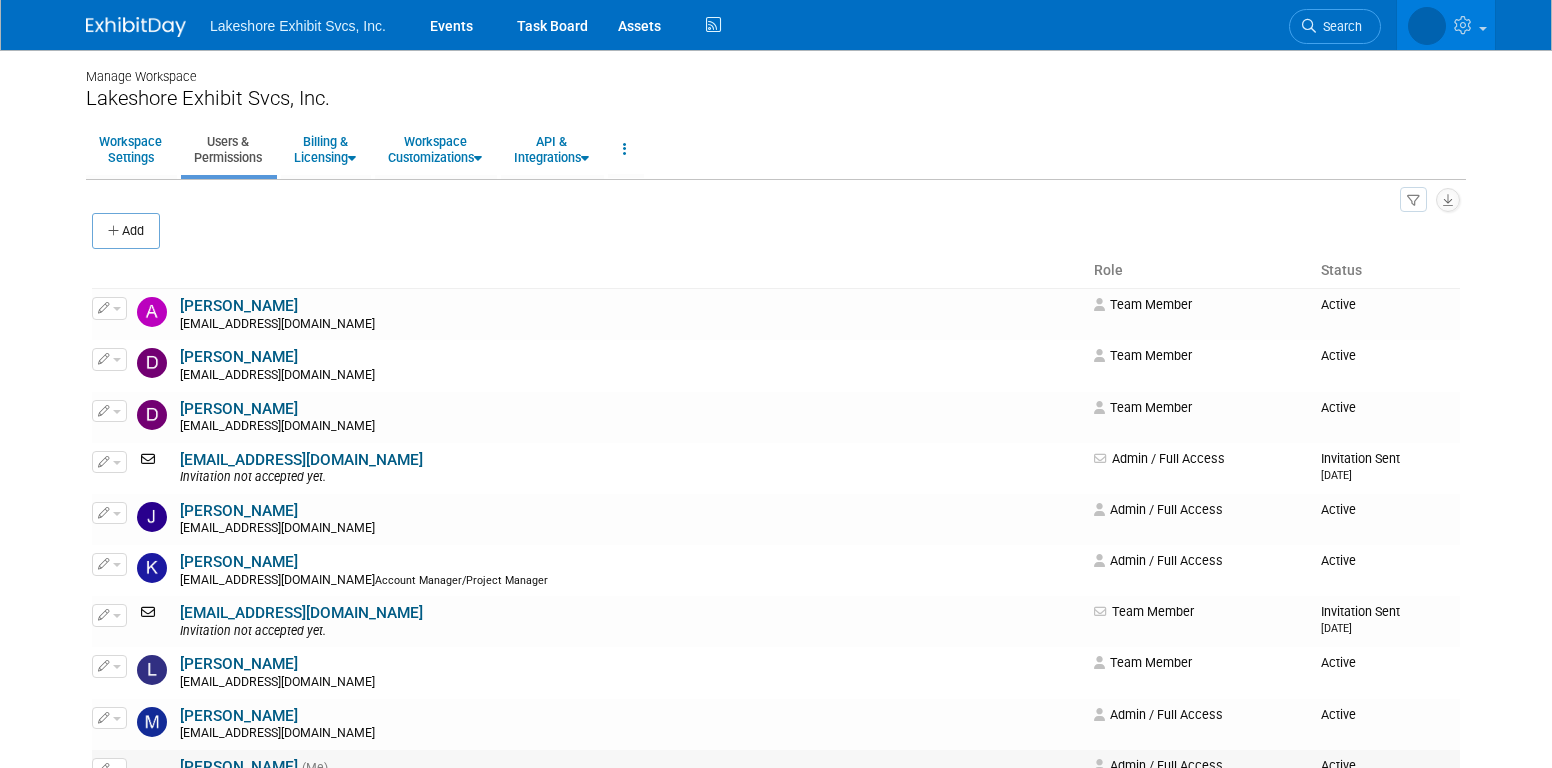 scroll, scrollTop: 0, scrollLeft: 0, axis: both 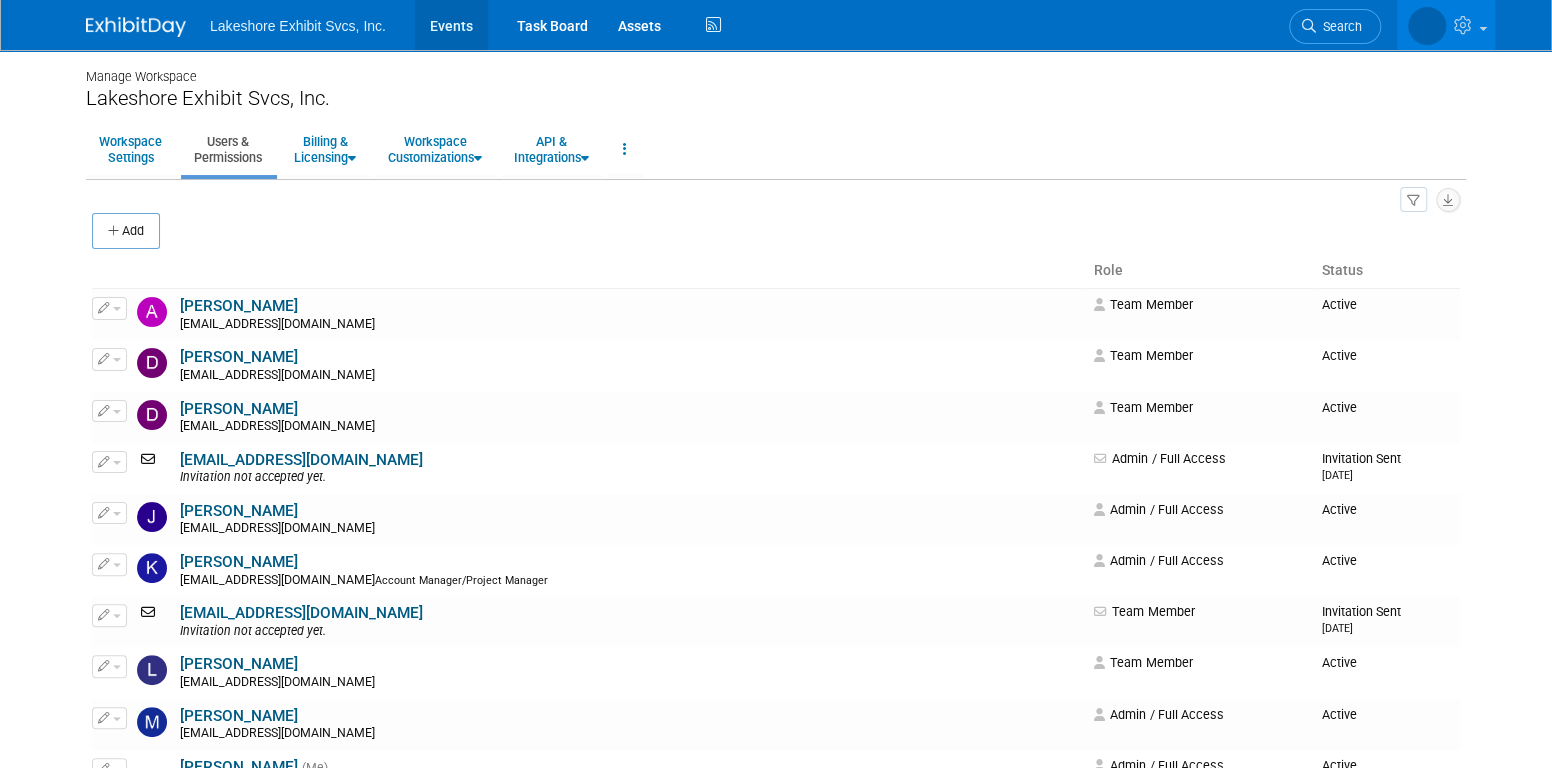 click on "Events" at bounding box center [451, 25] 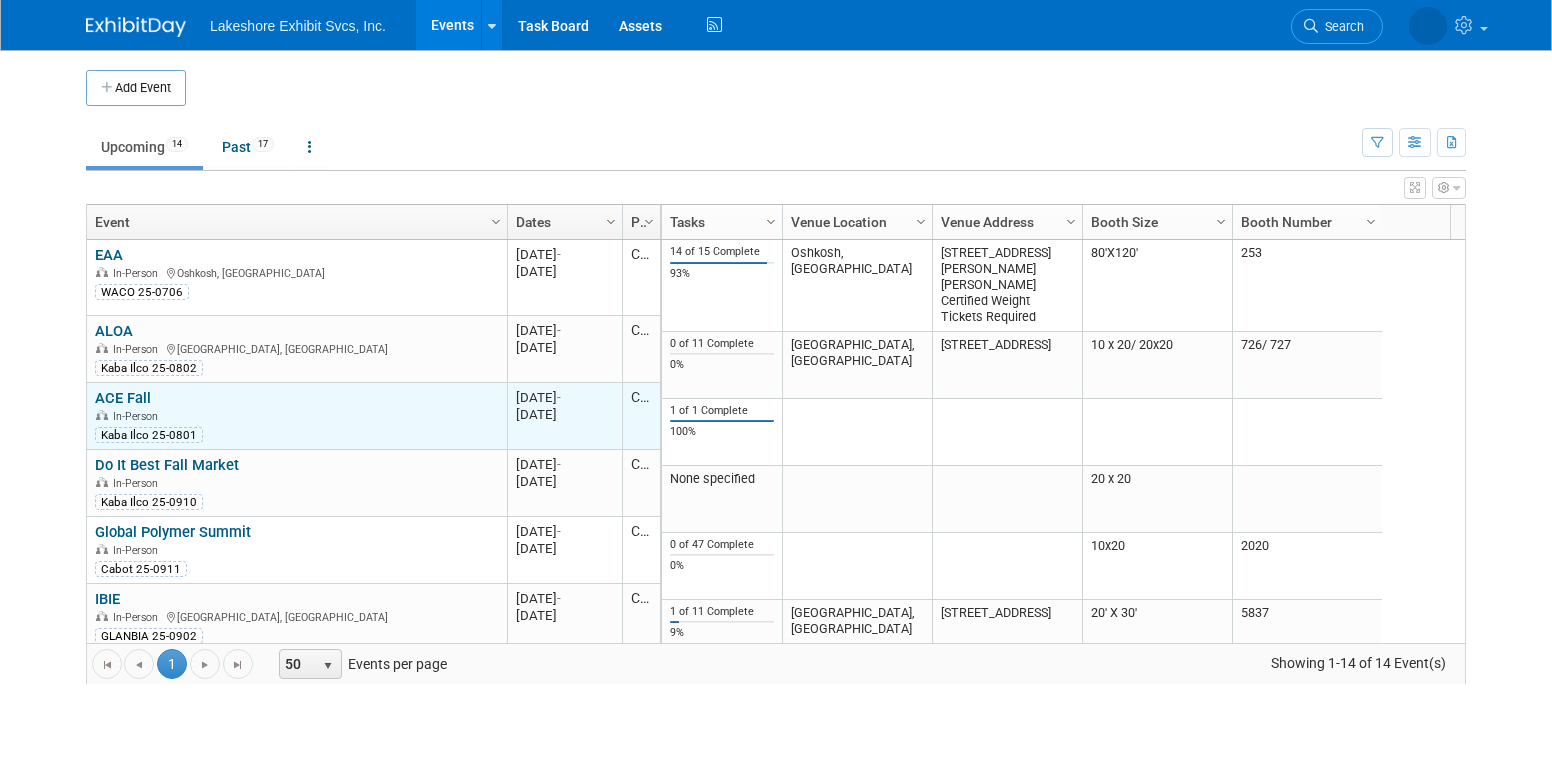 scroll, scrollTop: 0, scrollLeft: 0, axis: both 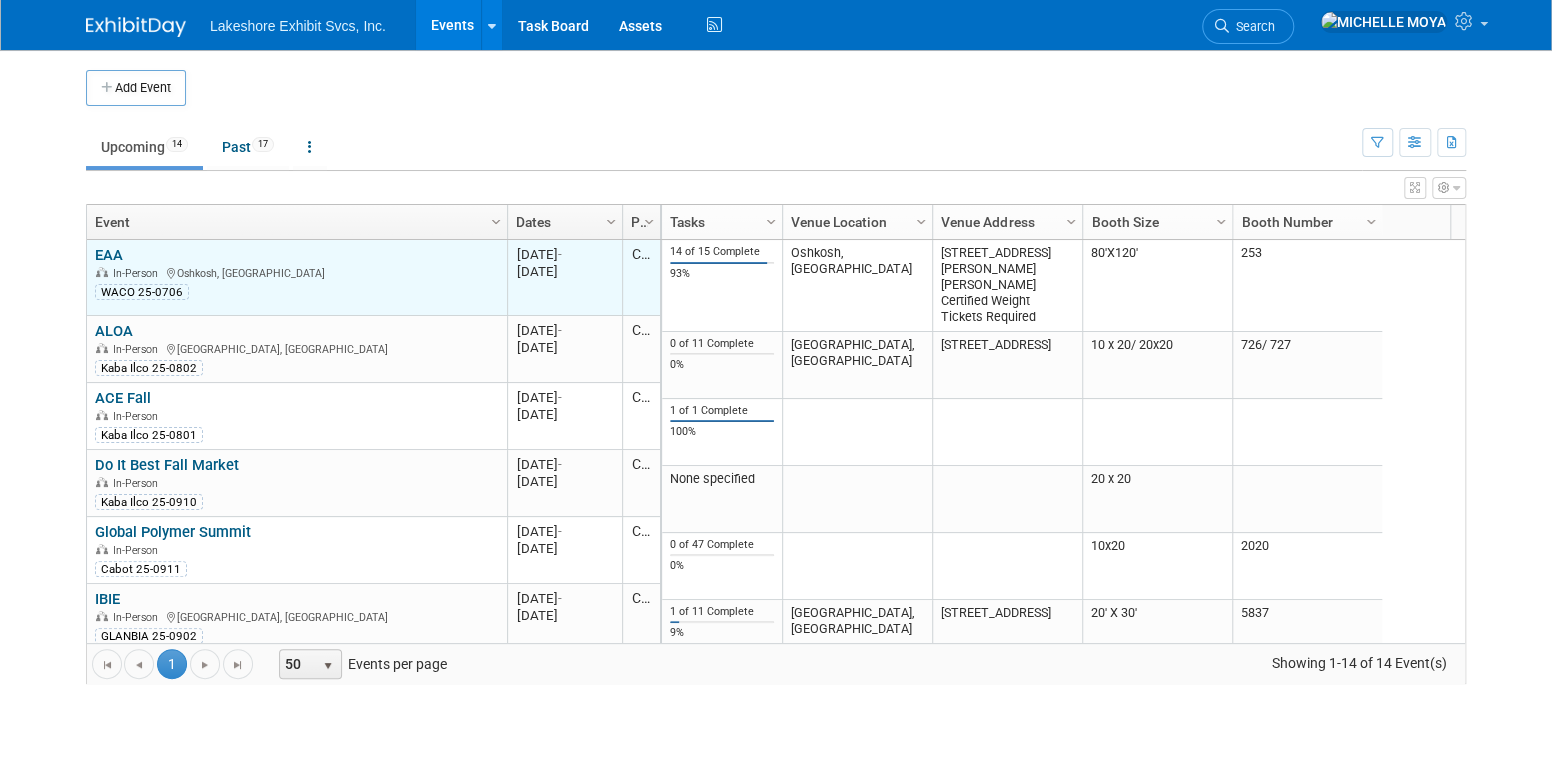 click on "EAA" at bounding box center [109, 255] 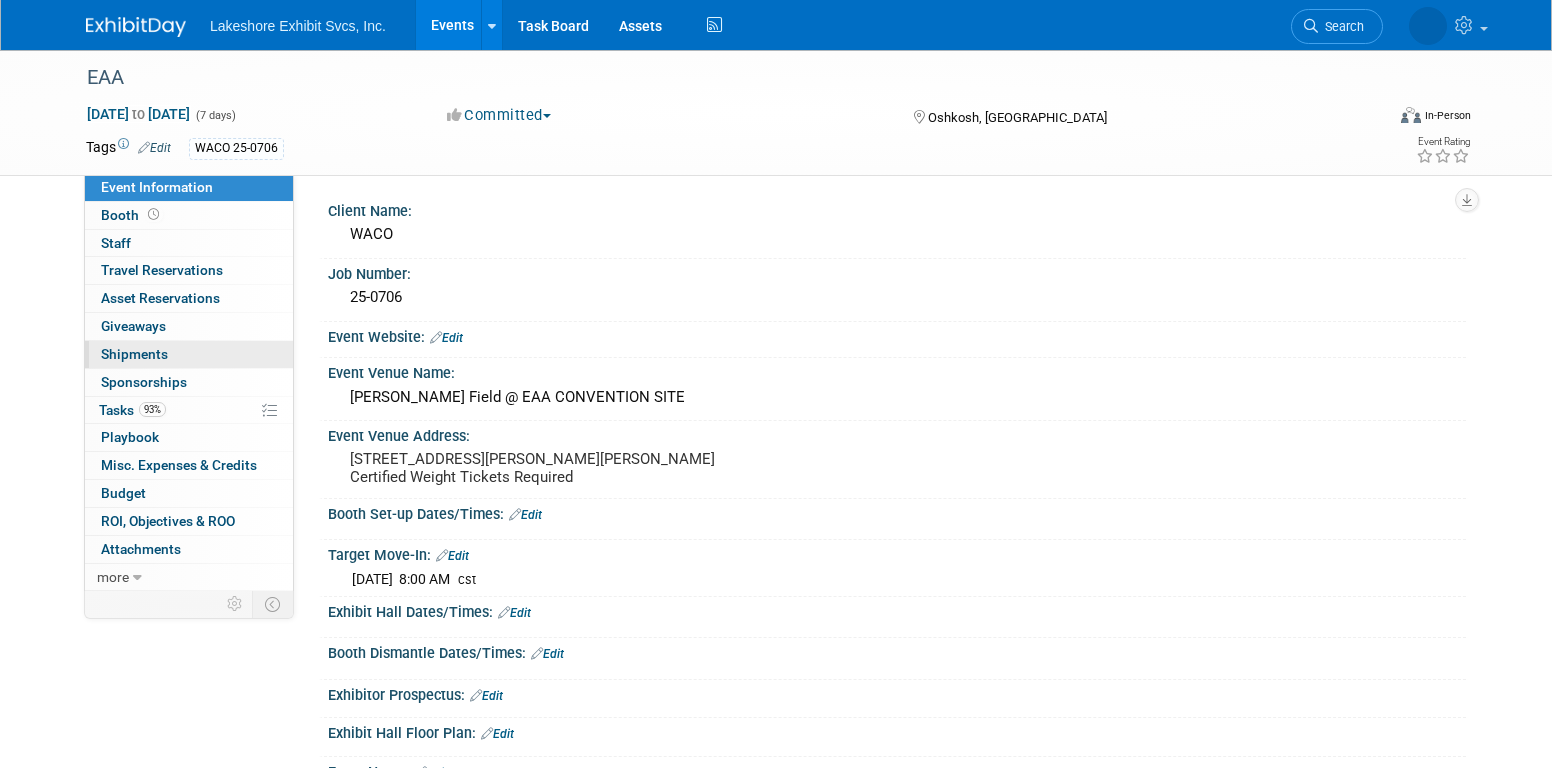 scroll, scrollTop: 0, scrollLeft: 0, axis: both 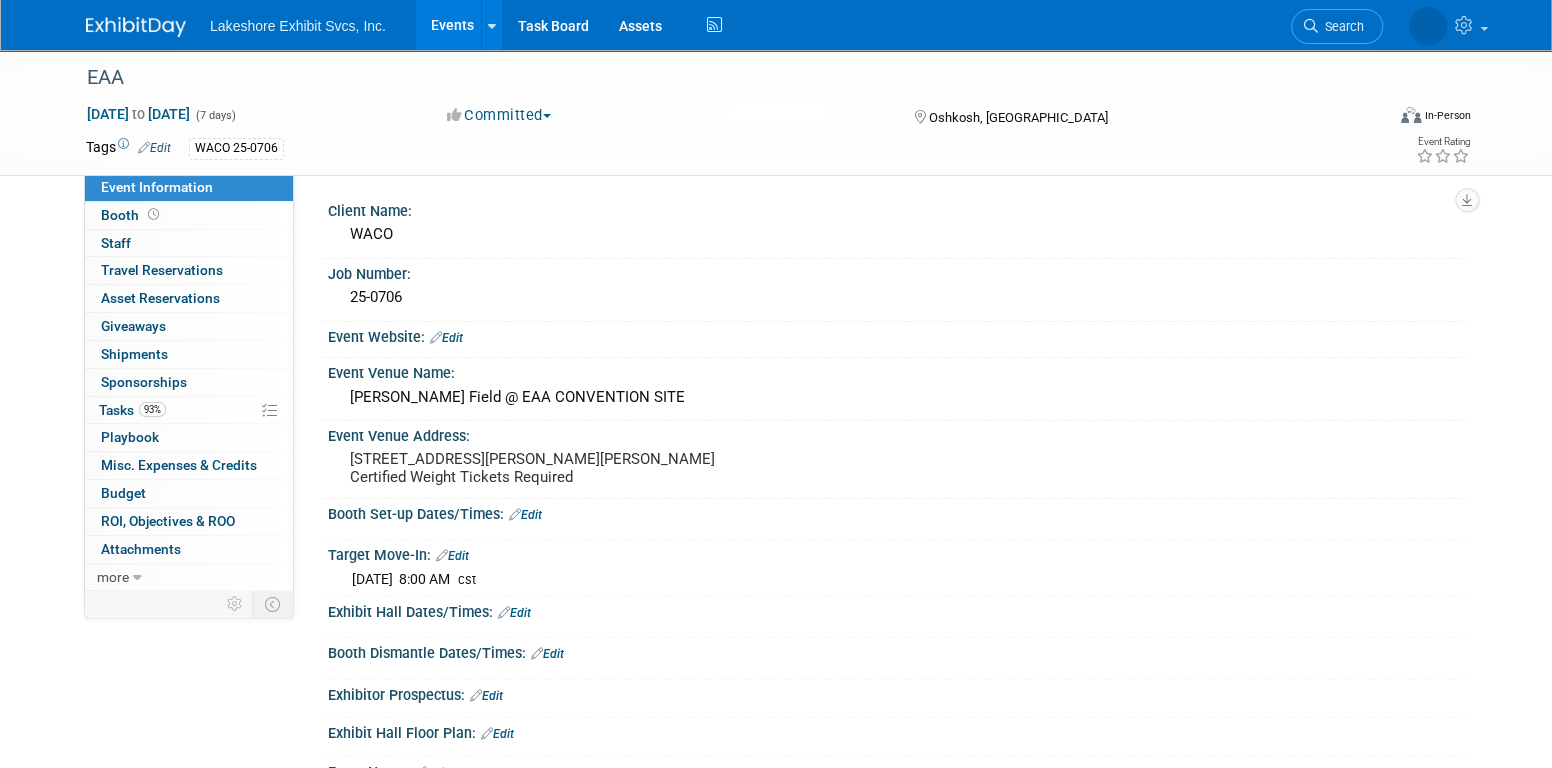 click on "Misc. Expenses & Credits 0" at bounding box center [179, 465] 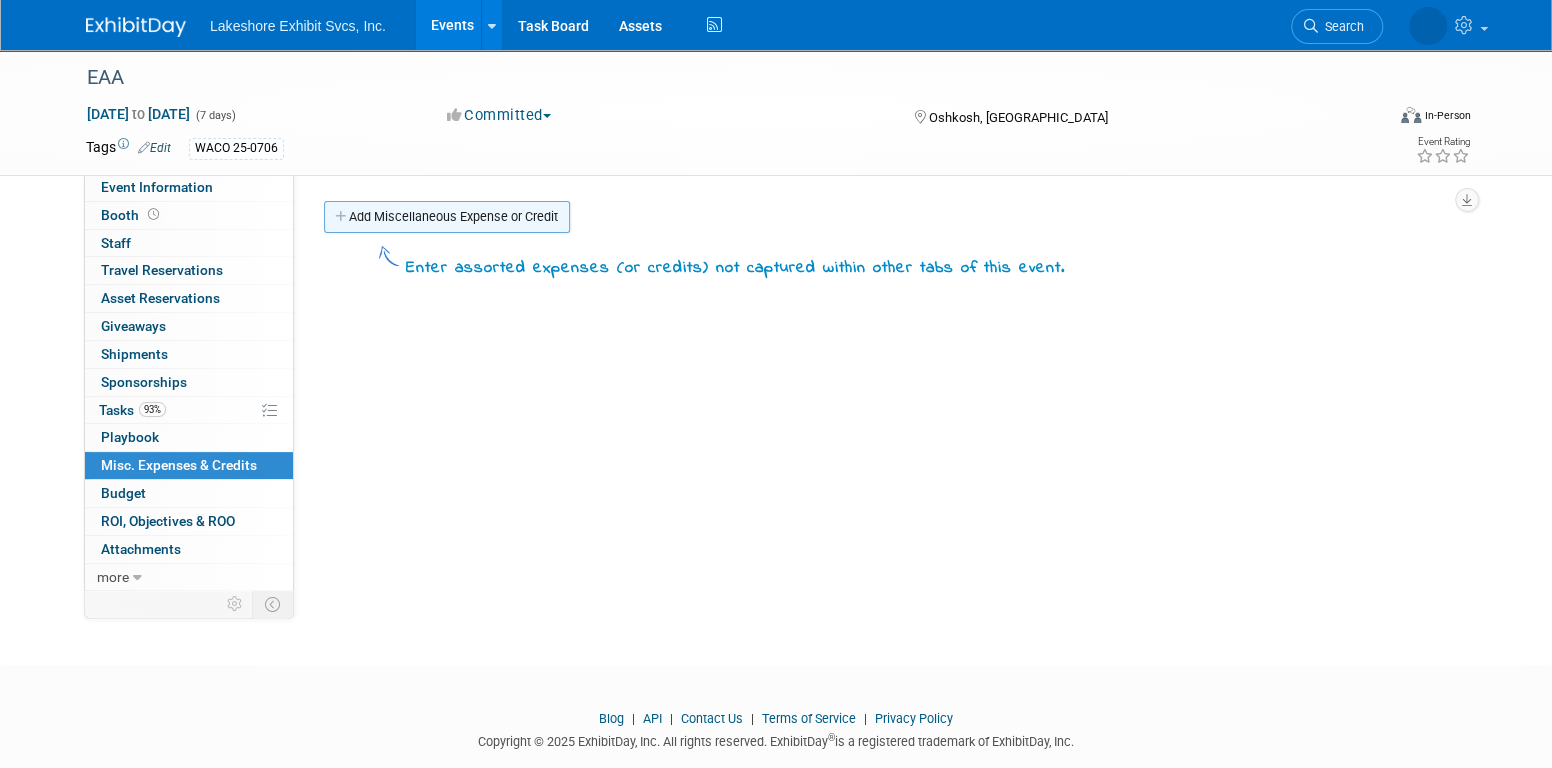 click on "Add Miscellaneous Expense or Credit" at bounding box center [447, 217] 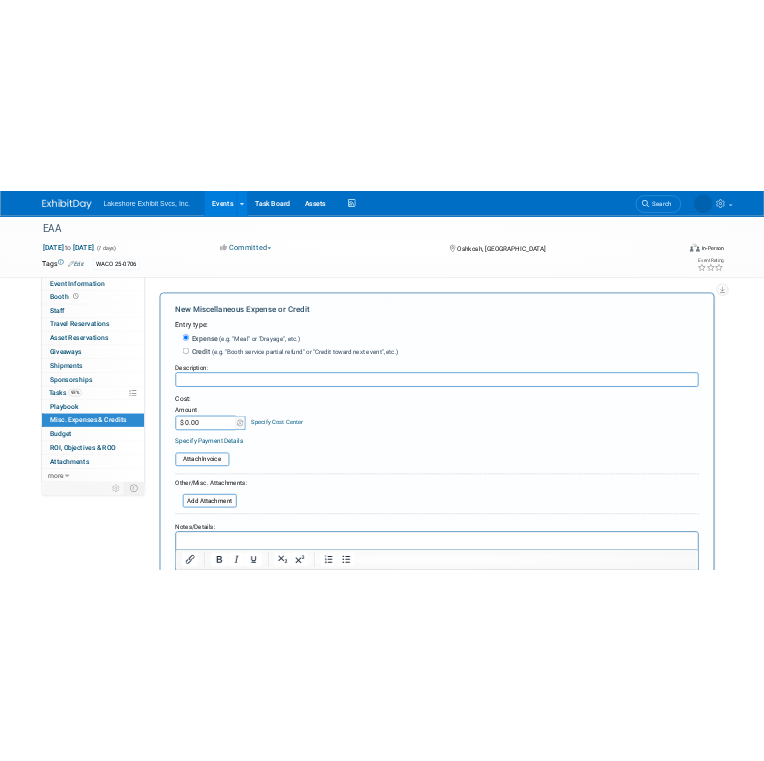 scroll, scrollTop: 0, scrollLeft: 0, axis: both 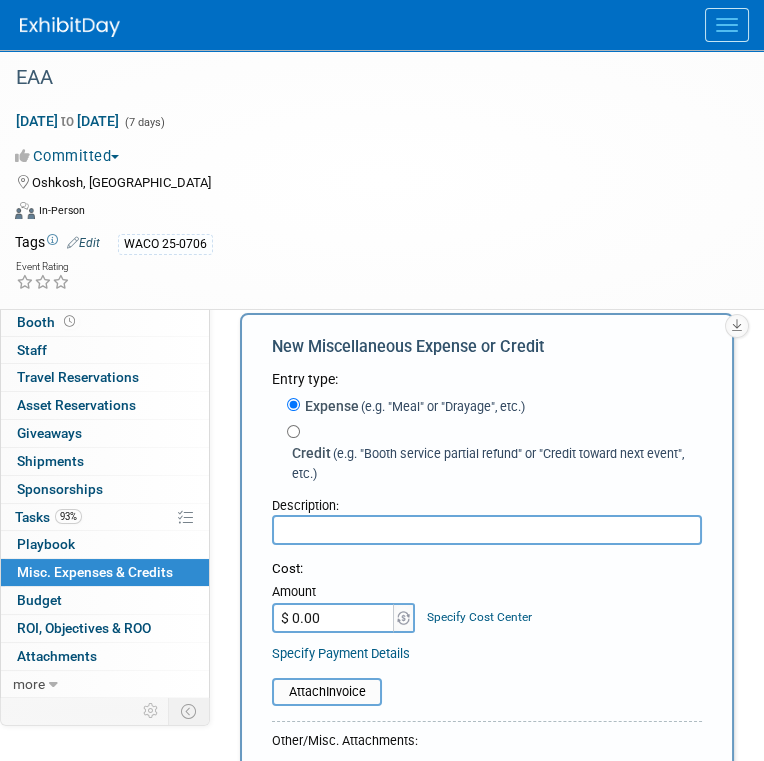 click on "Description:" at bounding box center [487, 501] 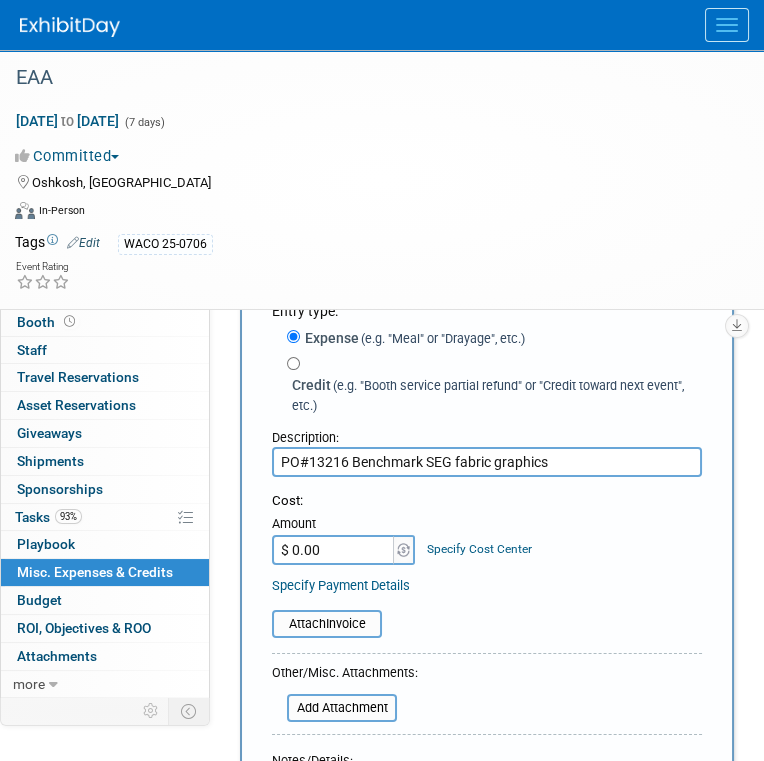scroll, scrollTop: 100, scrollLeft: 0, axis: vertical 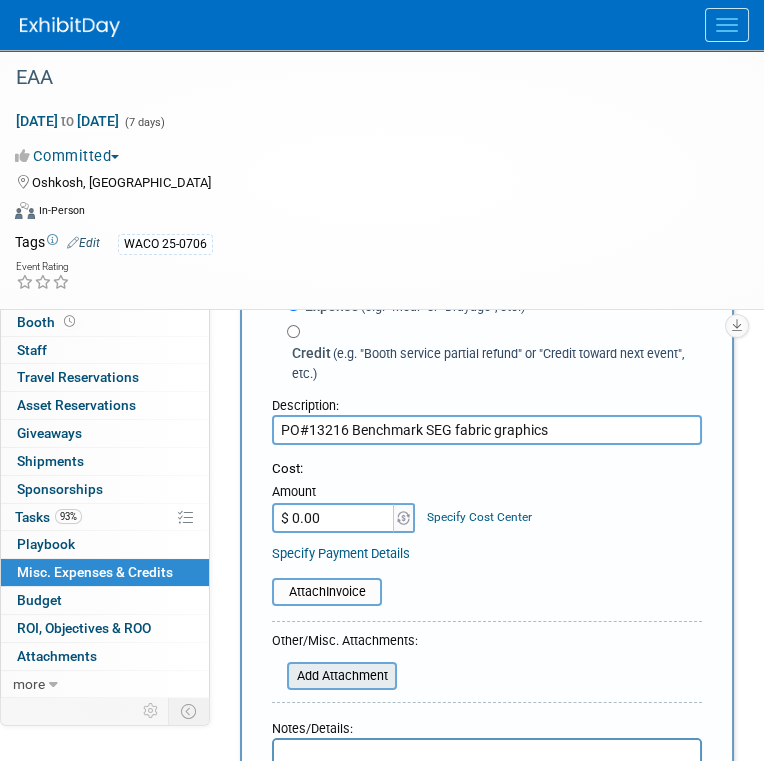 type on "PO#13216 Benchmark SEG fabric graphics" 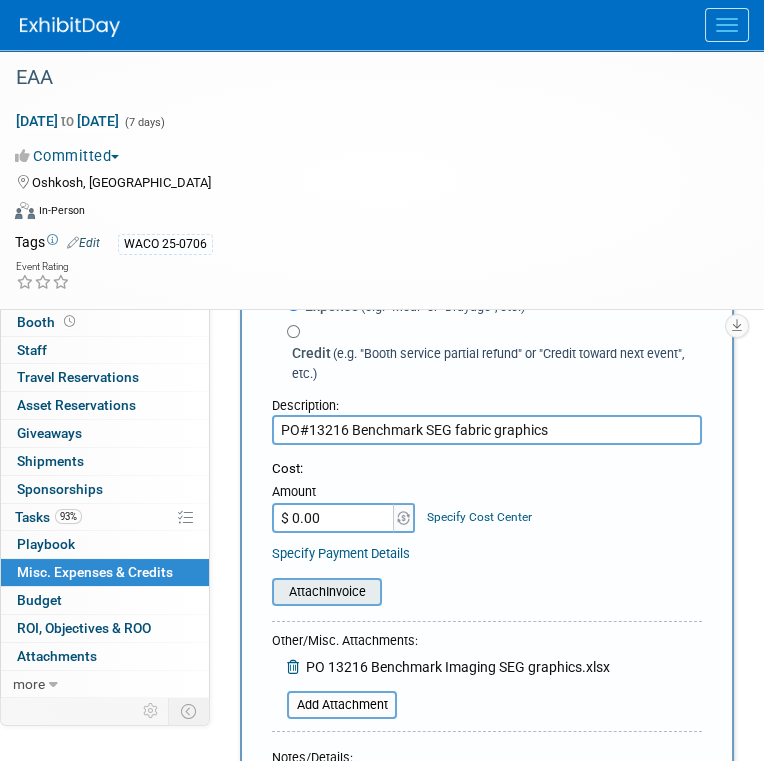 click at bounding box center [261, 592] 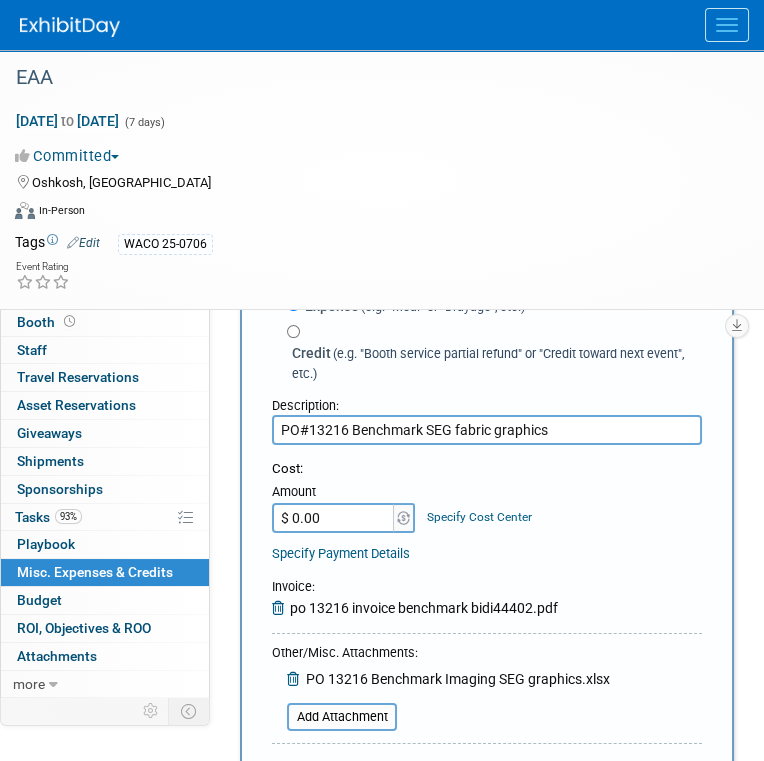 click on "$ 0.00" at bounding box center (334, 518) 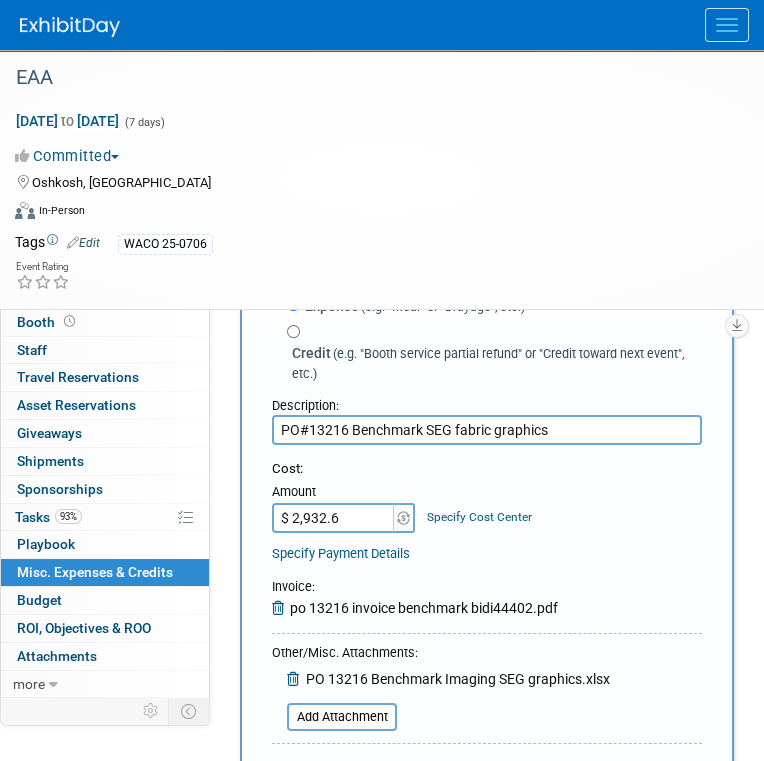 type on "$ 2,932.60" 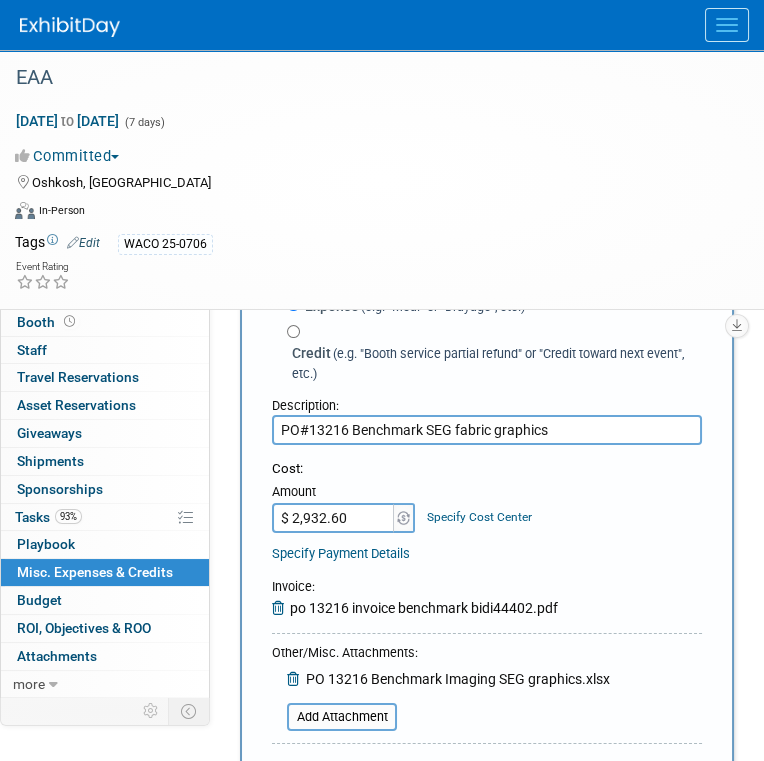 click on "Specify Payment Details" at bounding box center [341, 553] 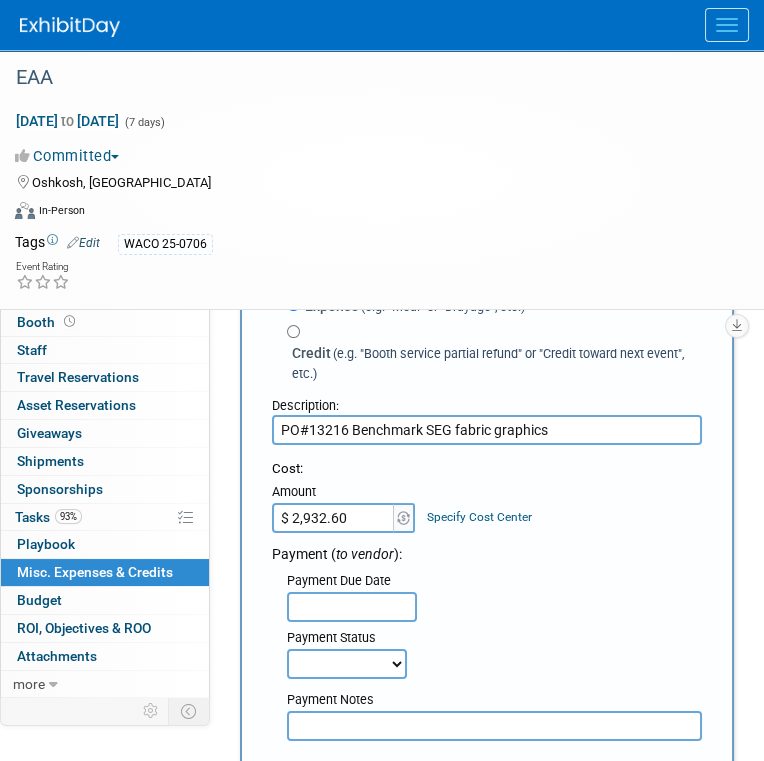 scroll, scrollTop: 200, scrollLeft: 0, axis: vertical 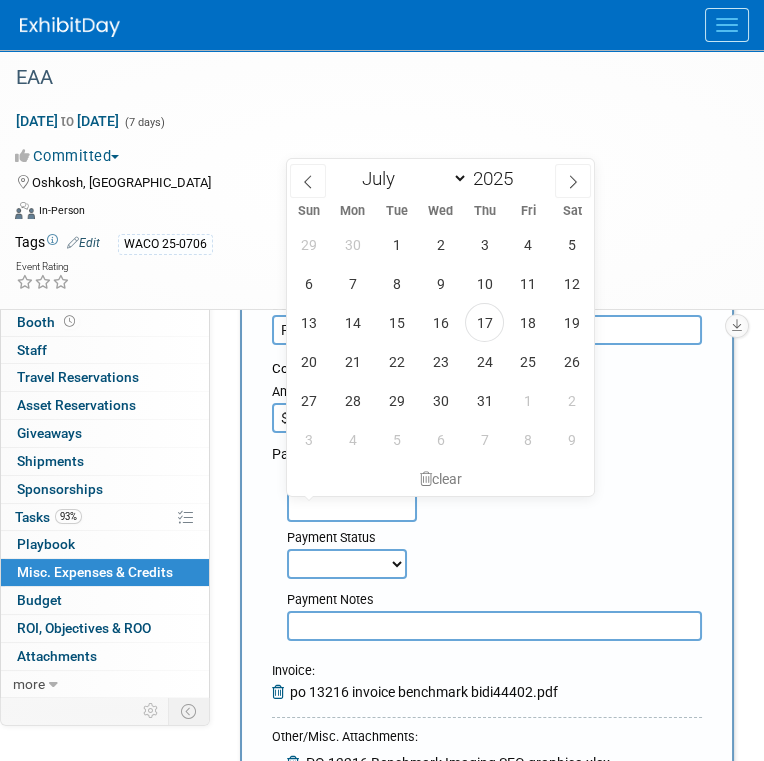 click at bounding box center [352, 507] 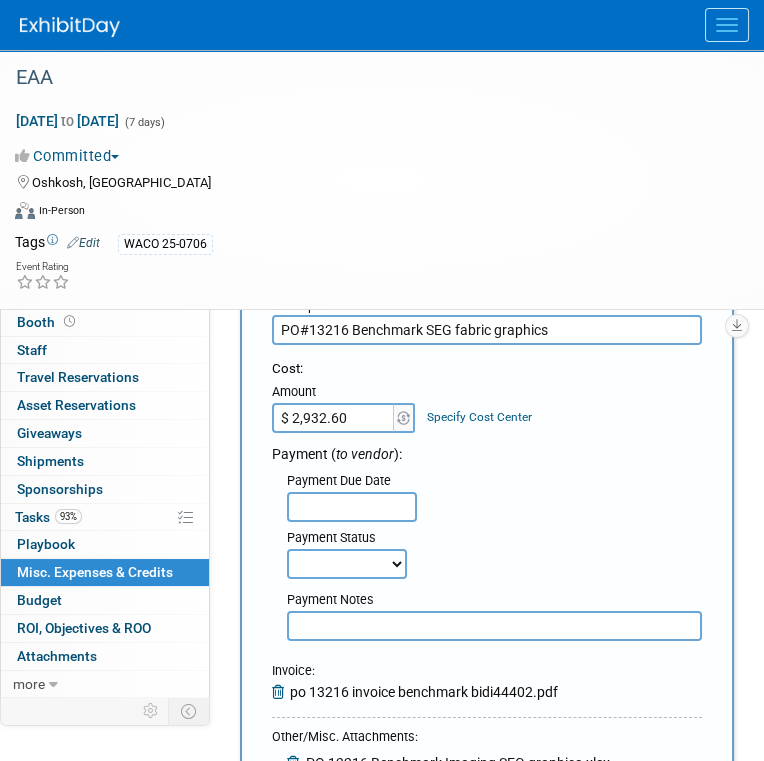 click on "Payment Due Date
Payment Status
Not Paid Yet
Partially Paid
Paid in Full
Next Payment Due Date" at bounding box center (487, 521) 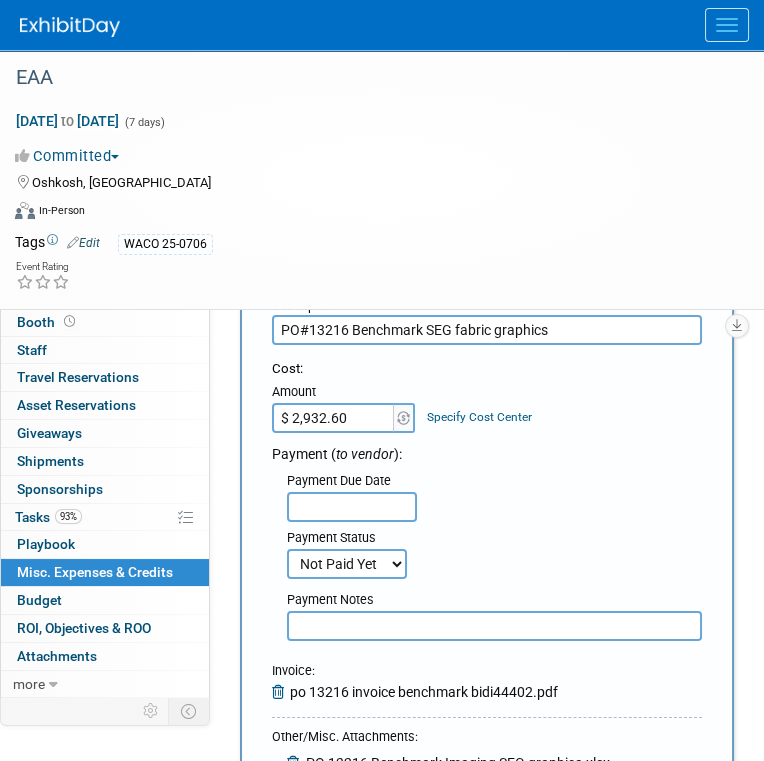 click on "Not Paid Yet
Partially Paid
Paid in Full" at bounding box center (347, 564) 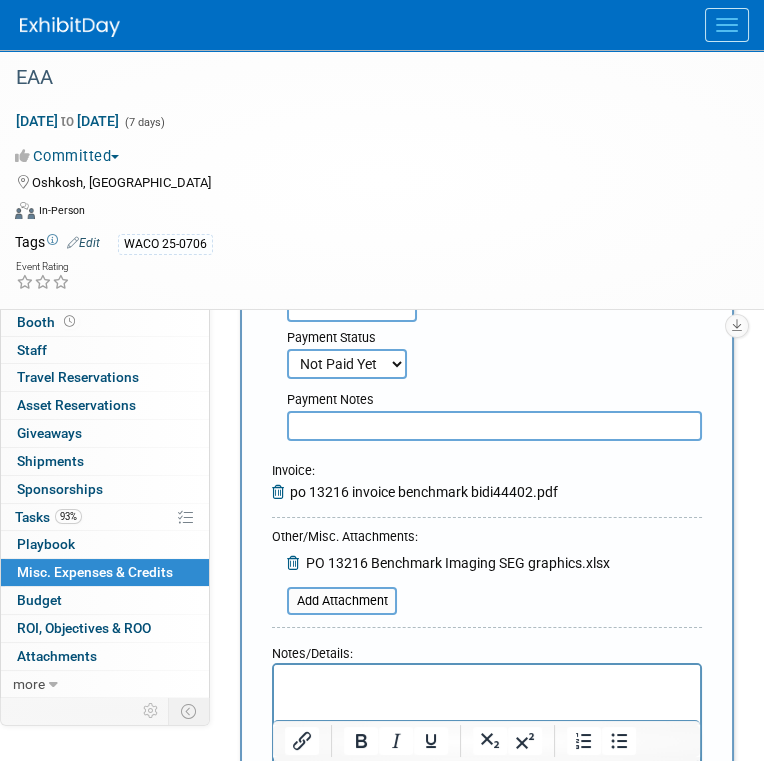 click at bounding box center [494, 426] 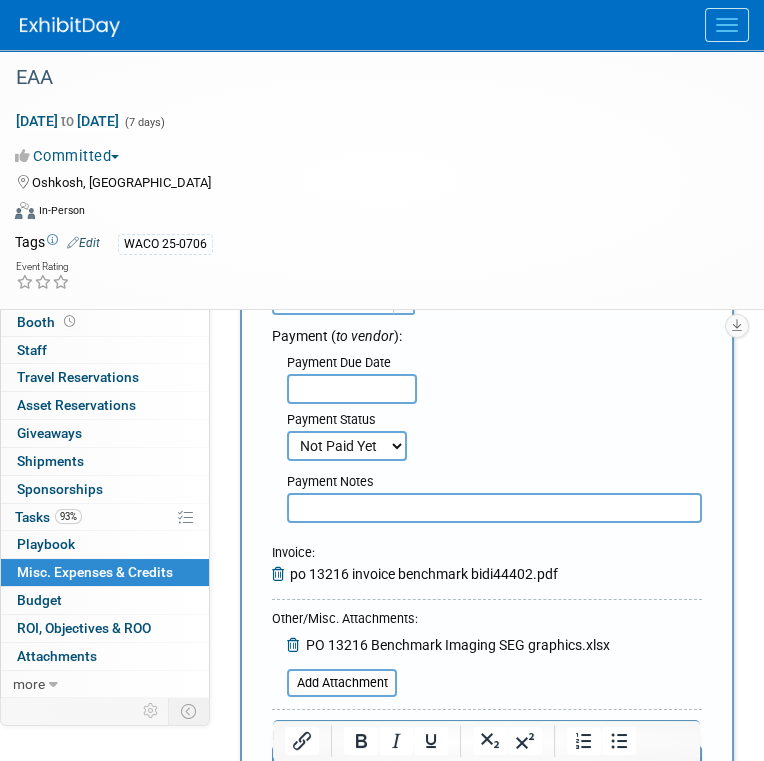 scroll, scrollTop: 200, scrollLeft: 0, axis: vertical 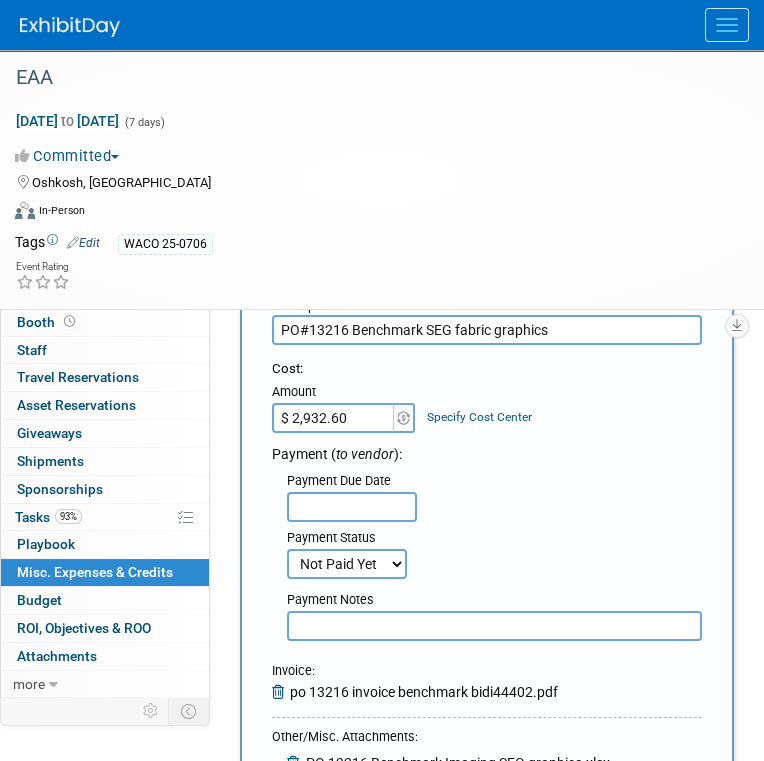 click at bounding box center [352, 507] 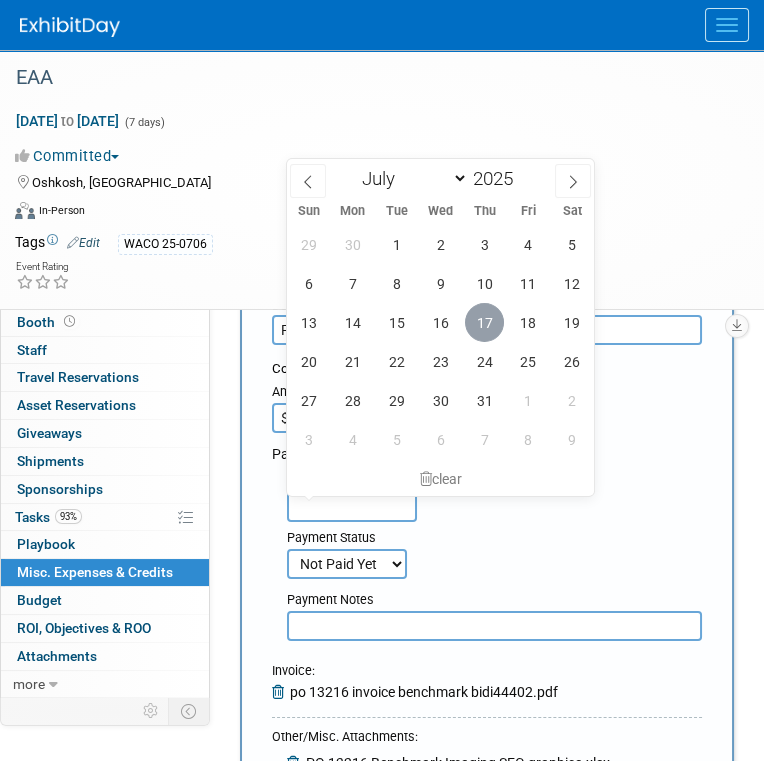 click on "17" at bounding box center (484, 322) 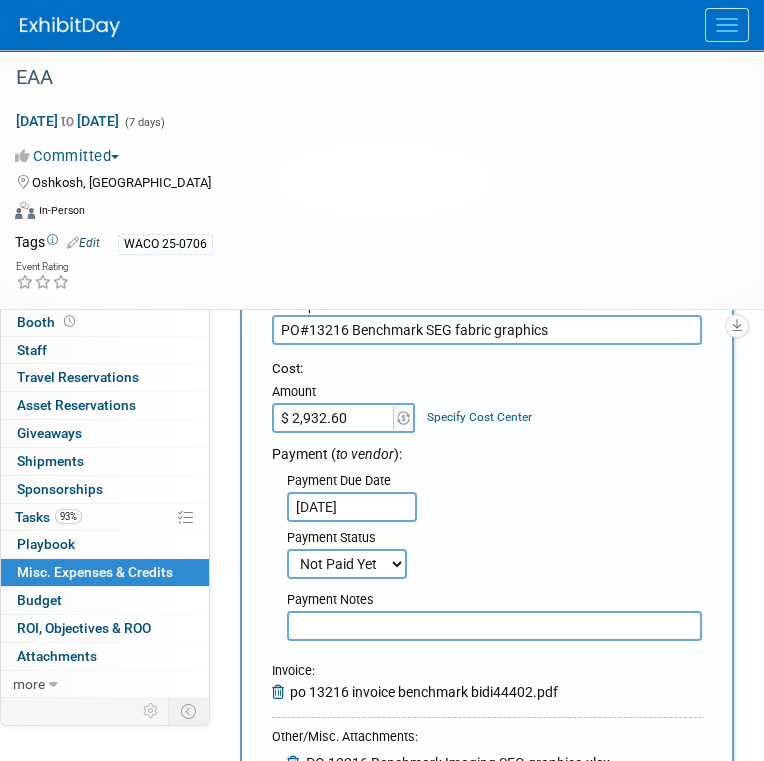 click at bounding box center [494, 626] 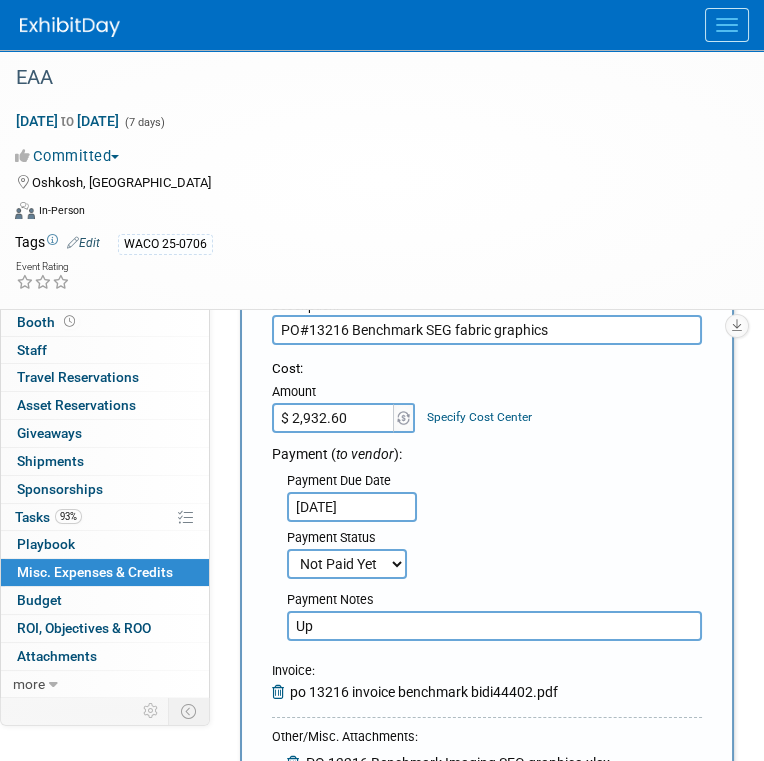 type on "U" 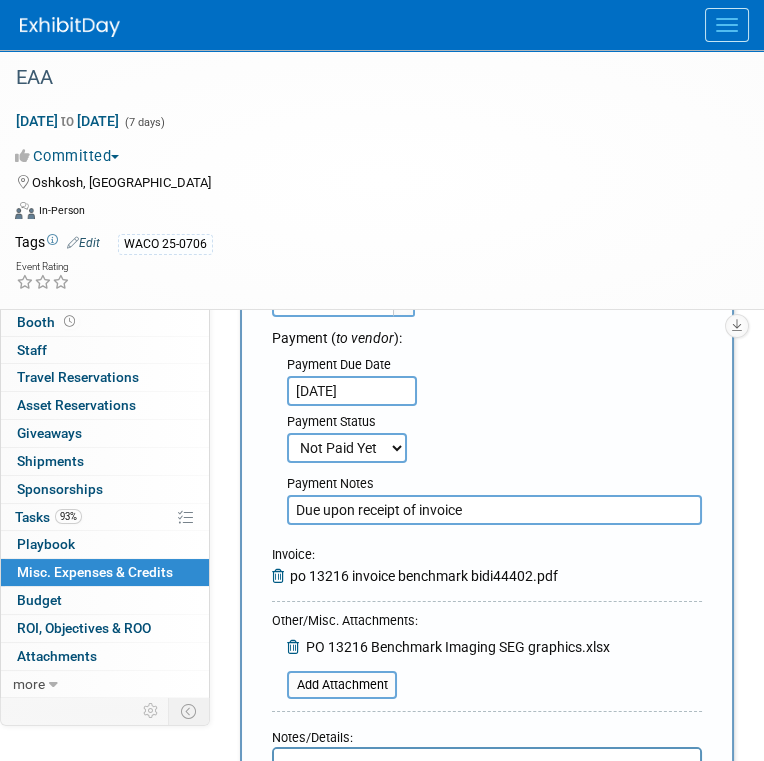 scroll, scrollTop: 500, scrollLeft: 0, axis: vertical 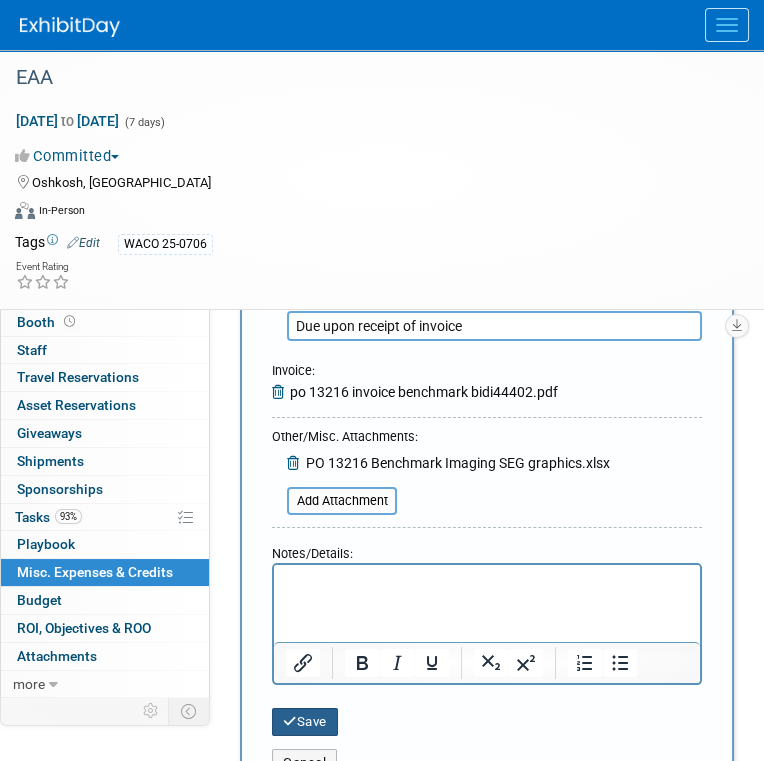 type on "Due upon receipt of invoice" 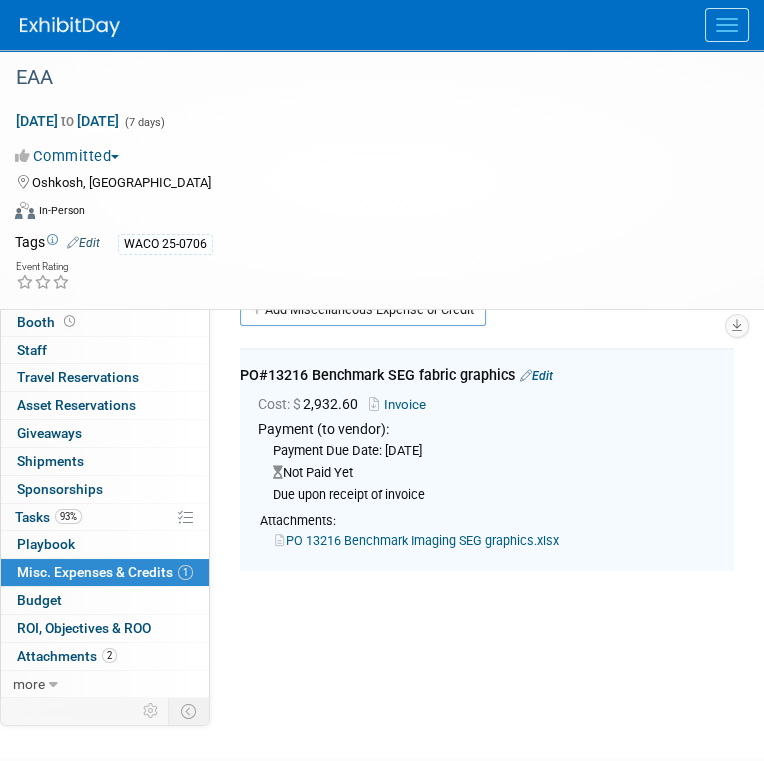 scroll, scrollTop: 0, scrollLeft: 0, axis: both 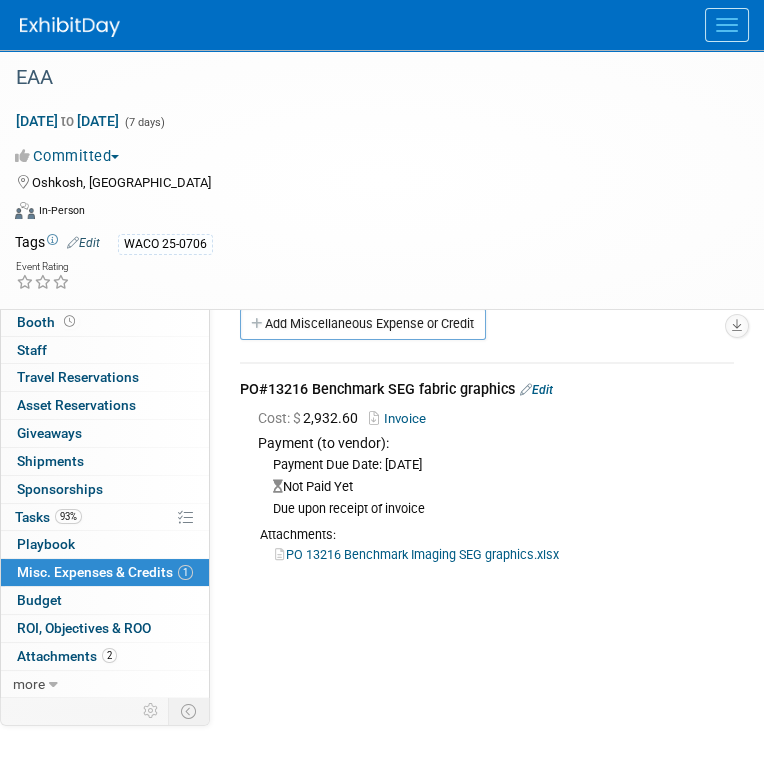 click on "Add Miscellaneous Expense or Credit" at bounding box center [363, 324] 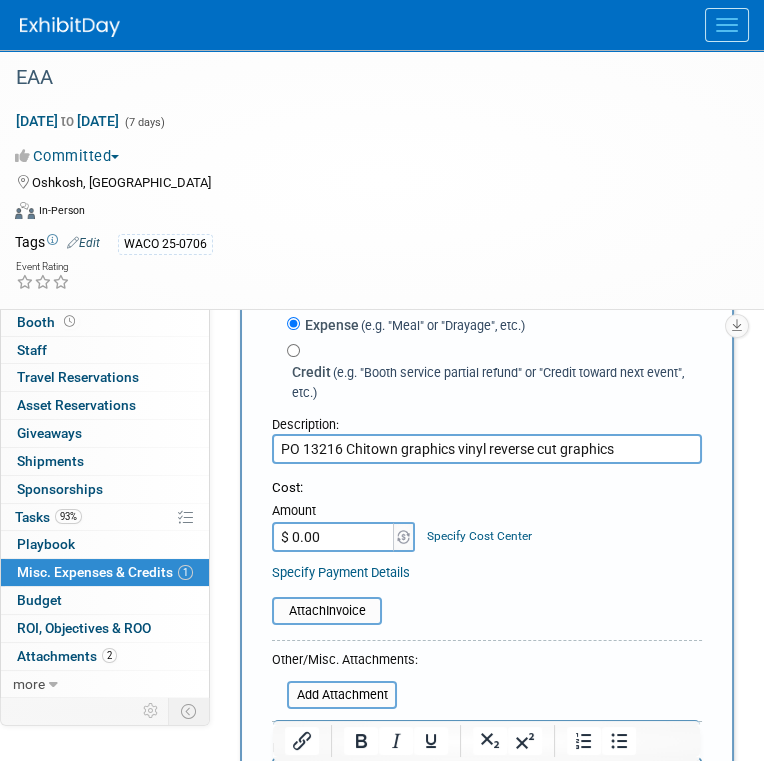 scroll, scrollTop: 200, scrollLeft: 0, axis: vertical 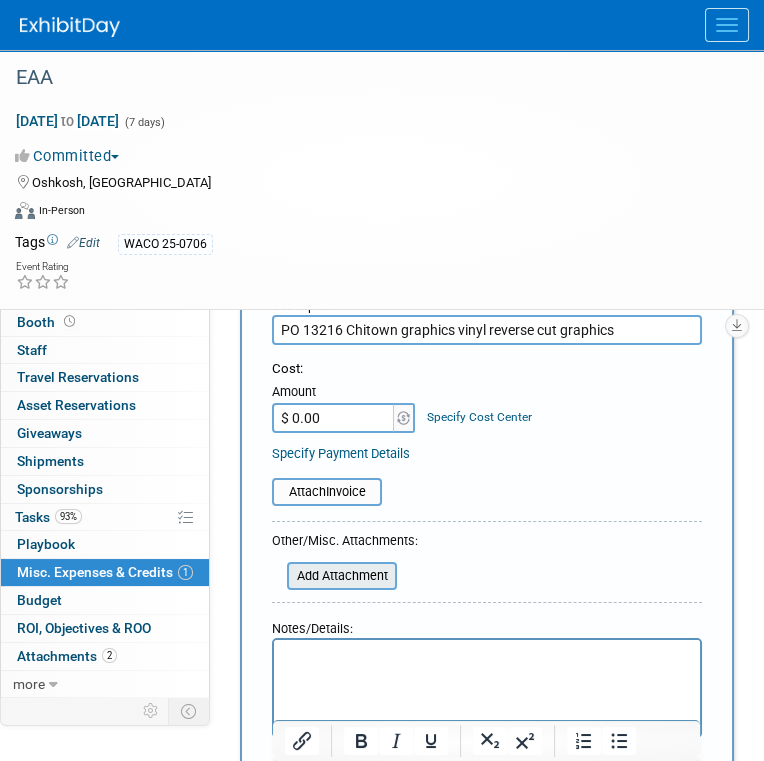 type on "PO 13216 Chitown graphics vinyl reverse cut graphics" 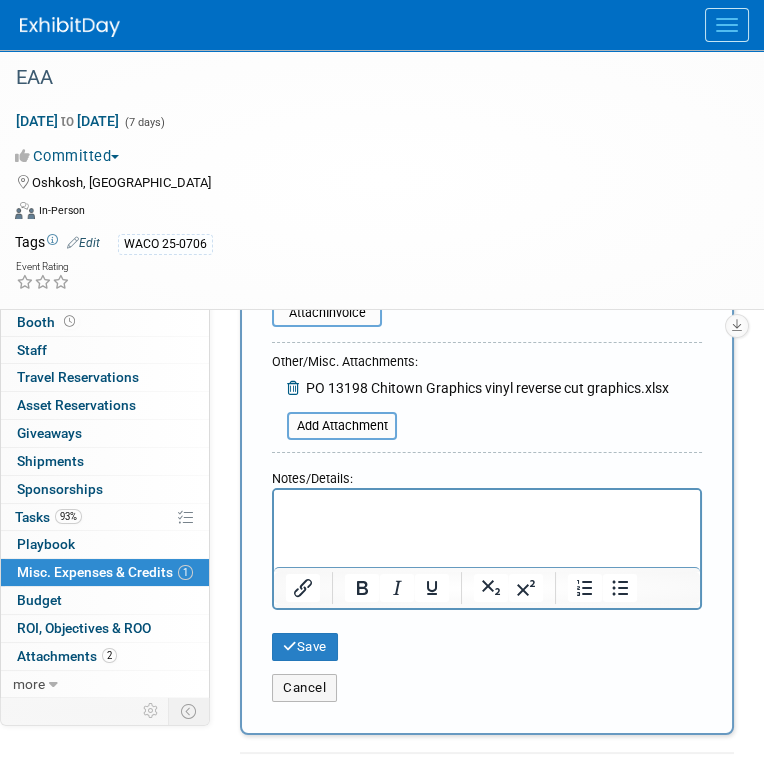 scroll, scrollTop: 400, scrollLeft: 0, axis: vertical 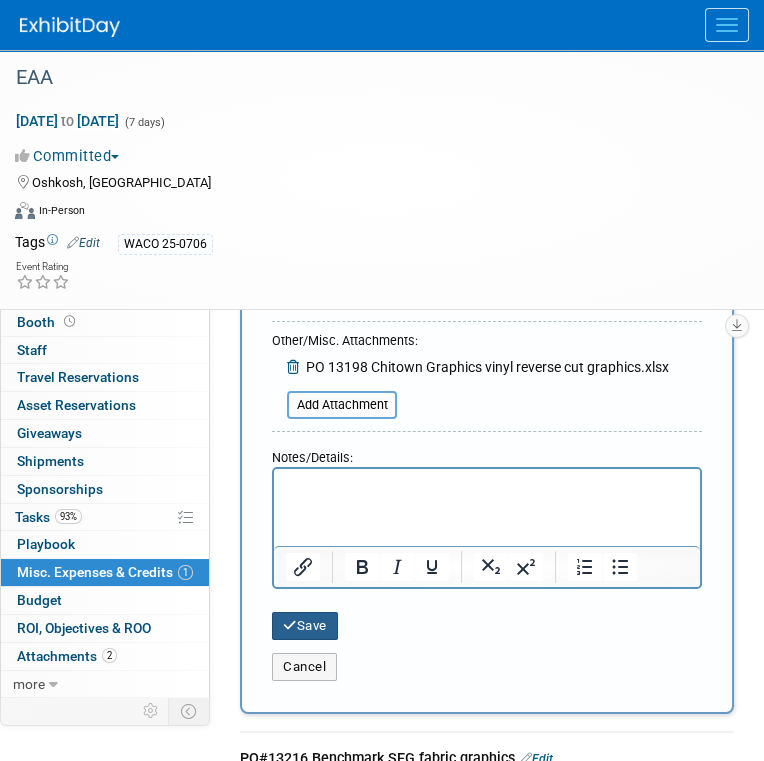 click on "Save" at bounding box center (305, 626) 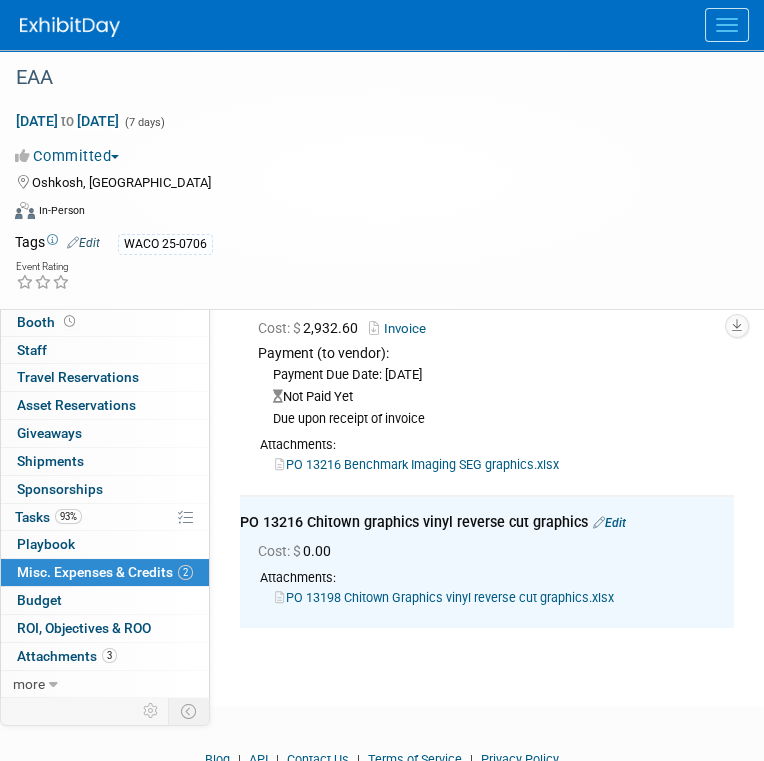 scroll, scrollTop: 0, scrollLeft: 0, axis: both 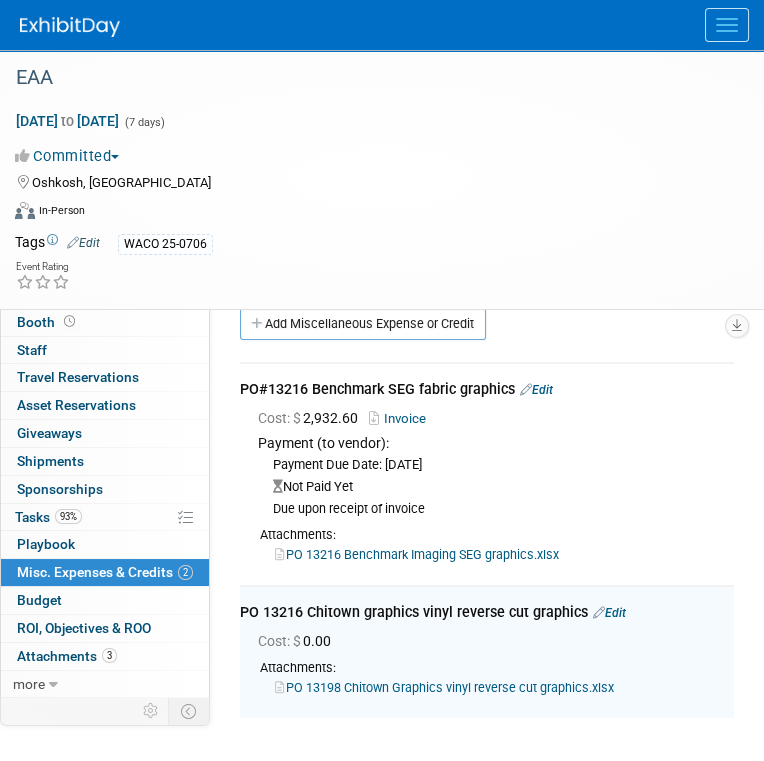 click on "Add Miscellaneous Expense or Credit" at bounding box center (363, 324) 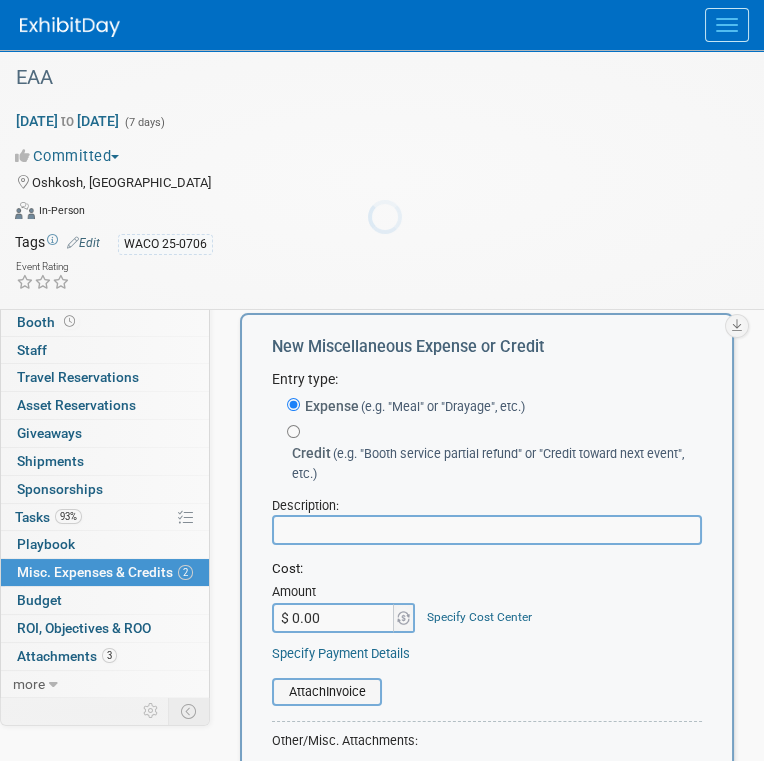 scroll, scrollTop: 0, scrollLeft: 0, axis: both 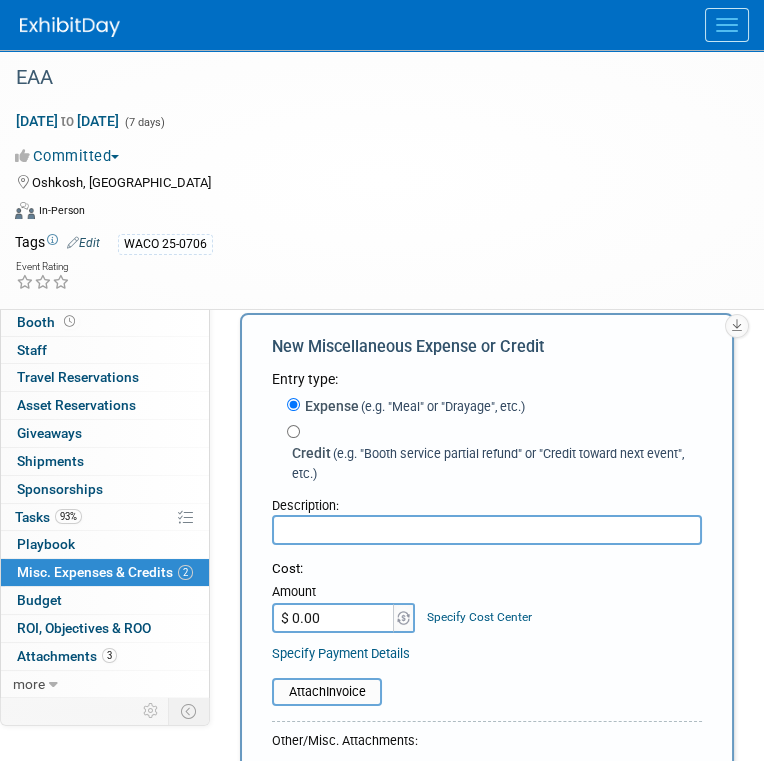 click at bounding box center (487, 530) 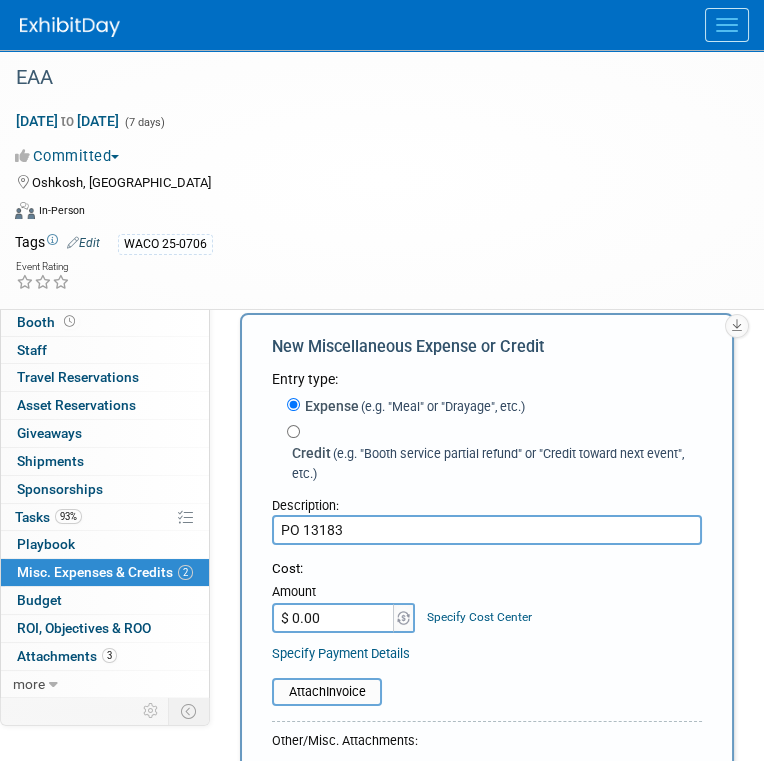 click on "PO 13183" at bounding box center [487, 530] 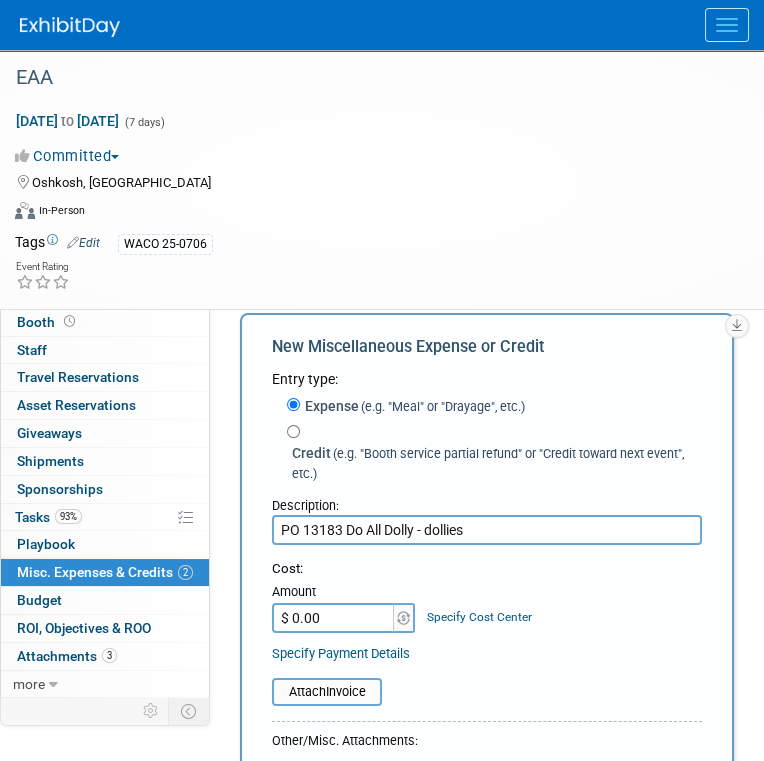 type on "PO 13183 Do All Dolly - dollies" 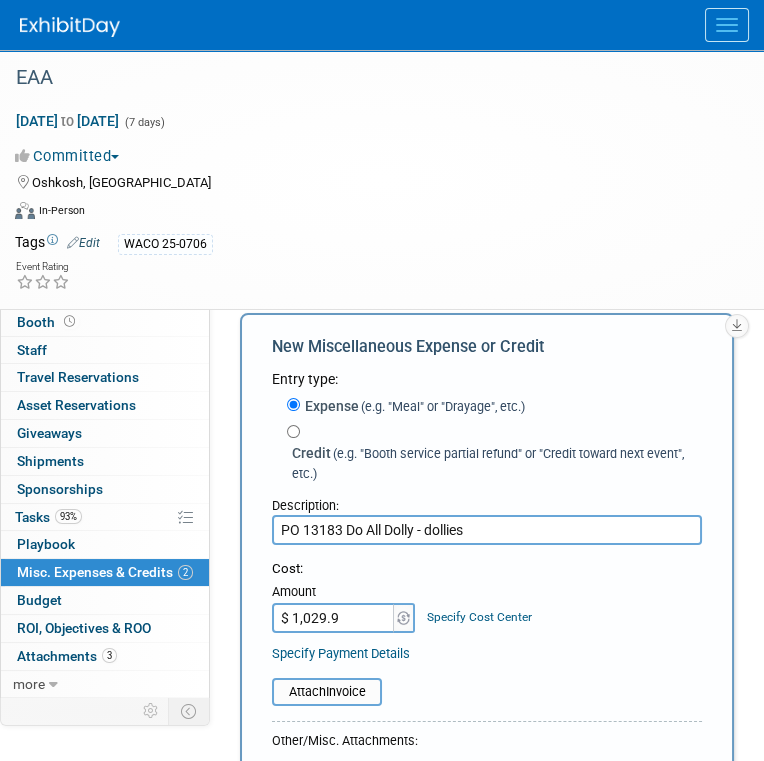 type on "$ 1,029.94" 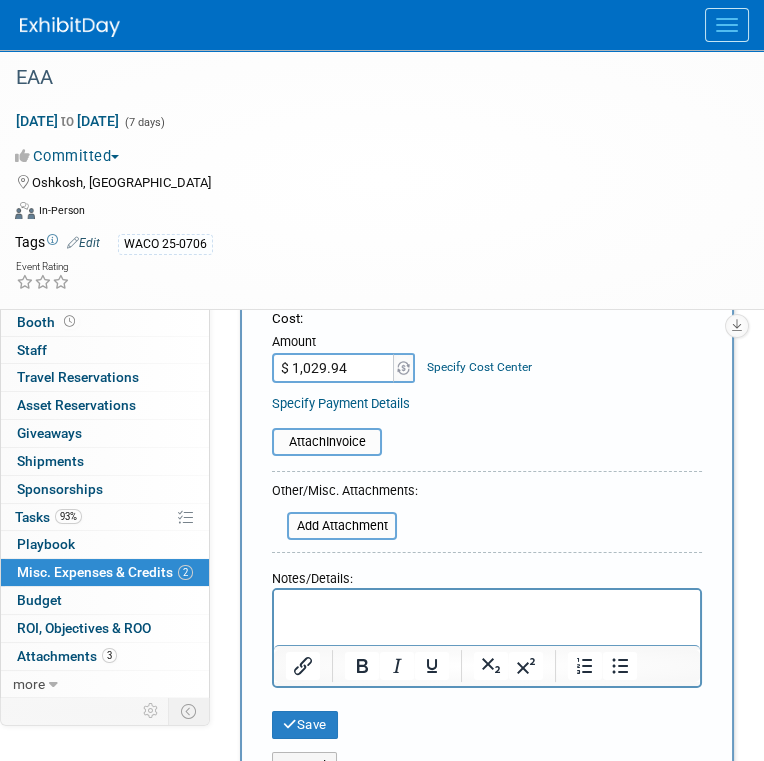 scroll, scrollTop: 300, scrollLeft: 0, axis: vertical 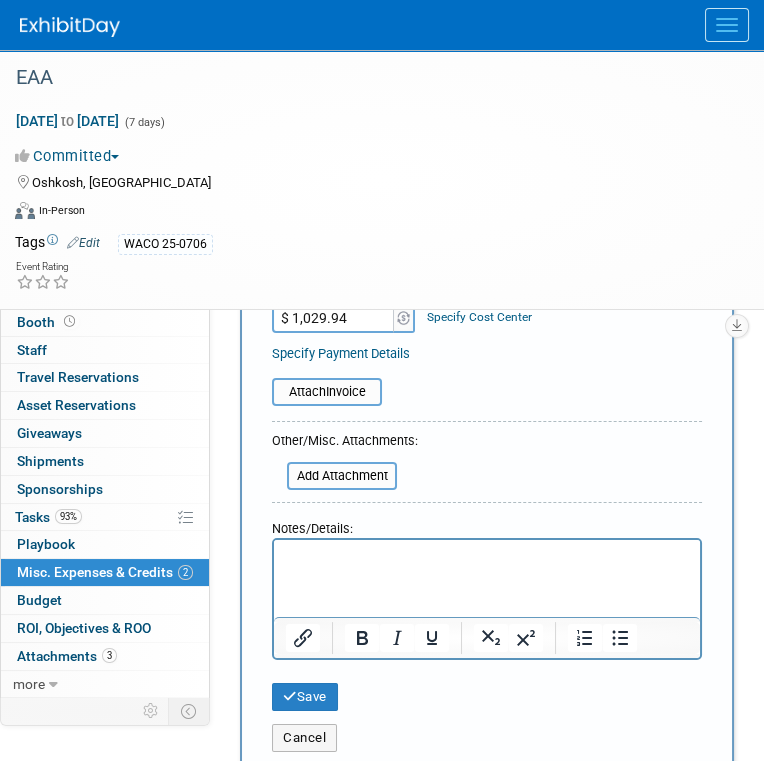 click on "Specify Payment Details" at bounding box center [341, 353] 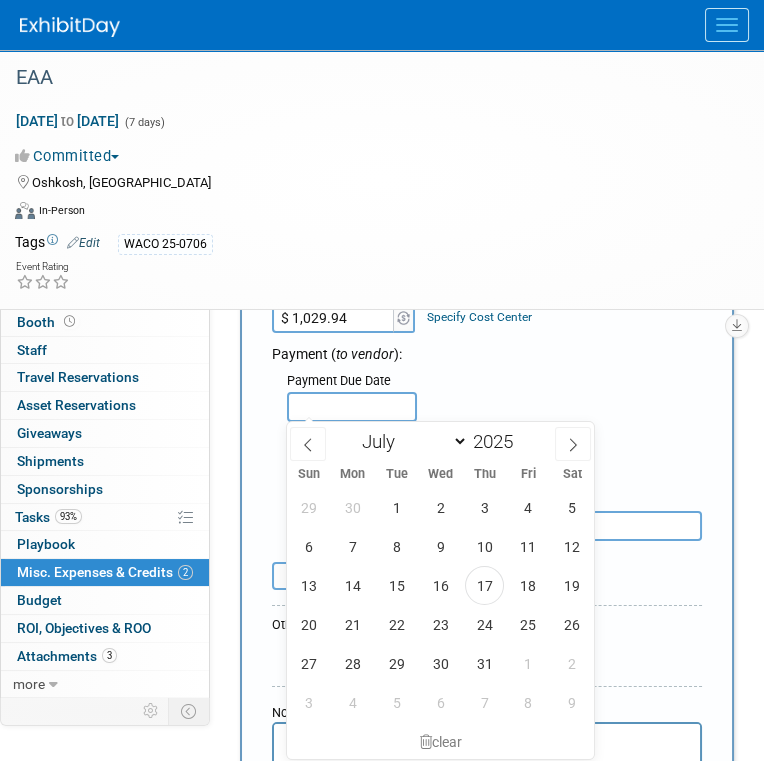 click at bounding box center (352, 407) 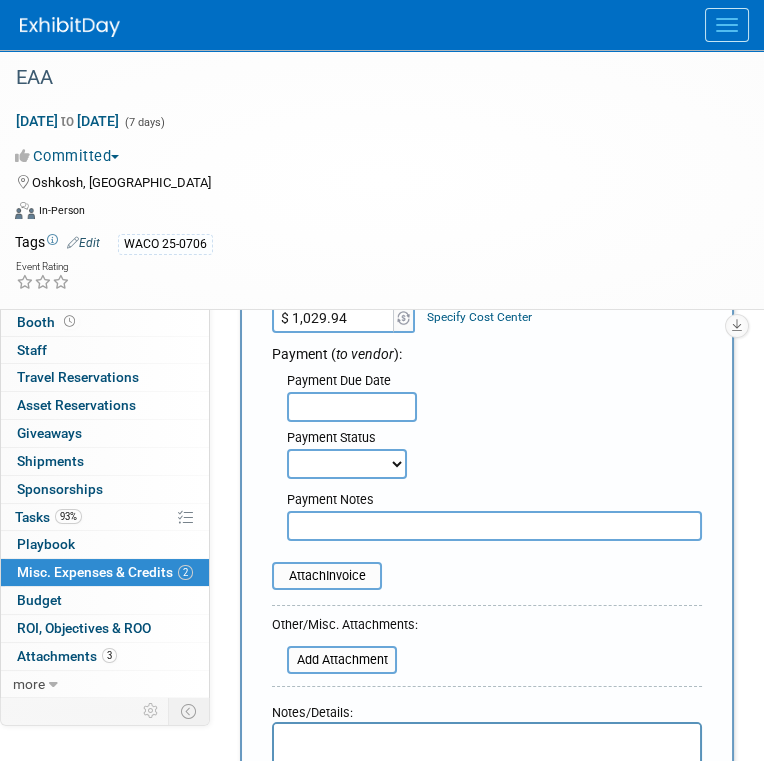 click on "Not Paid Yet
Partially Paid
Paid in Full" at bounding box center (347, 464) 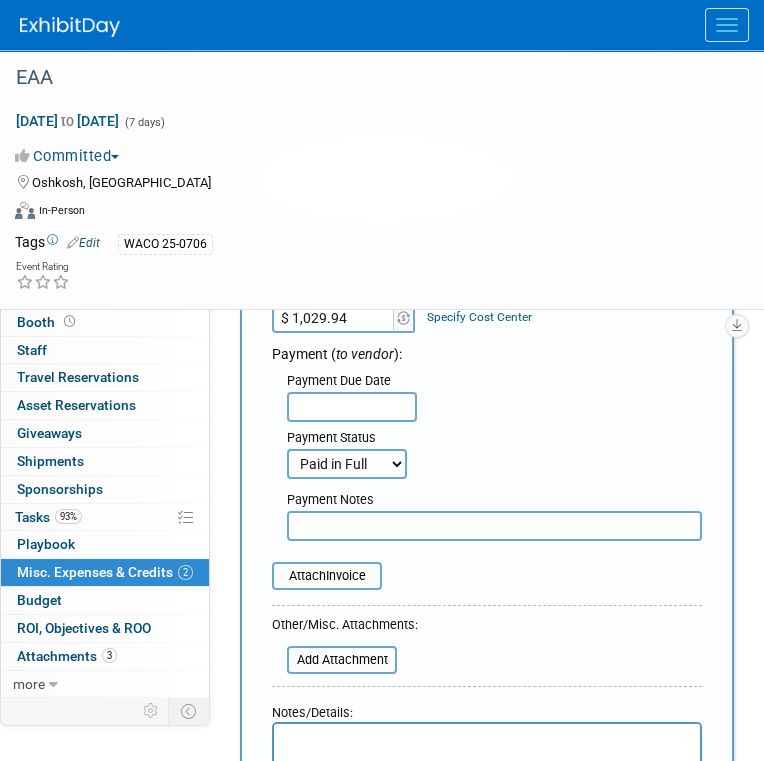 click on "Not Paid Yet
Partially Paid
Paid in Full" at bounding box center (347, 464) 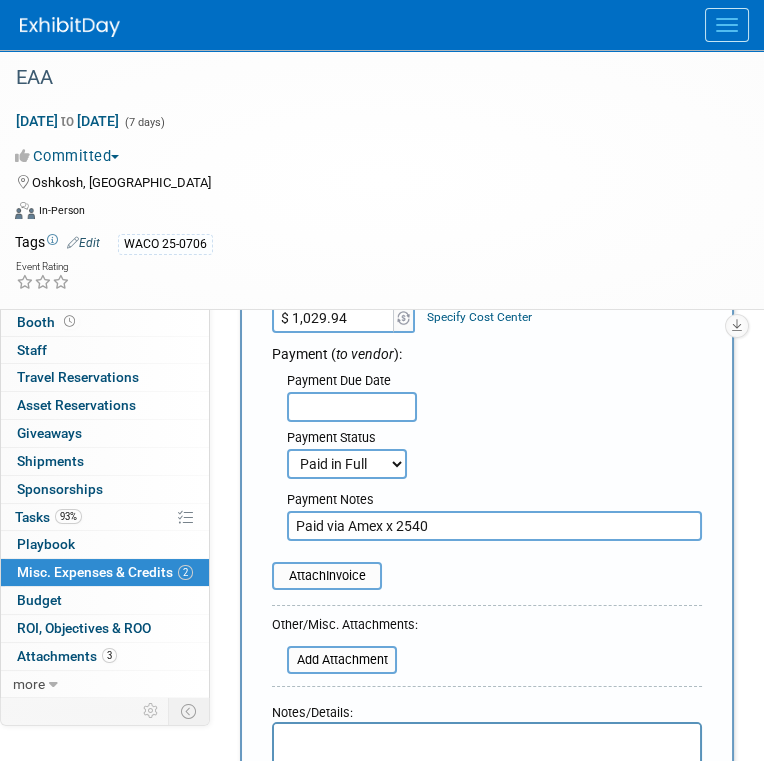 type on "Paid via Amex x 2540" 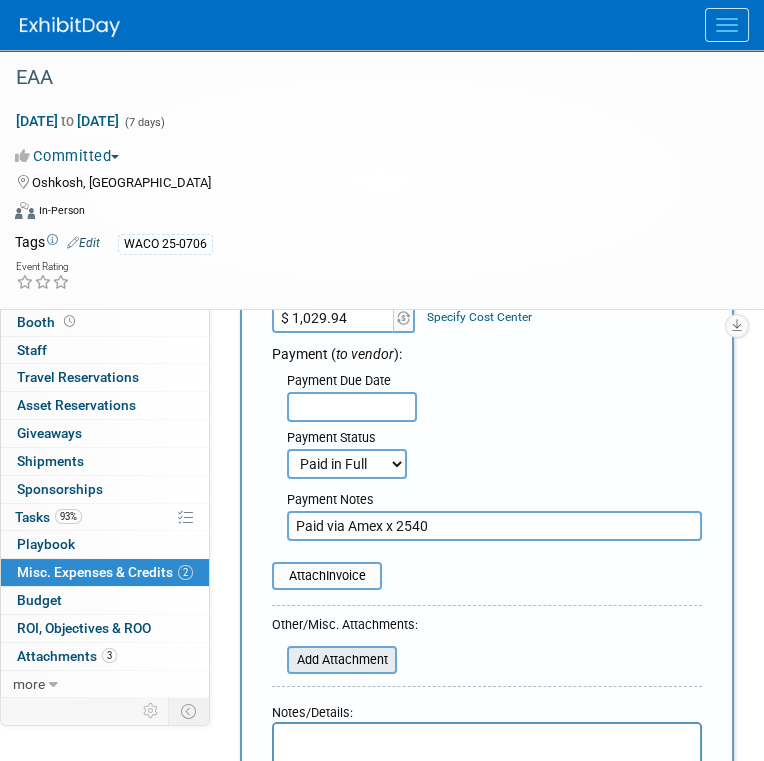 click at bounding box center (276, 660) 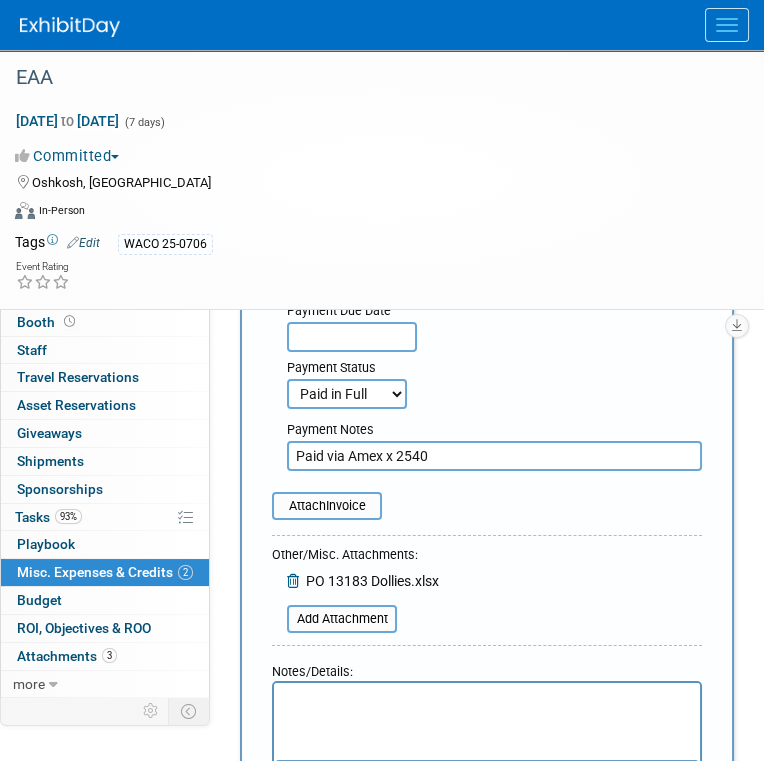 scroll, scrollTop: 600, scrollLeft: 0, axis: vertical 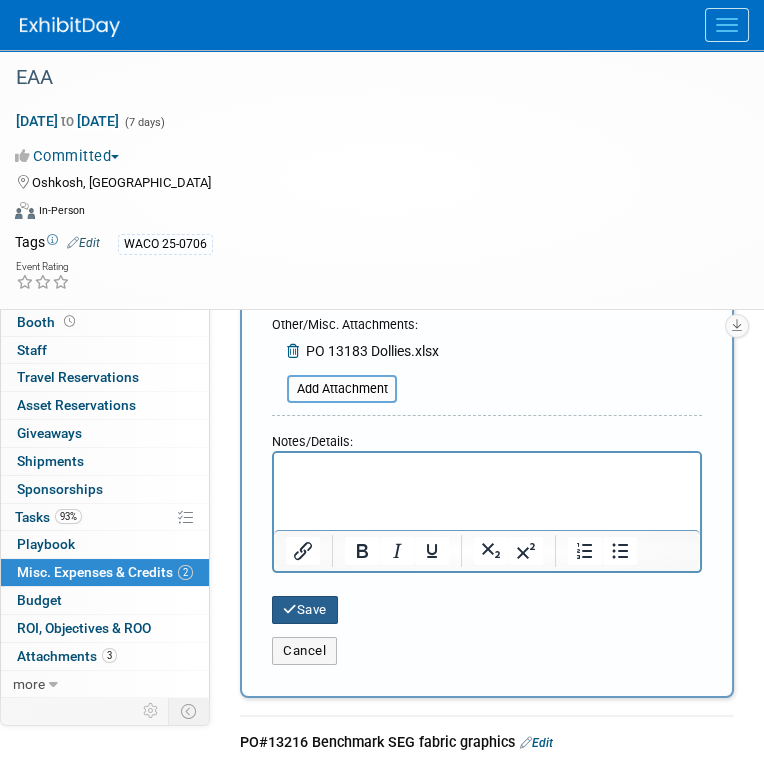 click on "Save" at bounding box center [305, 610] 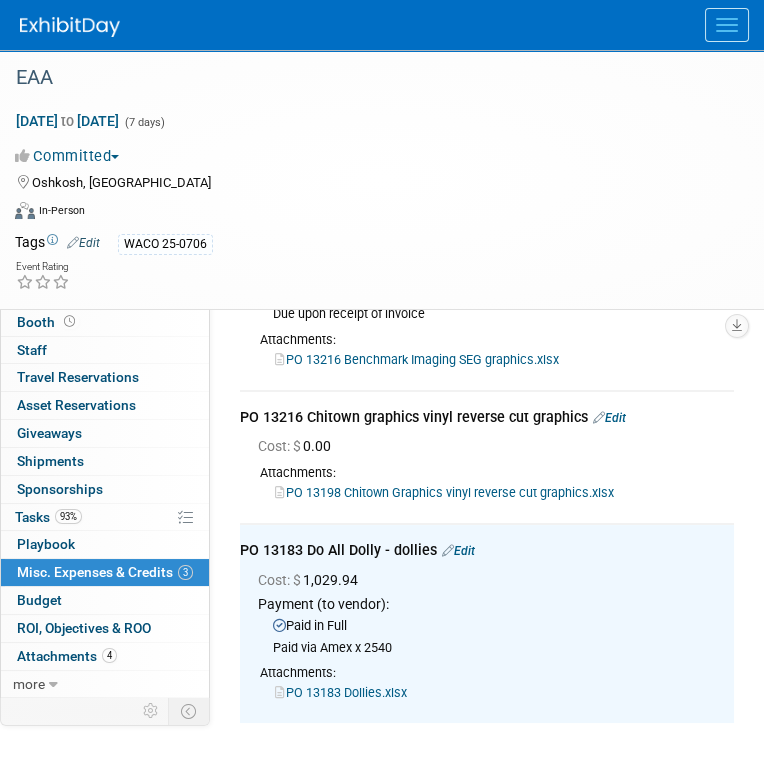 scroll, scrollTop: 0, scrollLeft: 0, axis: both 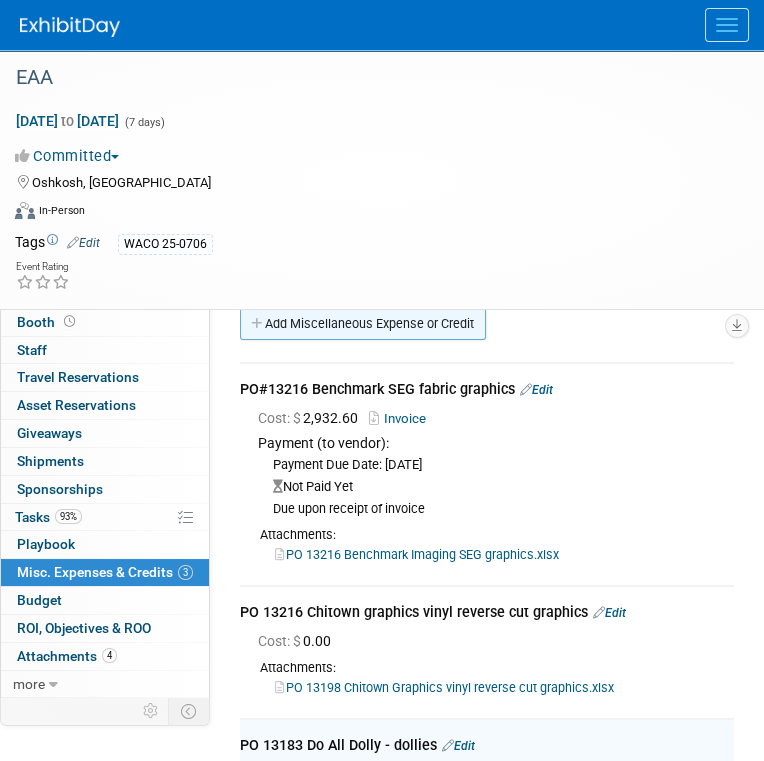 click on "Add Miscellaneous Expense or Credit" at bounding box center (363, 324) 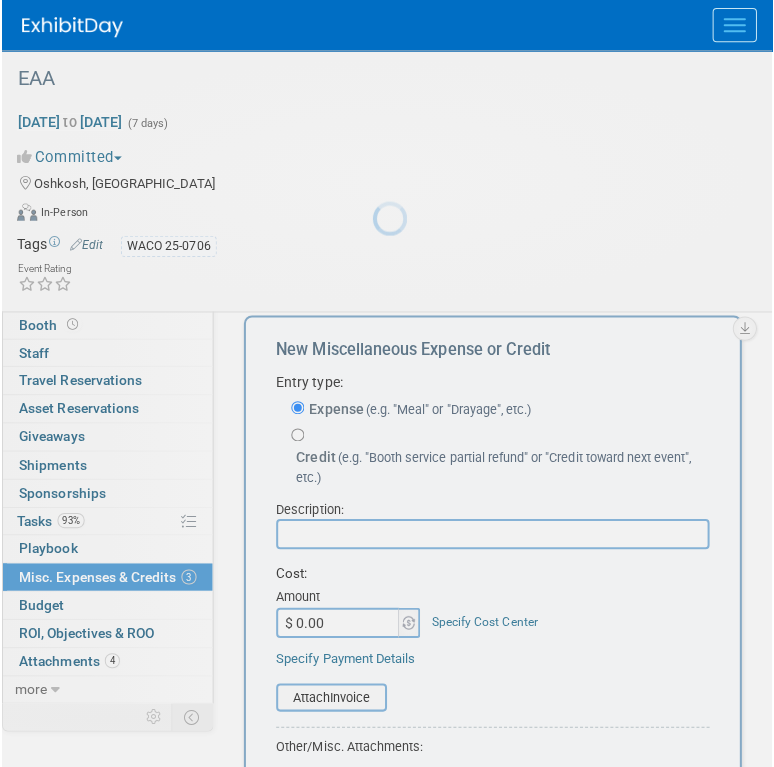 scroll, scrollTop: 0, scrollLeft: 0, axis: both 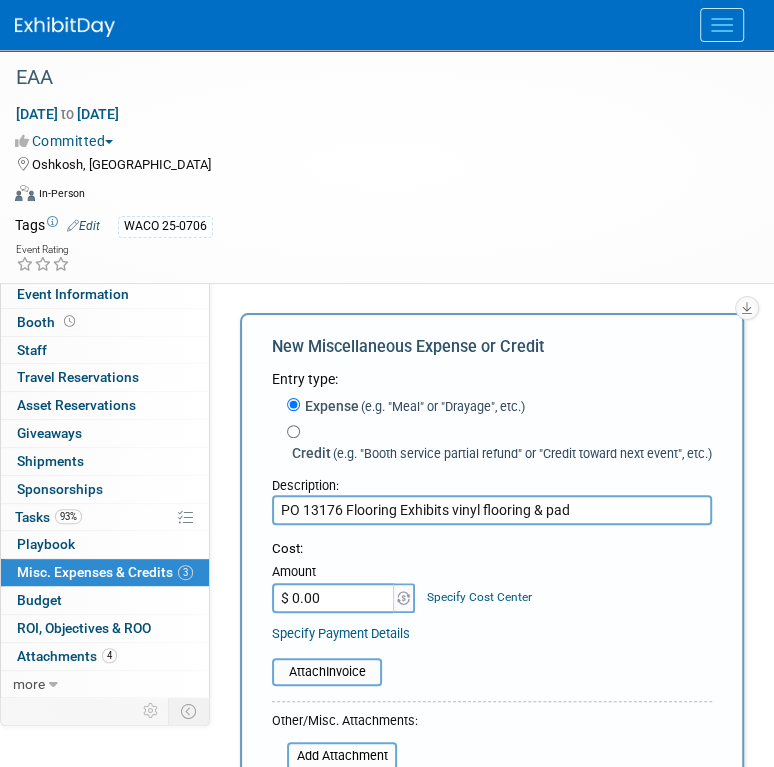 type on "PO 13176 Flooring Exhibits vinyl flooring & pad" 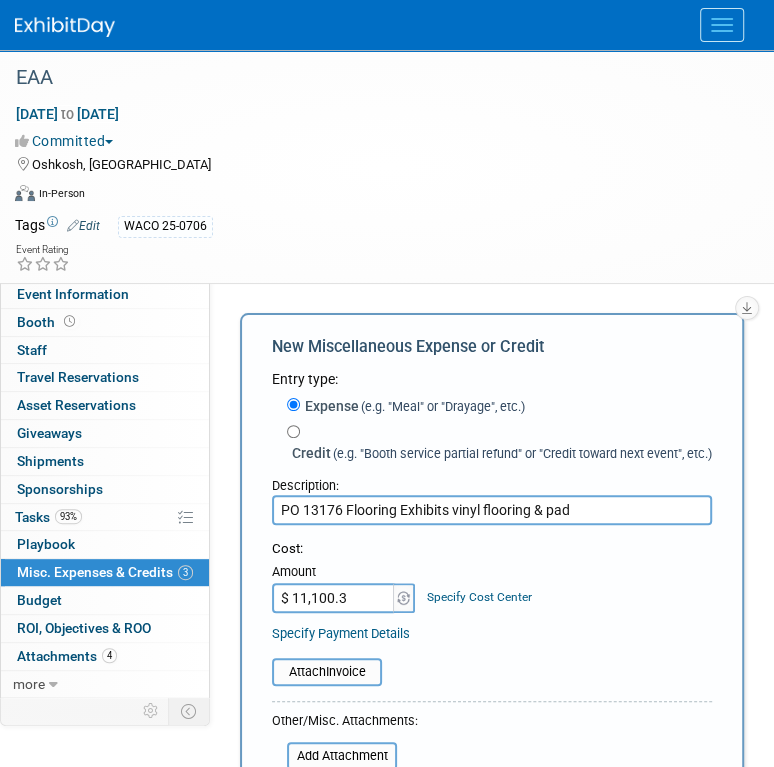 type on "$ 11,100.32" 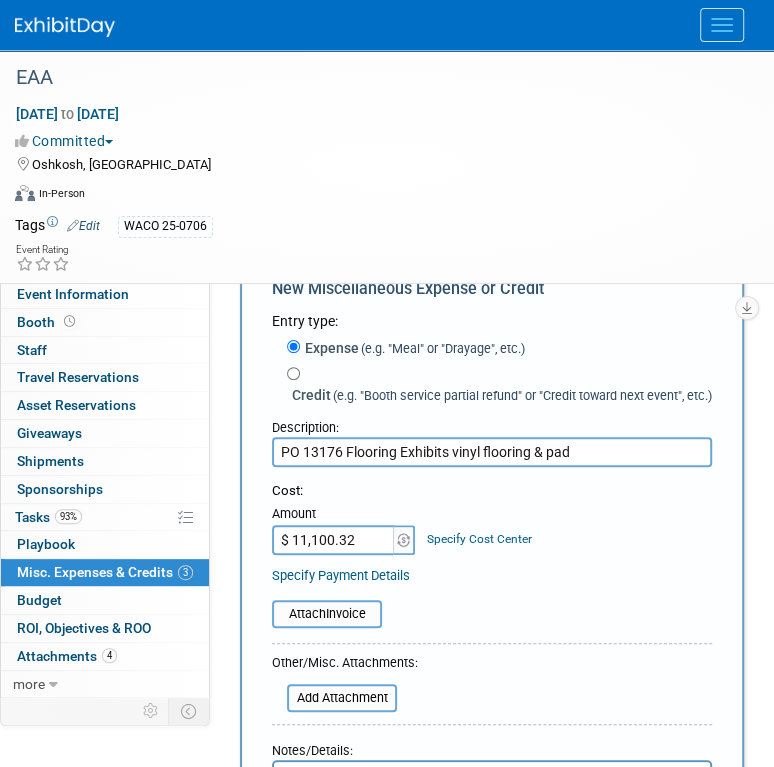 scroll, scrollTop: 100, scrollLeft: 0, axis: vertical 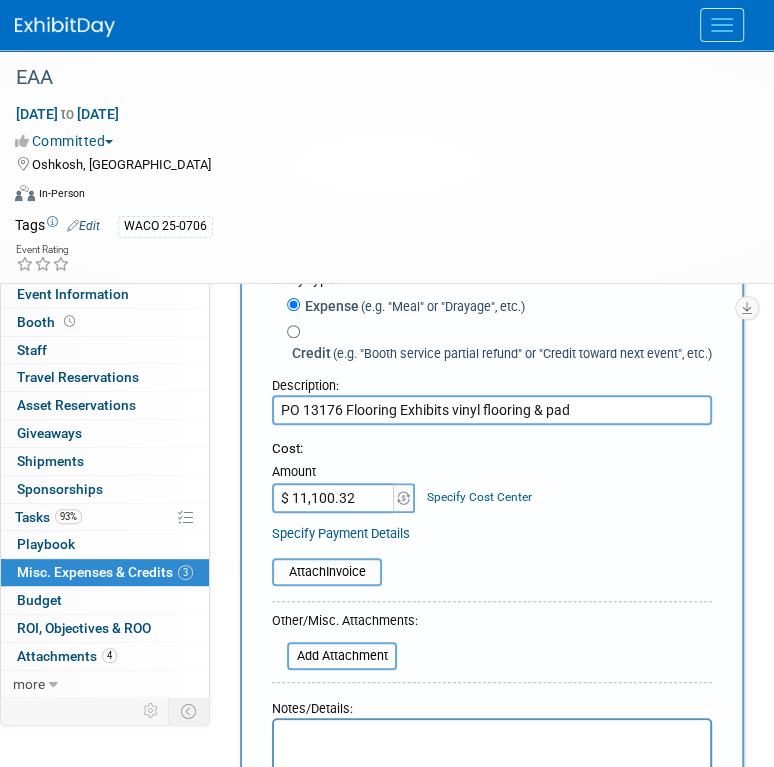 click on "Specify Payment Details" at bounding box center (341, 533) 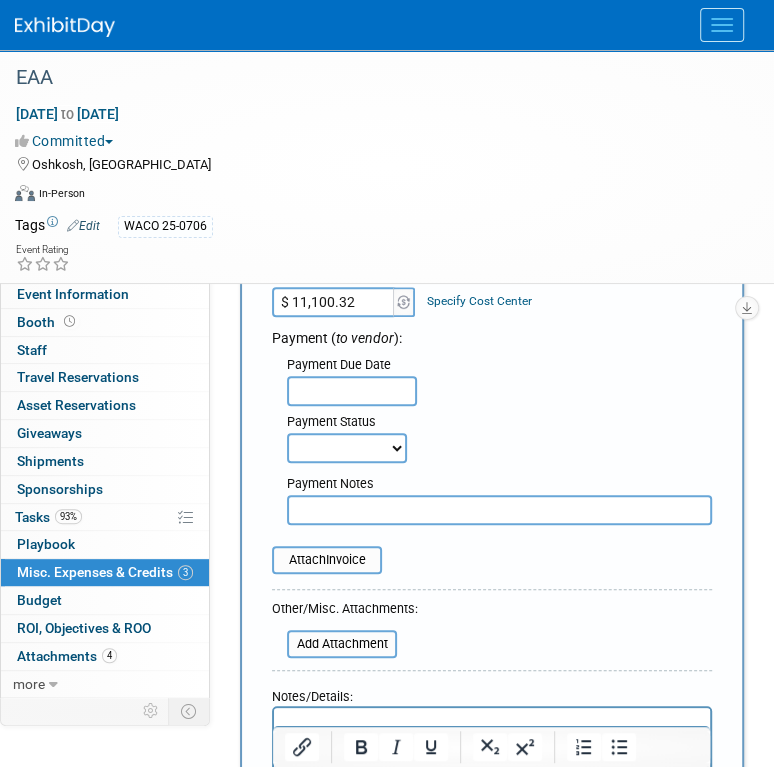 scroll, scrollTop: 300, scrollLeft: 0, axis: vertical 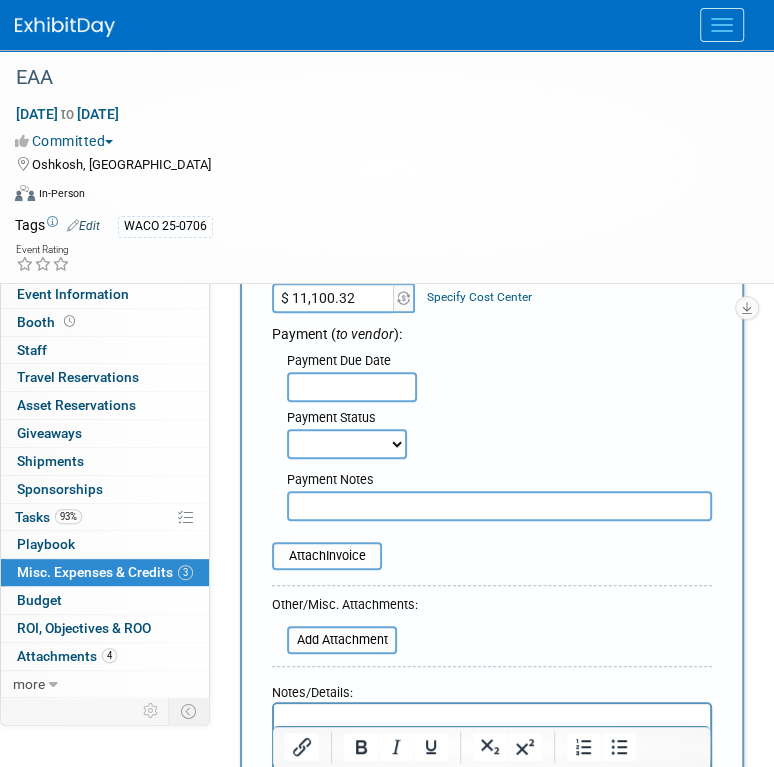 click on "Not Paid Yet
Partially Paid
Paid in Full" at bounding box center [347, 444] 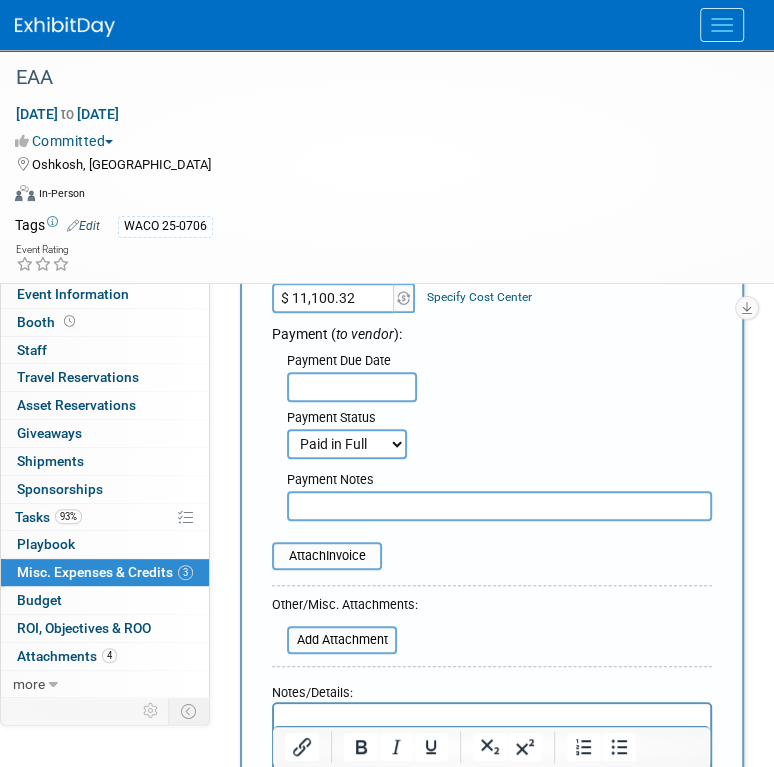 click on "Not Paid Yet
Partially Paid
Paid in Full" at bounding box center (347, 444) 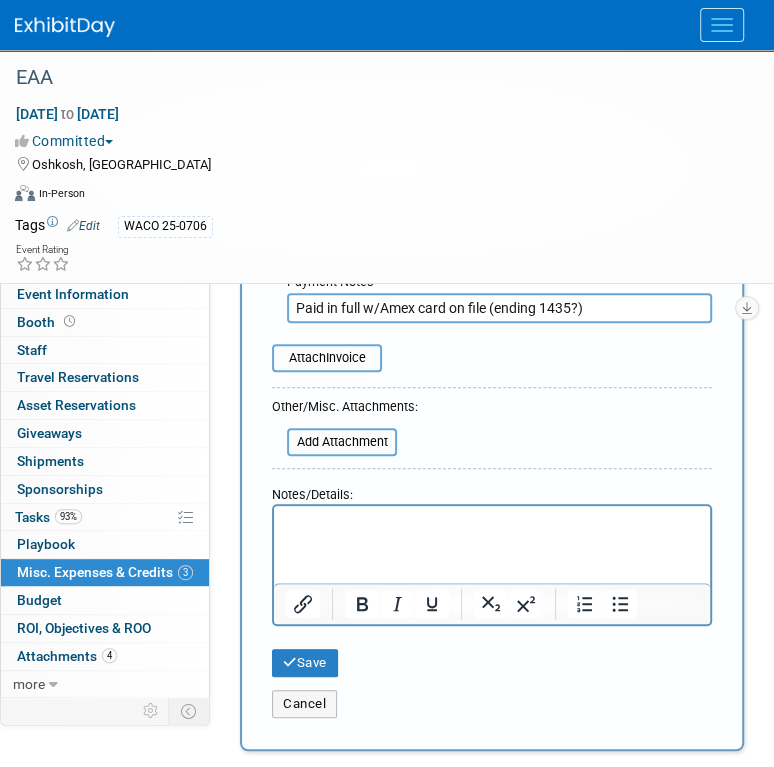 scroll, scrollTop: 500, scrollLeft: 0, axis: vertical 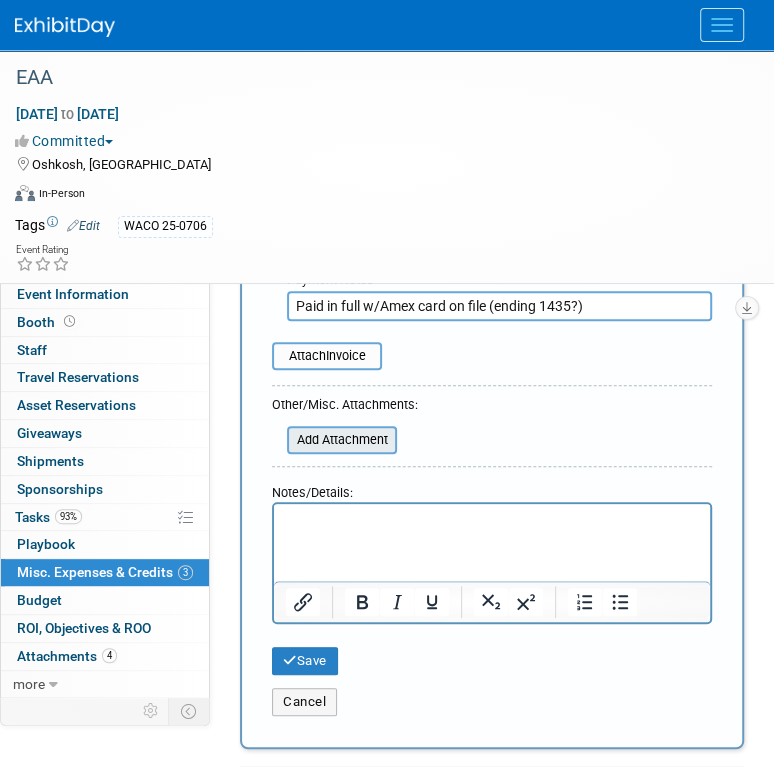 type on "Paid in full w/Amex card on file (ending 1435?)" 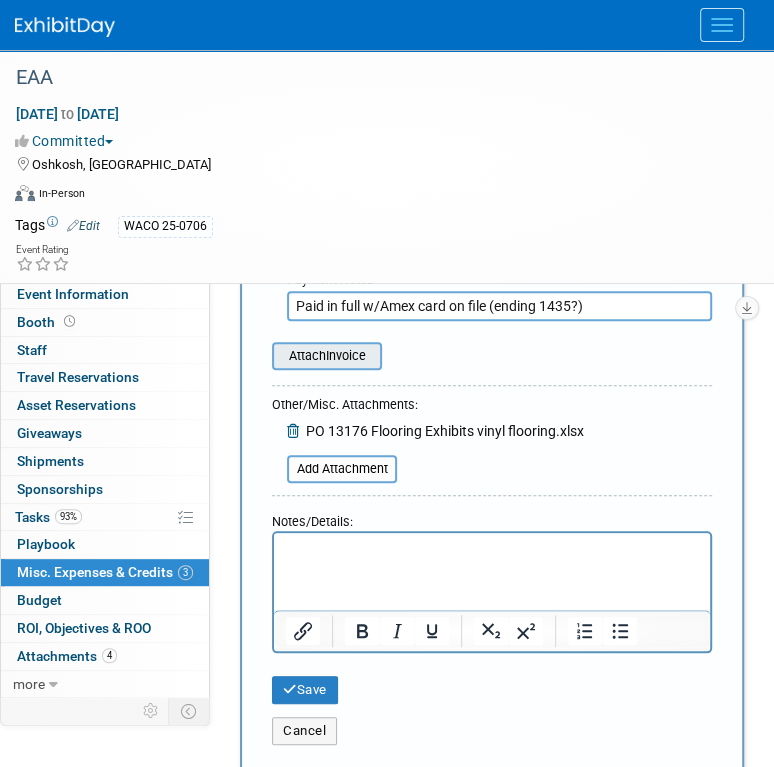 click at bounding box center [261, 356] 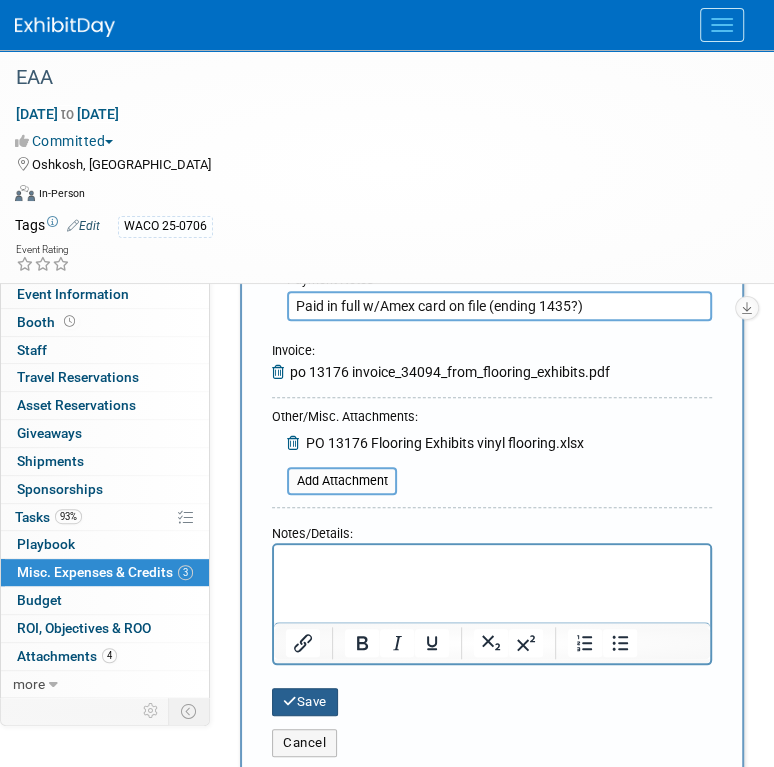 drag, startPoint x: 325, startPoint y: 718, endPoint x: 346, endPoint y: 703, distance: 25.806976 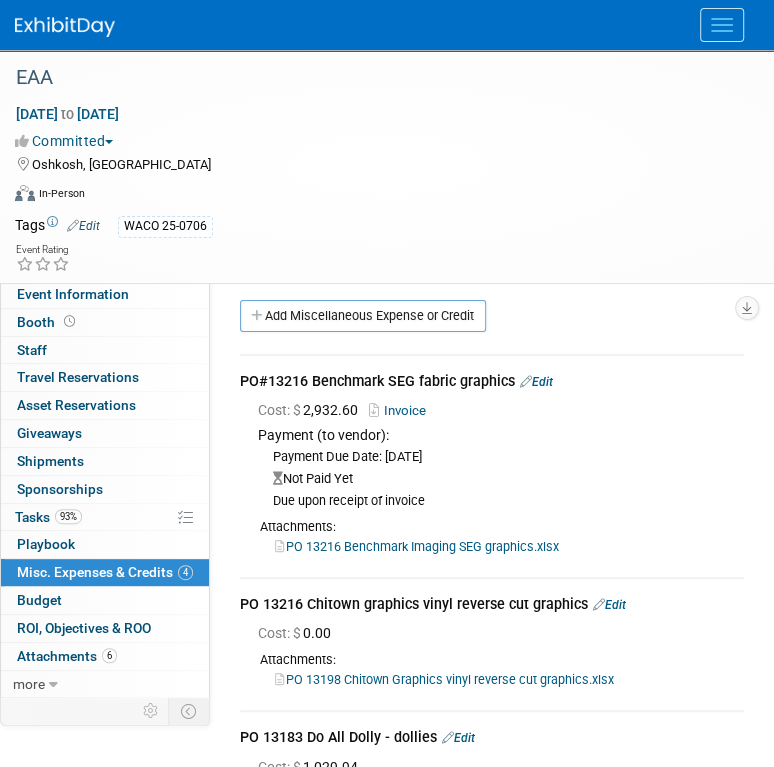 scroll, scrollTop: 0, scrollLeft: 0, axis: both 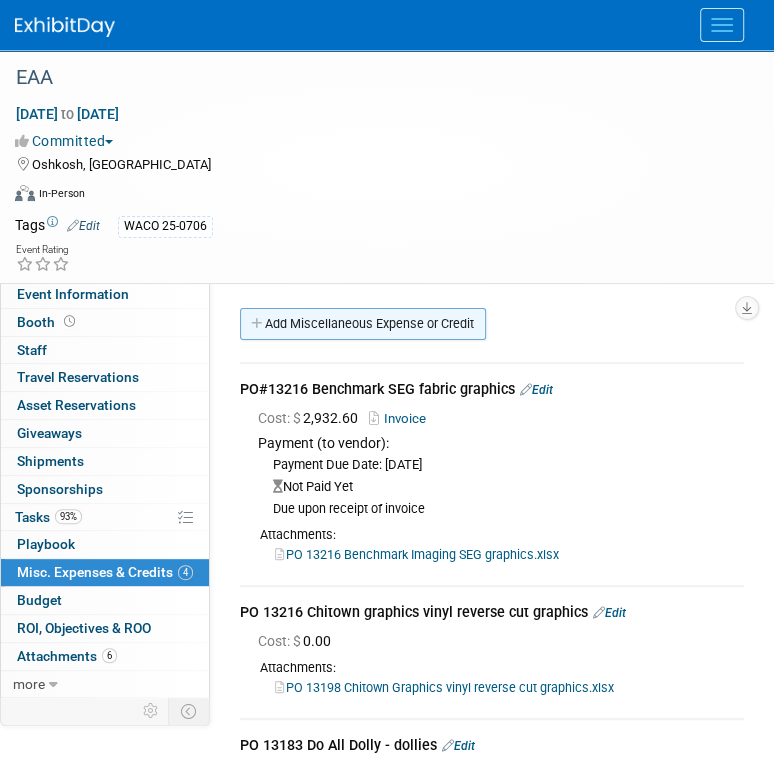 click on "Add Miscellaneous Expense or Credit" at bounding box center [363, 324] 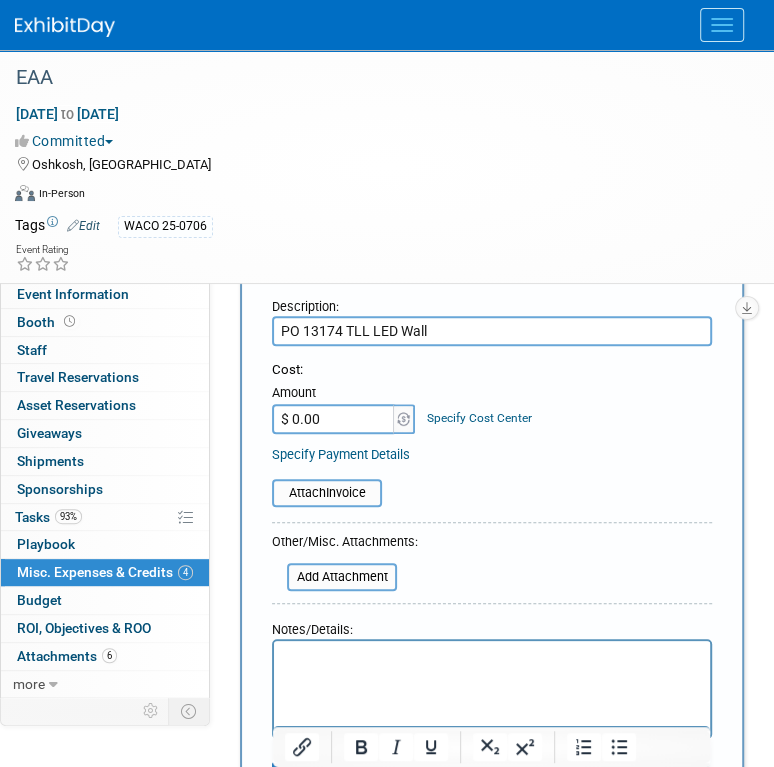 scroll, scrollTop: 200, scrollLeft: 0, axis: vertical 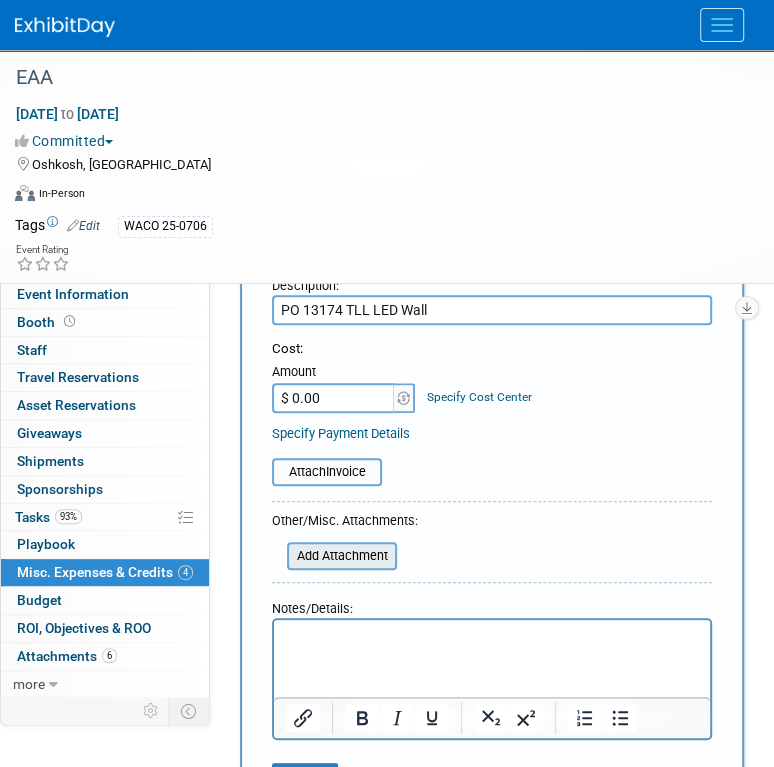type on "PO 13174 TLL LED Wall" 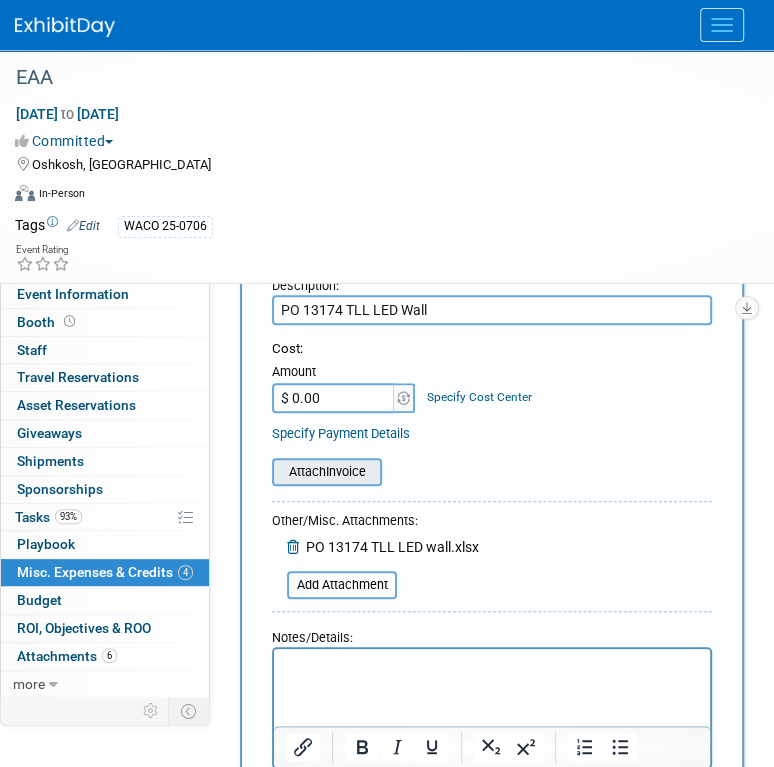 click at bounding box center (261, 472) 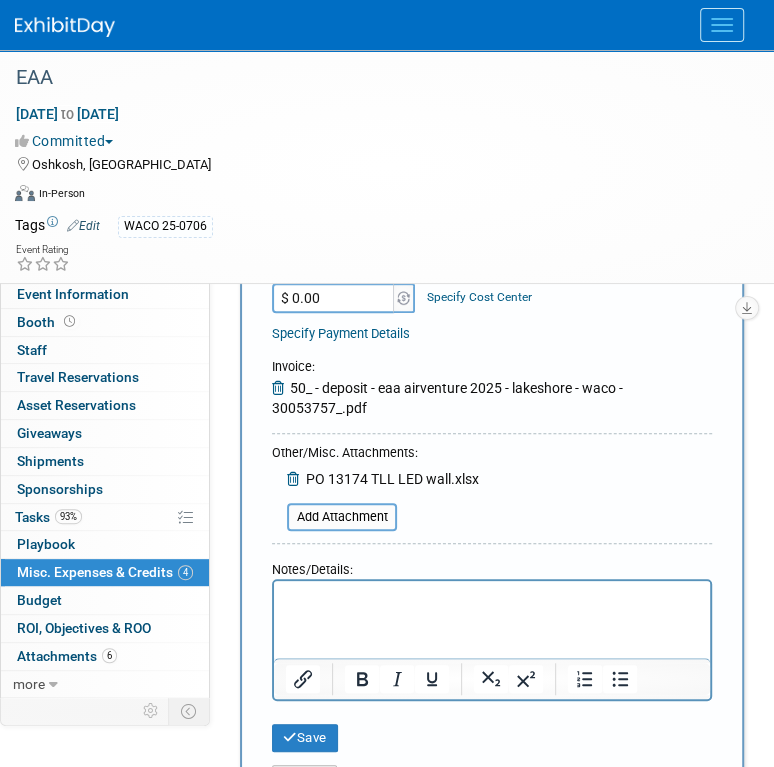 scroll, scrollTop: 400, scrollLeft: 0, axis: vertical 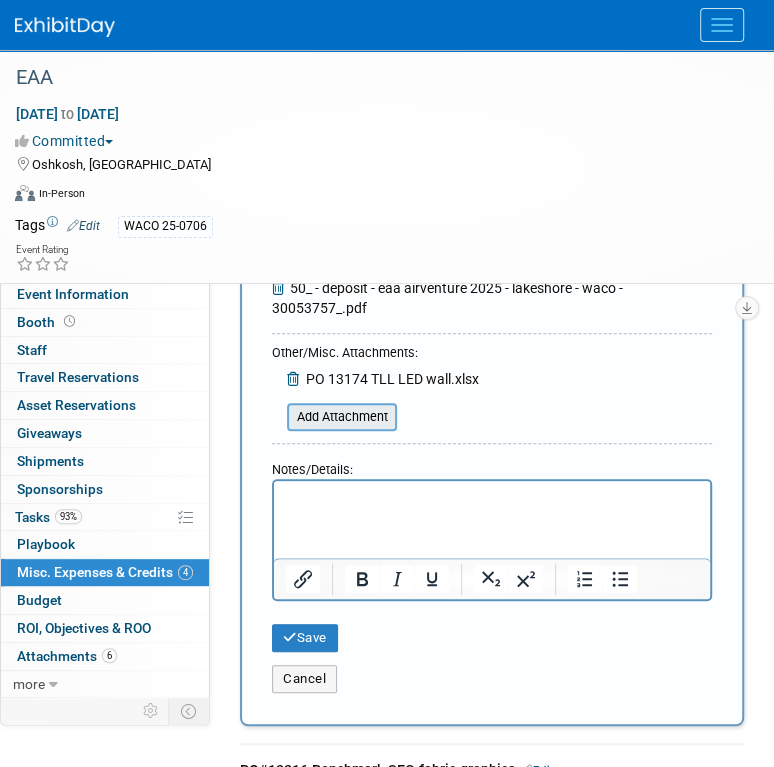 click at bounding box center (276, 417) 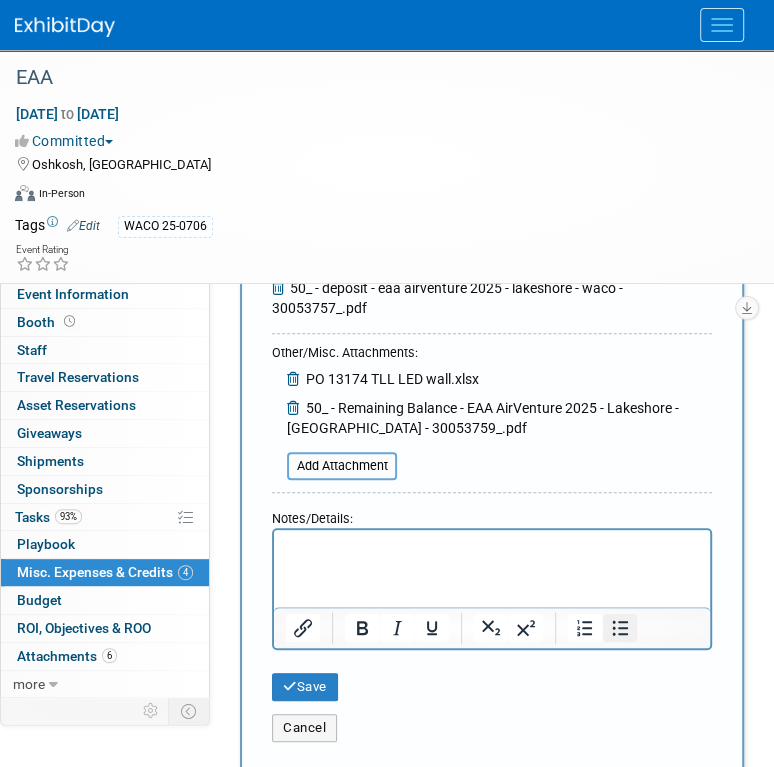 click 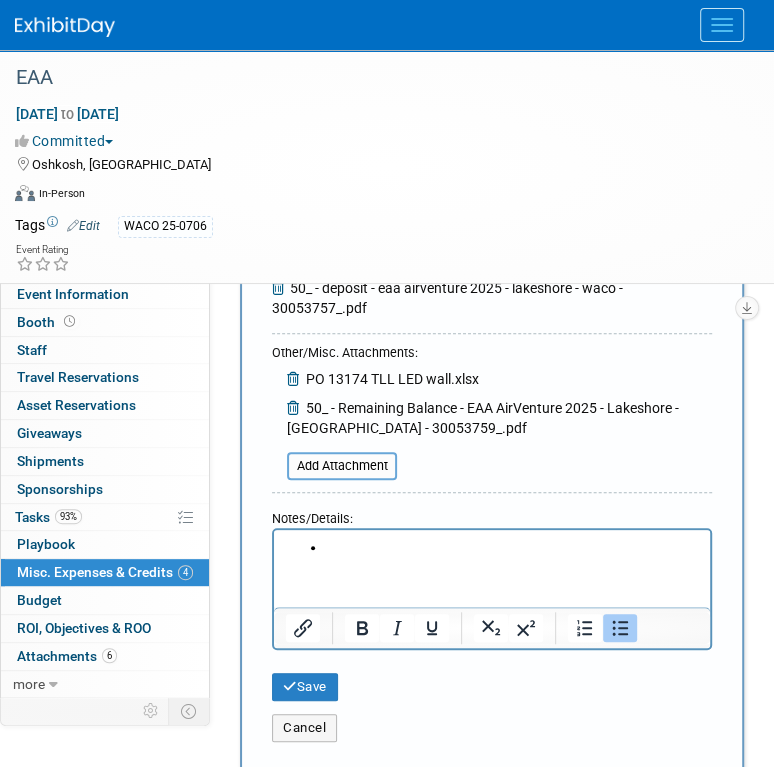 type 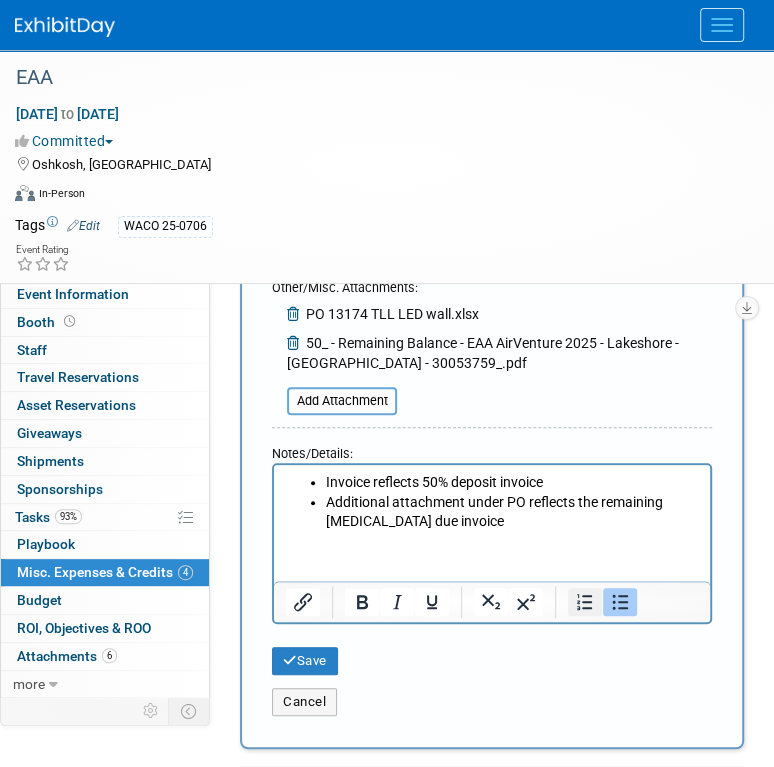 scroll, scrollTop: 600, scrollLeft: 0, axis: vertical 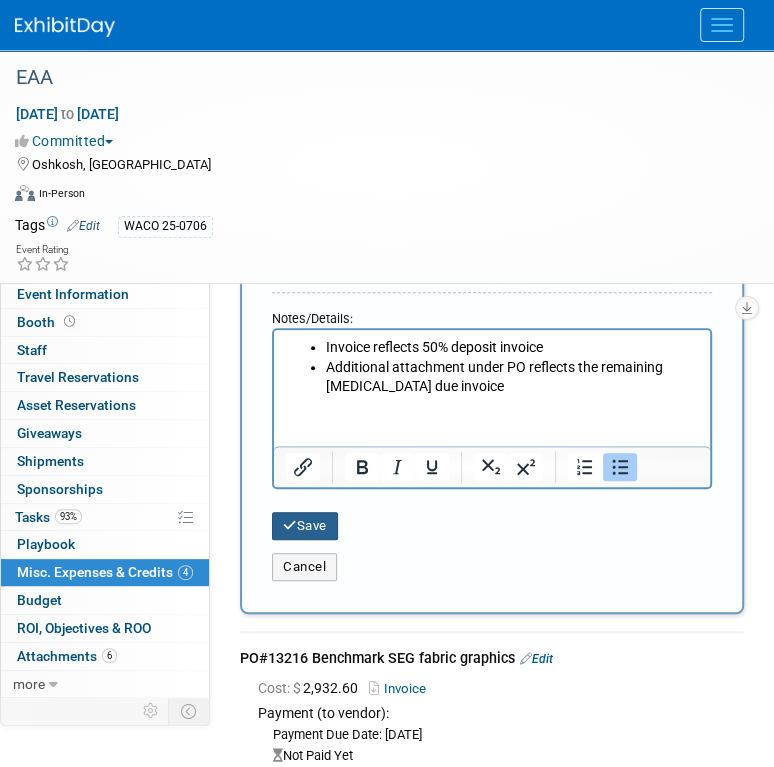 click on "Save" at bounding box center (305, 526) 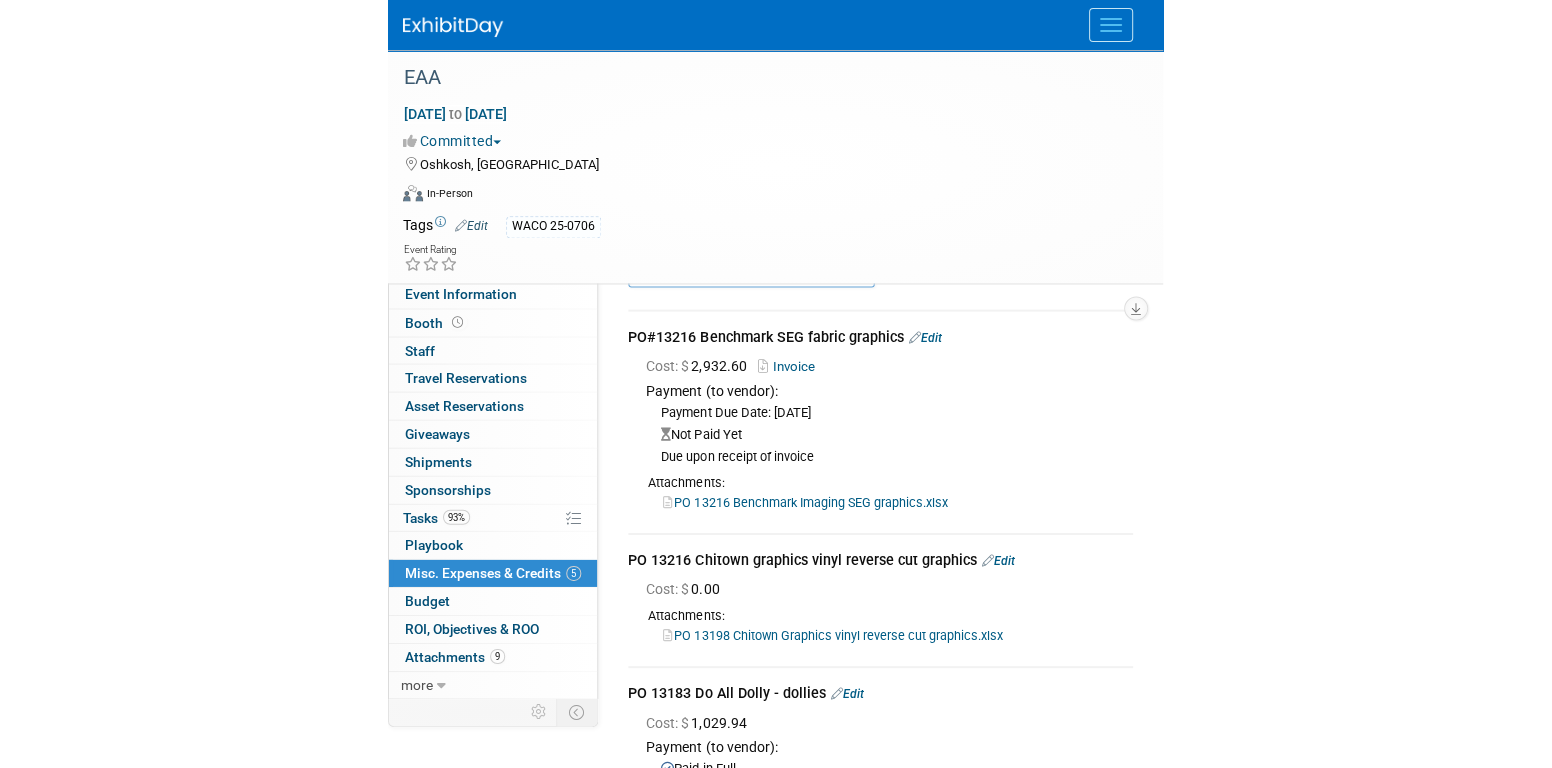 scroll, scrollTop: 0, scrollLeft: 0, axis: both 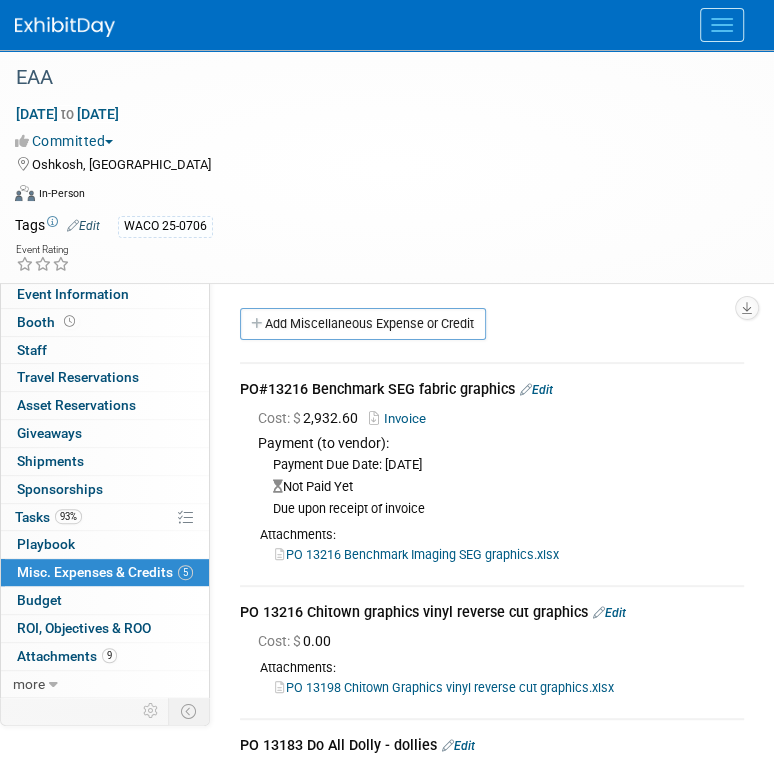 click on "Misc. Expenses & Credits 5" at bounding box center [105, 572] 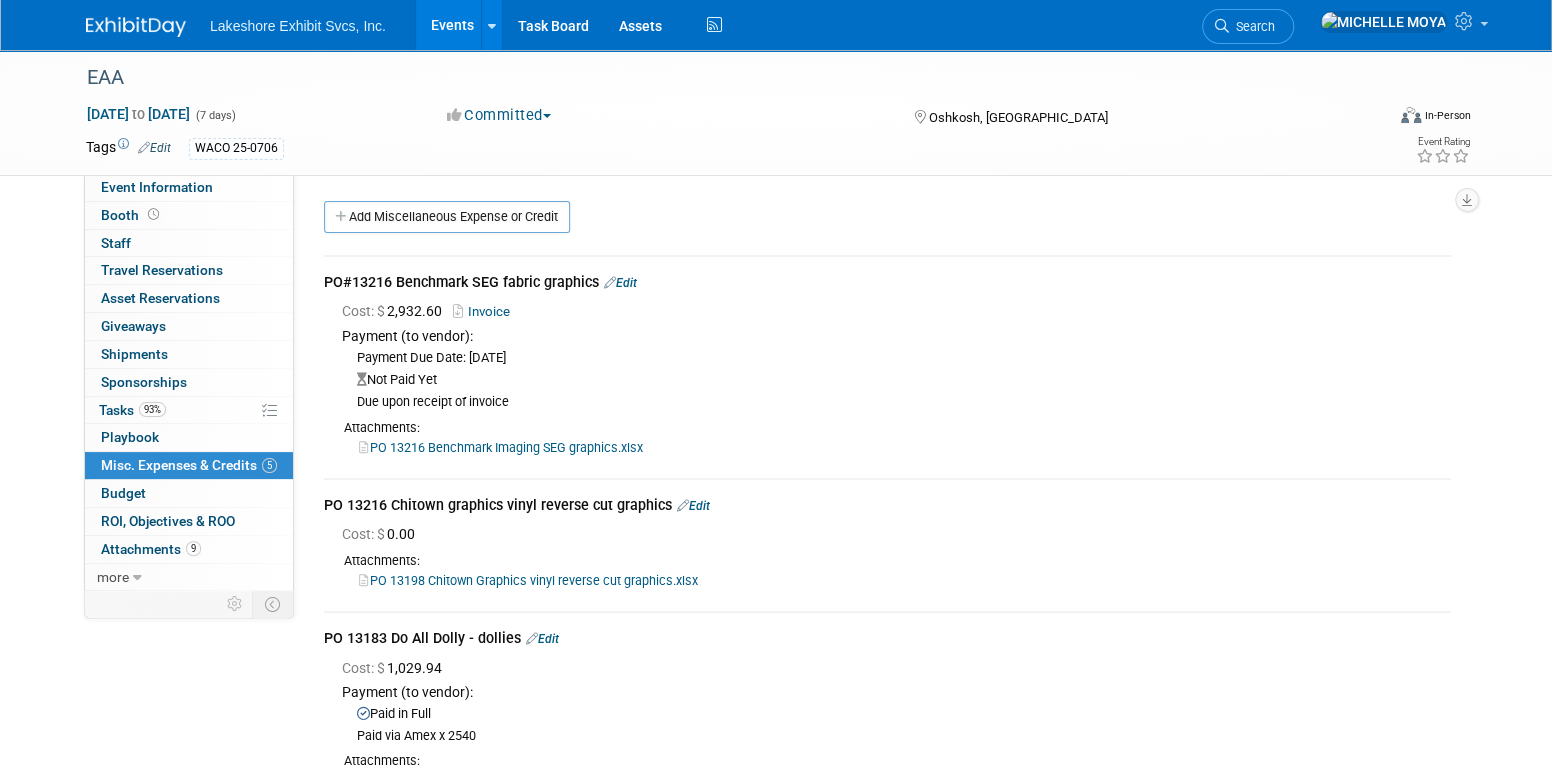 click on "Events" at bounding box center [452, 25] 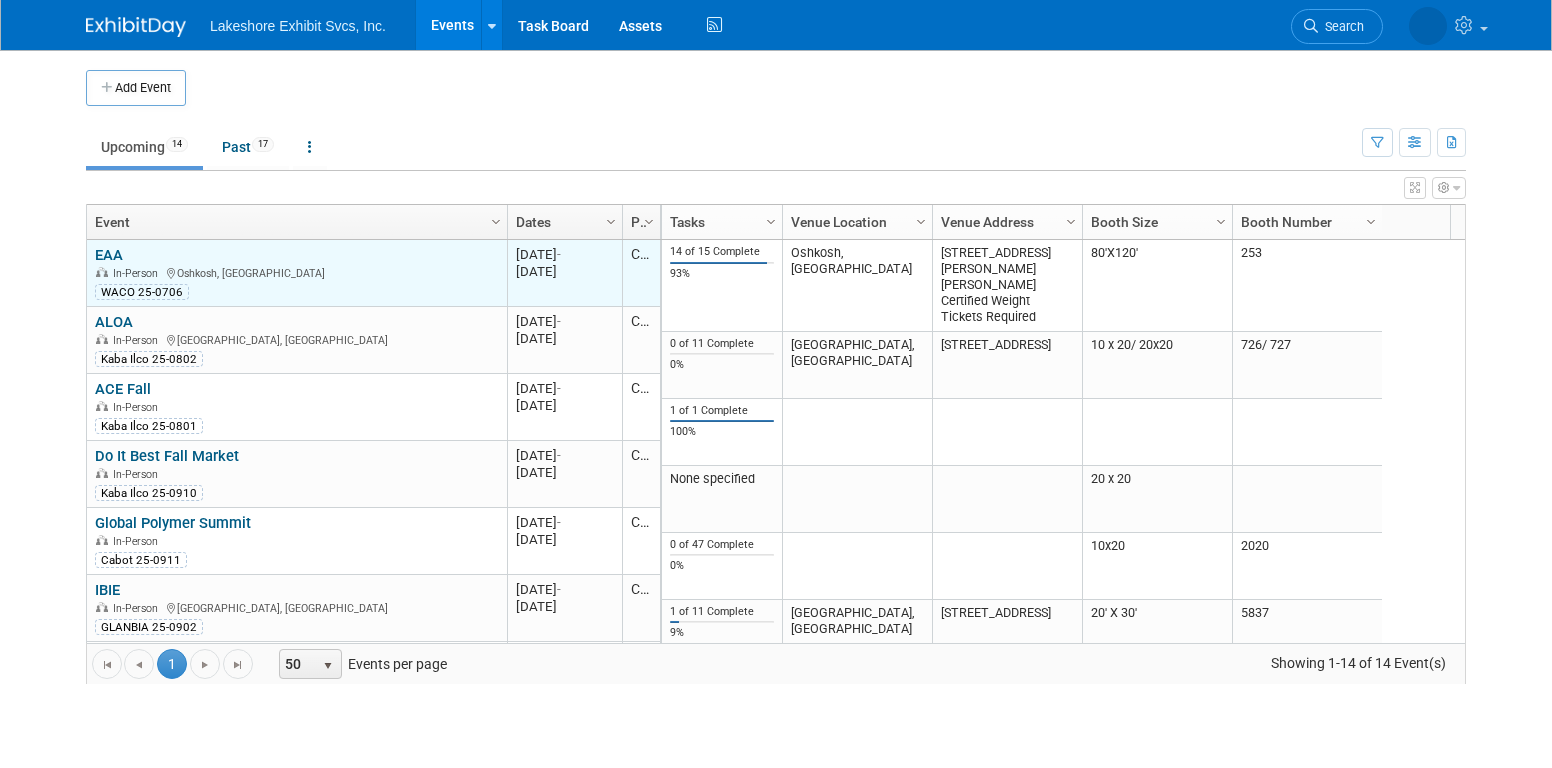 scroll, scrollTop: 0, scrollLeft: 0, axis: both 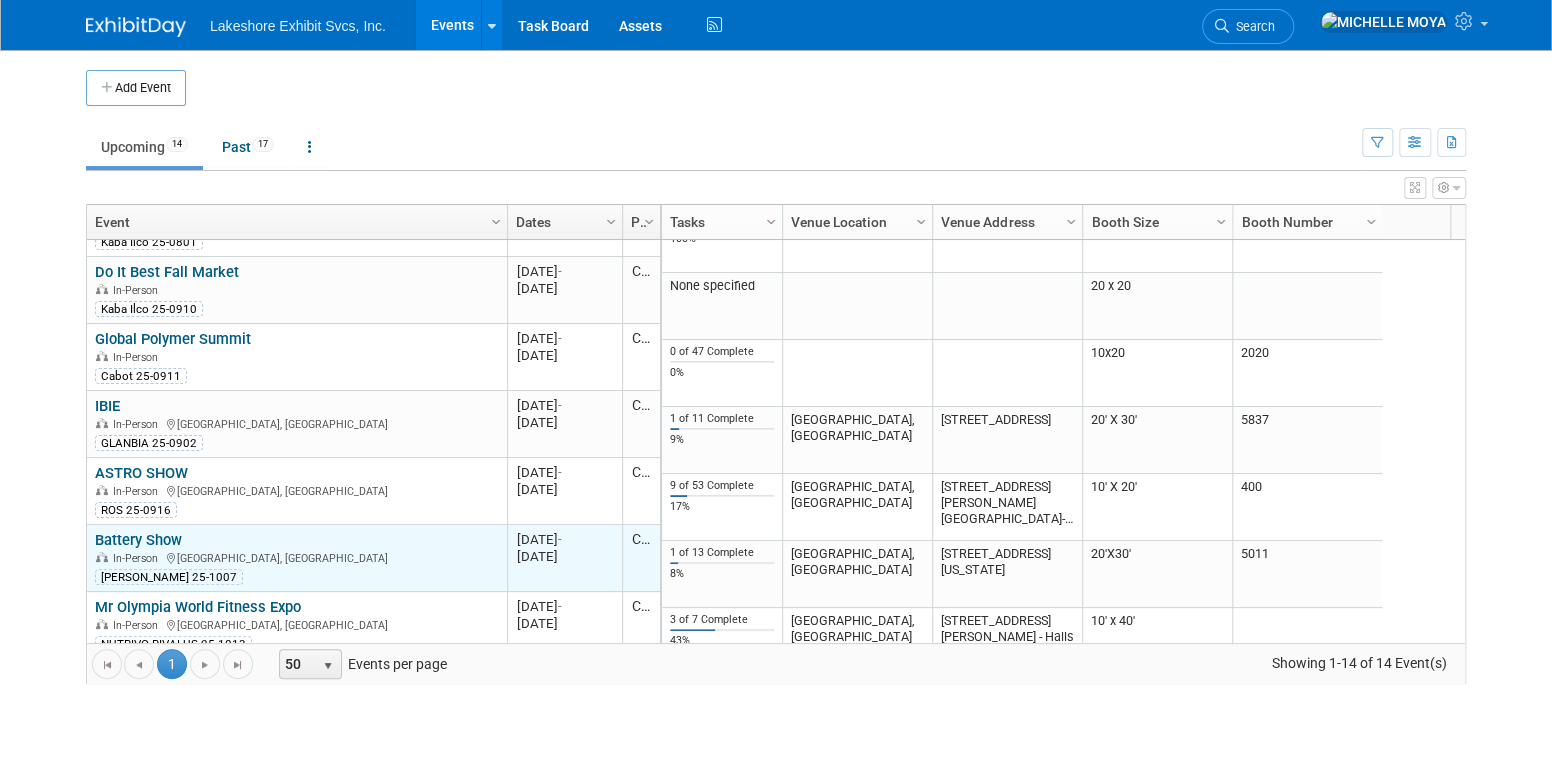 click on "Battery Show" at bounding box center [138, 540] 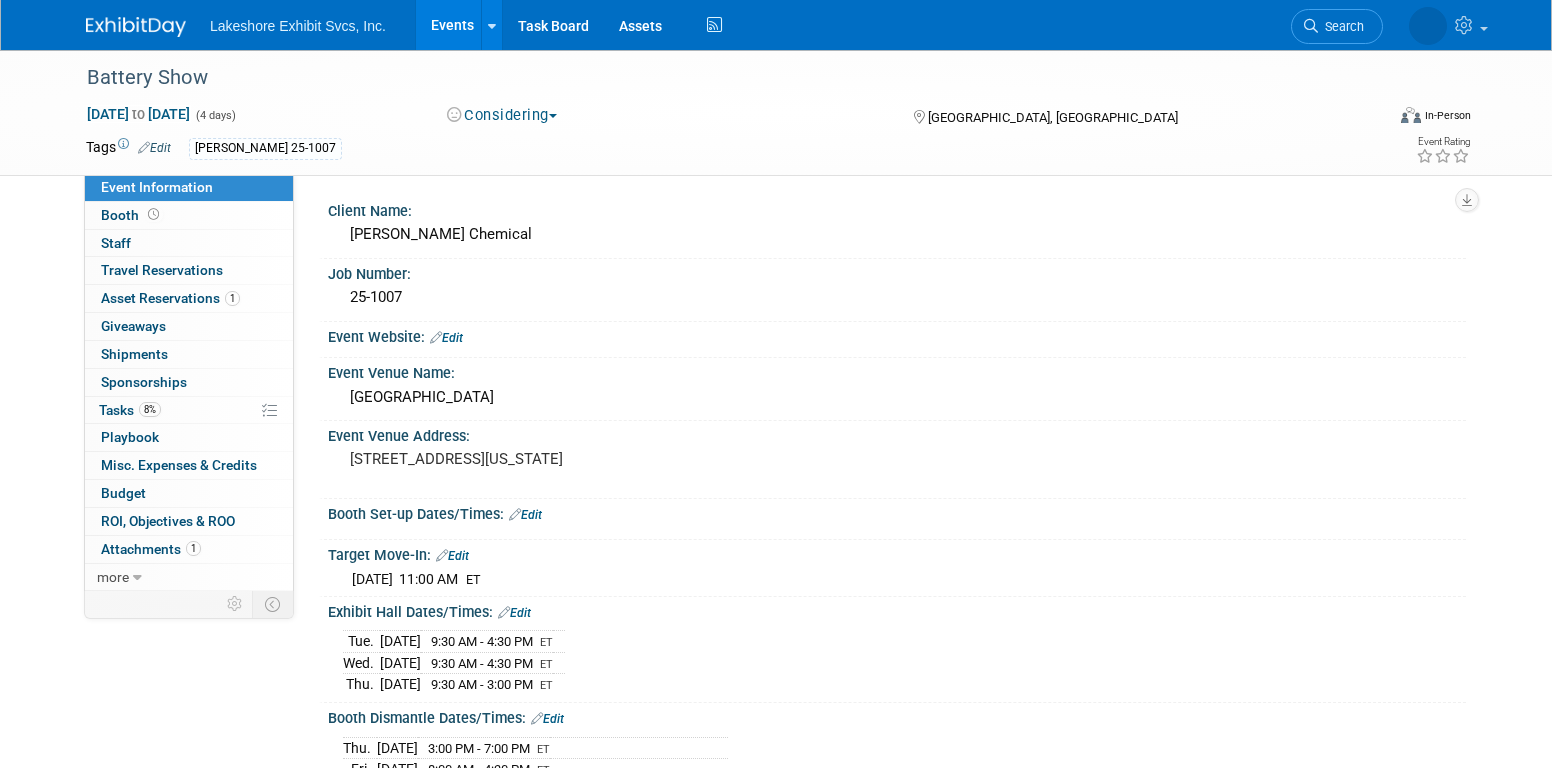 scroll, scrollTop: 0, scrollLeft: 0, axis: both 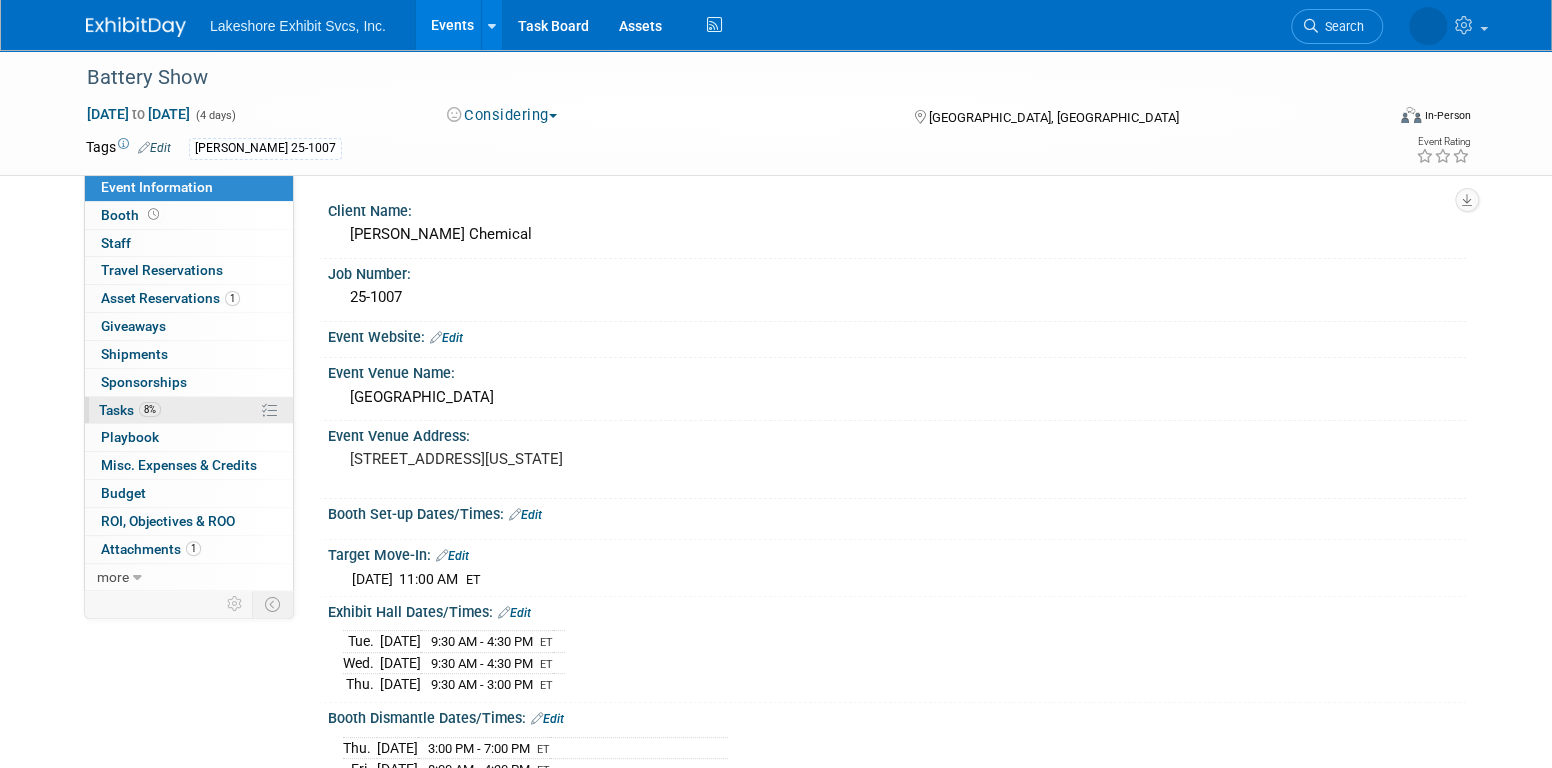 click on "8%
Tasks 8%" at bounding box center [189, 410] 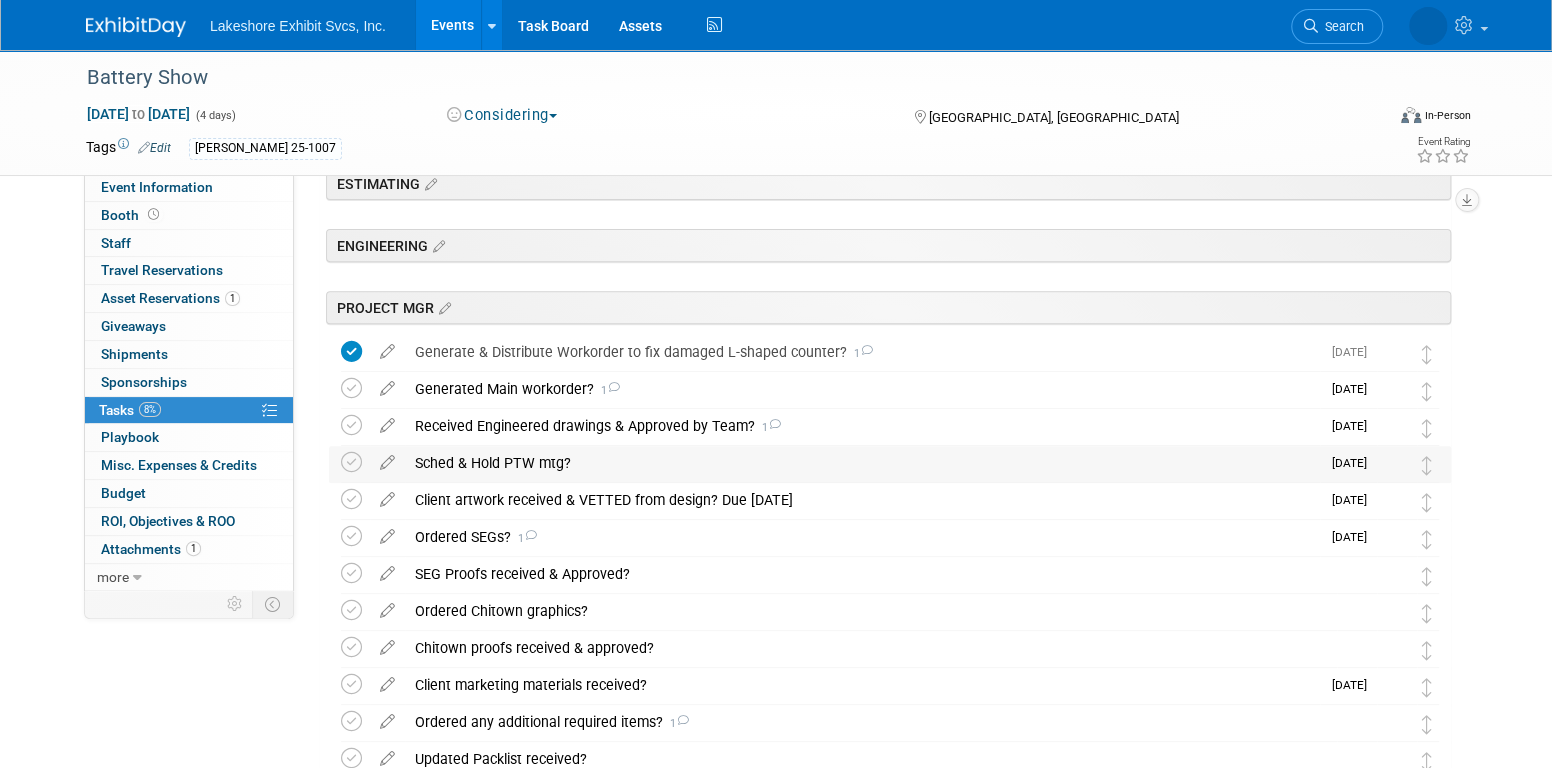 scroll, scrollTop: 300, scrollLeft: 0, axis: vertical 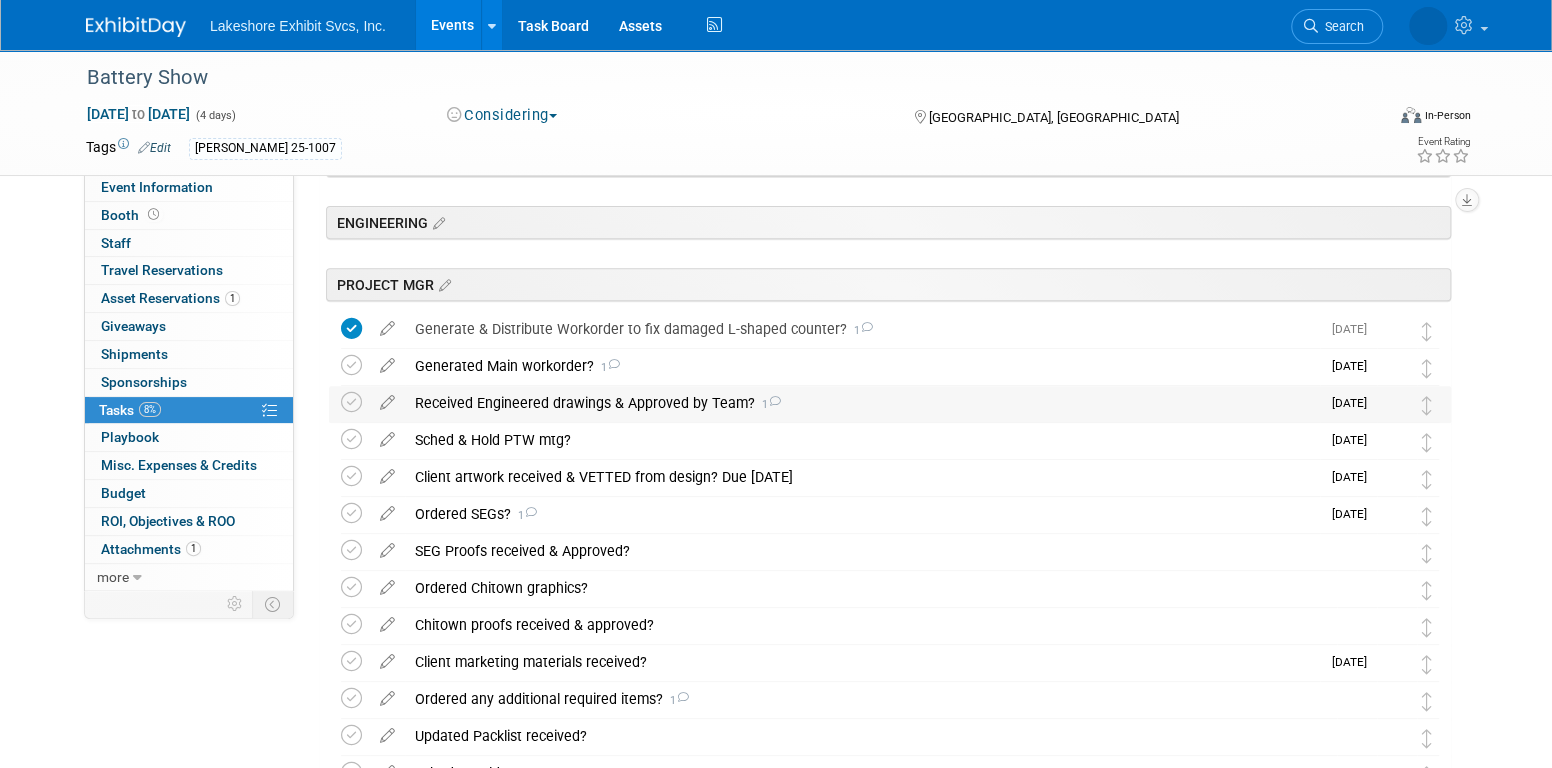 click on "Received Engineered drawings & Approved by Team?
1" at bounding box center [862, 403] 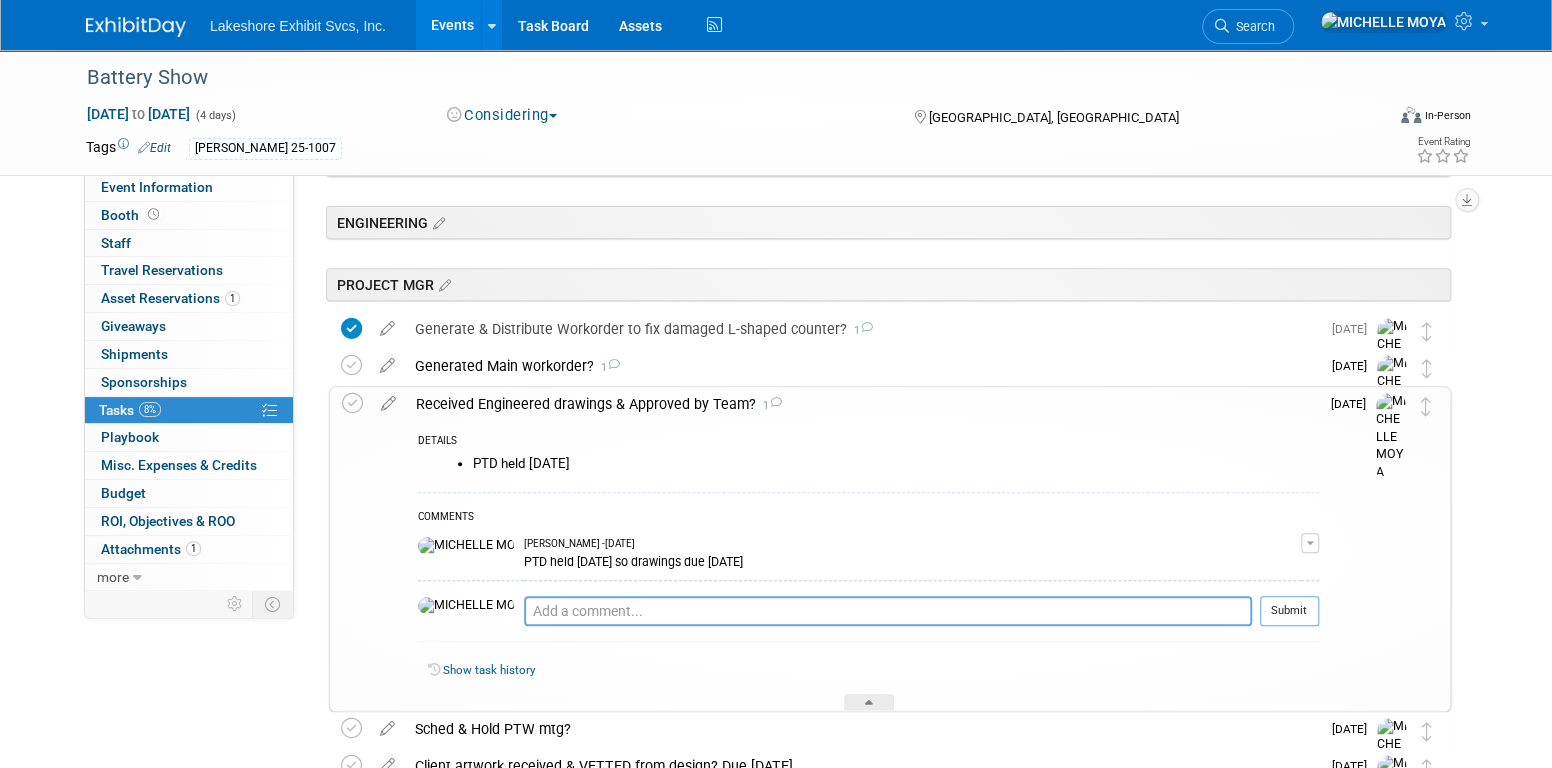 click on "Pro tip: Press Ctrl-Enter to submit comment." at bounding box center (888, 633) 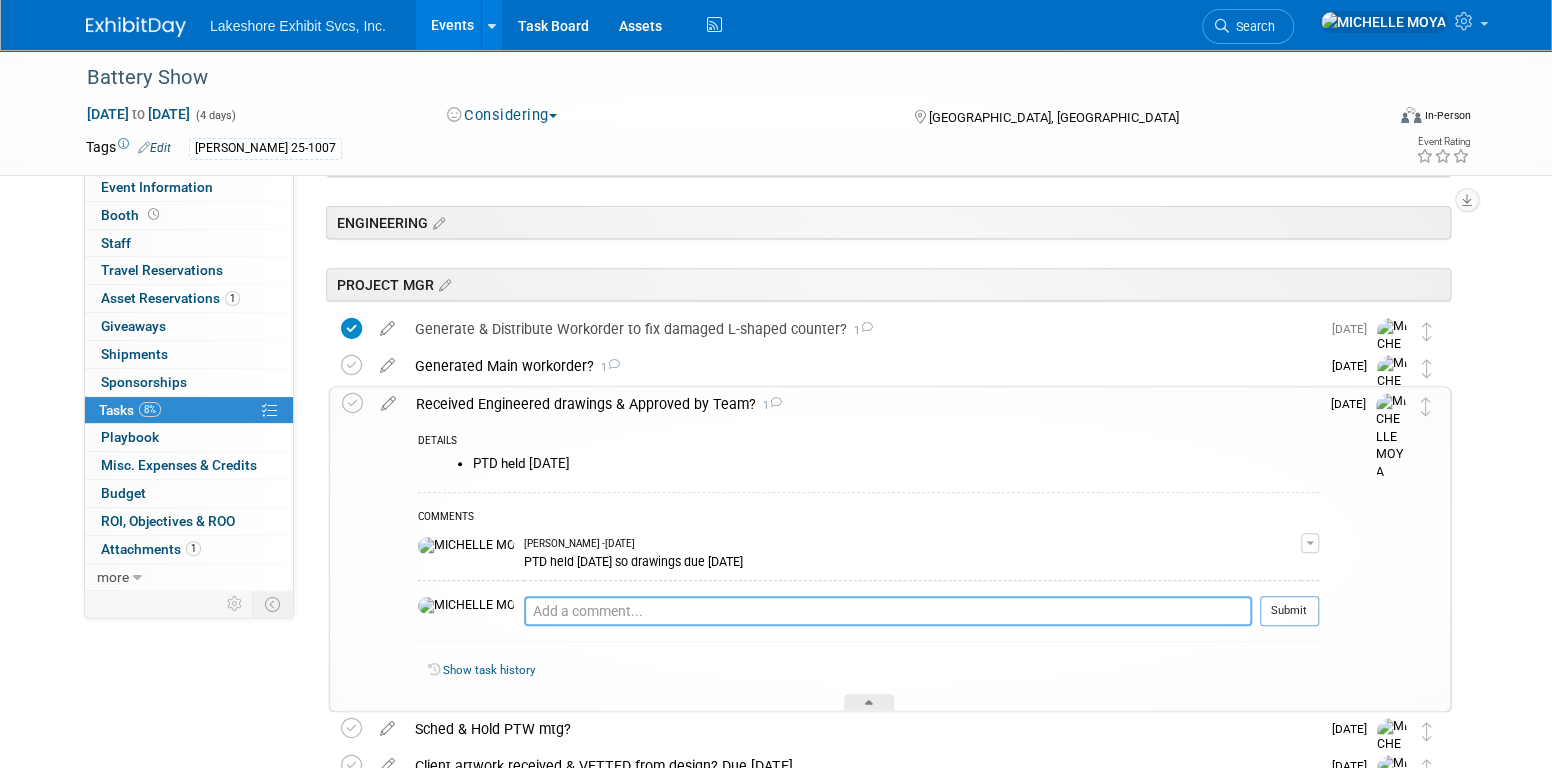 click at bounding box center [888, 611] 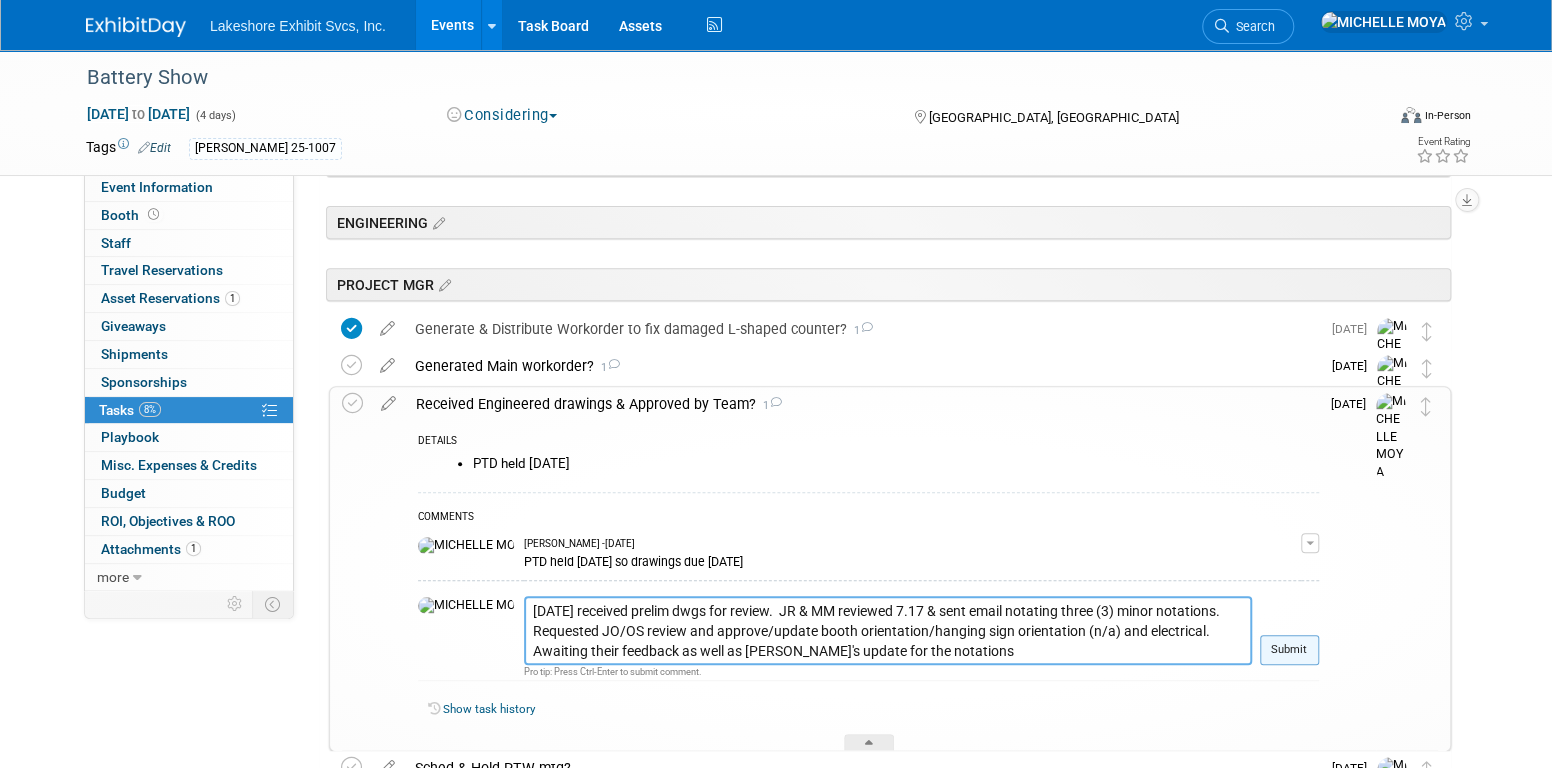 type on "7.16.25 received prelim dwgs for review.  JR & MM reviewed 7.17 & sent email notating three (3) minor notations.  Requested JO/OS review and approve/update booth orientation/hanging sign orientation (n/a) and electrical.  Awaiting their feedback as well as Eric's update for the notations" 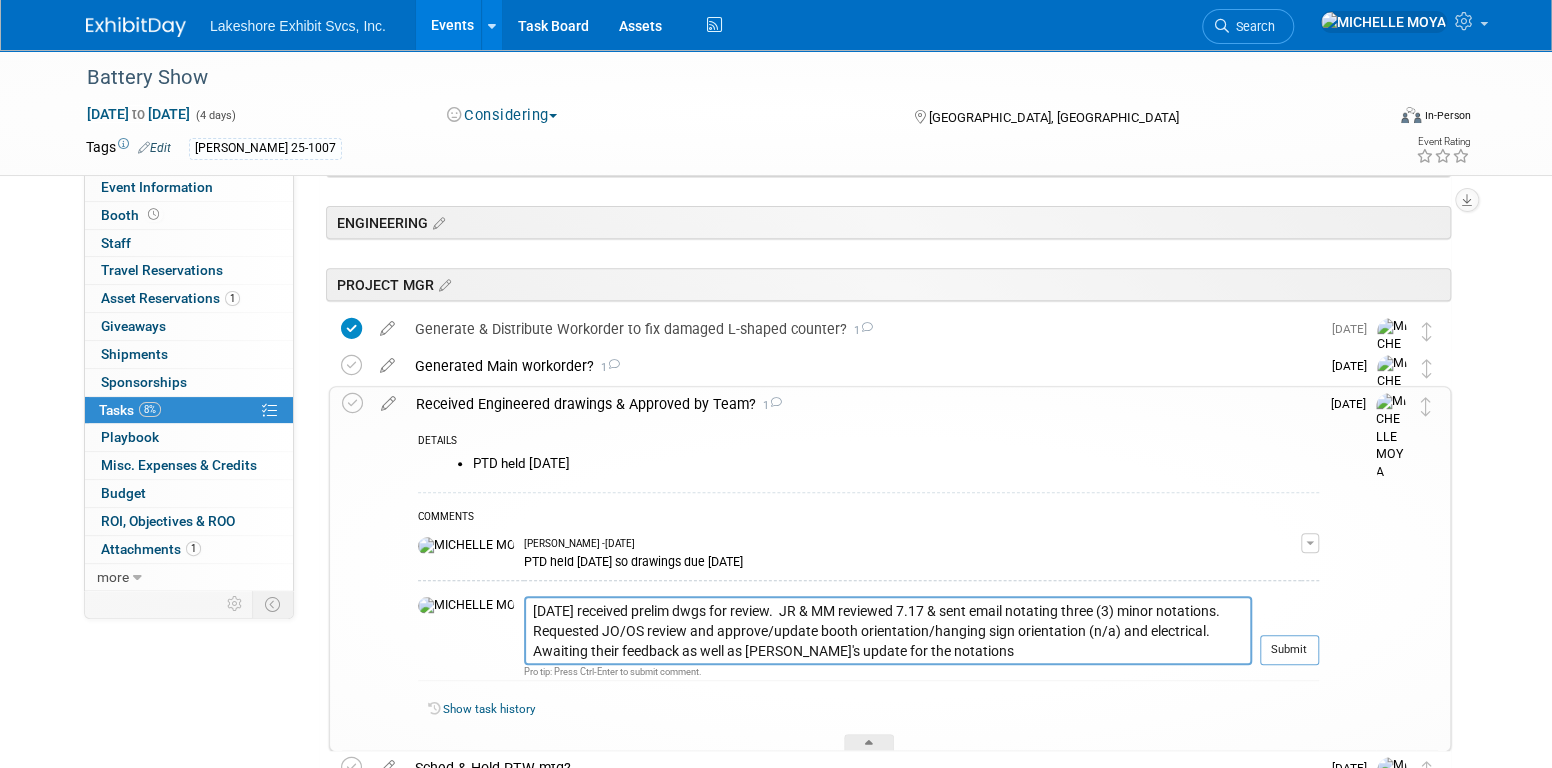 click on "Submit" at bounding box center [1289, 650] 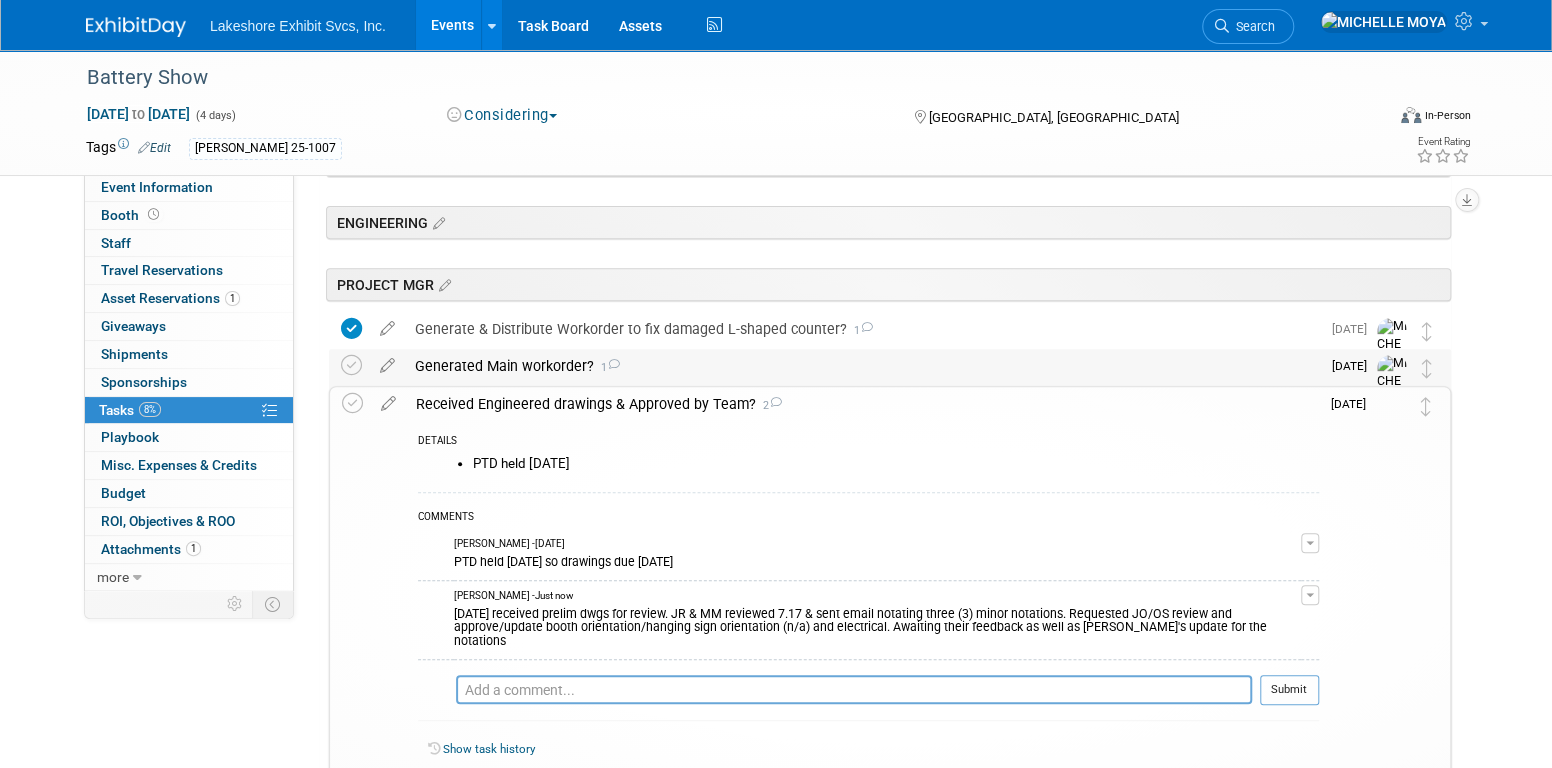 click on "Generated Main workorder?
1" at bounding box center [862, 366] 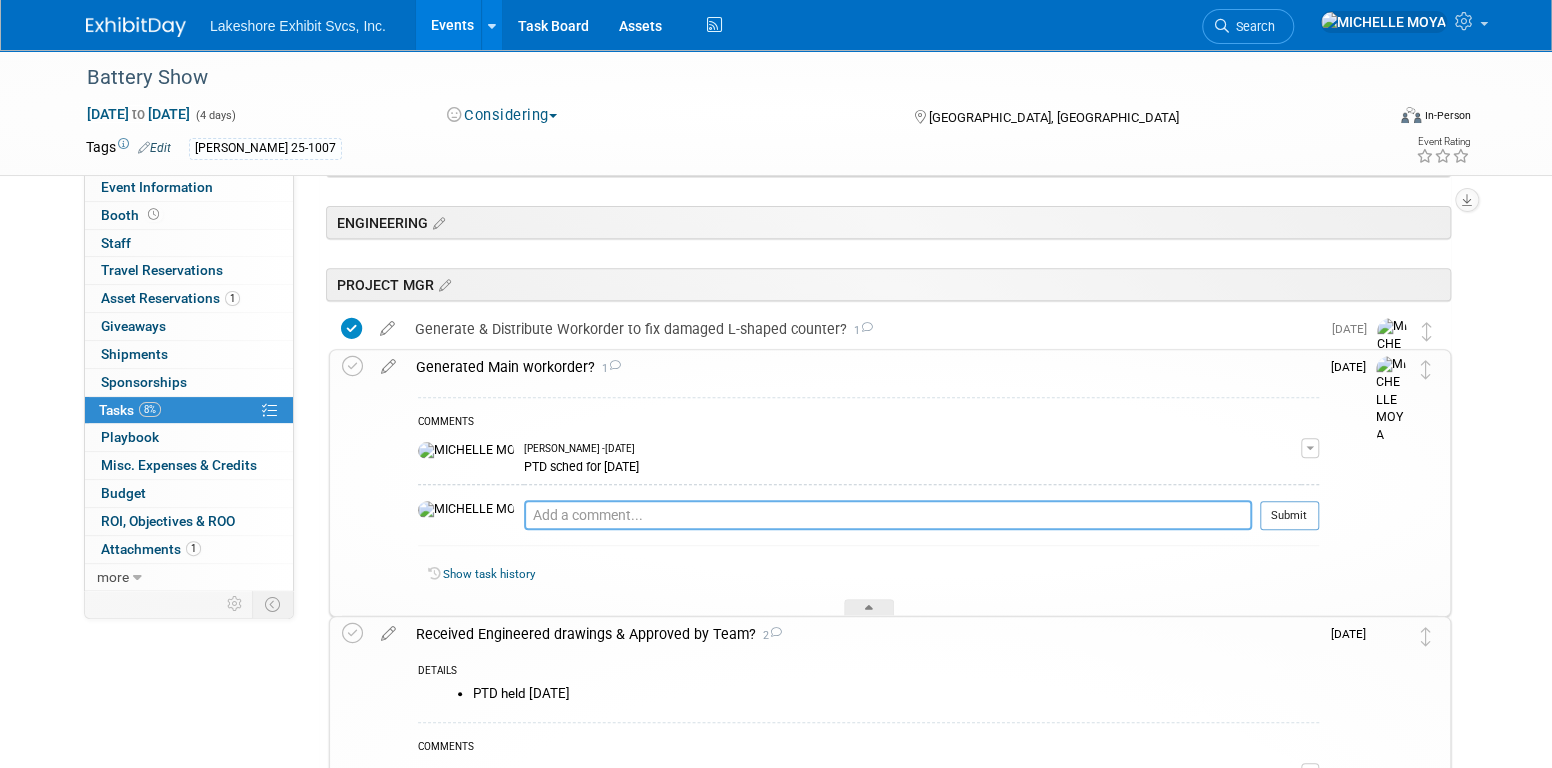 click at bounding box center [888, 515] 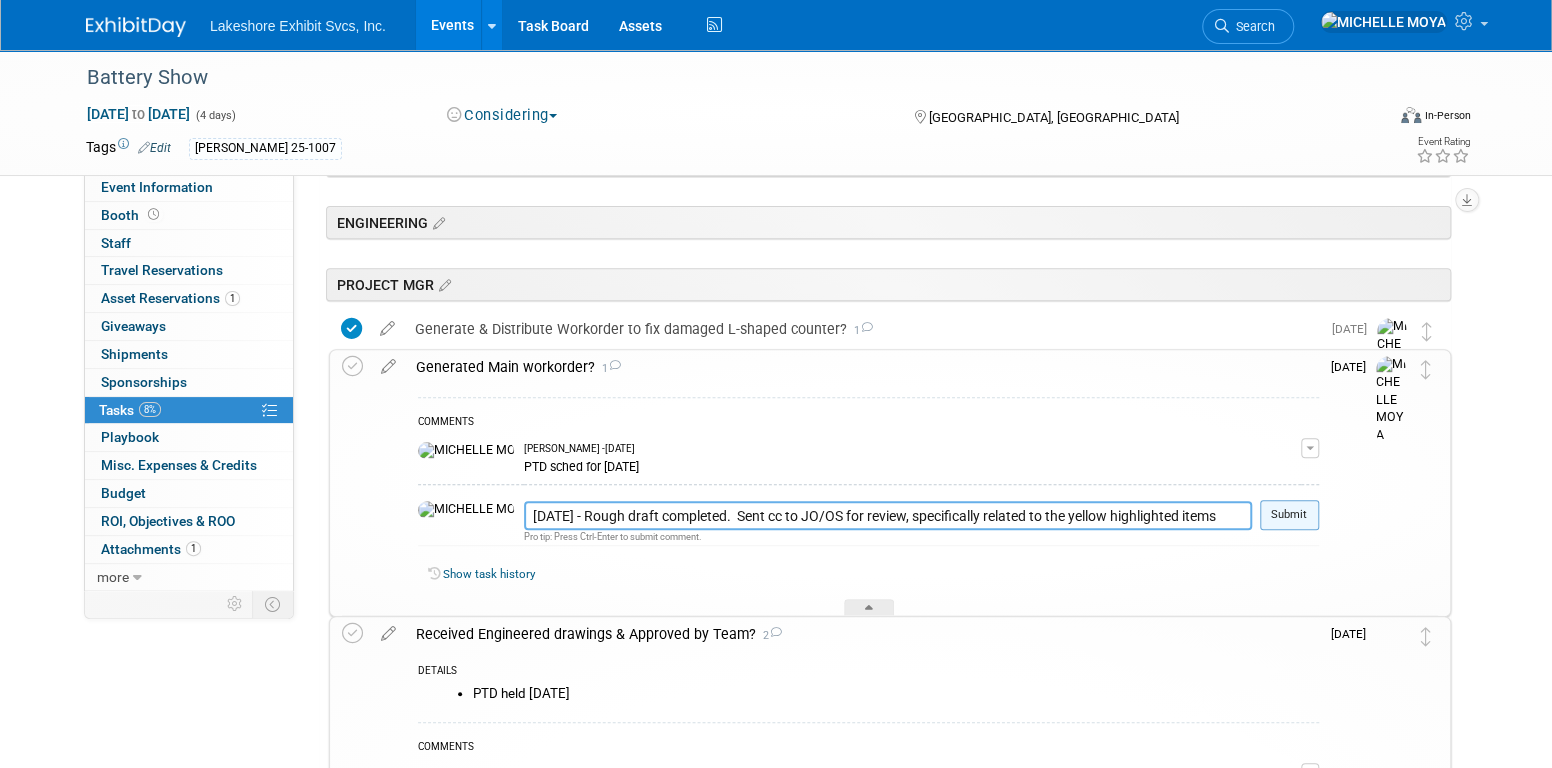 type on "7.17.25 - Rough draft completed.  Sent cc to JO/OS for review, specifically related to the yellow highlighted items" 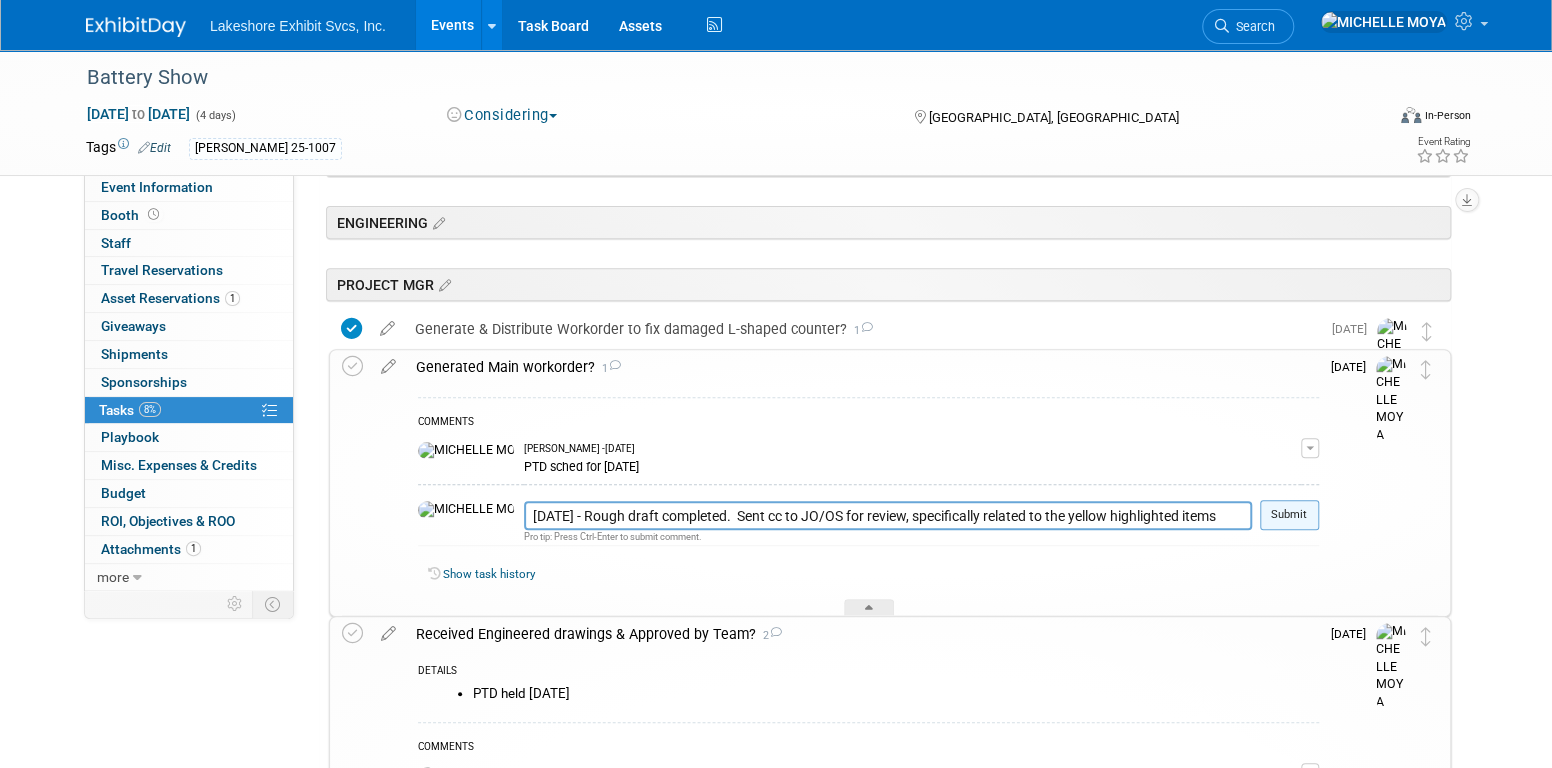 click on "Submit" at bounding box center (1289, 515) 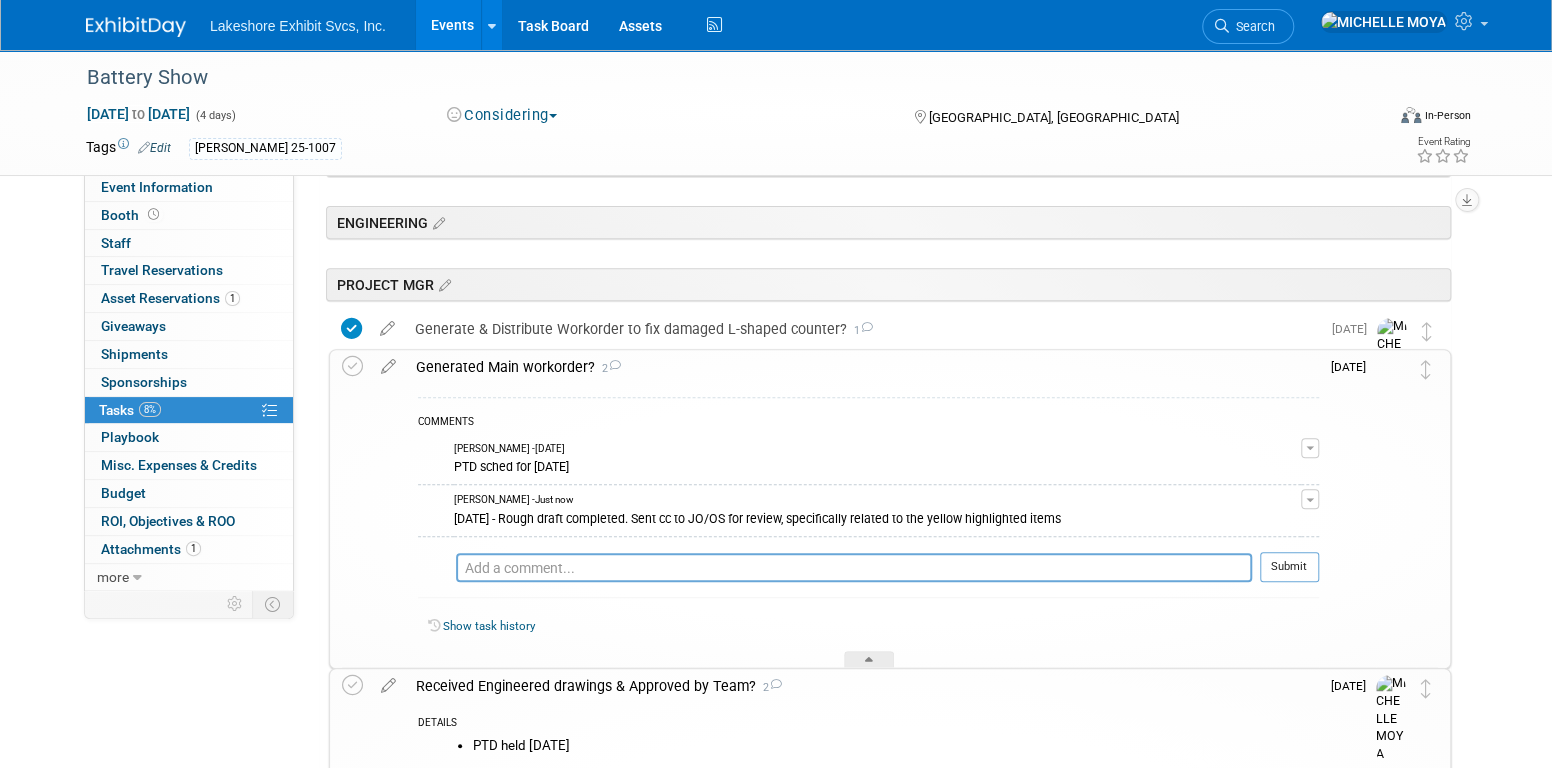 click on "Generated Main workorder?
2" at bounding box center (862, 367) 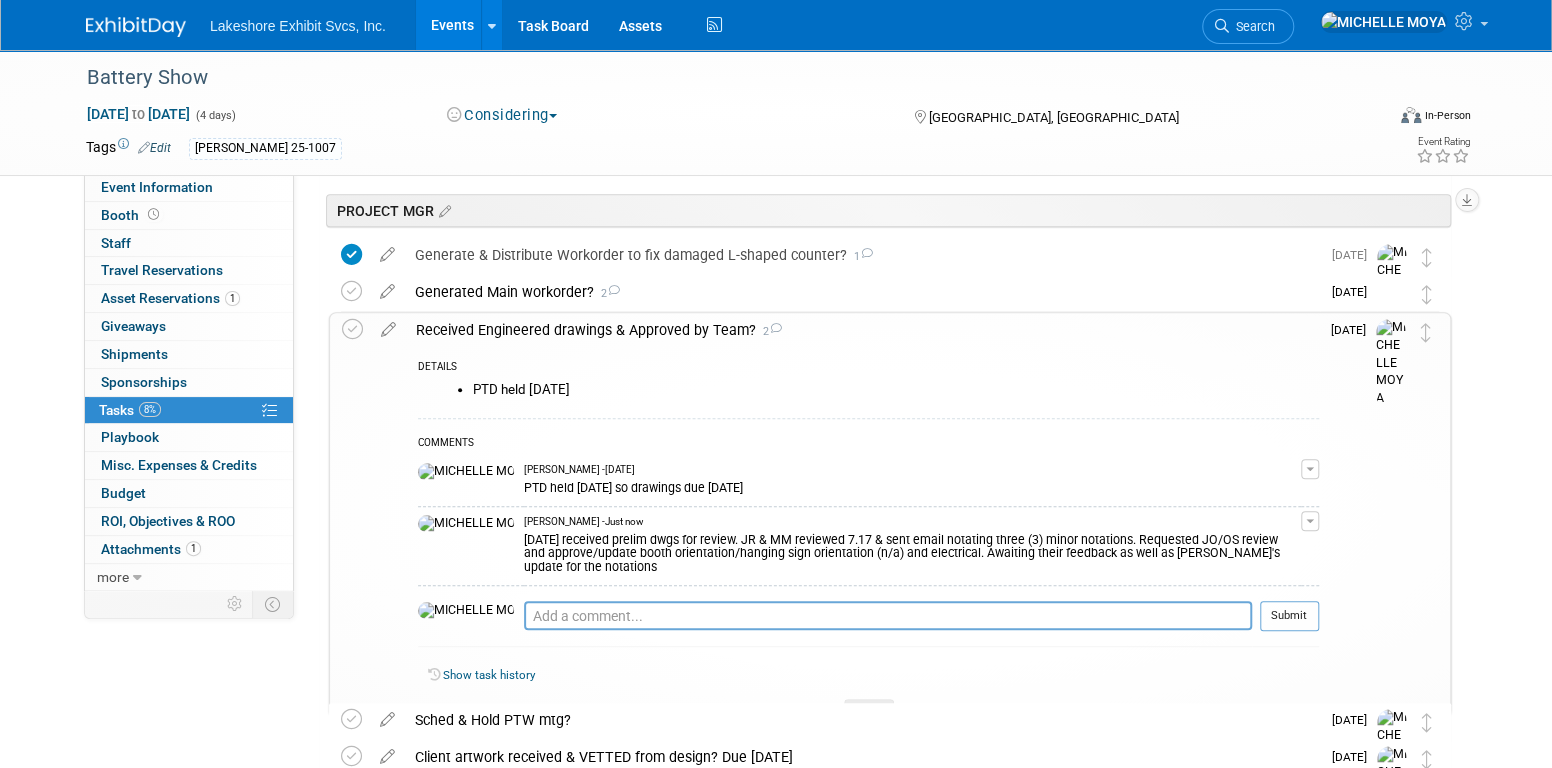 scroll, scrollTop: 500, scrollLeft: 0, axis: vertical 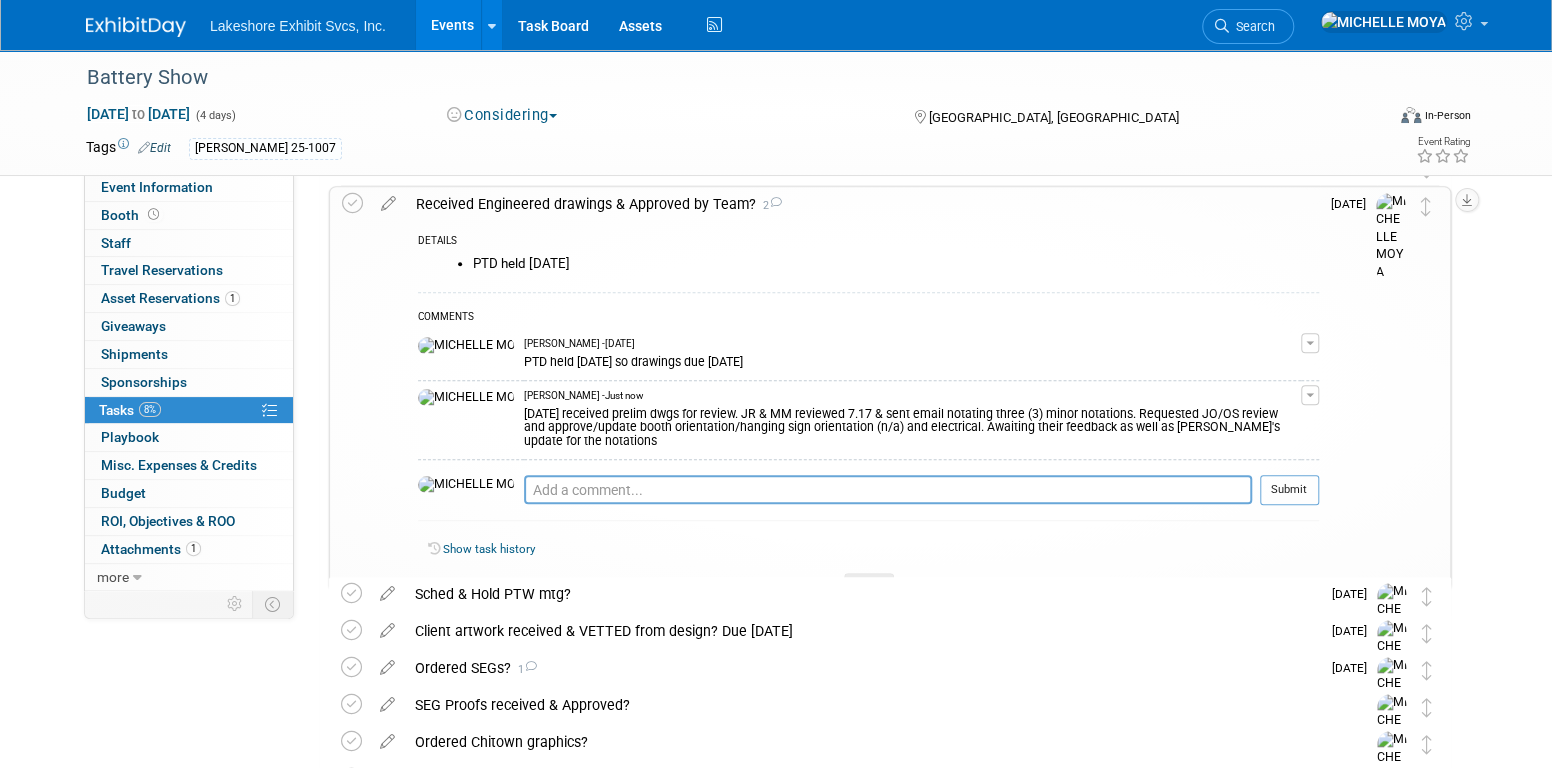 click on "Received Engineered drawings & Approved by Team?
2" at bounding box center (862, 204) 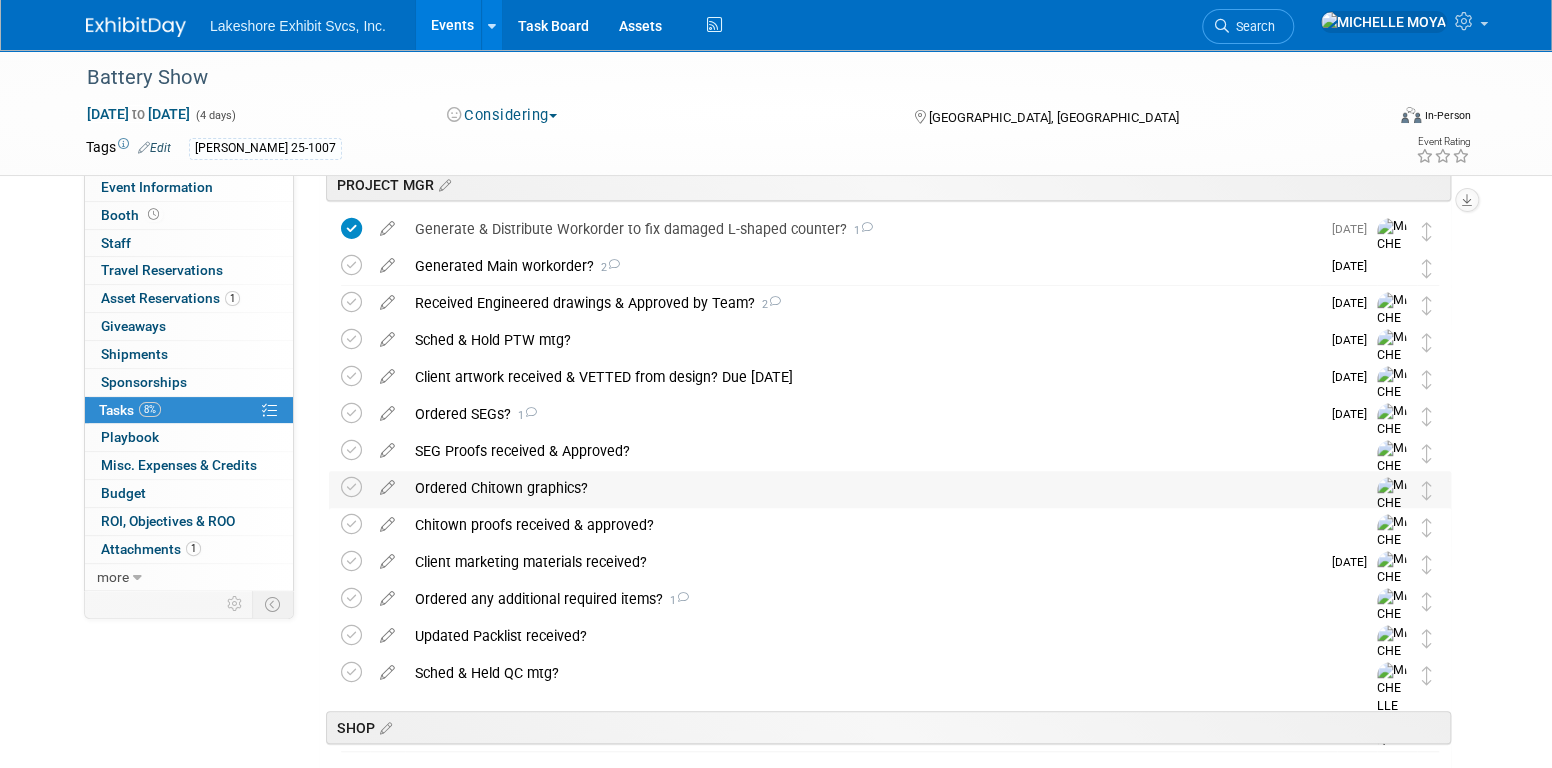 scroll, scrollTop: 300, scrollLeft: 0, axis: vertical 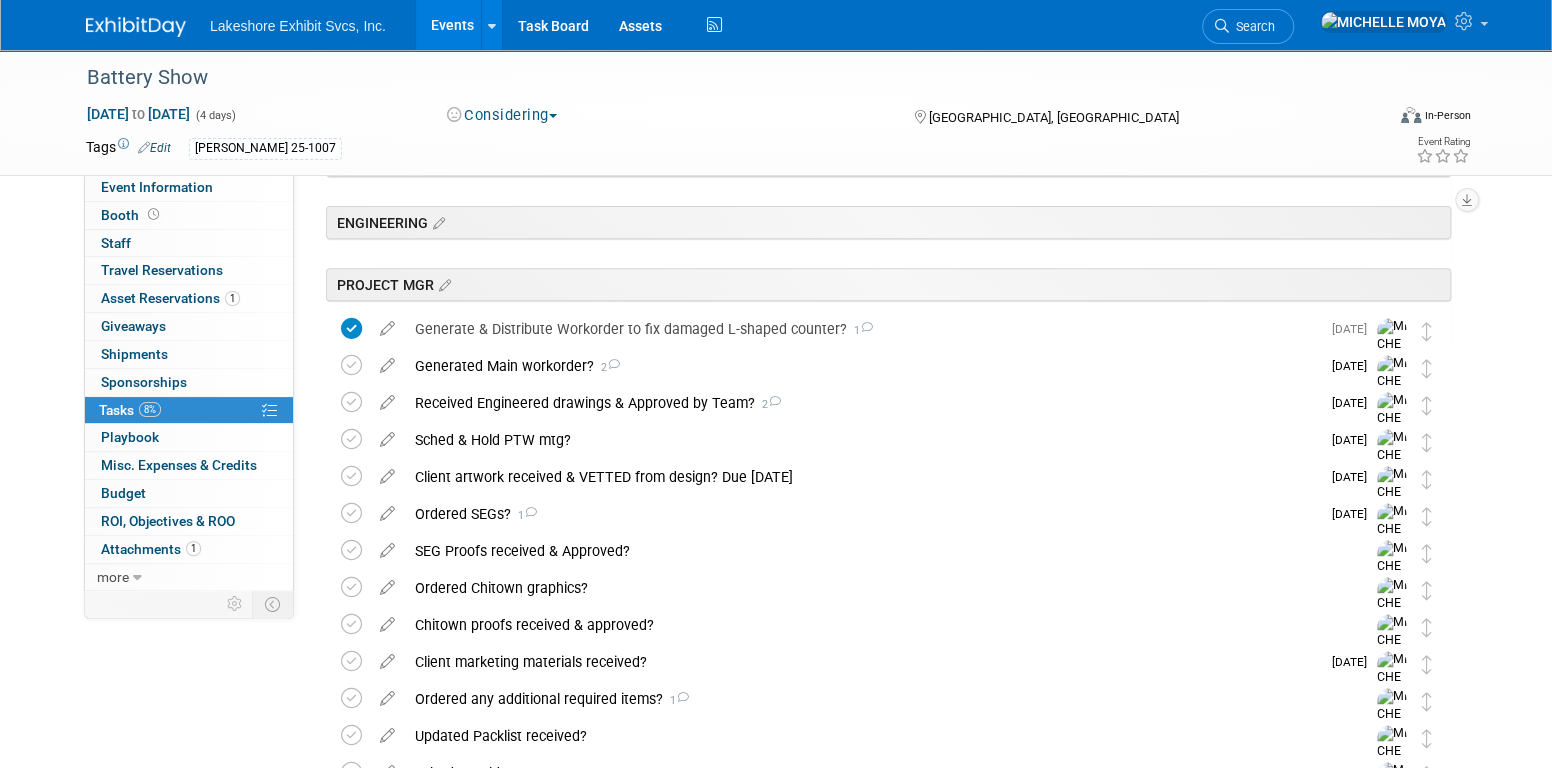 click on "Events" at bounding box center (452, 25) 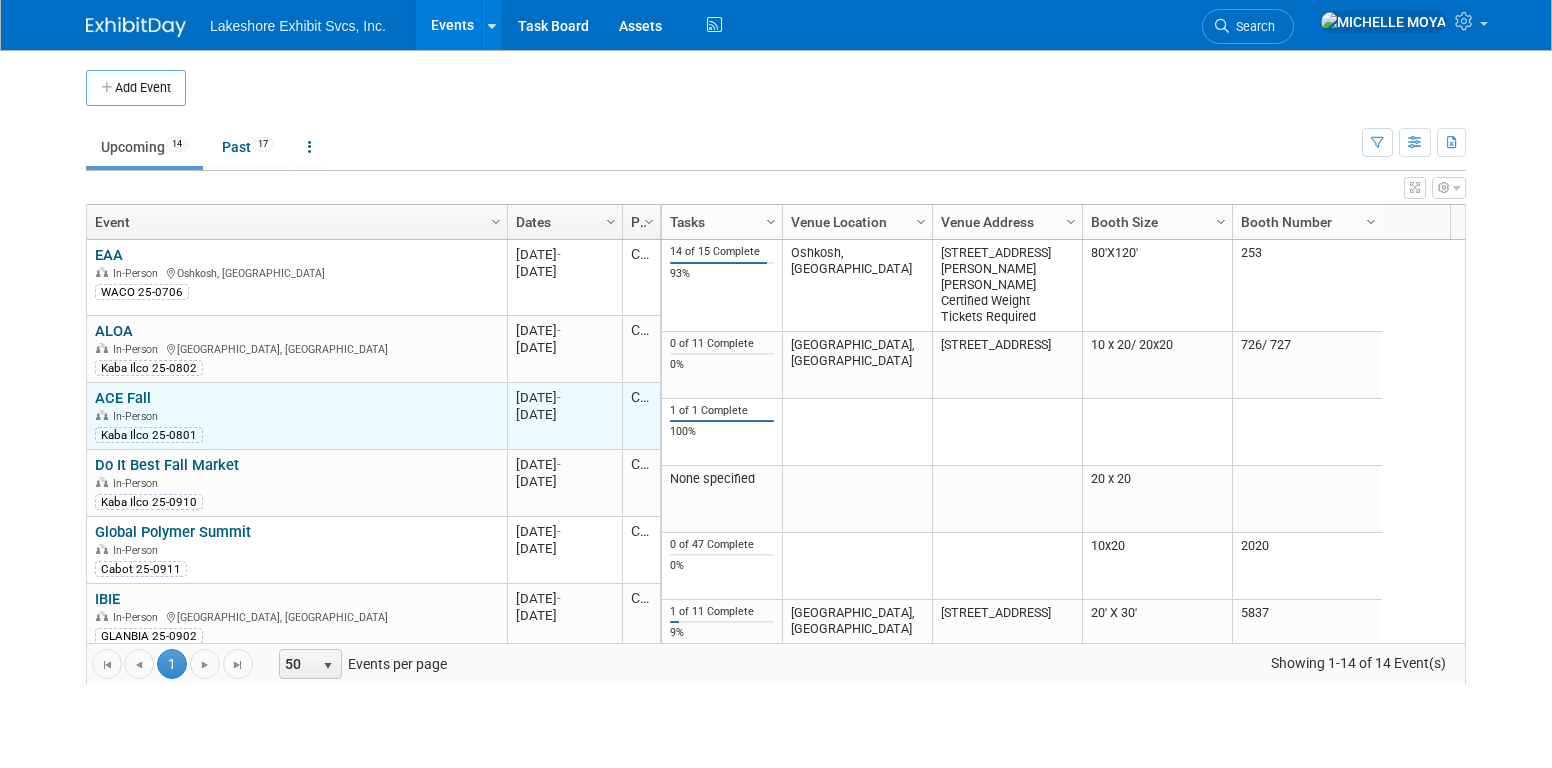 scroll, scrollTop: 0, scrollLeft: 0, axis: both 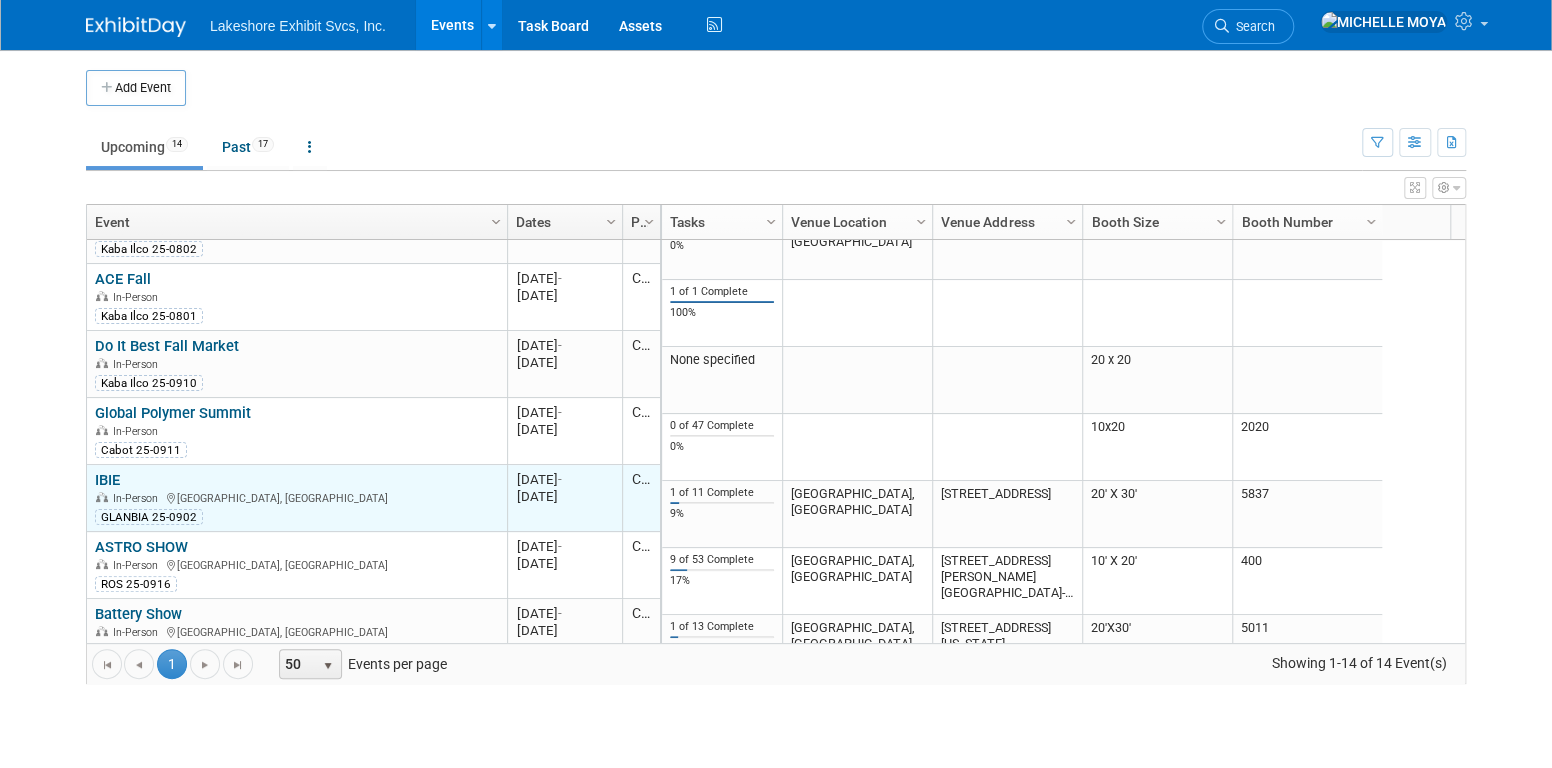 click on "IBIE" at bounding box center (107, 480) 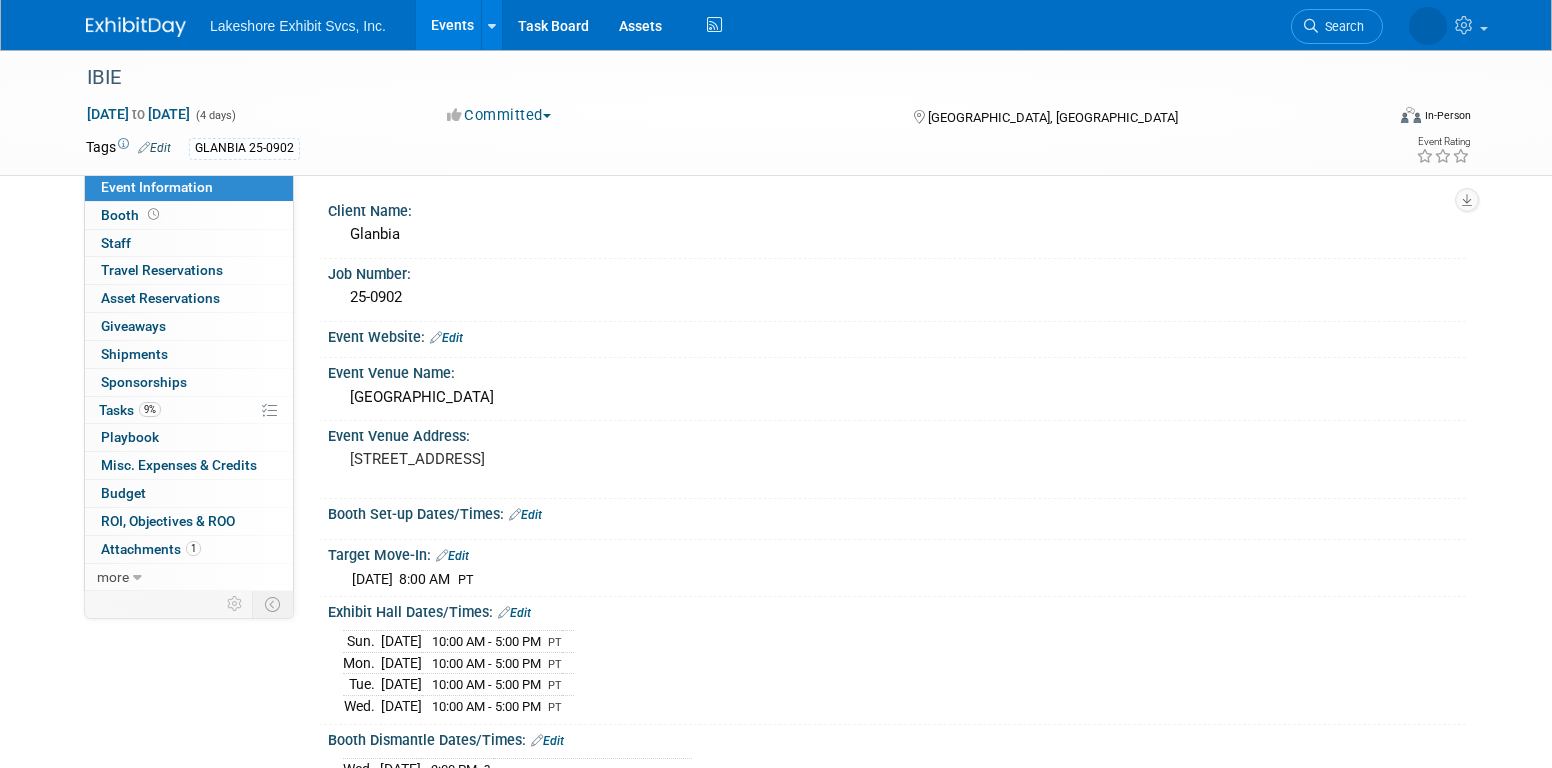 scroll, scrollTop: 0, scrollLeft: 0, axis: both 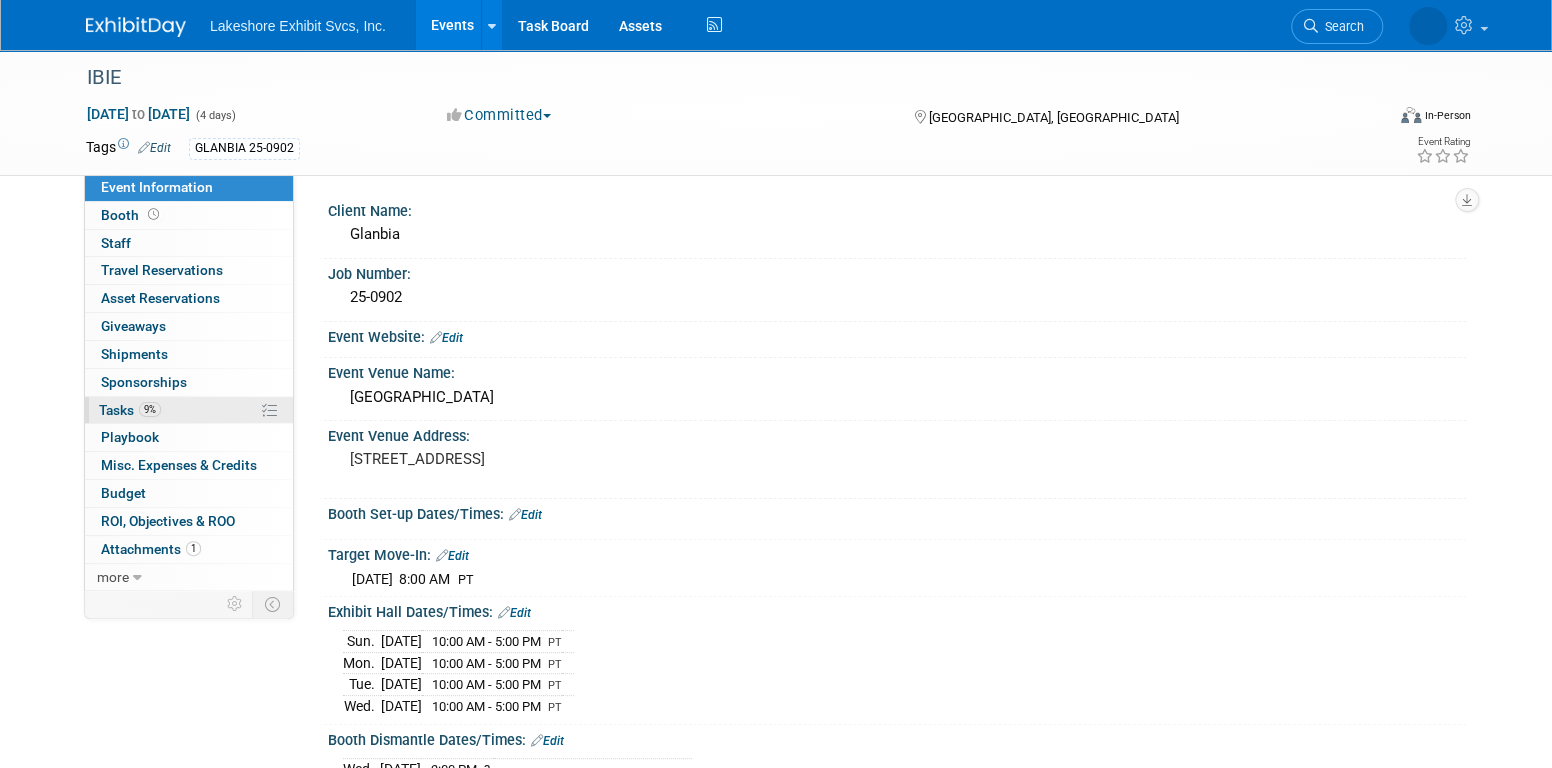 click on "9%
Tasks 9%" at bounding box center (189, 410) 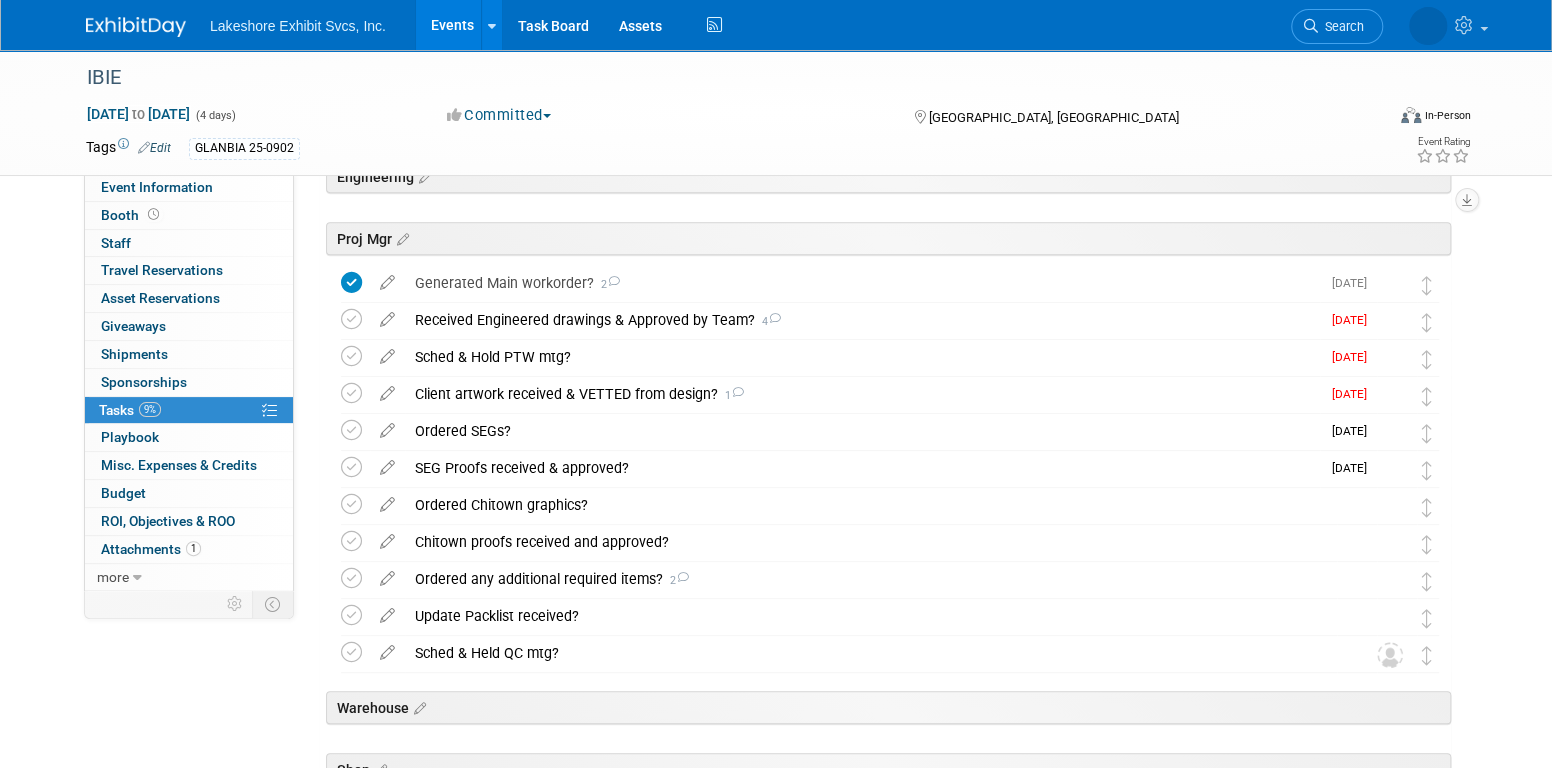 scroll, scrollTop: 300, scrollLeft: 0, axis: vertical 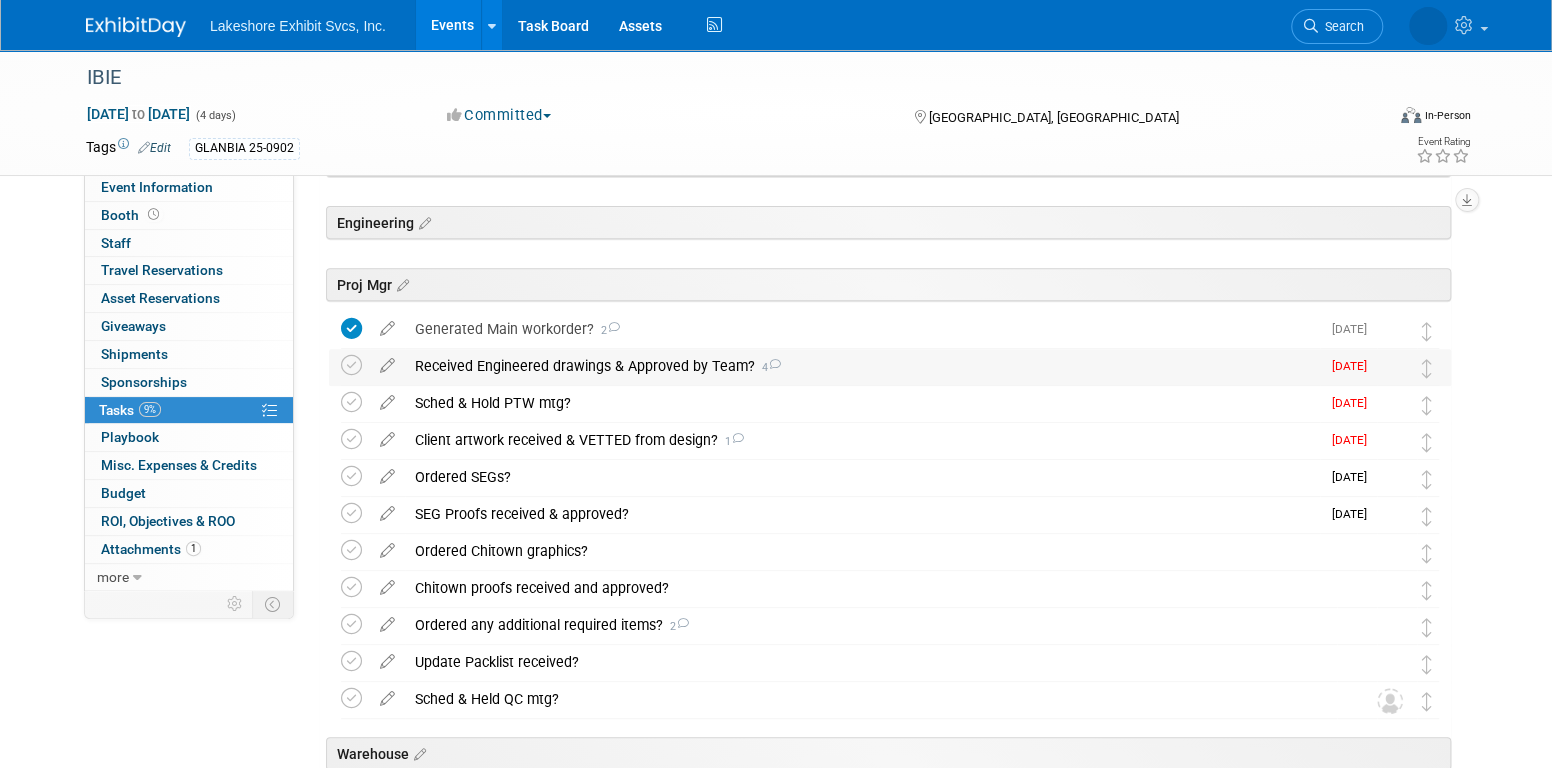 click on "Received Engineered drawings & Approved by Team?
4" at bounding box center [862, 366] 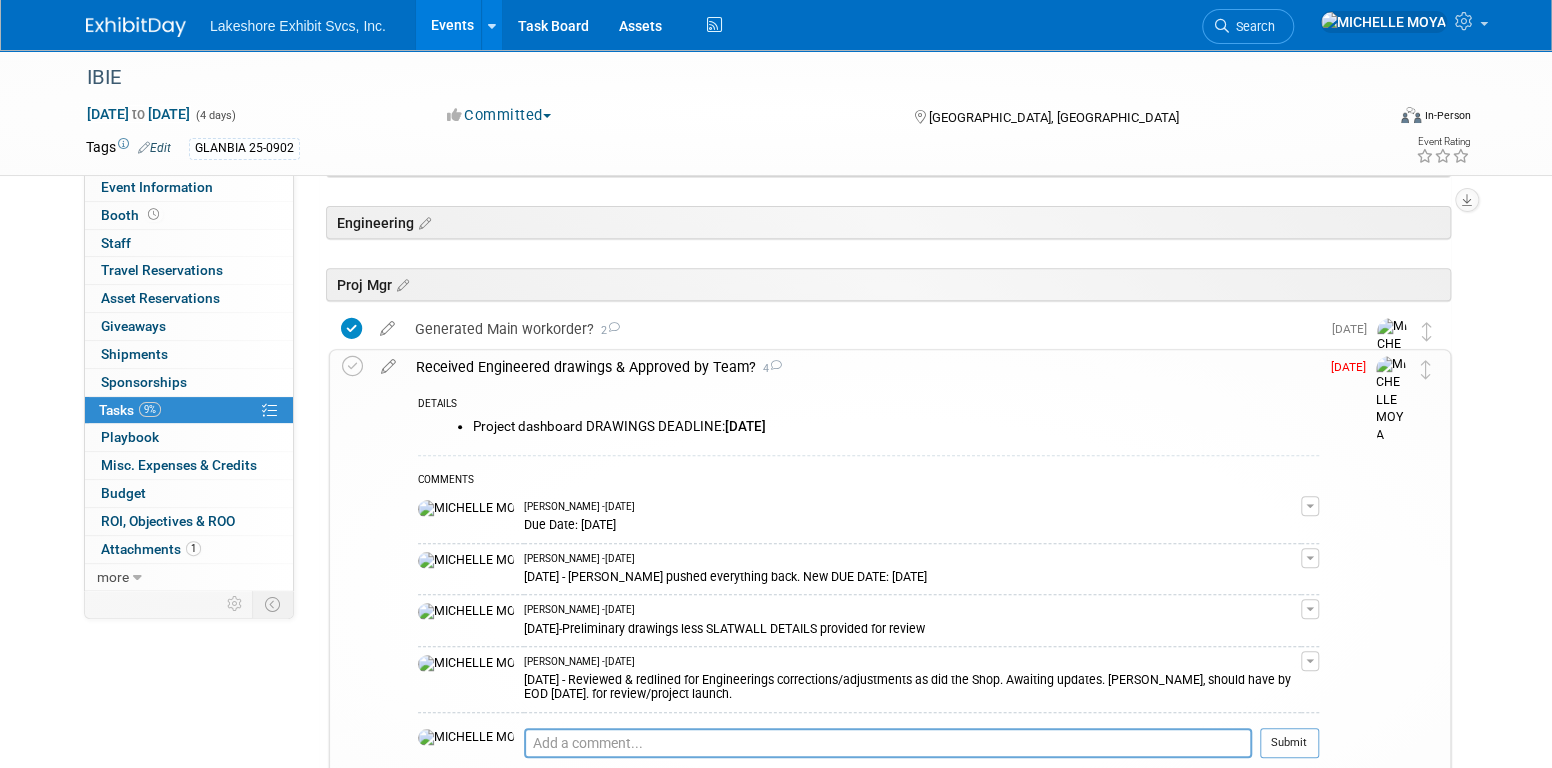 click on "Received Engineered drawings & Approved by Team?
4" at bounding box center [862, 367] 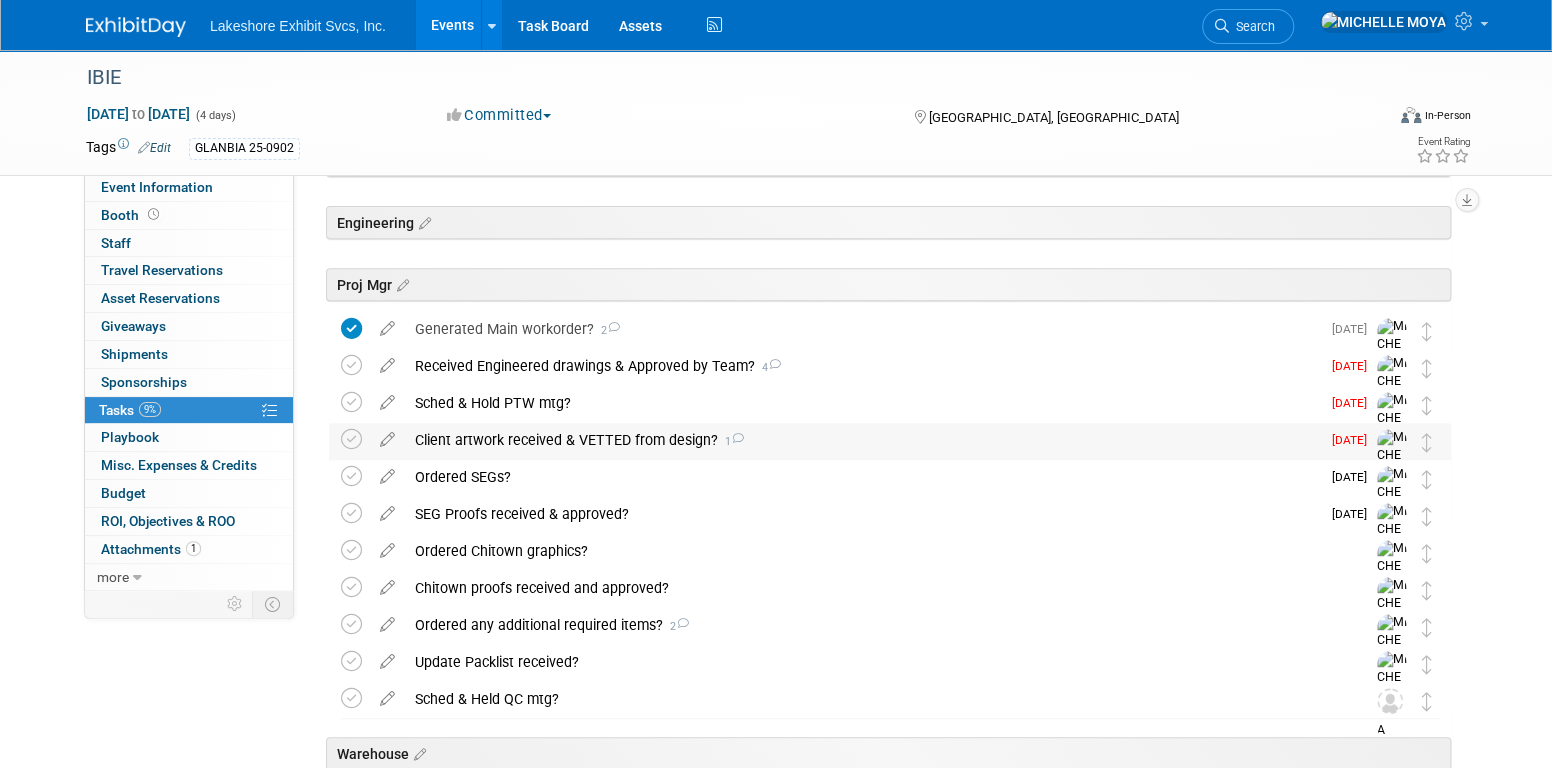 click on "Client artwork received & VETTED from design?
1" at bounding box center [862, 440] 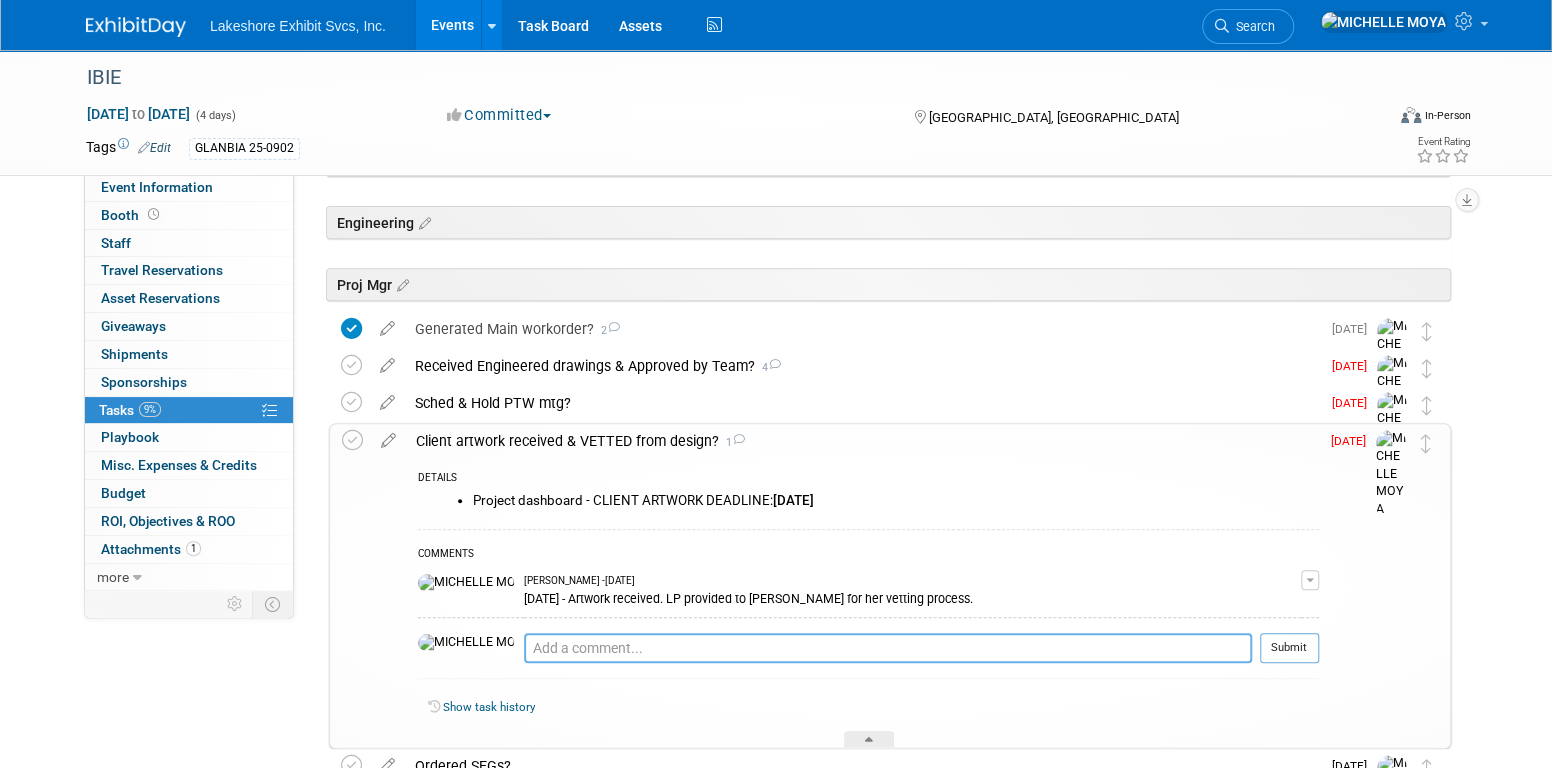 click at bounding box center (888, 648) 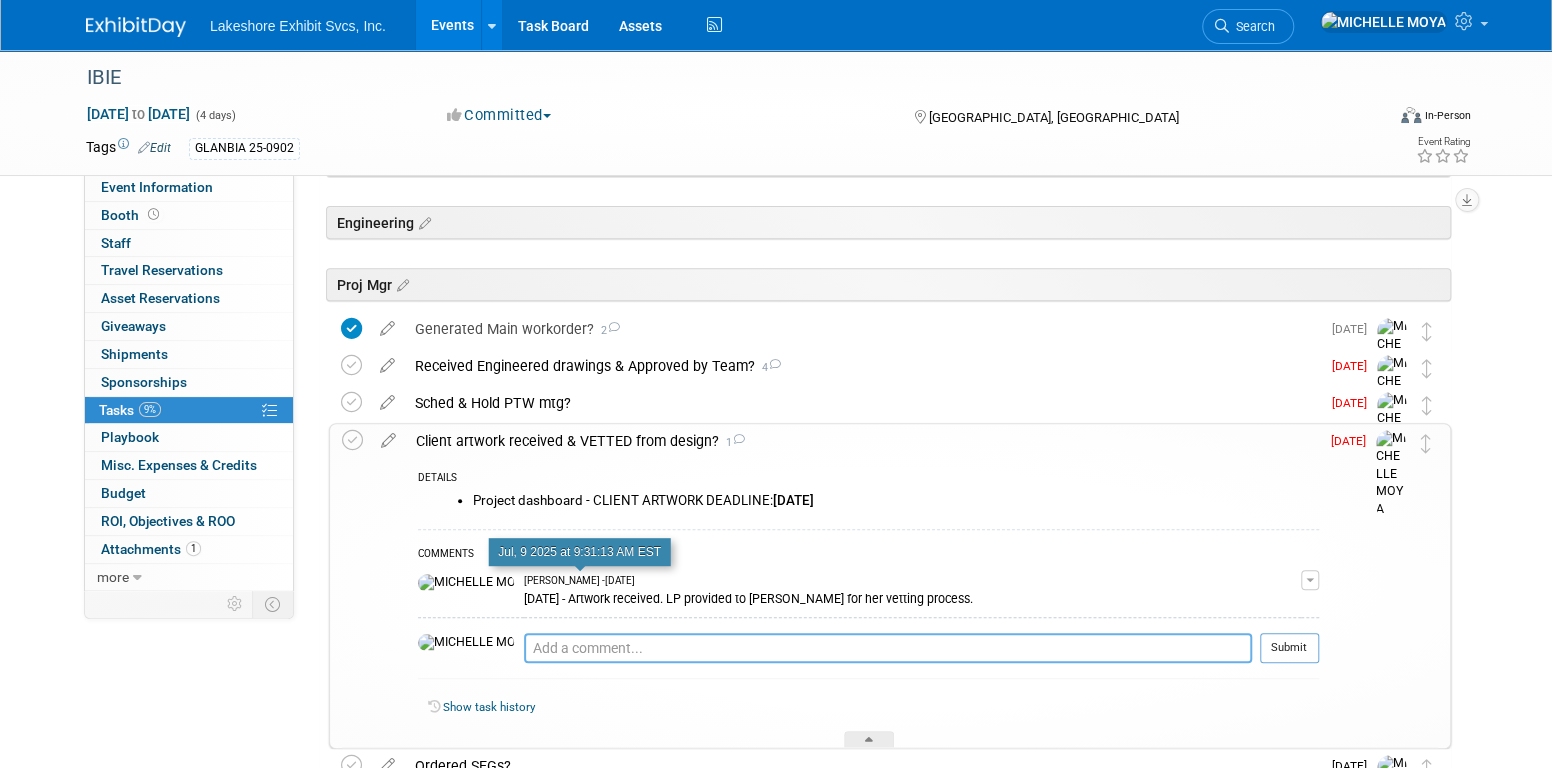 type on "a" 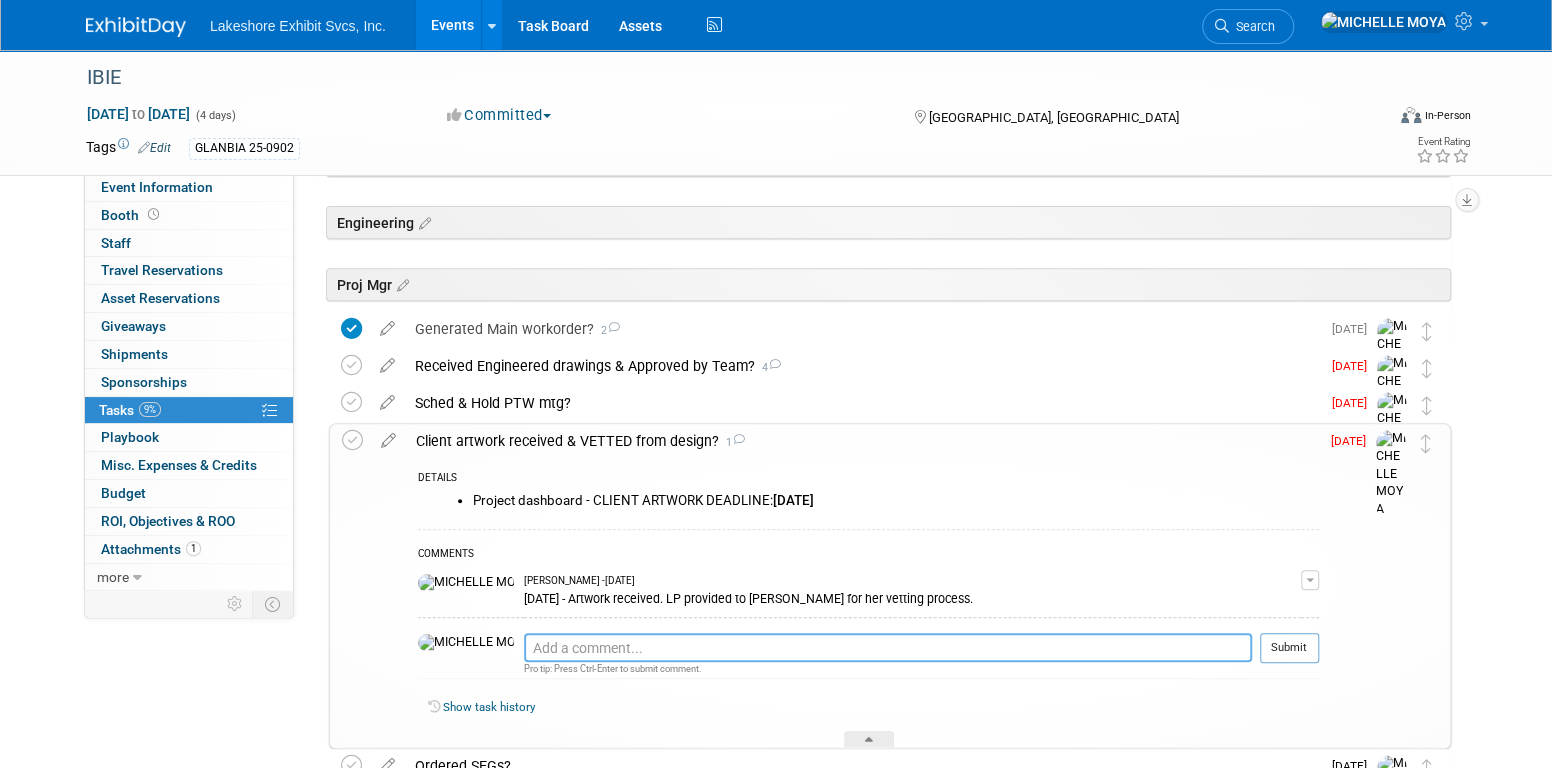 click at bounding box center [888, 647] 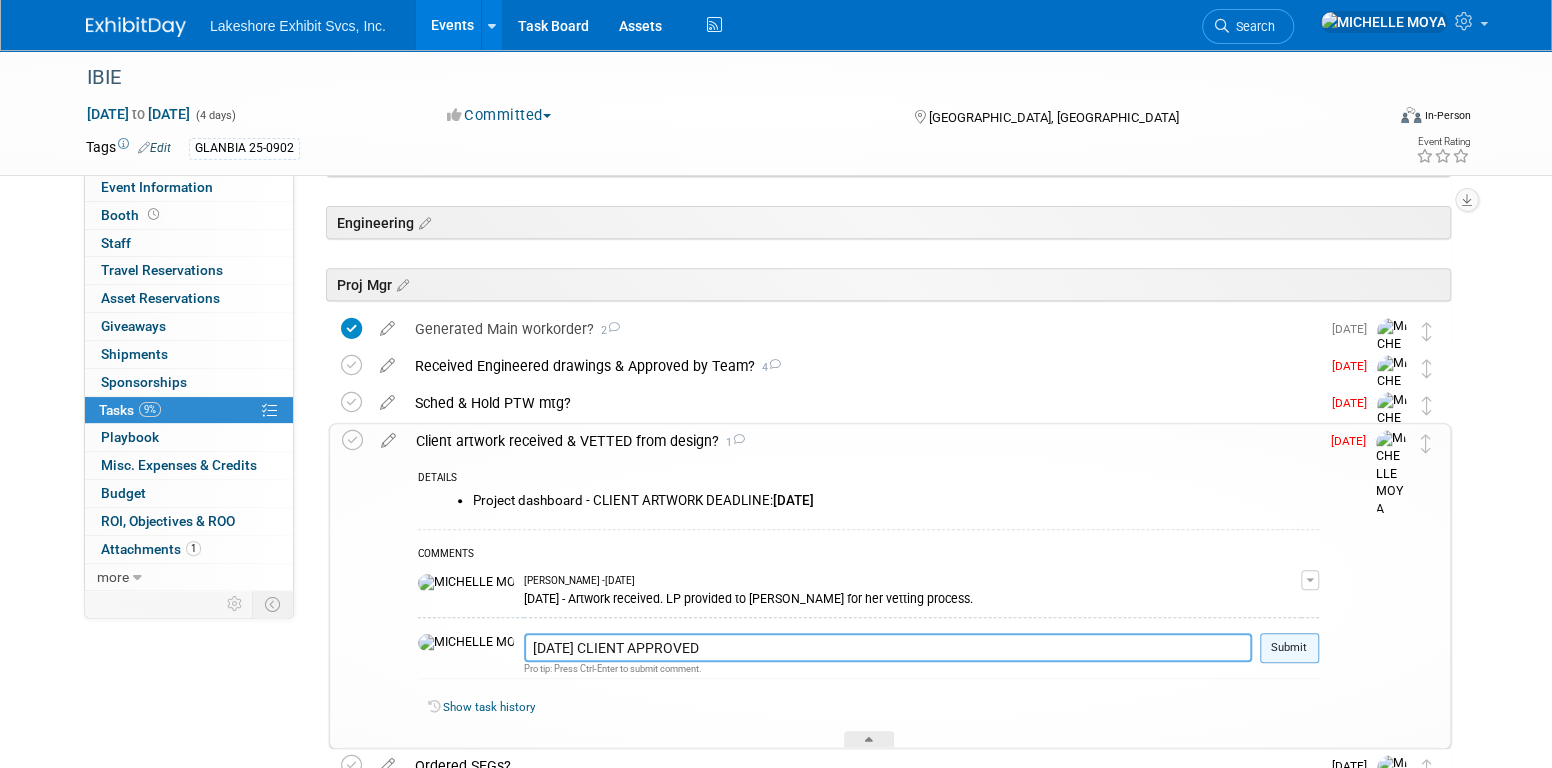 type on "7.14.25 CLIENT APPROVED" 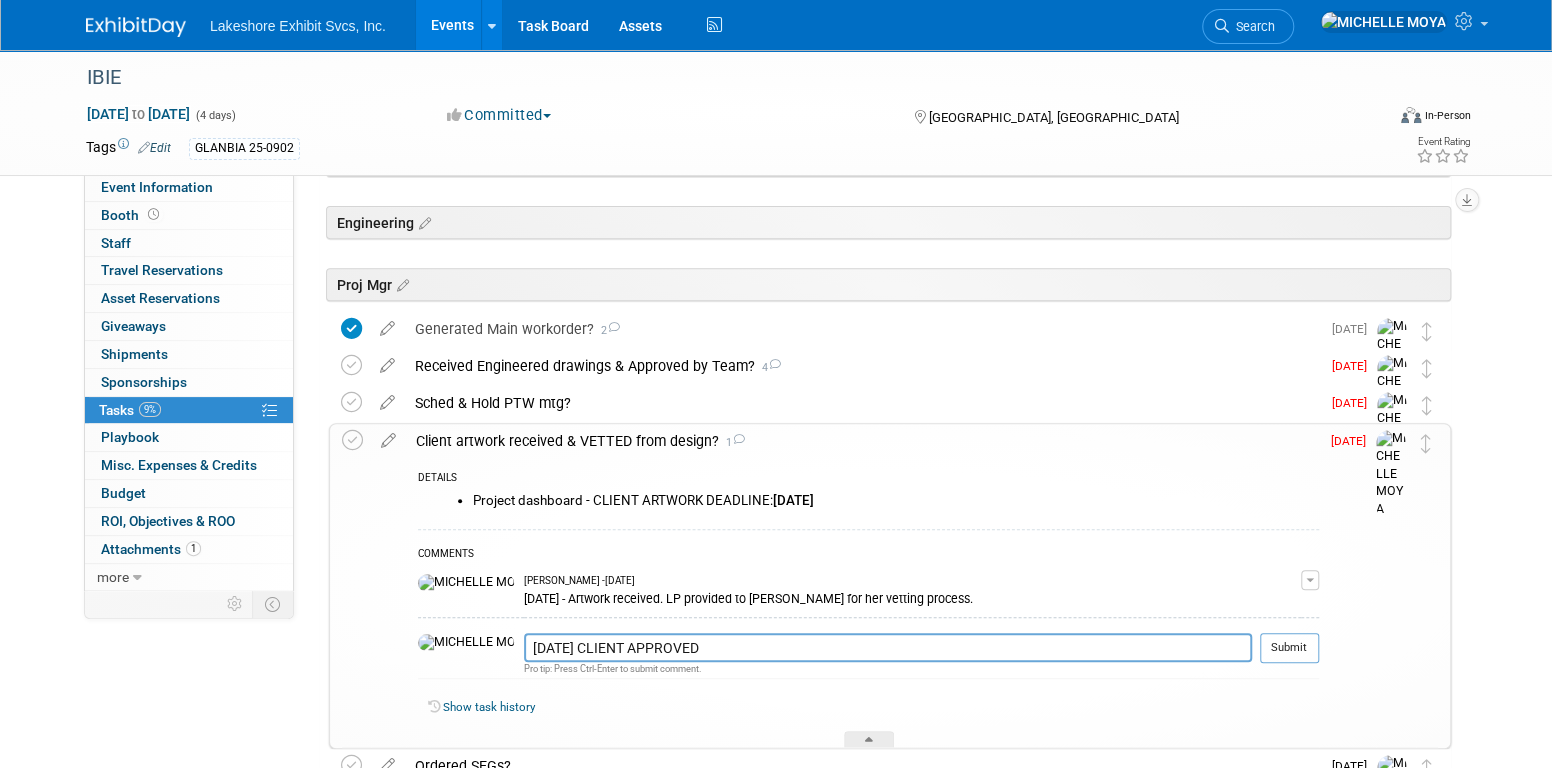click on "Submit" at bounding box center [1289, 648] 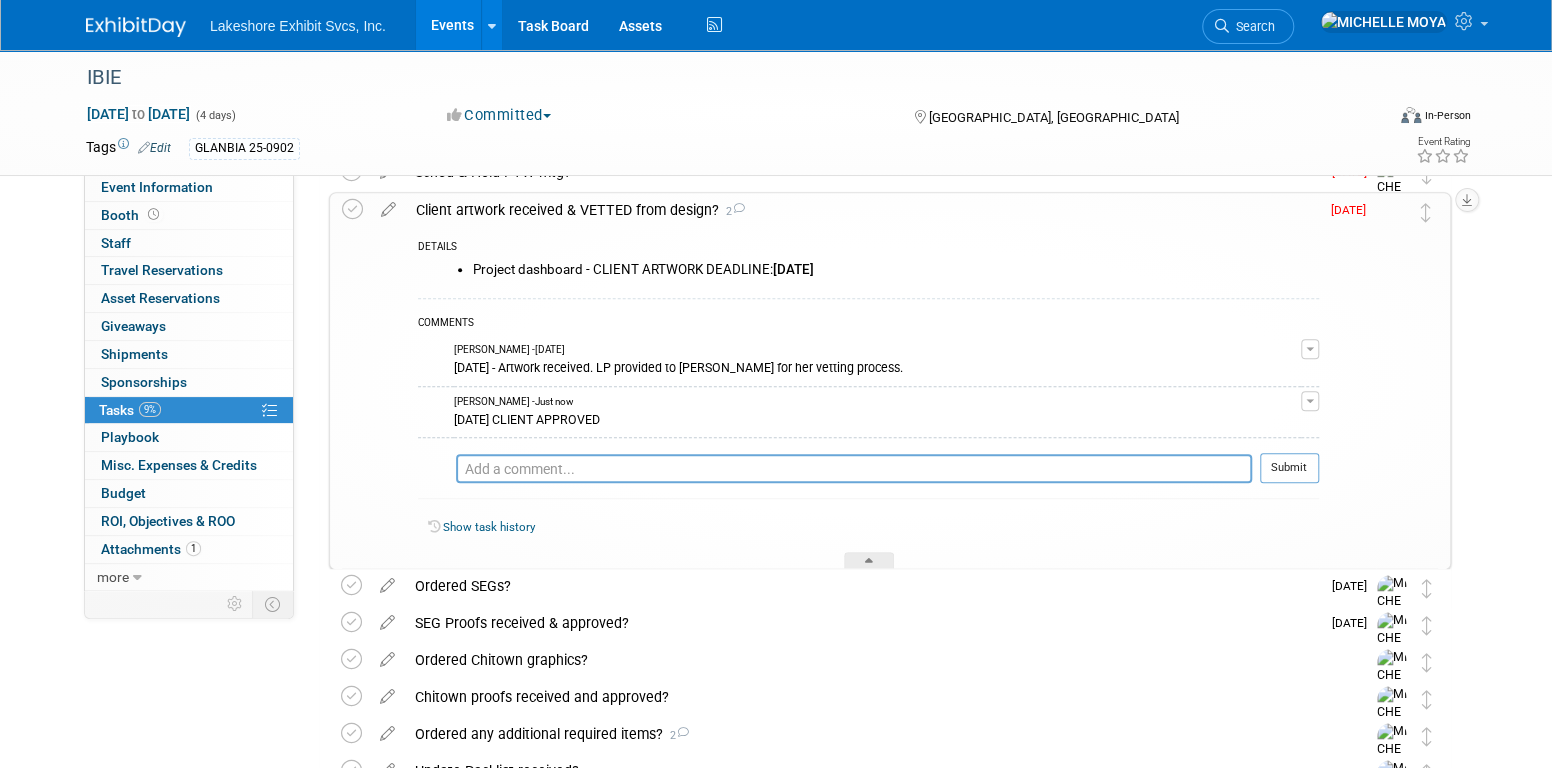 scroll, scrollTop: 400, scrollLeft: 0, axis: vertical 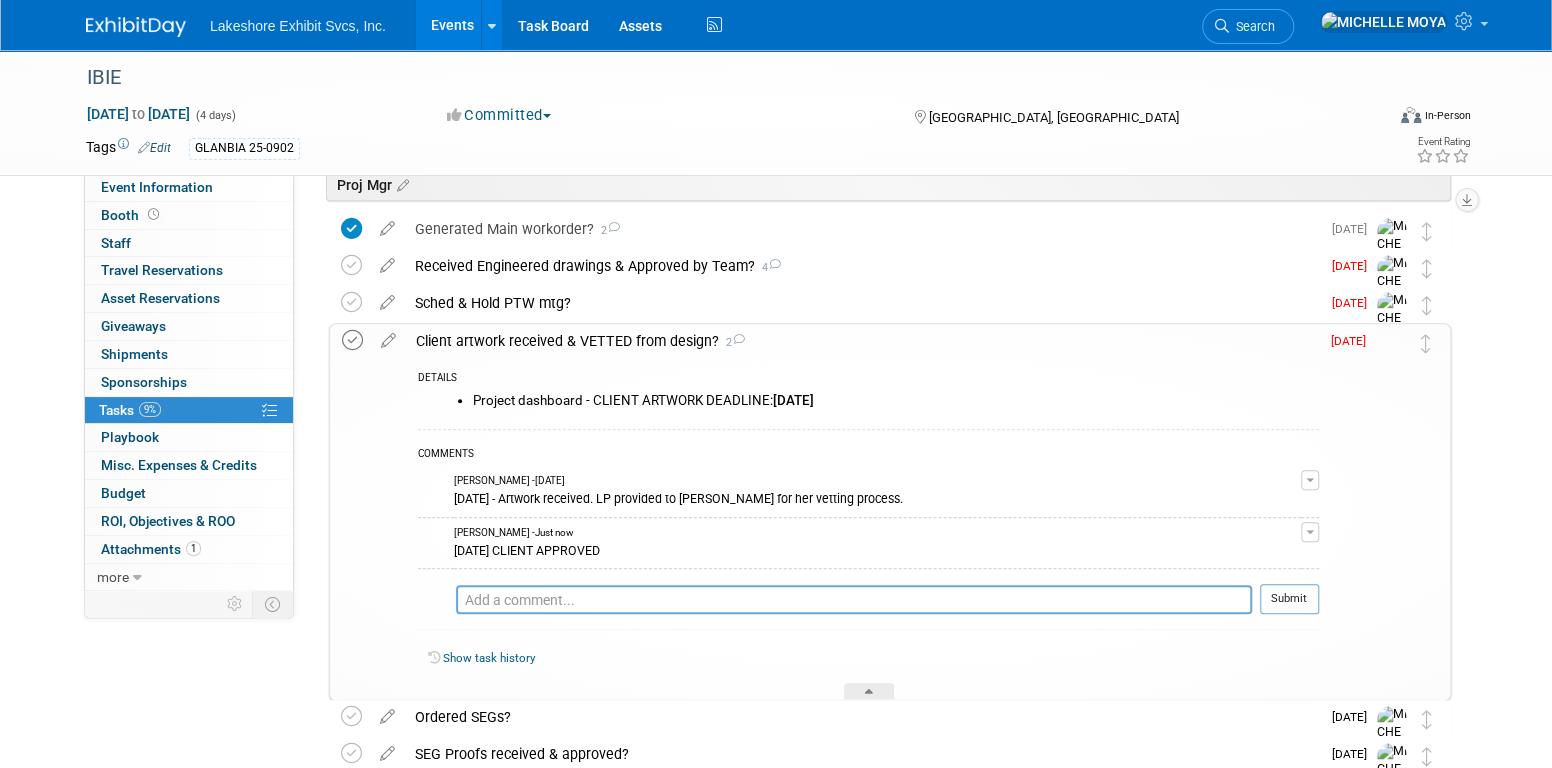 click at bounding box center [352, 340] 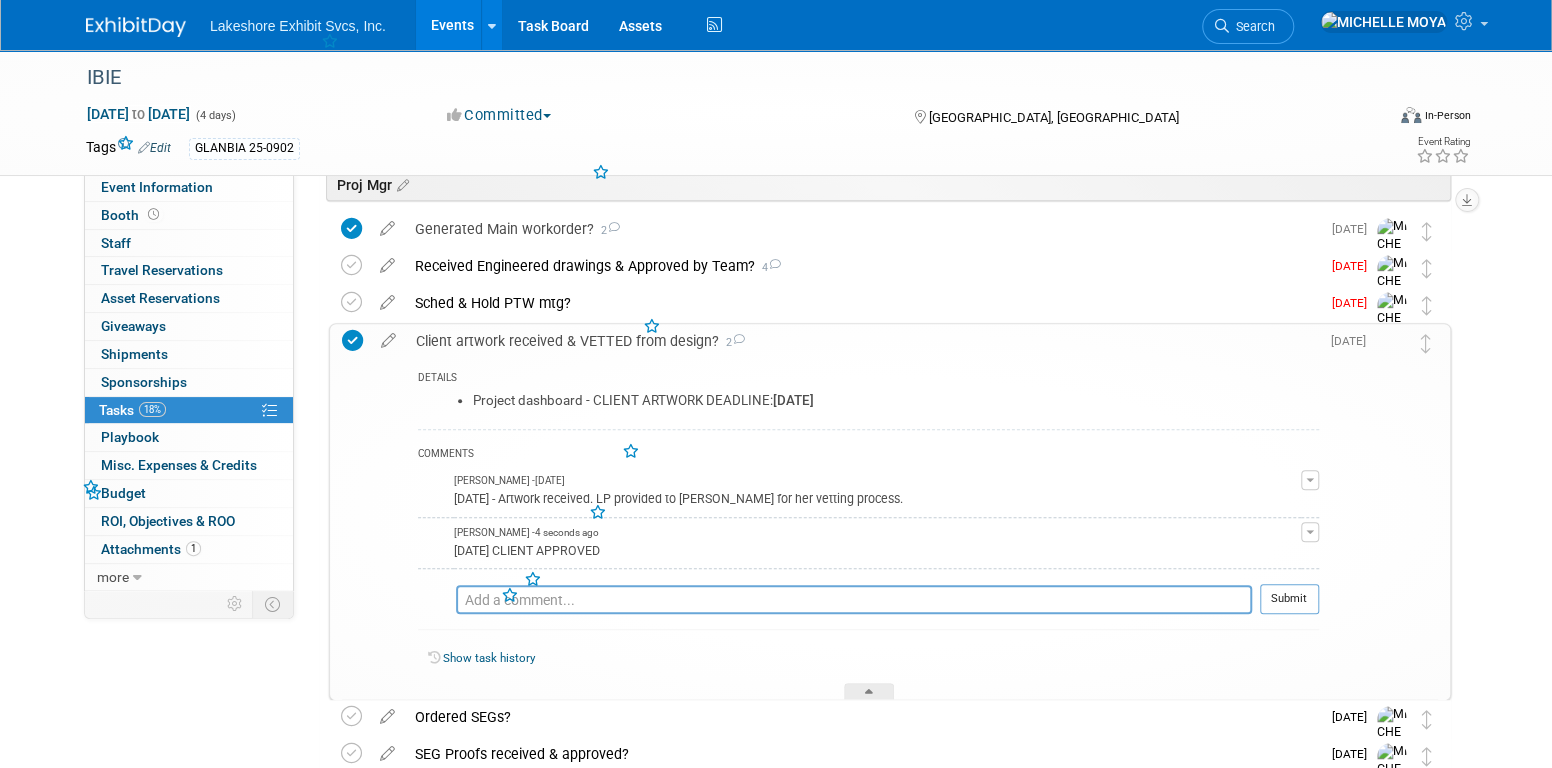 click on "Client artwork received & VETTED from design?
2" at bounding box center [862, 341] 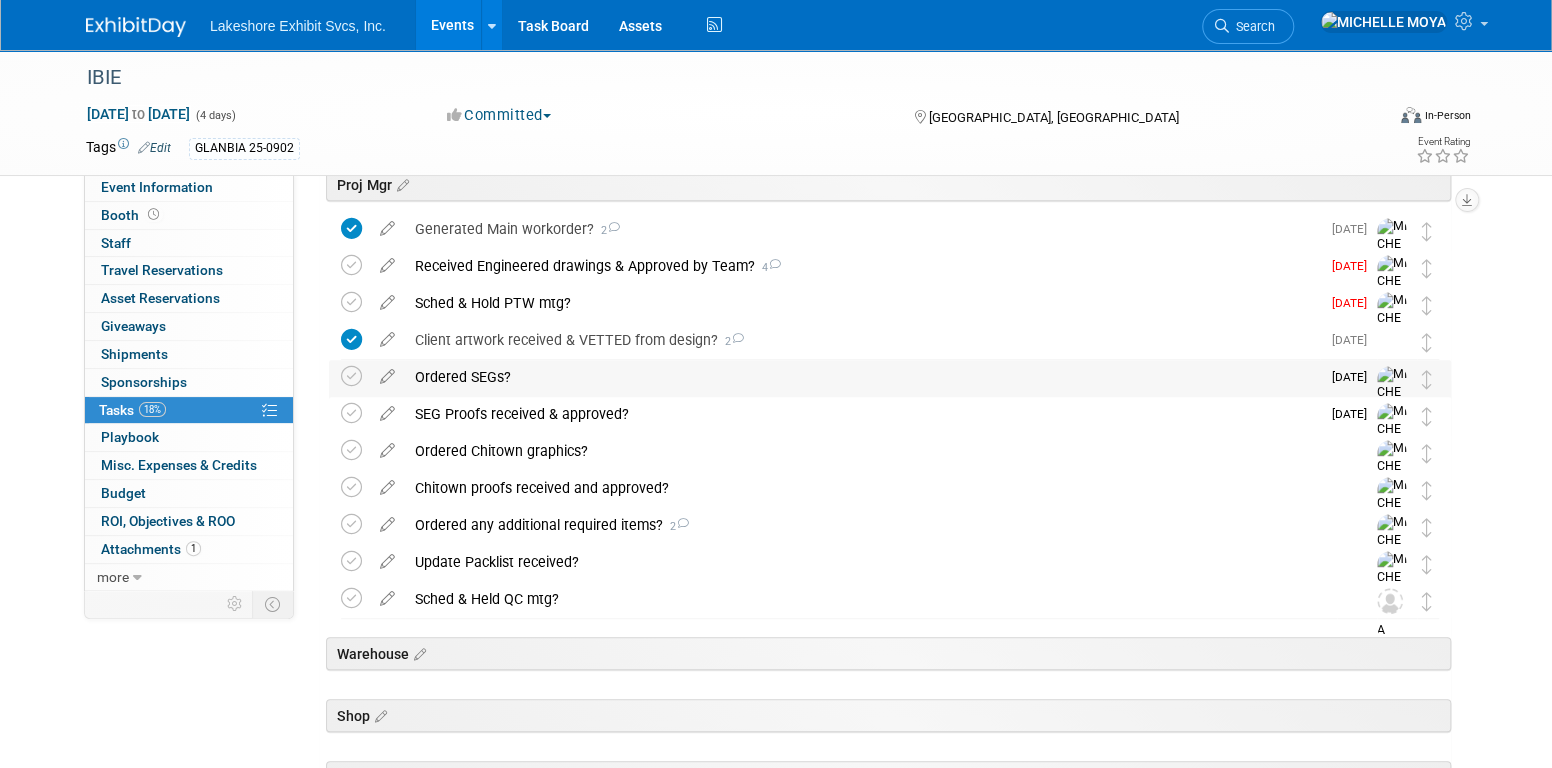 click on "Ordered SEGs?" at bounding box center (862, 377) 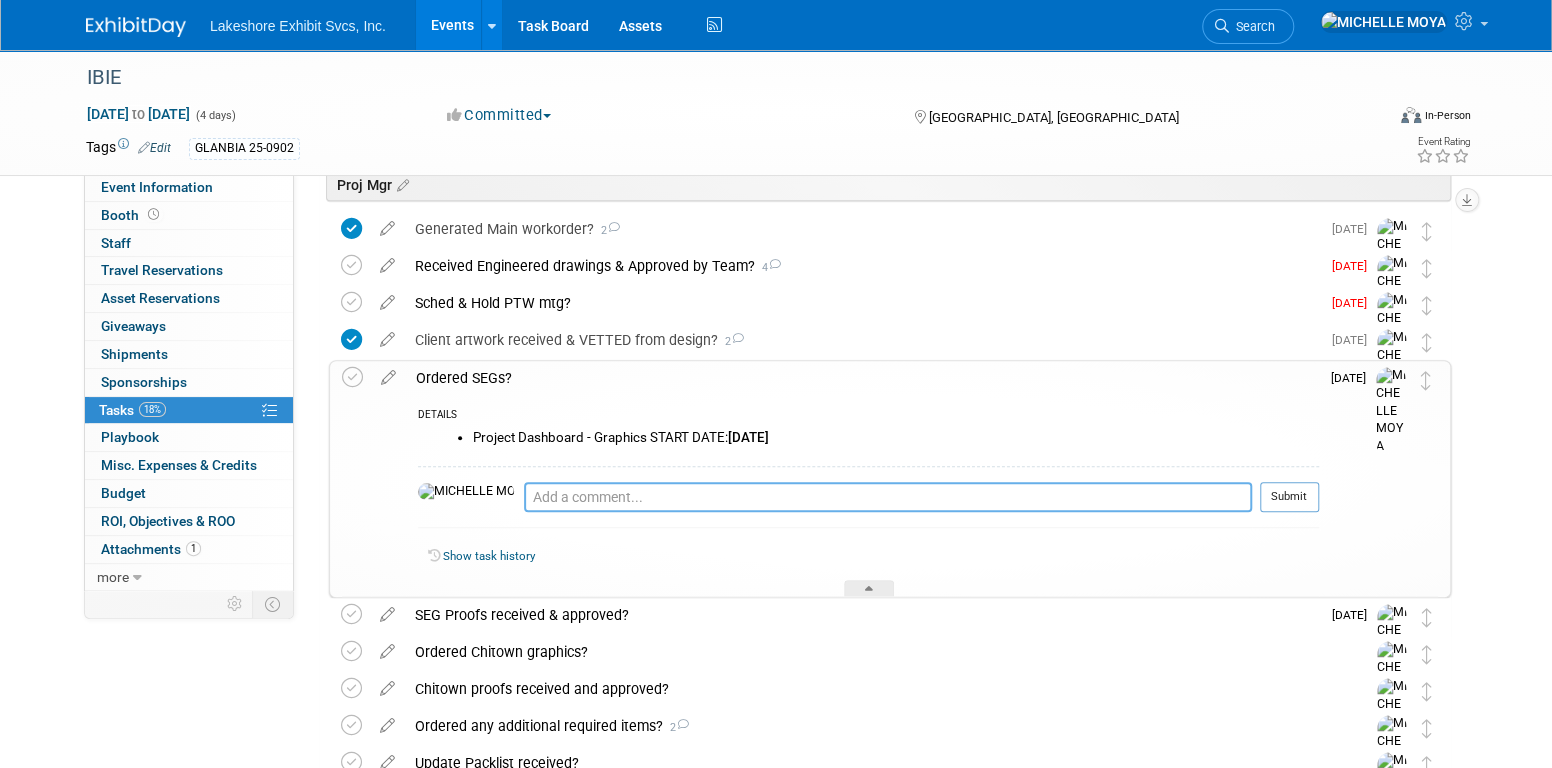 click at bounding box center (888, 497) 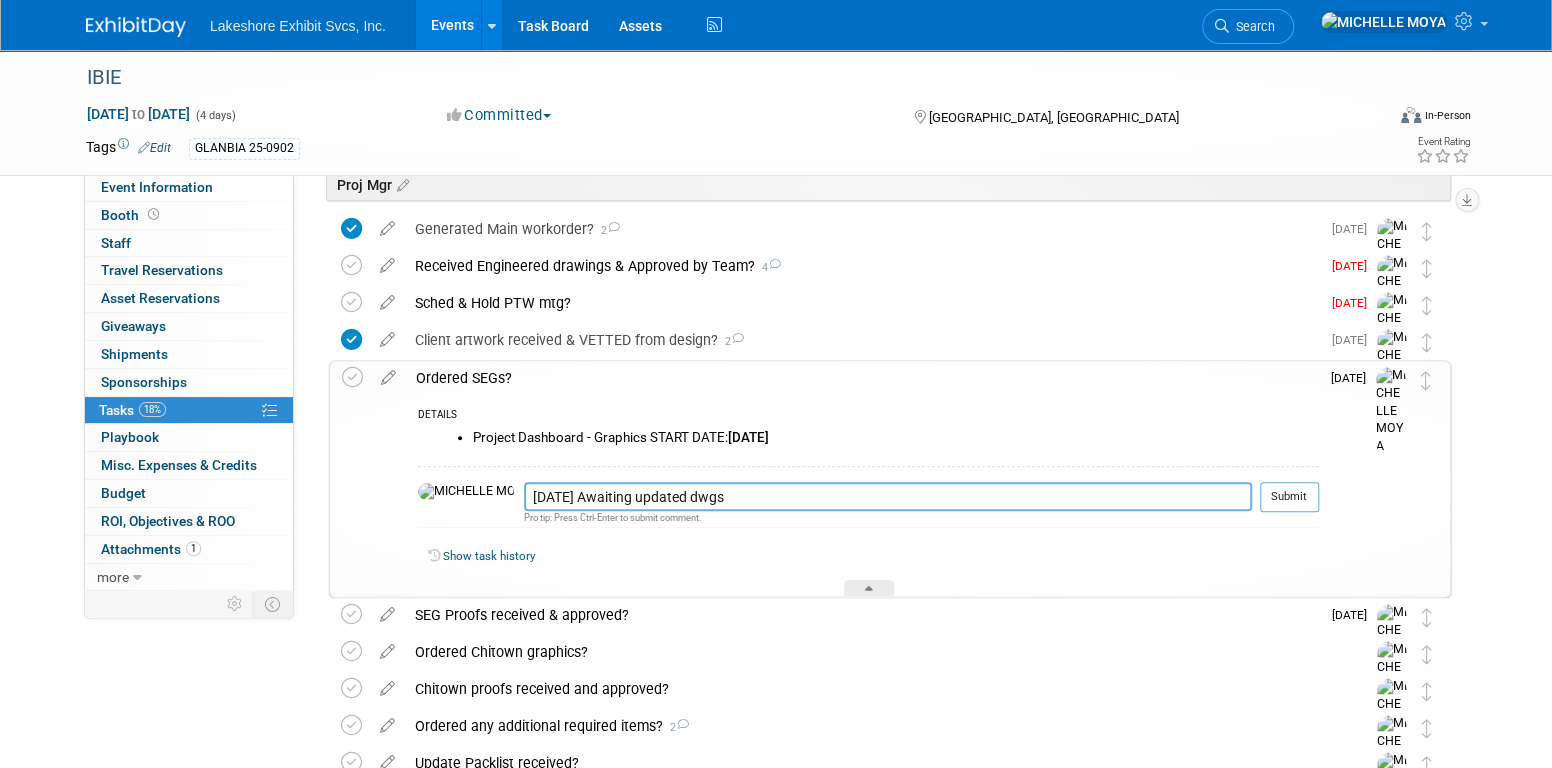 click on "7.17.25 Awaiting updated dwgs" at bounding box center (888, 496) 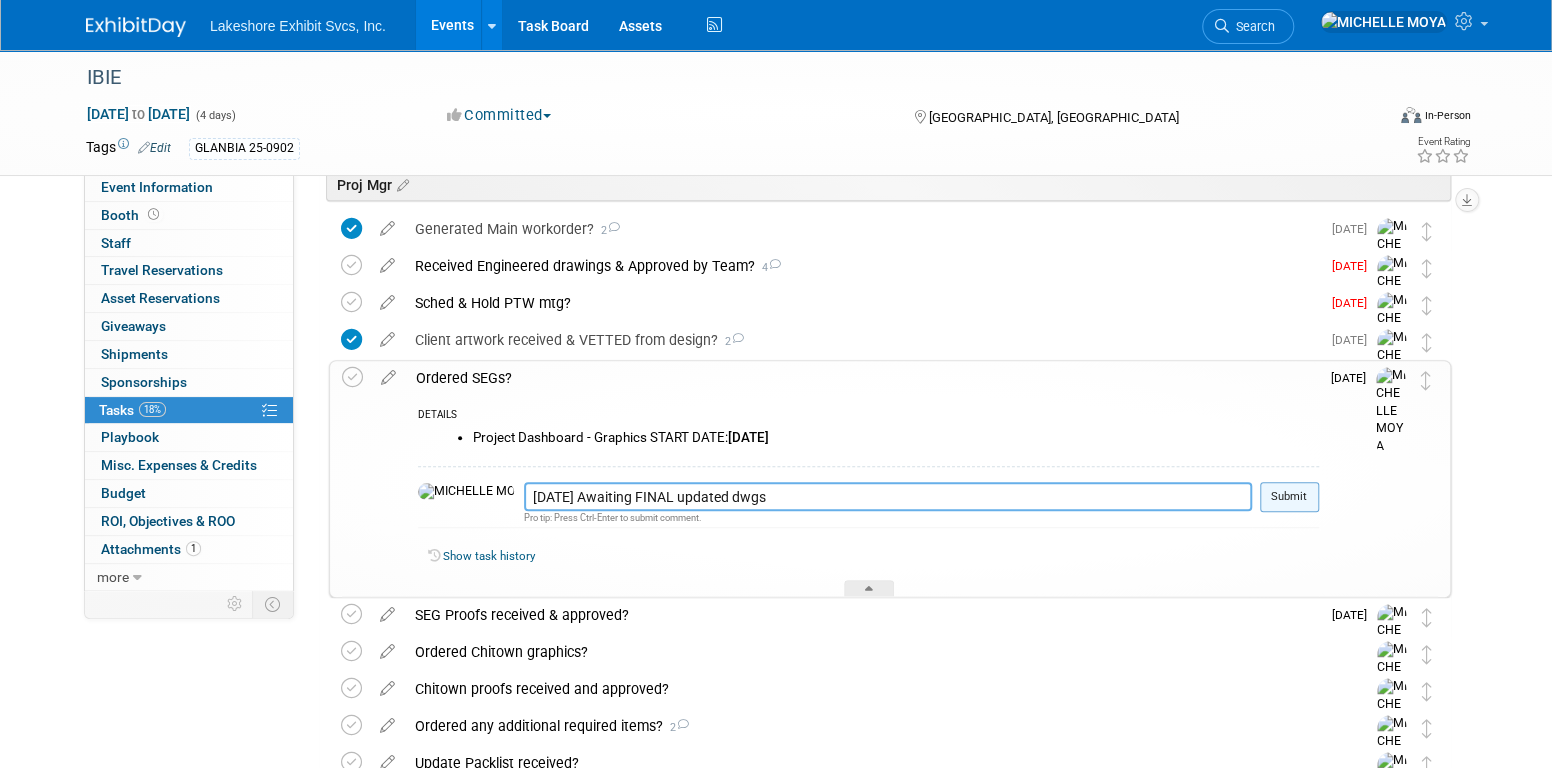 type on "7.17.25 Awaiting FINAL updated dwgs" 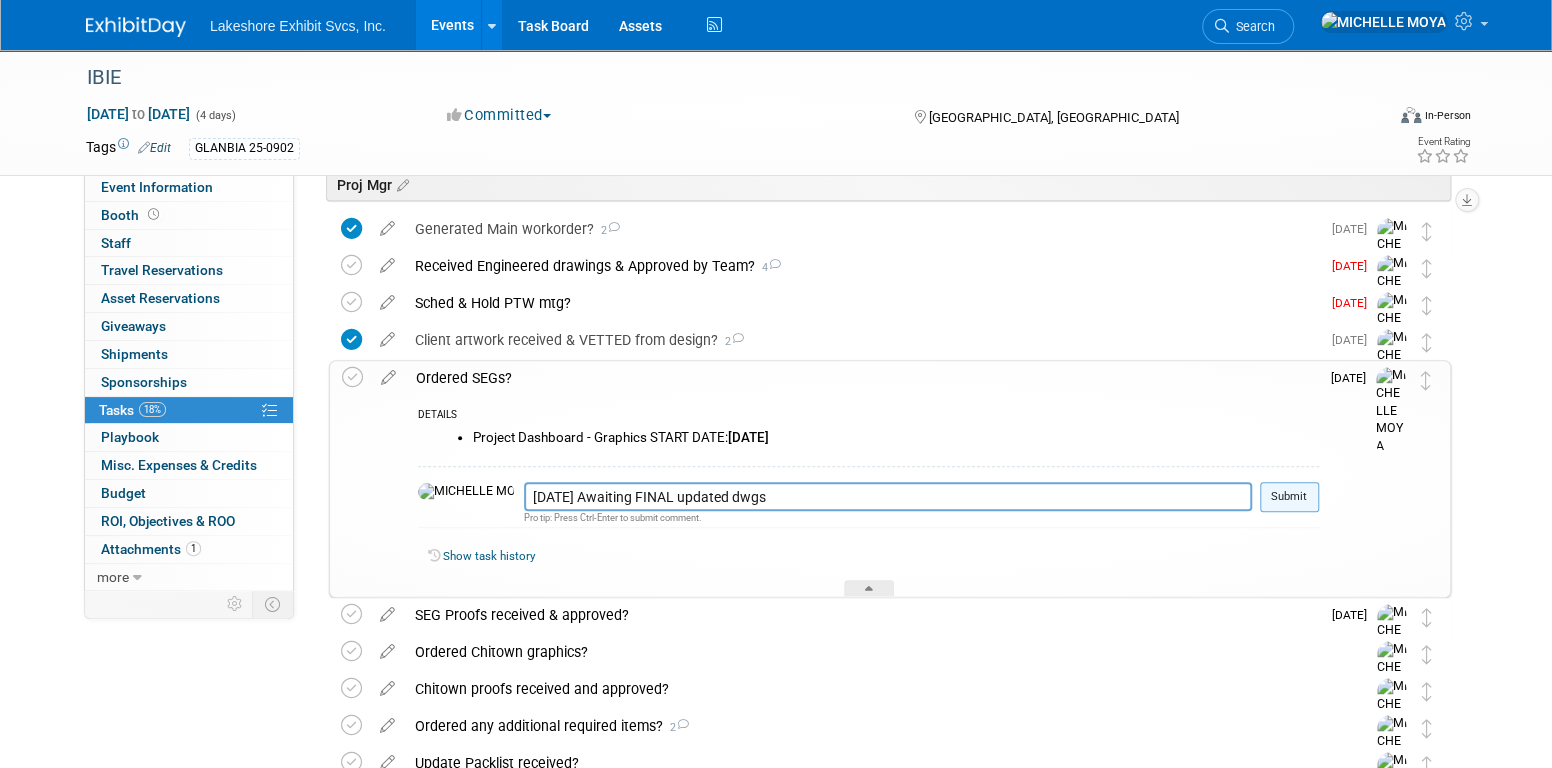 click on "Submit" at bounding box center [1285, 504] 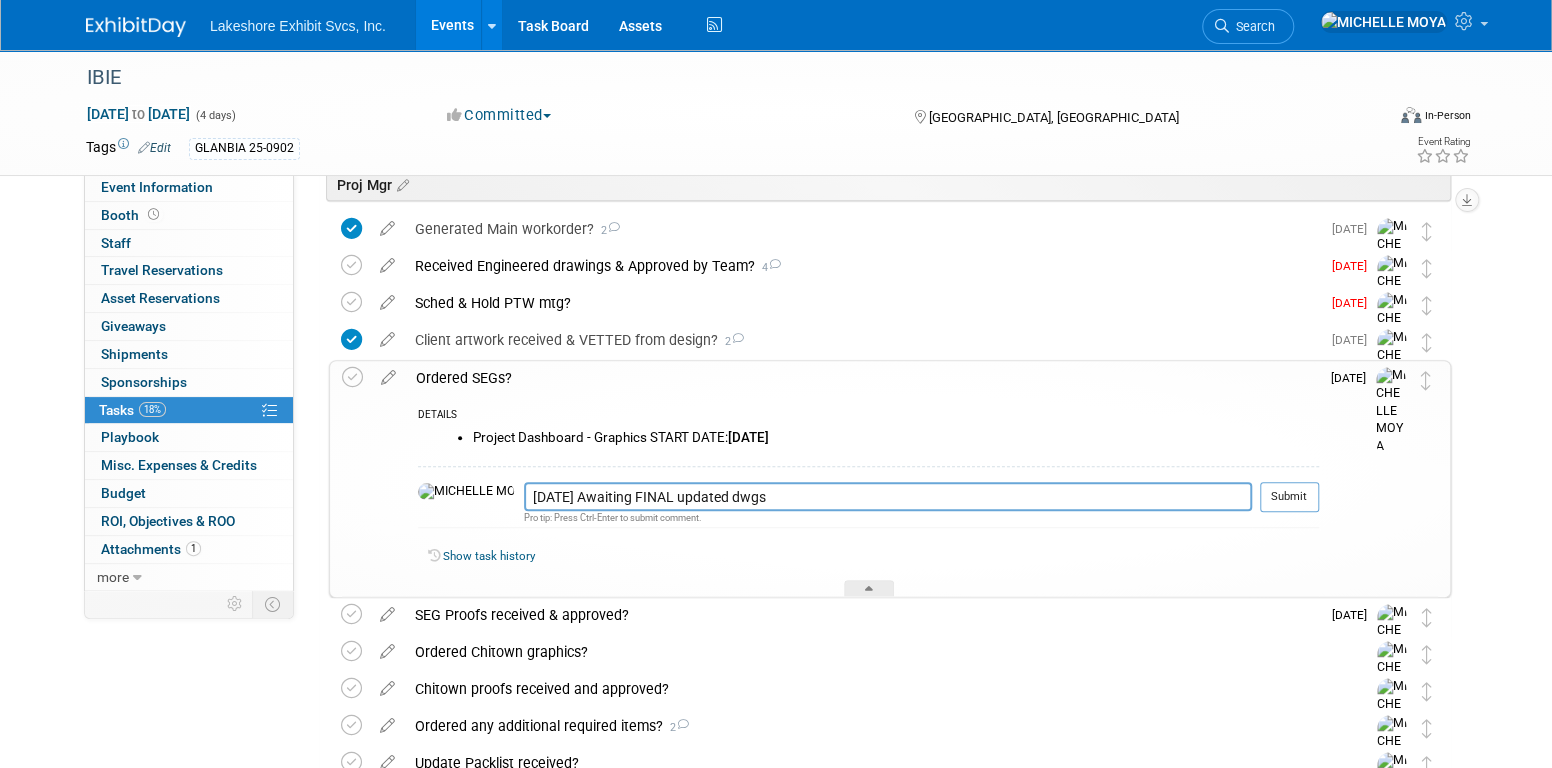 drag, startPoint x: 1265, startPoint y: 490, endPoint x: 1282, endPoint y: 489, distance: 17.029387 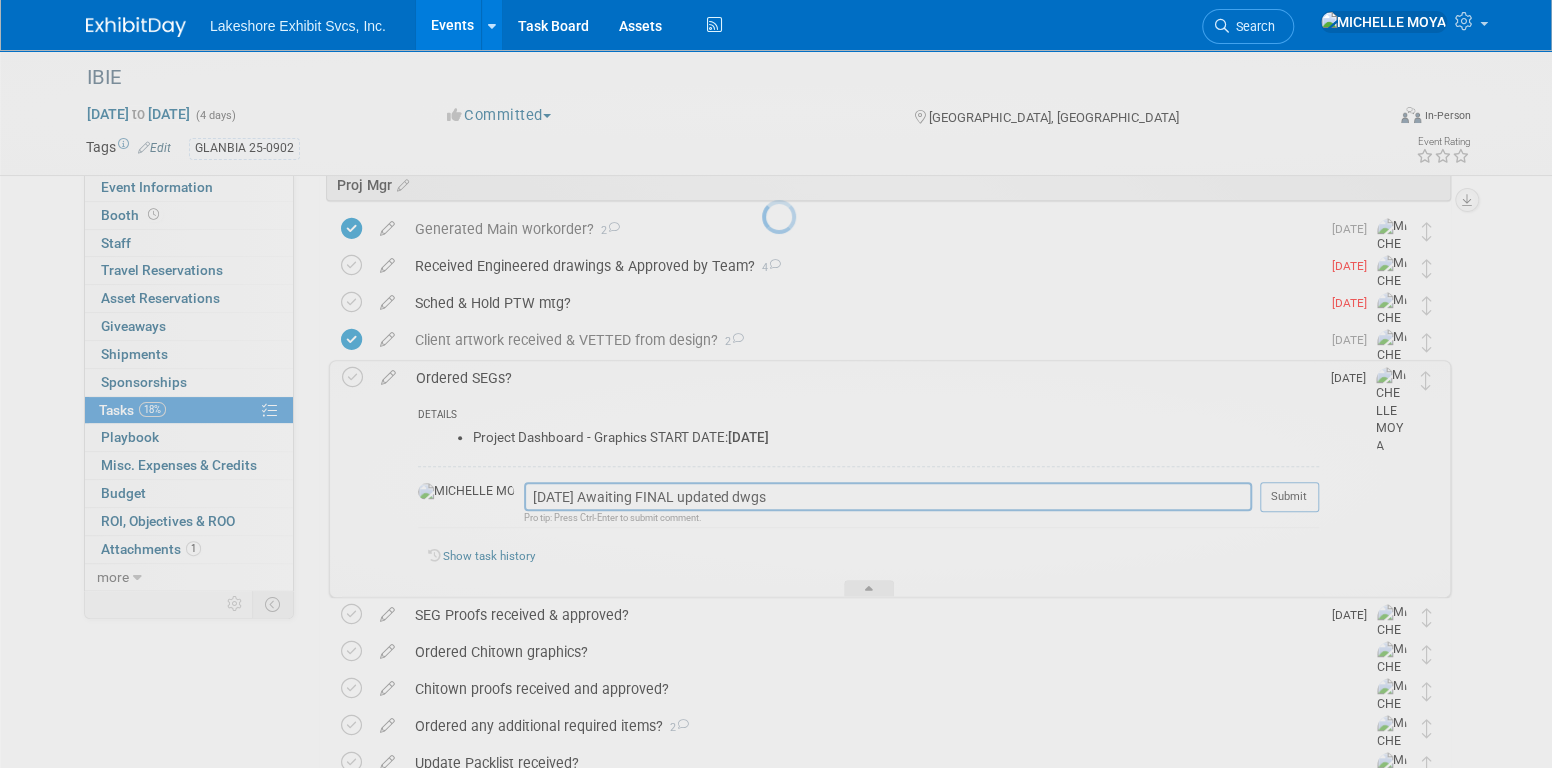 click on "Lakeshore Exhibit Svcs, Inc.
Events
Add Event
Bulk Upload Events
Shareable Event Boards
Recently Viewed Events:
IBIE
Las Vegas, NV
Sep 14, 2025  to  Sep 17, 2025
Battery Show
Detroit, MI
Oct 6, 2025  to  Oct 9, 2025
EAA
Oshkosh, WI
Jul 21, 2025  to  Jul 27, 2025
Task Board
Assets
Activity Feed
My Account
My Profile & Preferences
Sync to External Calendar...
Team Workspace
Users and Permissions
Workspace Settings
Metrics & Analytics
Budgeting, ROI & ROO
Annual Budgets (all events)
Refer & Earn
Contact us
Sign out
Search
Recently Viewed Events:
IBIE
In-Person
Las Vegas, NV
(Committed)" at bounding box center [776, -16] 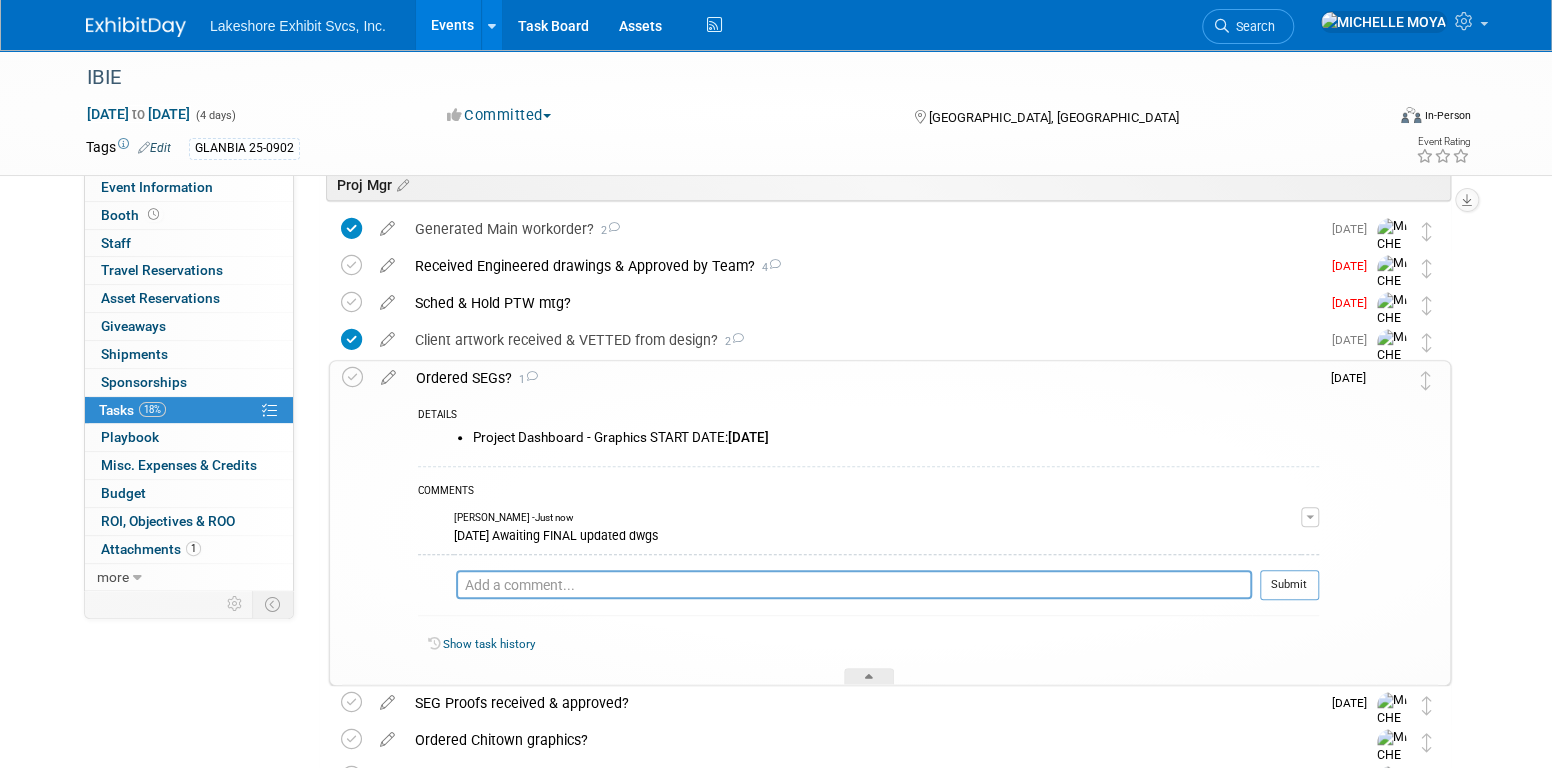 click on "7.17.25 Awaiting FINAL updated dwgs" at bounding box center [877, 534] 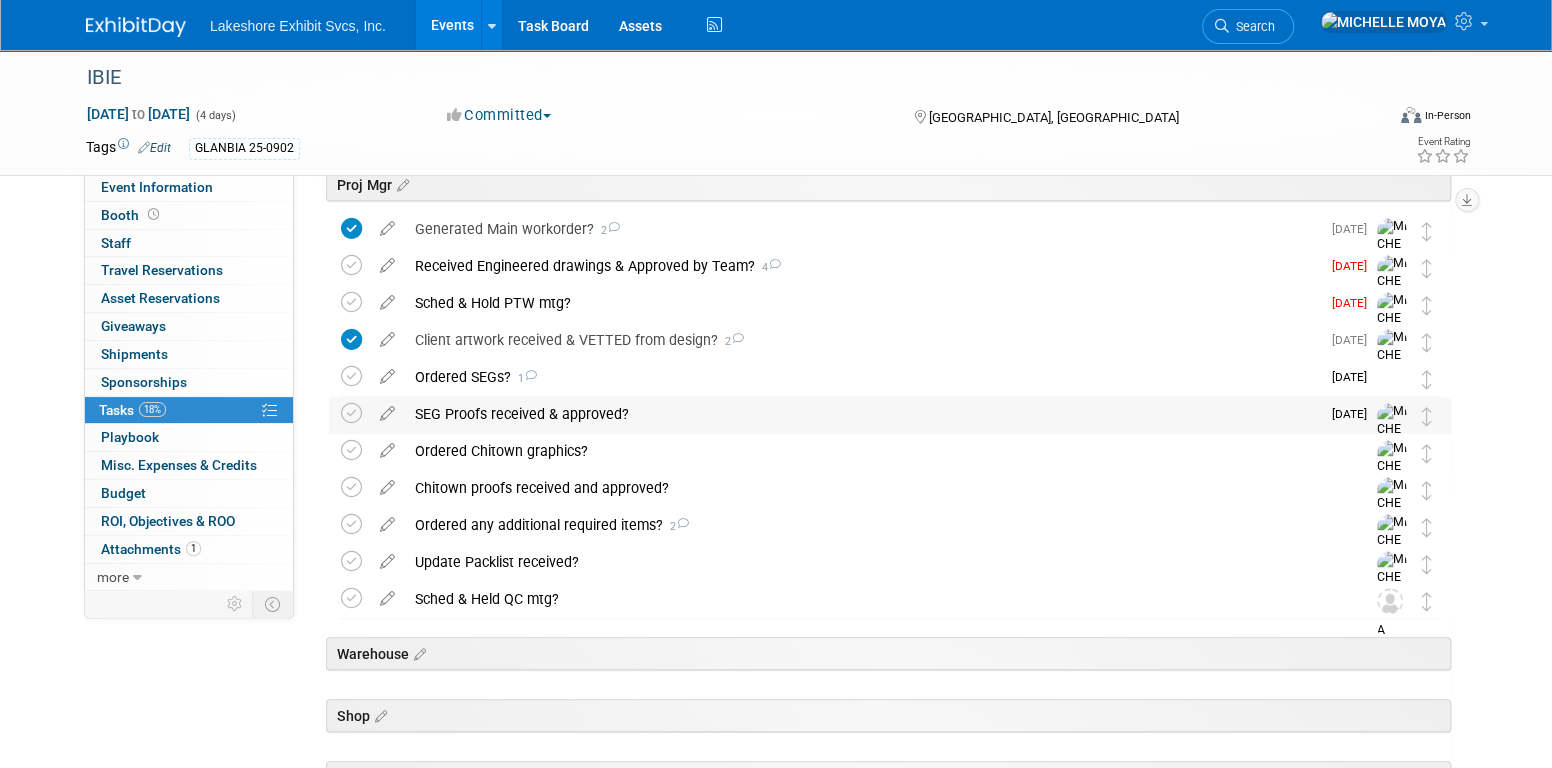click on "SEG Proofs received & approved?" at bounding box center (862, 414) 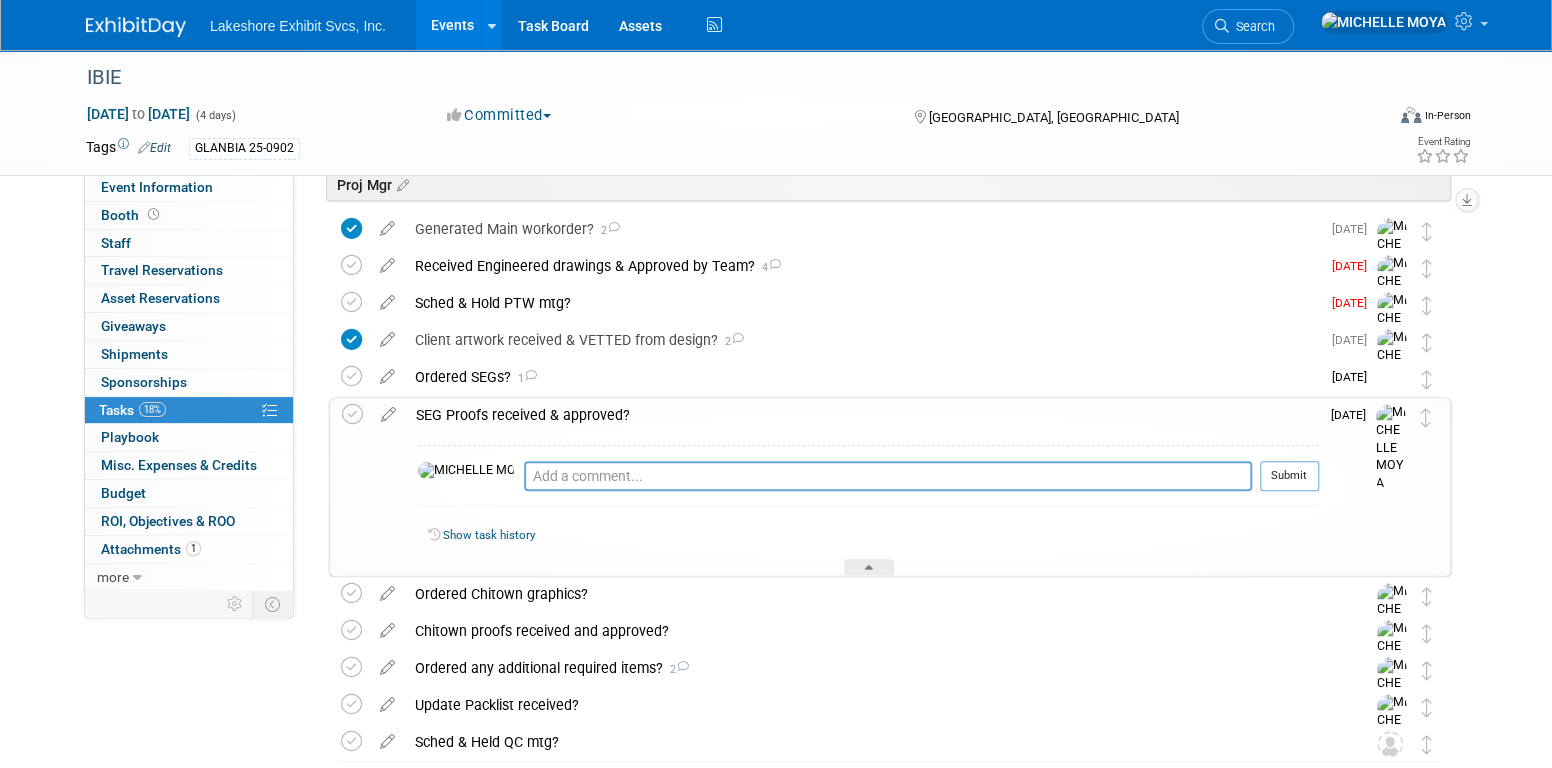 click on "SEG Proofs received & approved?" at bounding box center (862, 415) 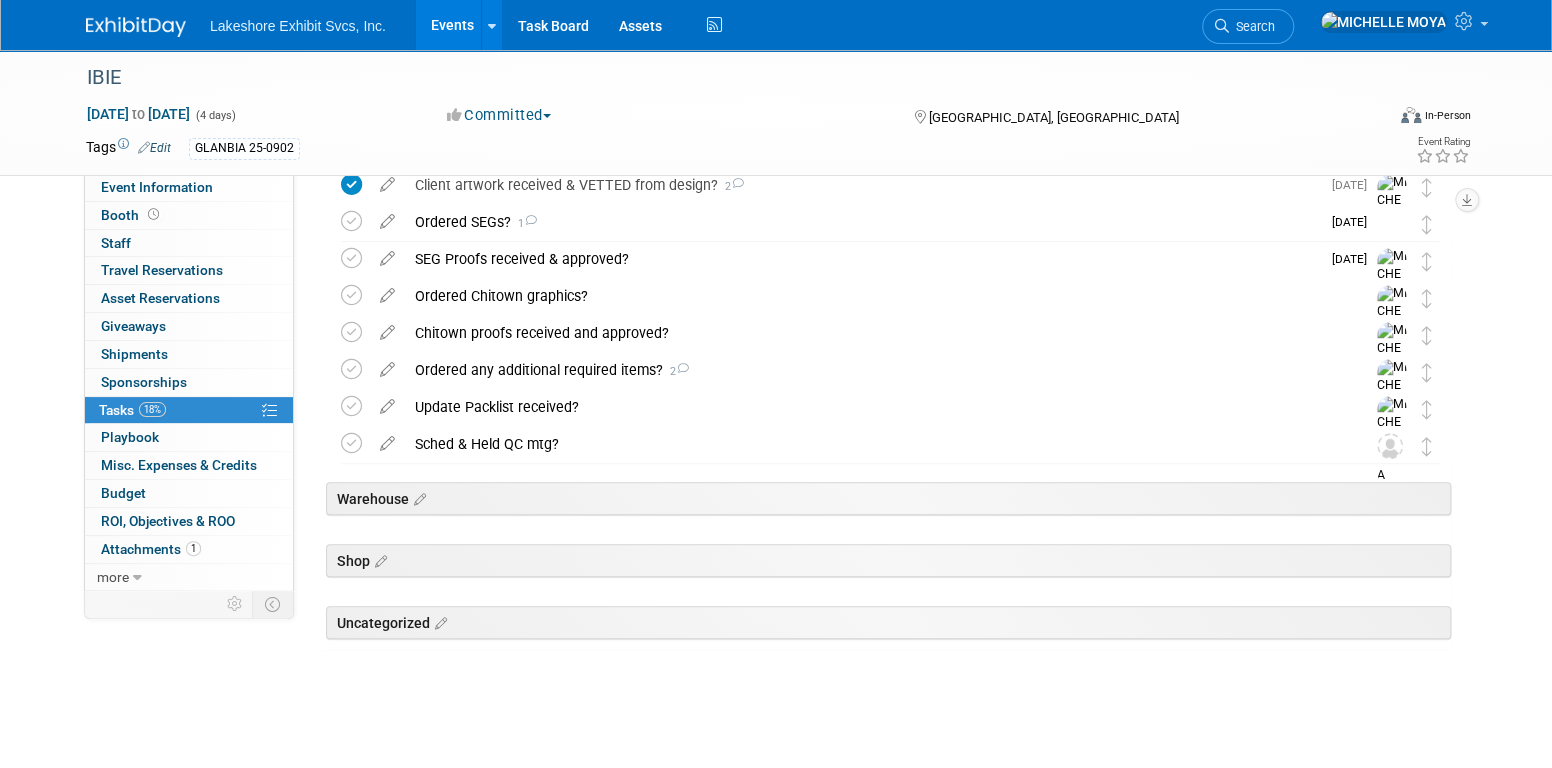 scroll, scrollTop: 558, scrollLeft: 0, axis: vertical 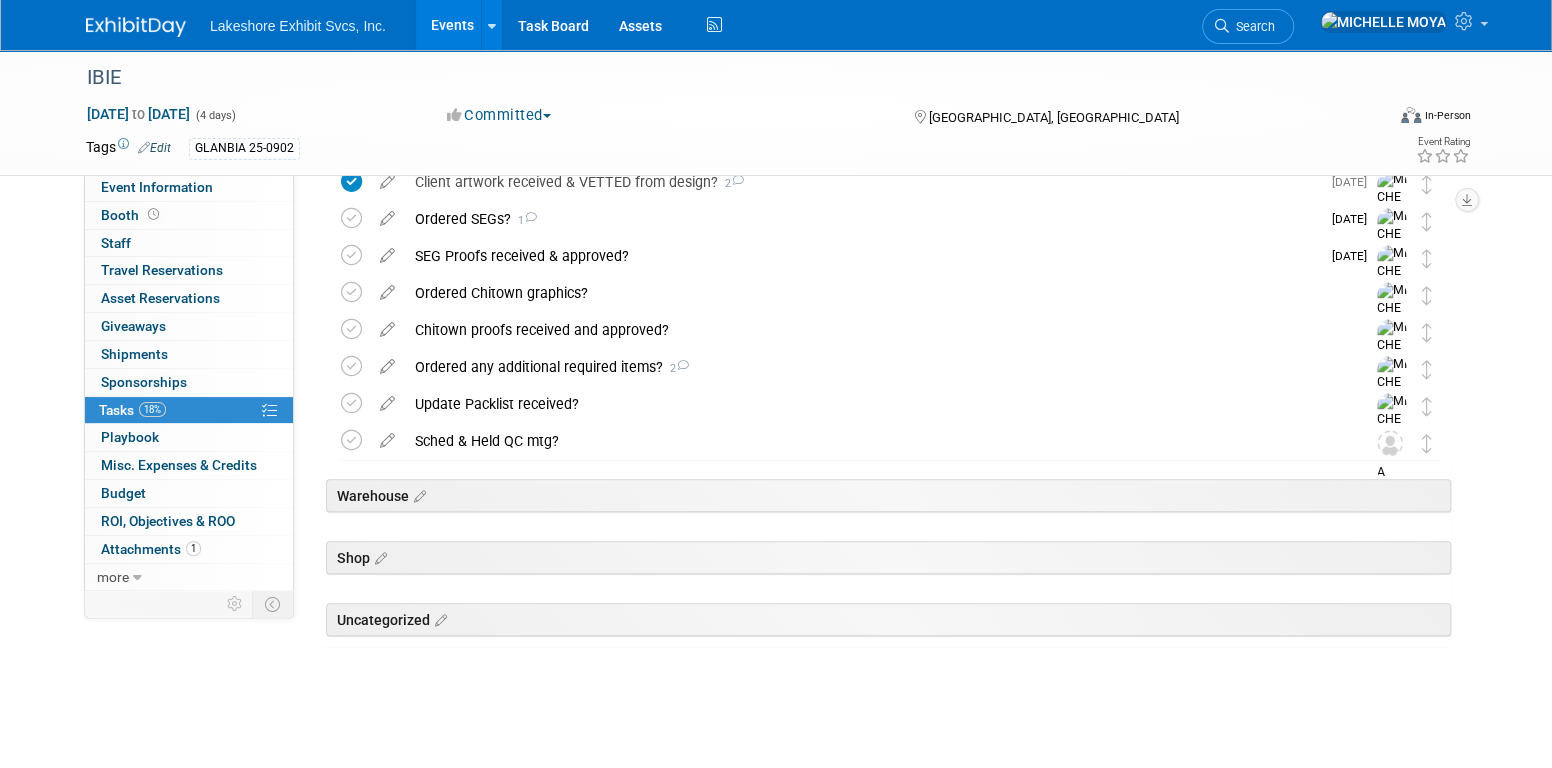 click on "Events" at bounding box center (452, 25) 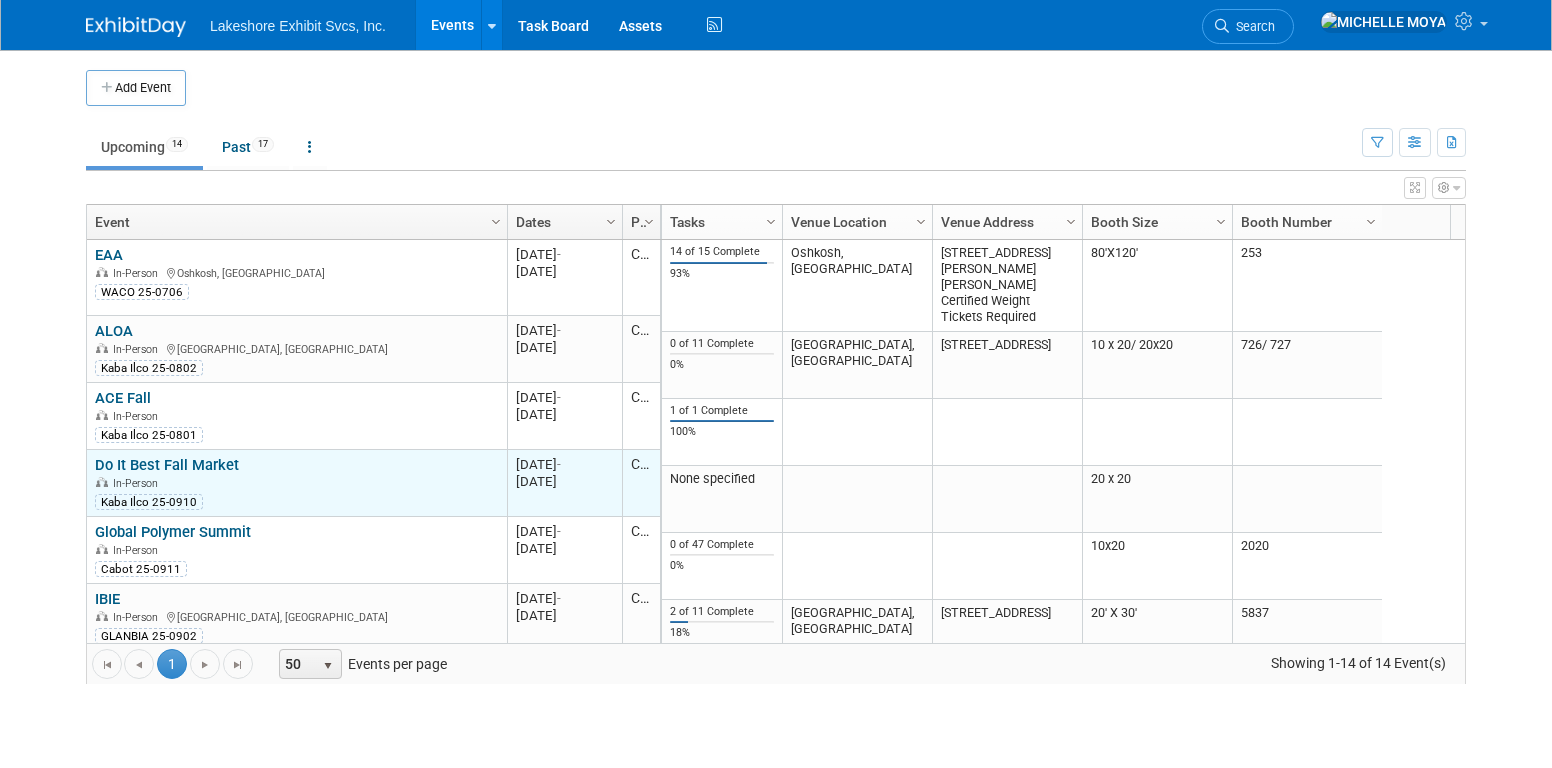scroll, scrollTop: 0, scrollLeft: 0, axis: both 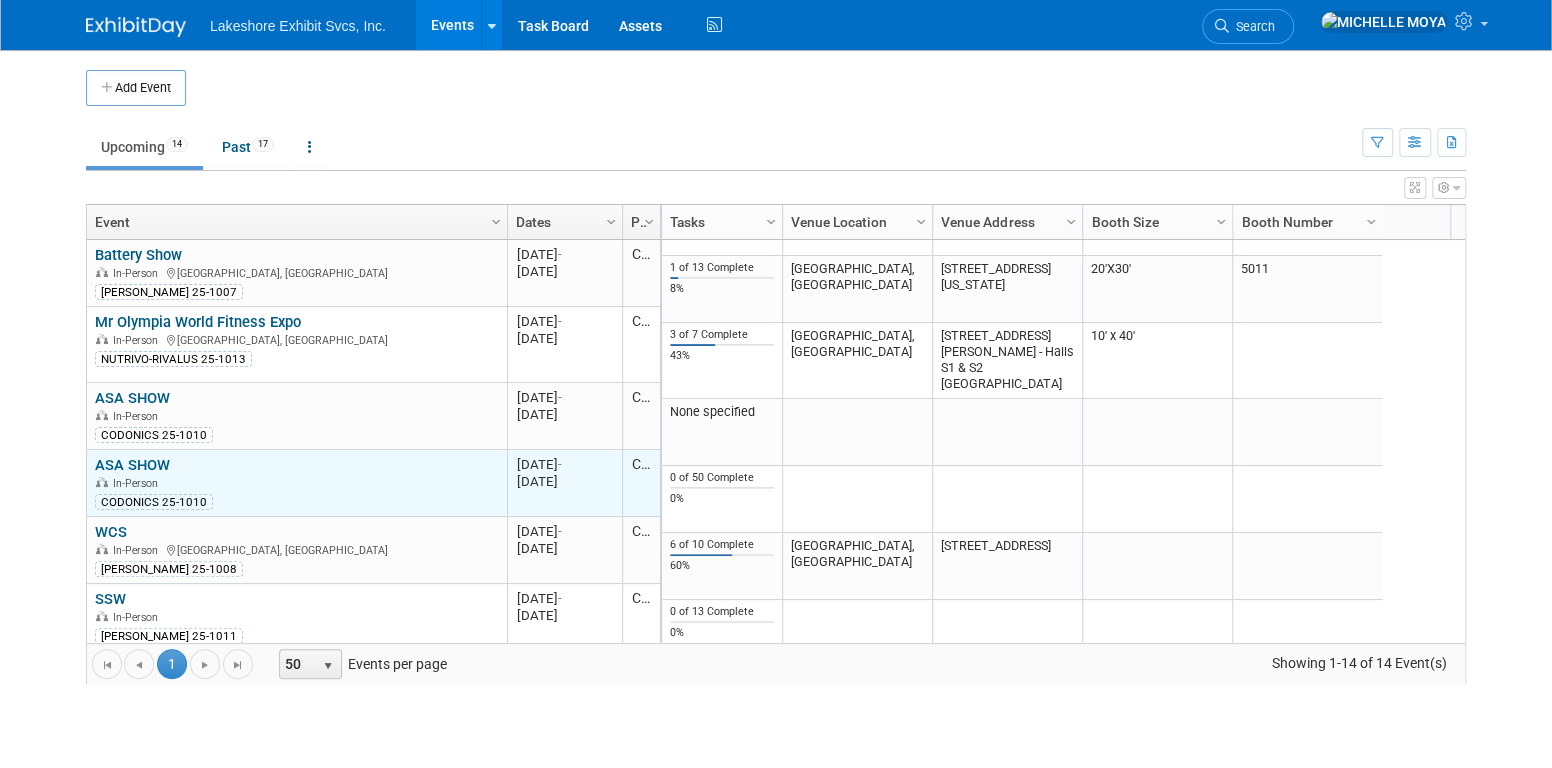 click on "ASA SHOW" at bounding box center (132, 465) 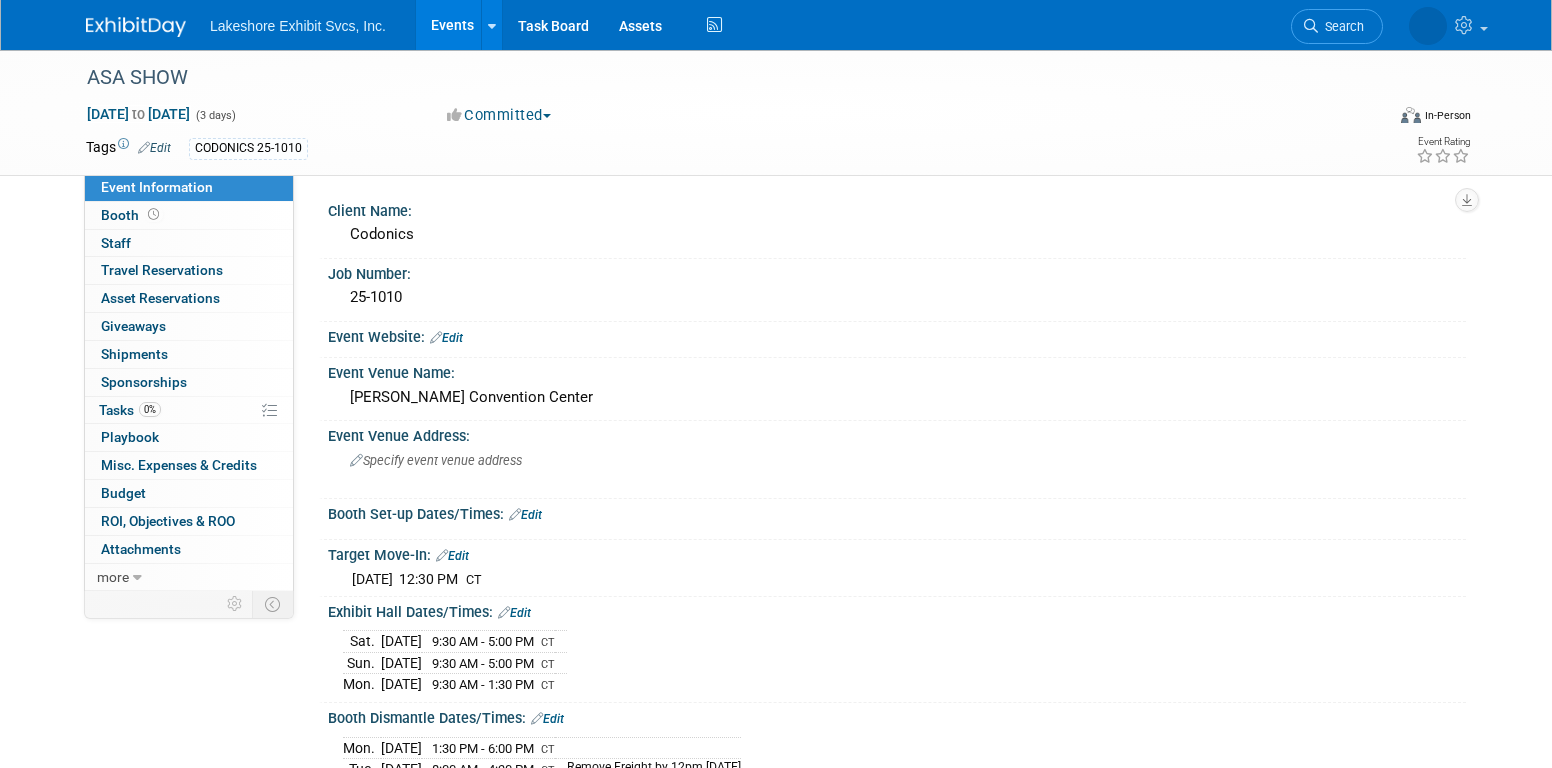 scroll, scrollTop: 0, scrollLeft: 0, axis: both 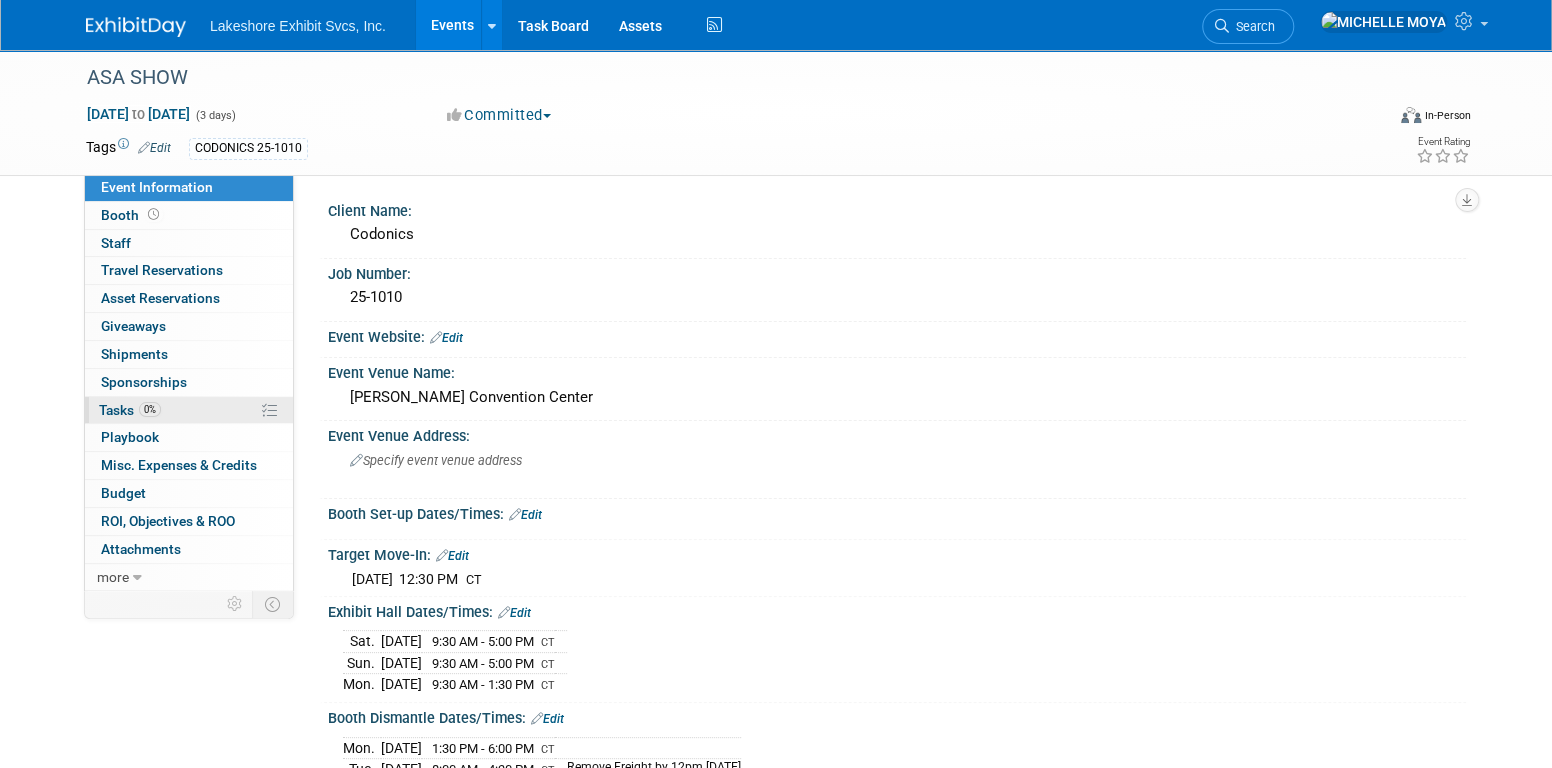 click on "0%" at bounding box center (150, 409) 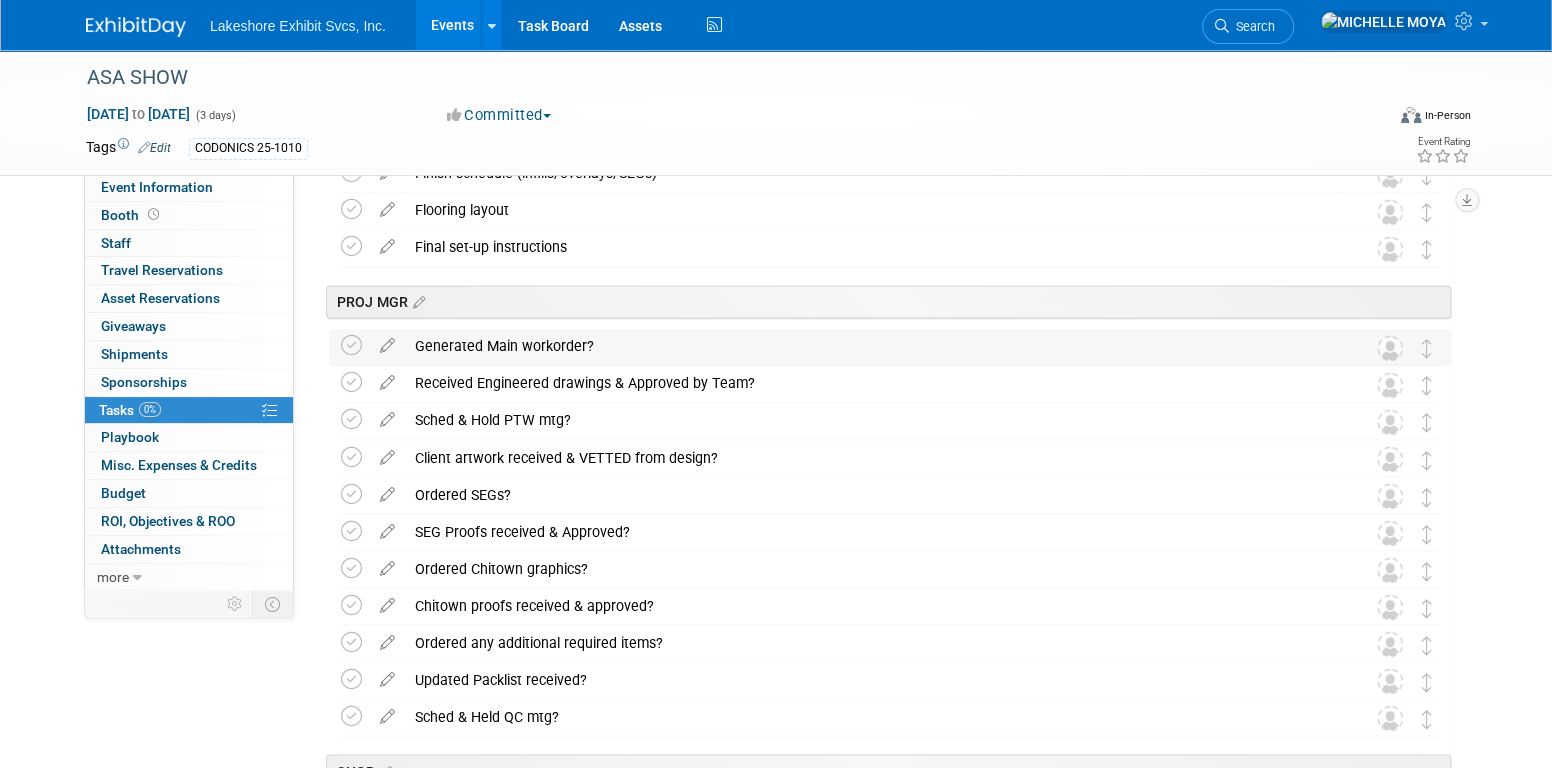 scroll, scrollTop: 1749, scrollLeft: 0, axis: vertical 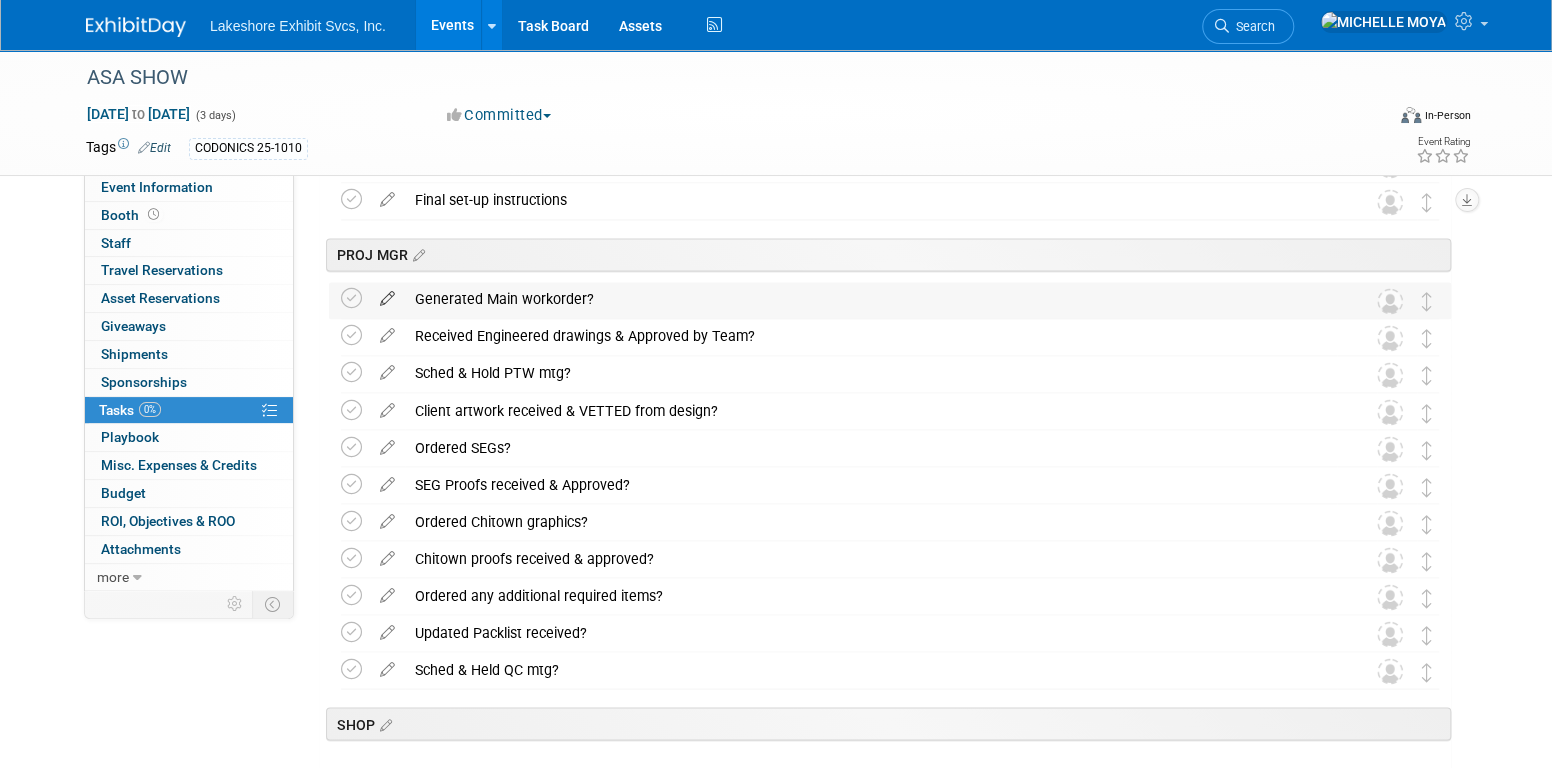 click at bounding box center [387, 294] 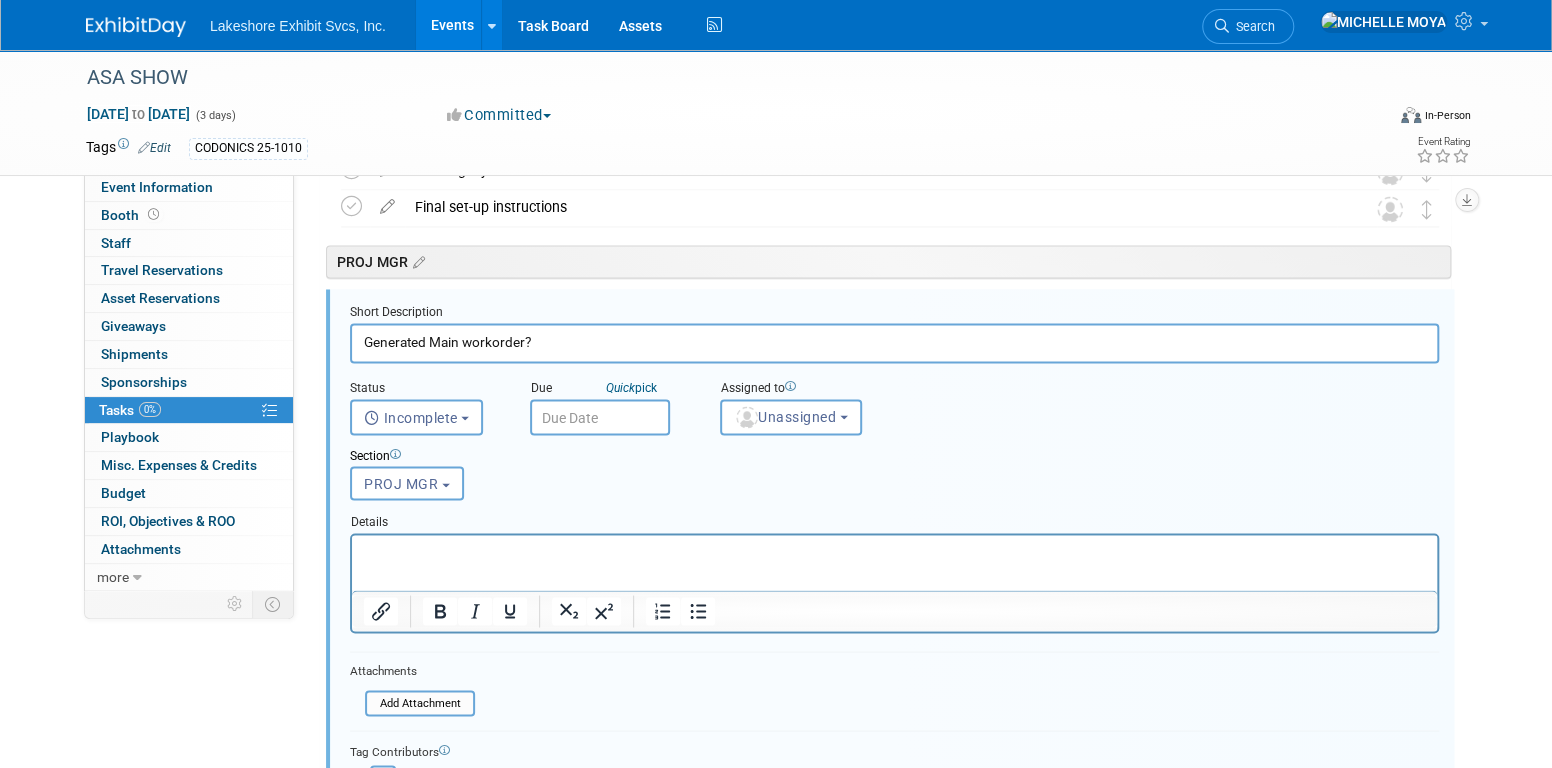 scroll, scrollTop: 1738, scrollLeft: 0, axis: vertical 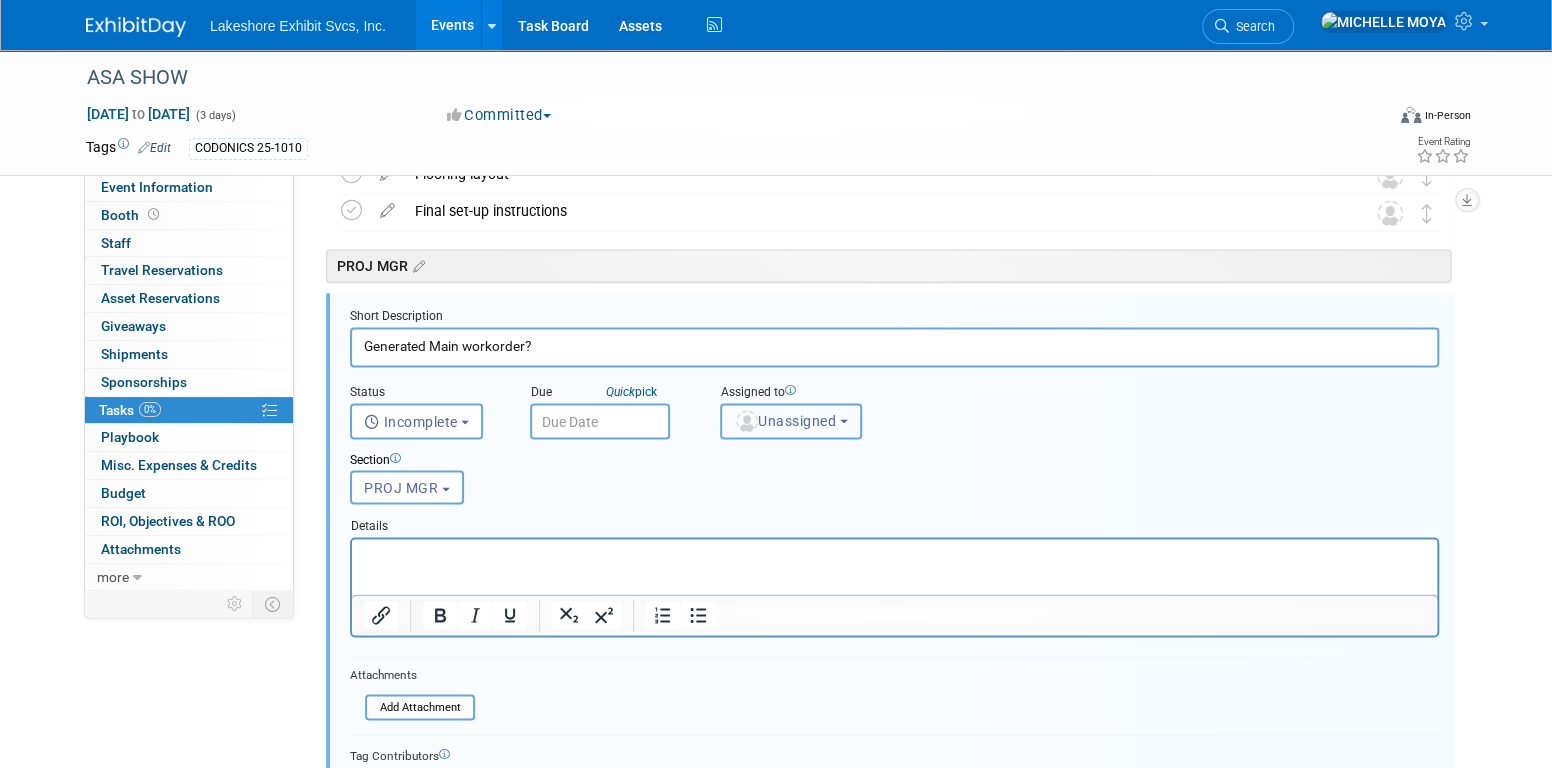 click on "Unassigned" at bounding box center [785, 420] 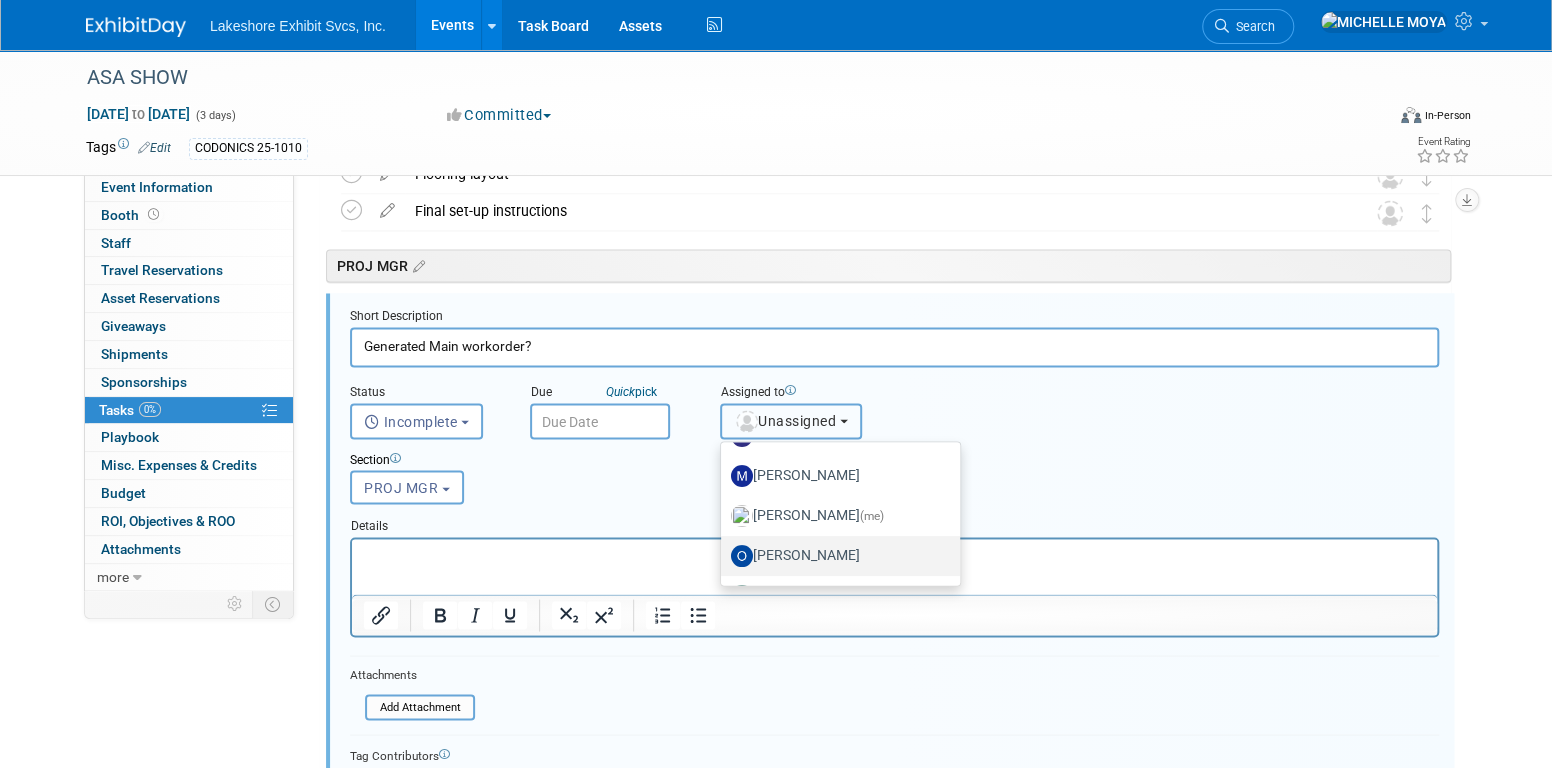 scroll, scrollTop: 350, scrollLeft: 0, axis: vertical 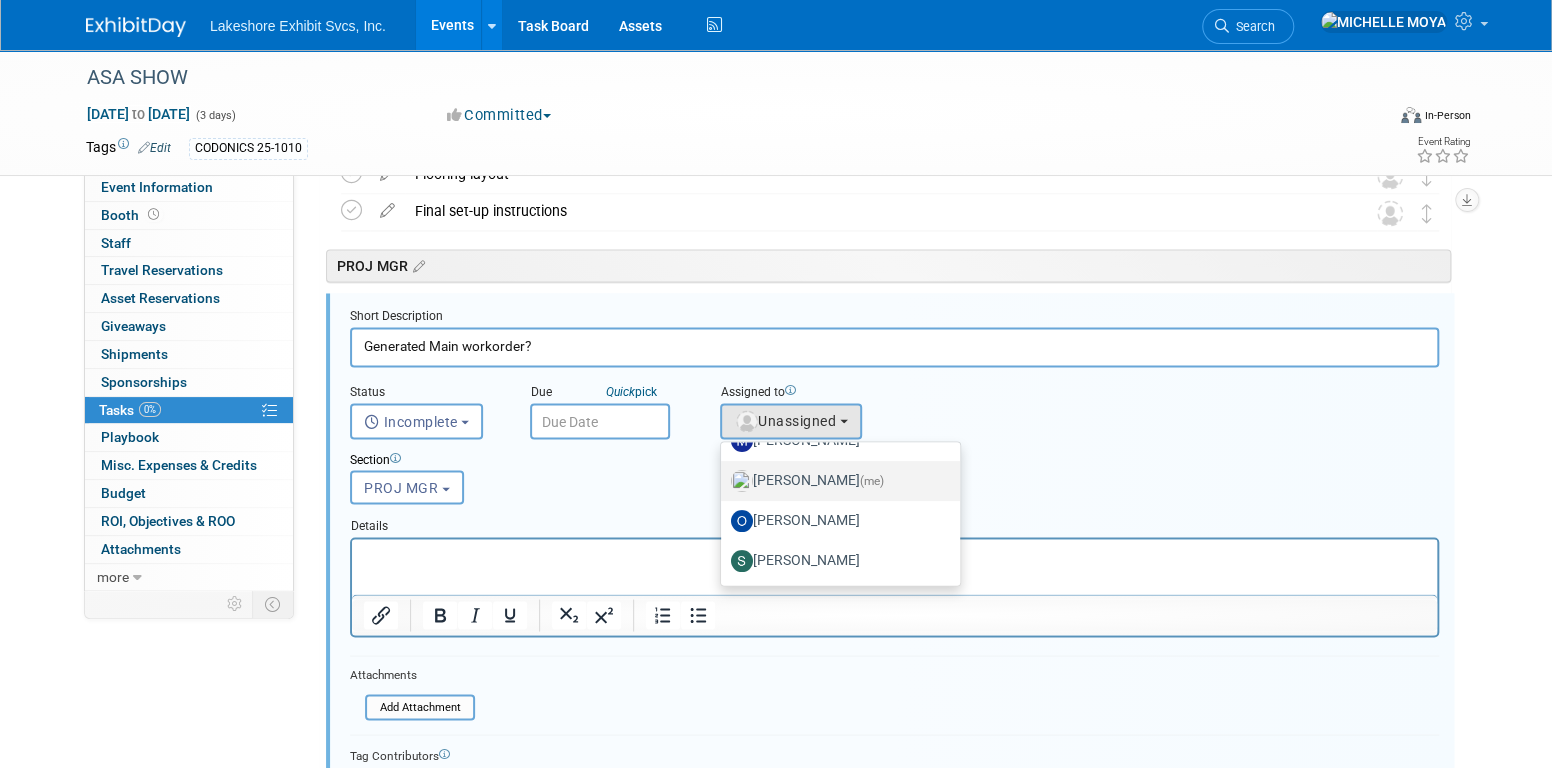 click on "[PERSON_NAME]
(me)" at bounding box center (840, 481) 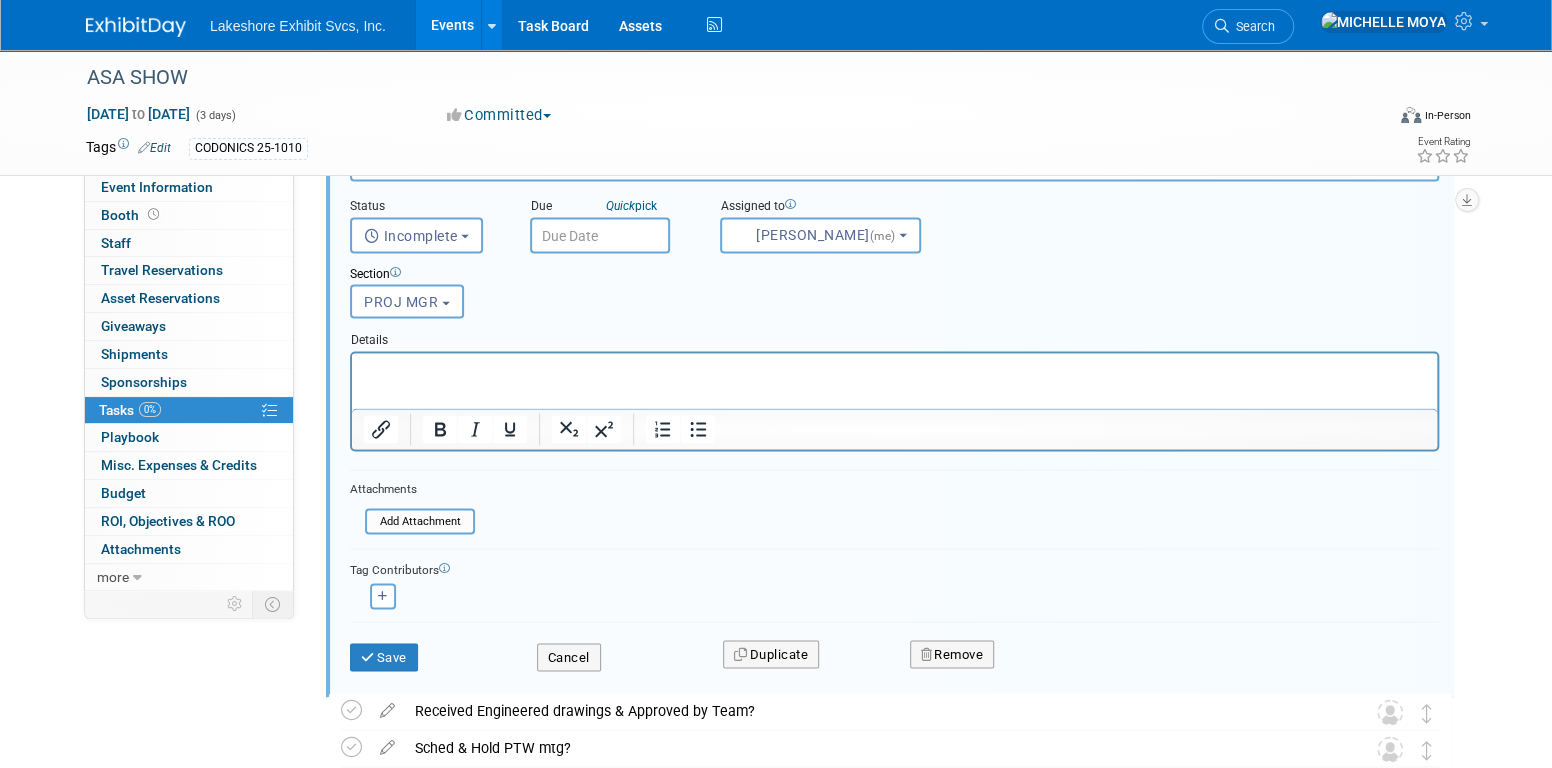 scroll, scrollTop: 1938, scrollLeft: 0, axis: vertical 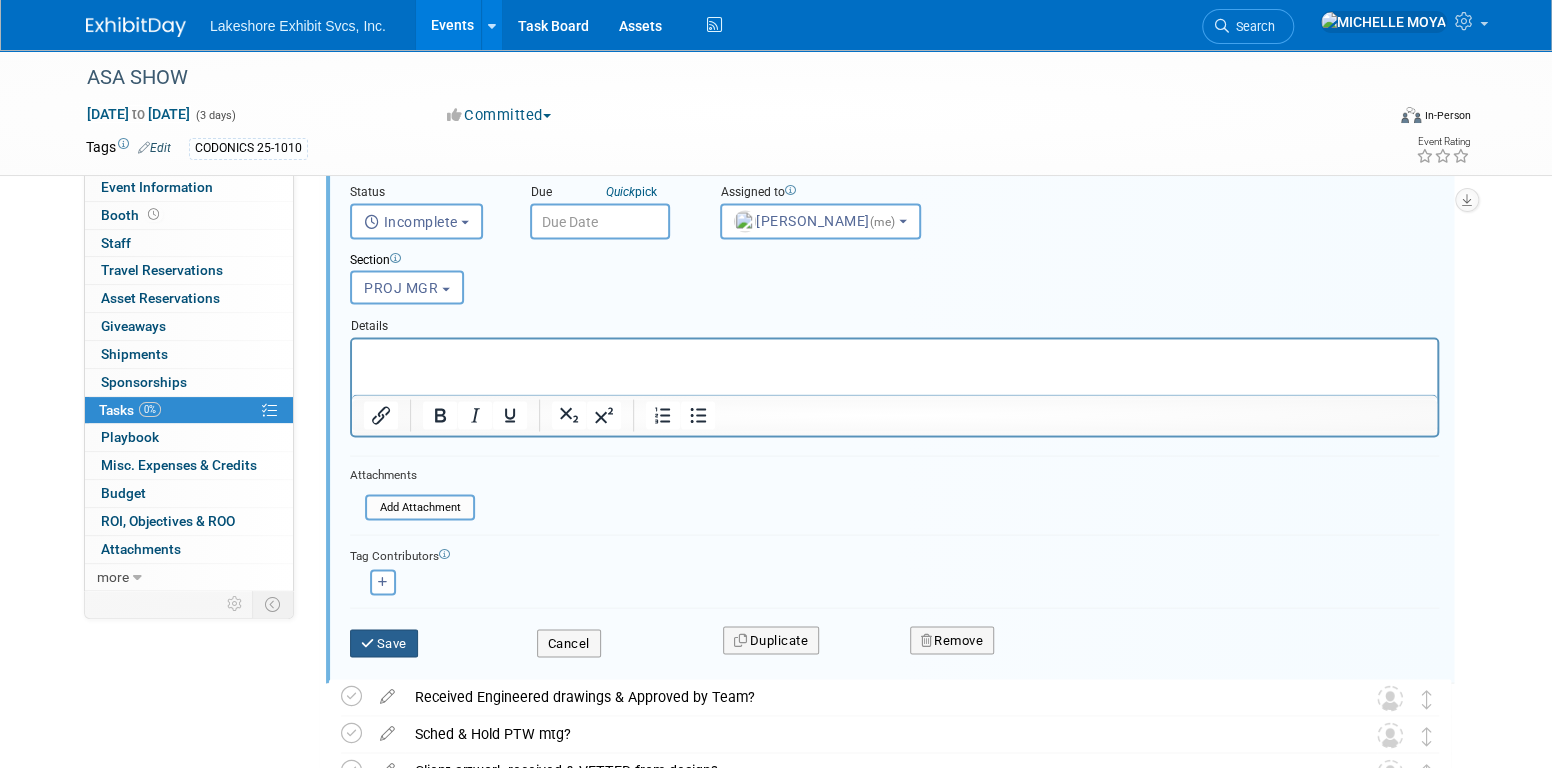 click on "Save" at bounding box center (384, 643) 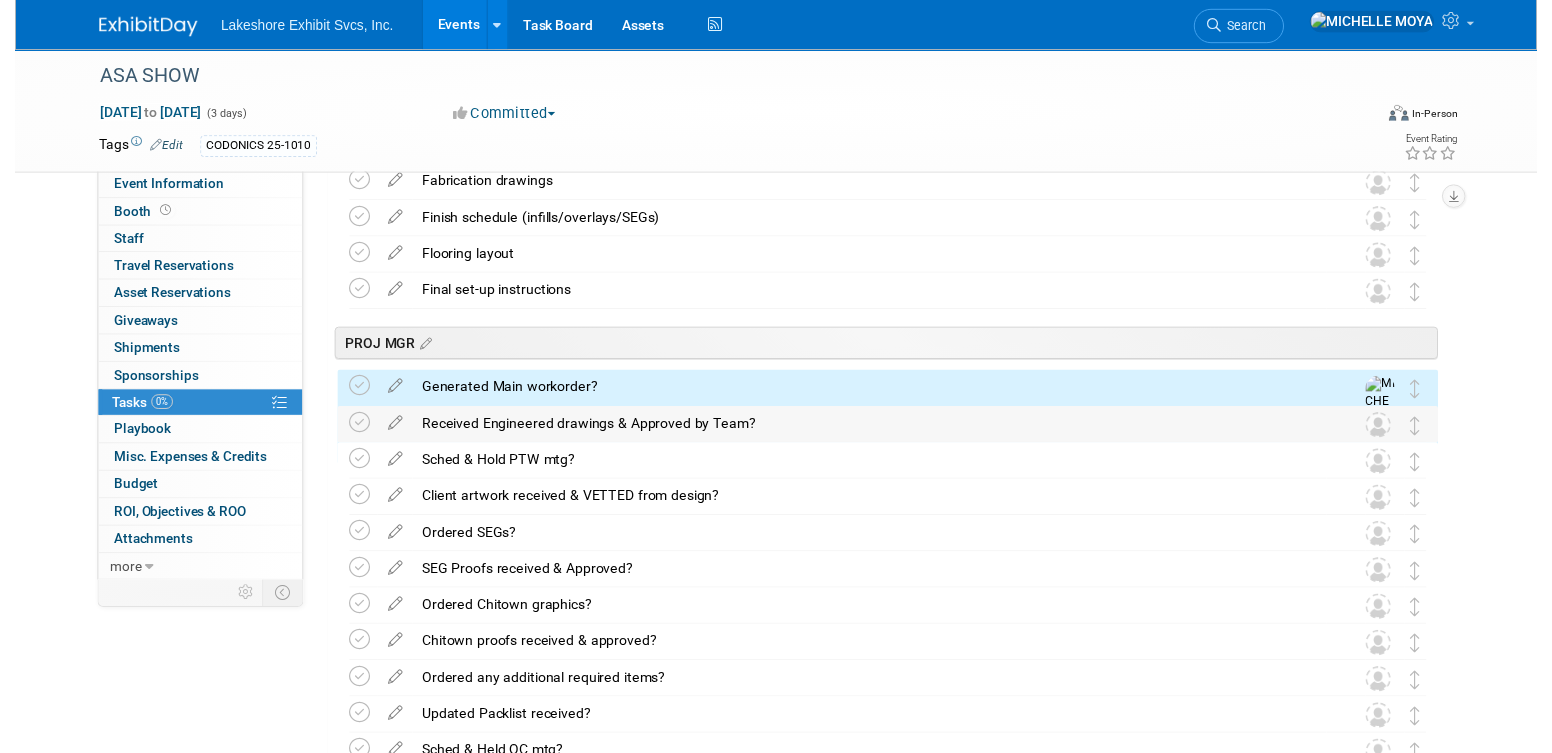 scroll, scrollTop: 1638, scrollLeft: 0, axis: vertical 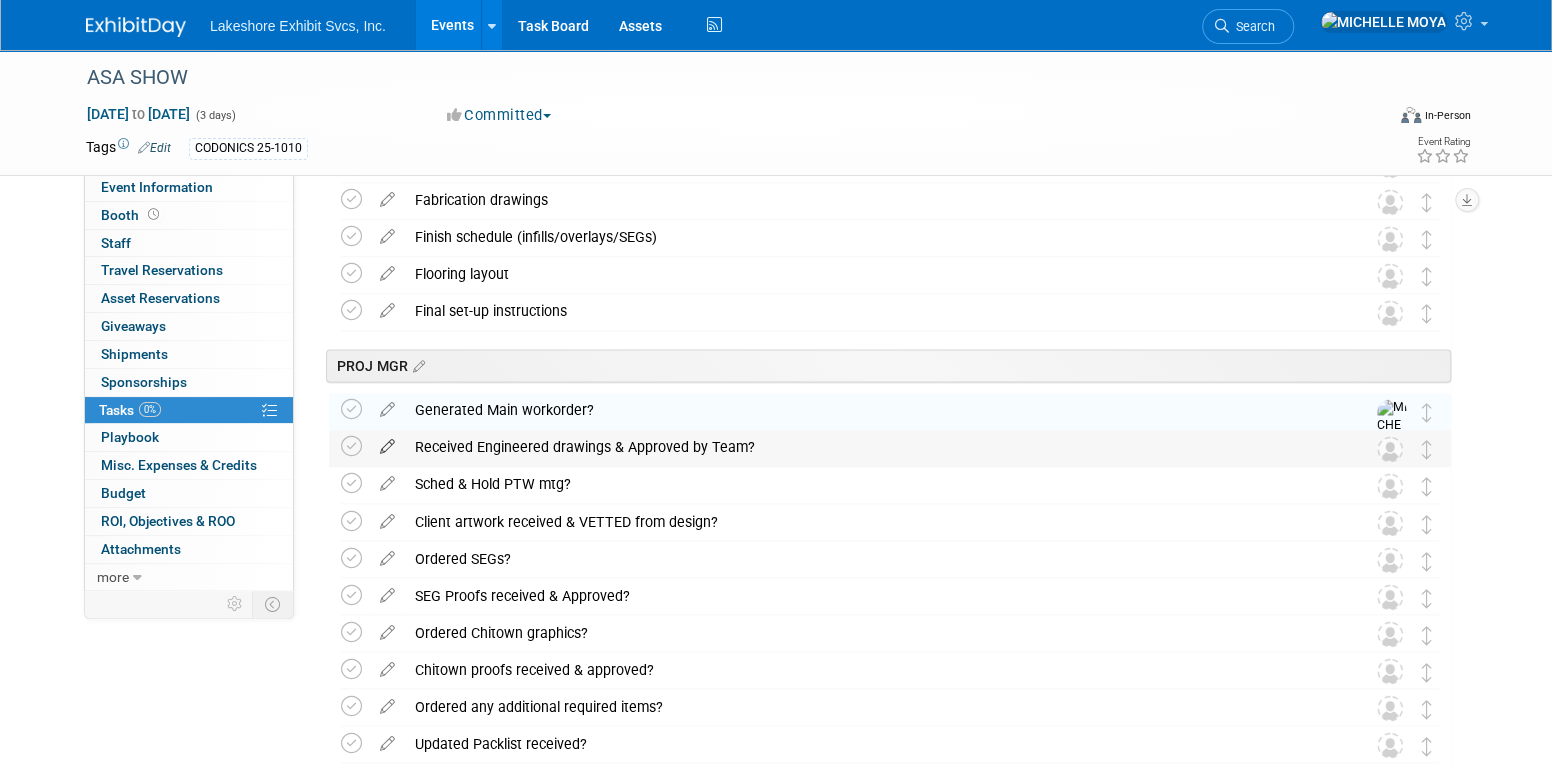 click at bounding box center [387, 442] 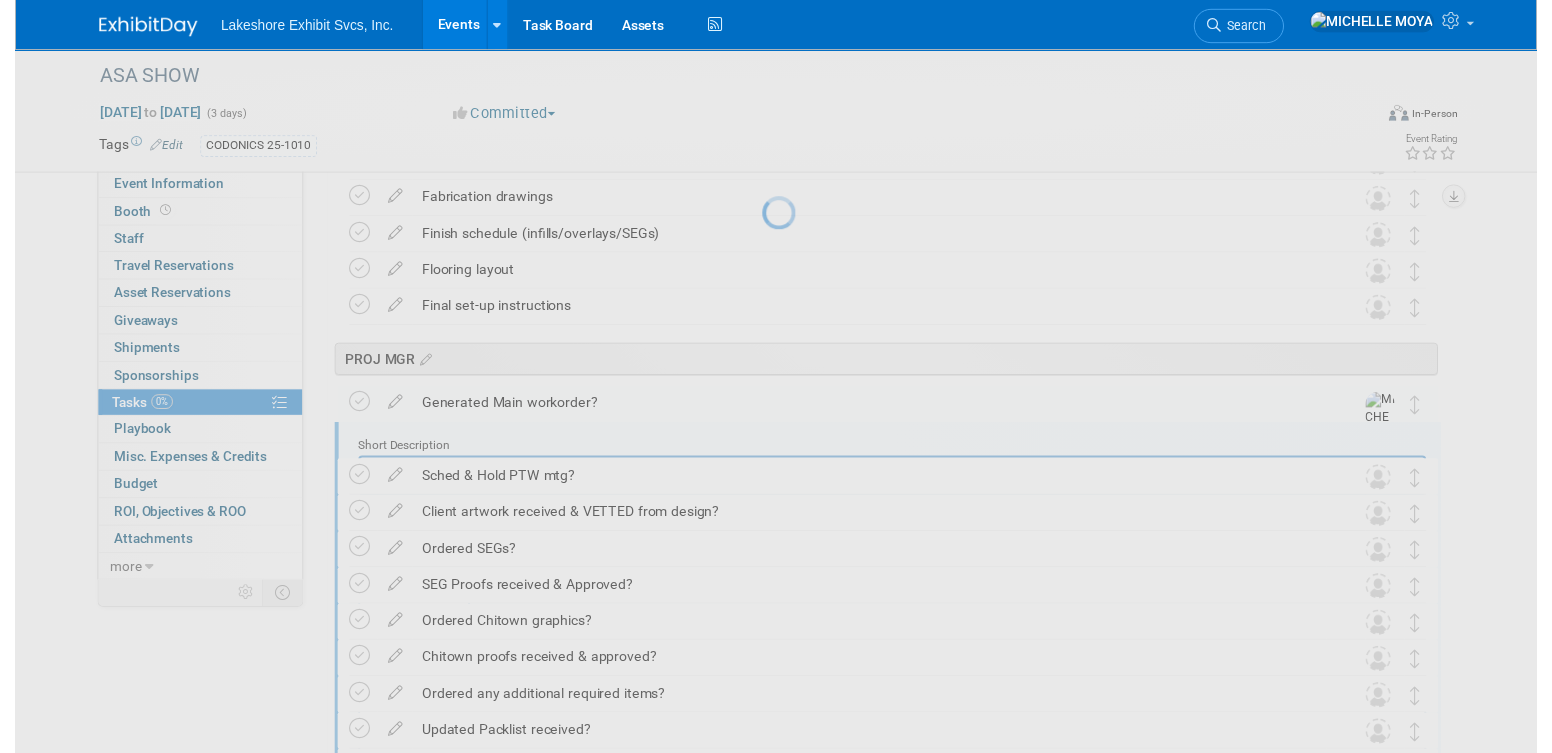 scroll, scrollTop: 0, scrollLeft: 0, axis: both 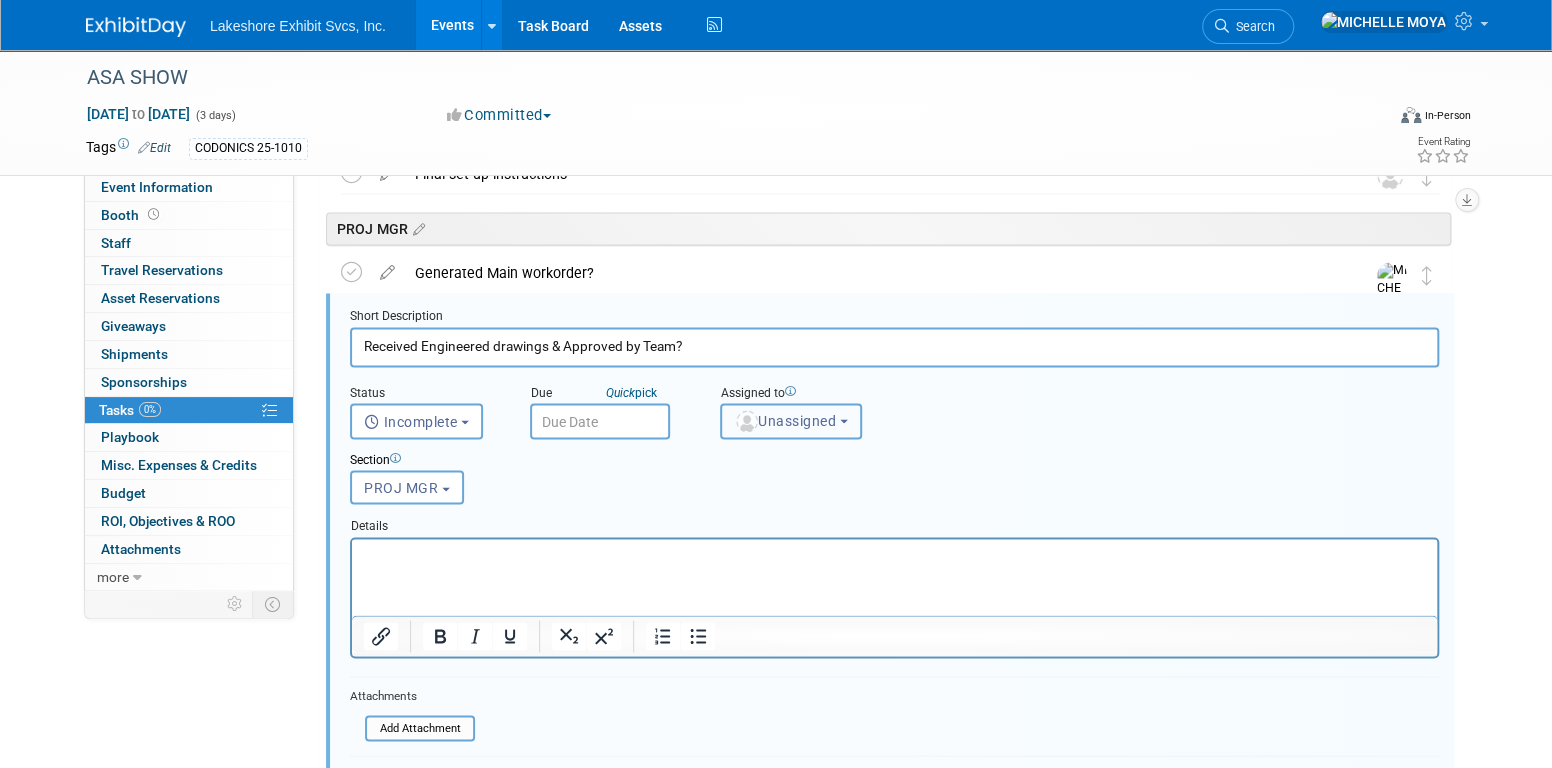 click on "Unassigned" at bounding box center (791, 421) 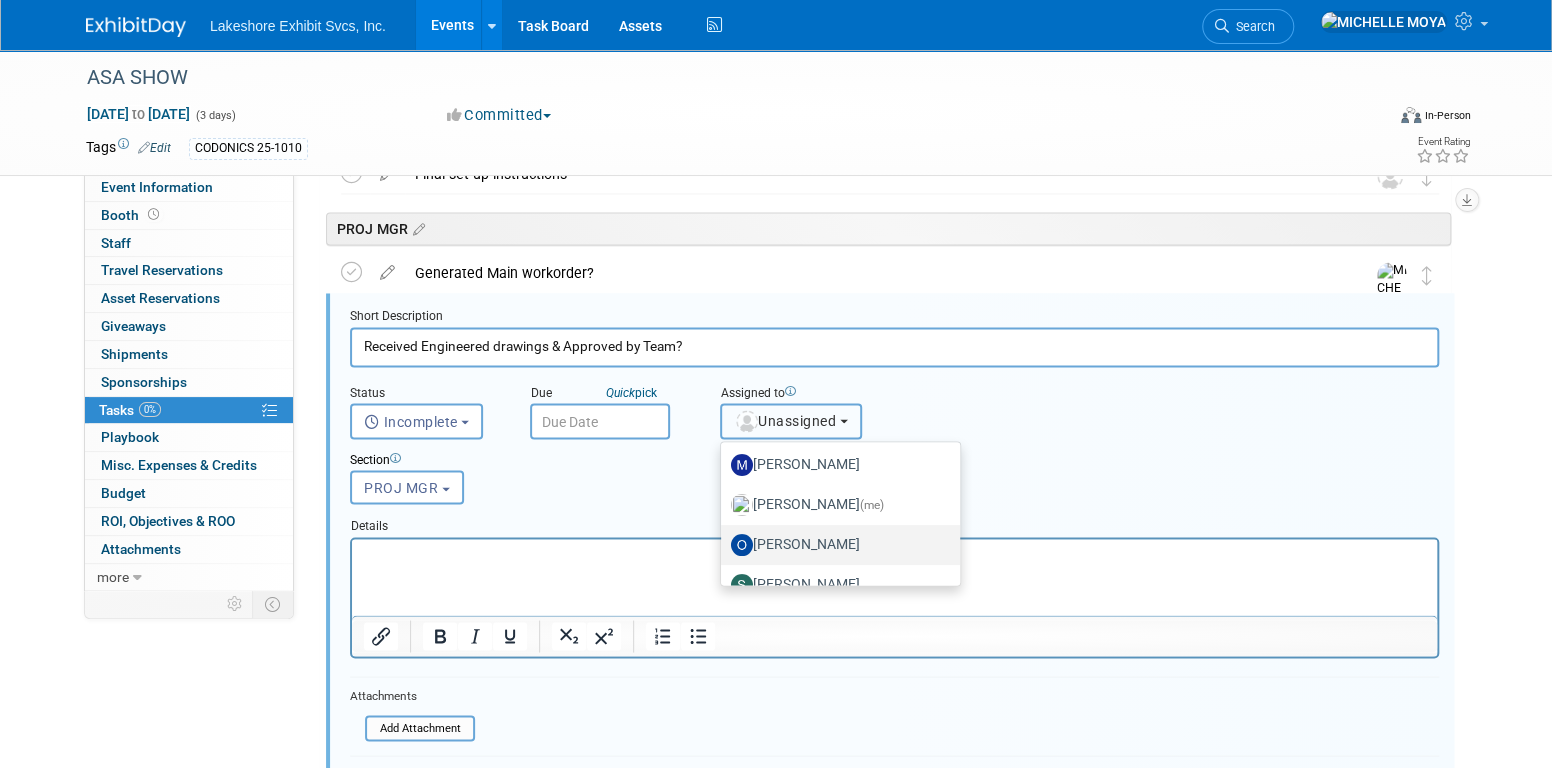 scroll, scrollTop: 350, scrollLeft: 0, axis: vertical 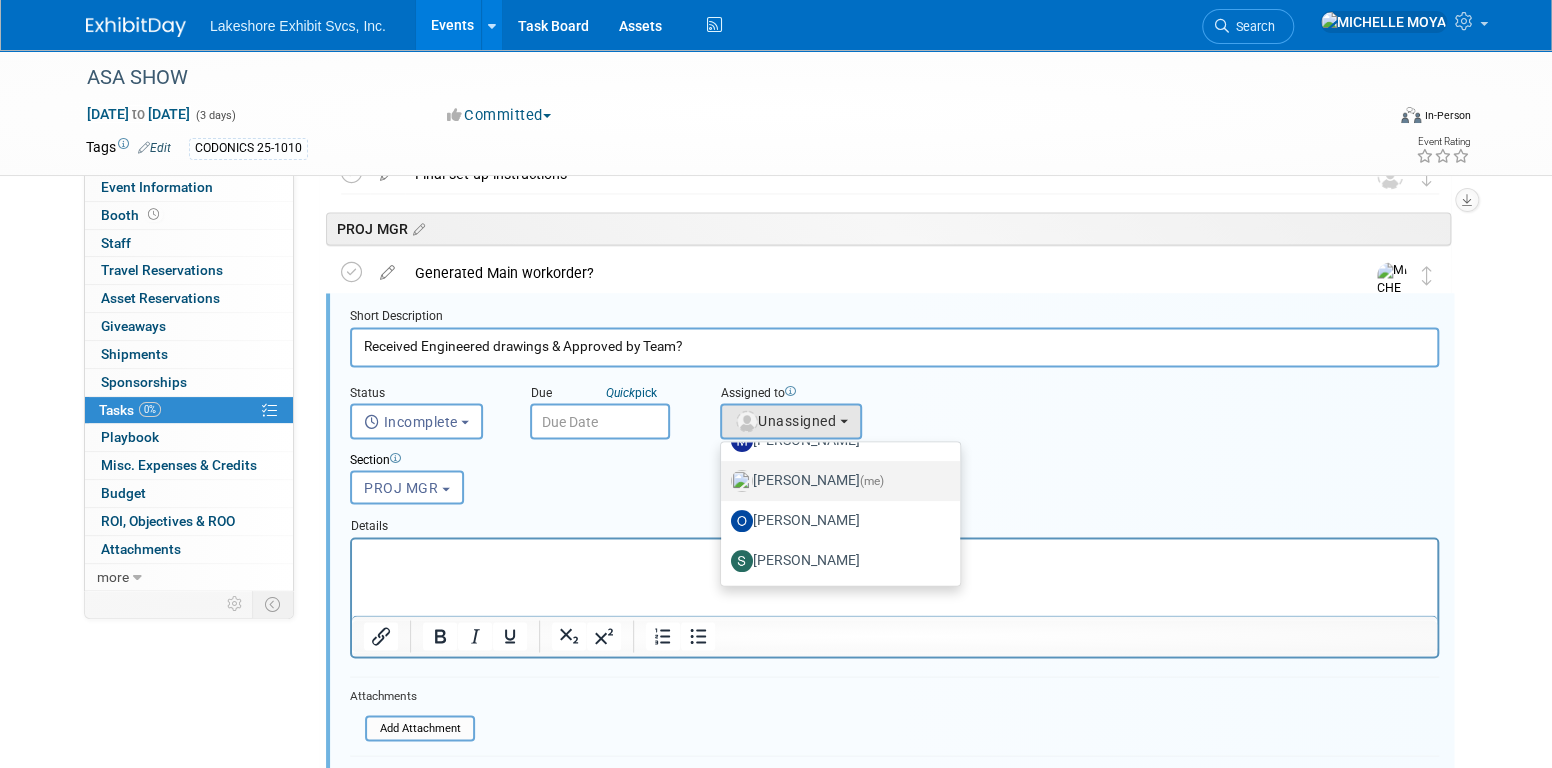 click on "[PERSON_NAME]
(me)" at bounding box center [835, 481] 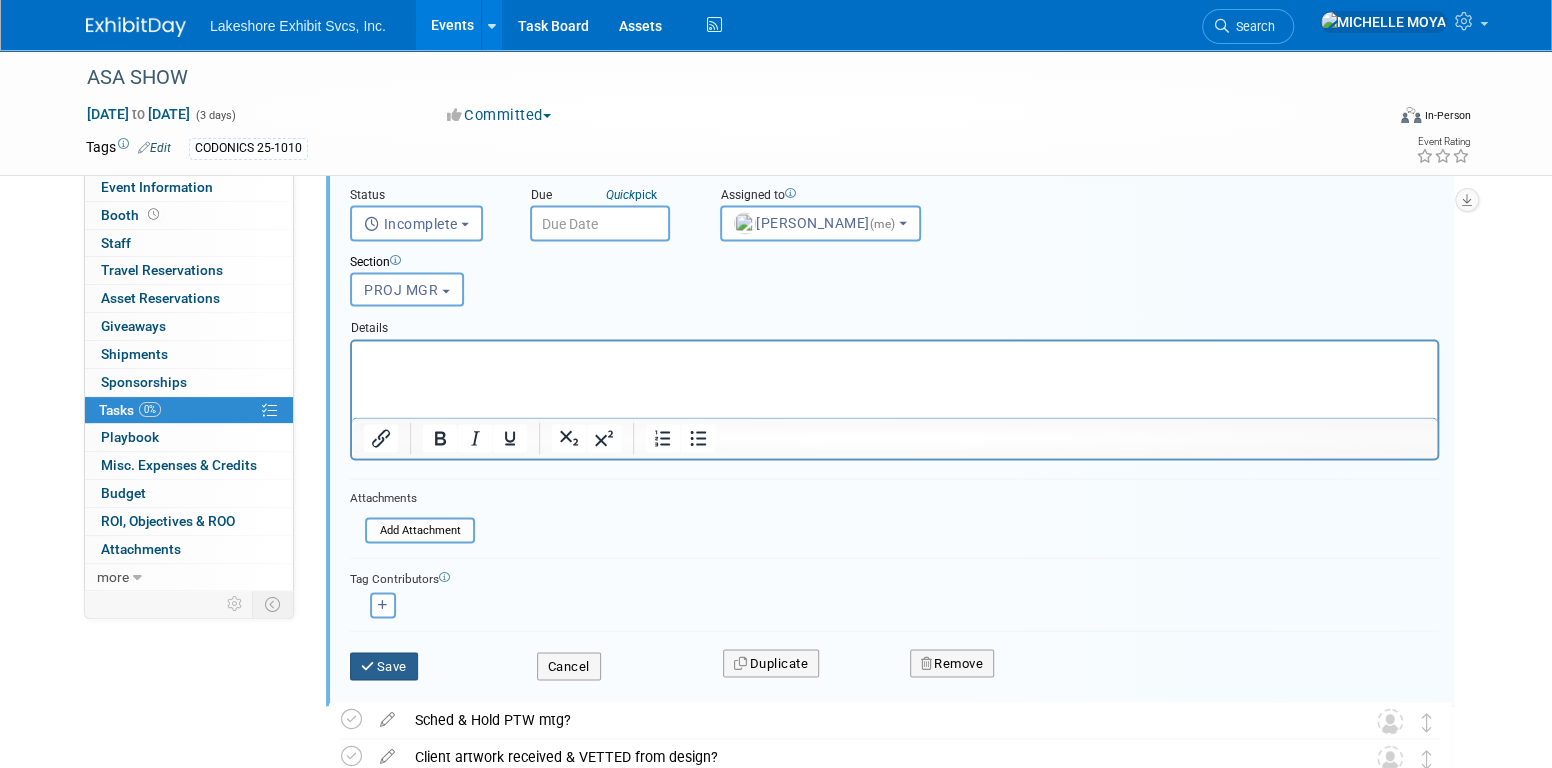 scroll, scrollTop: 1975, scrollLeft: 0, axis: vertical 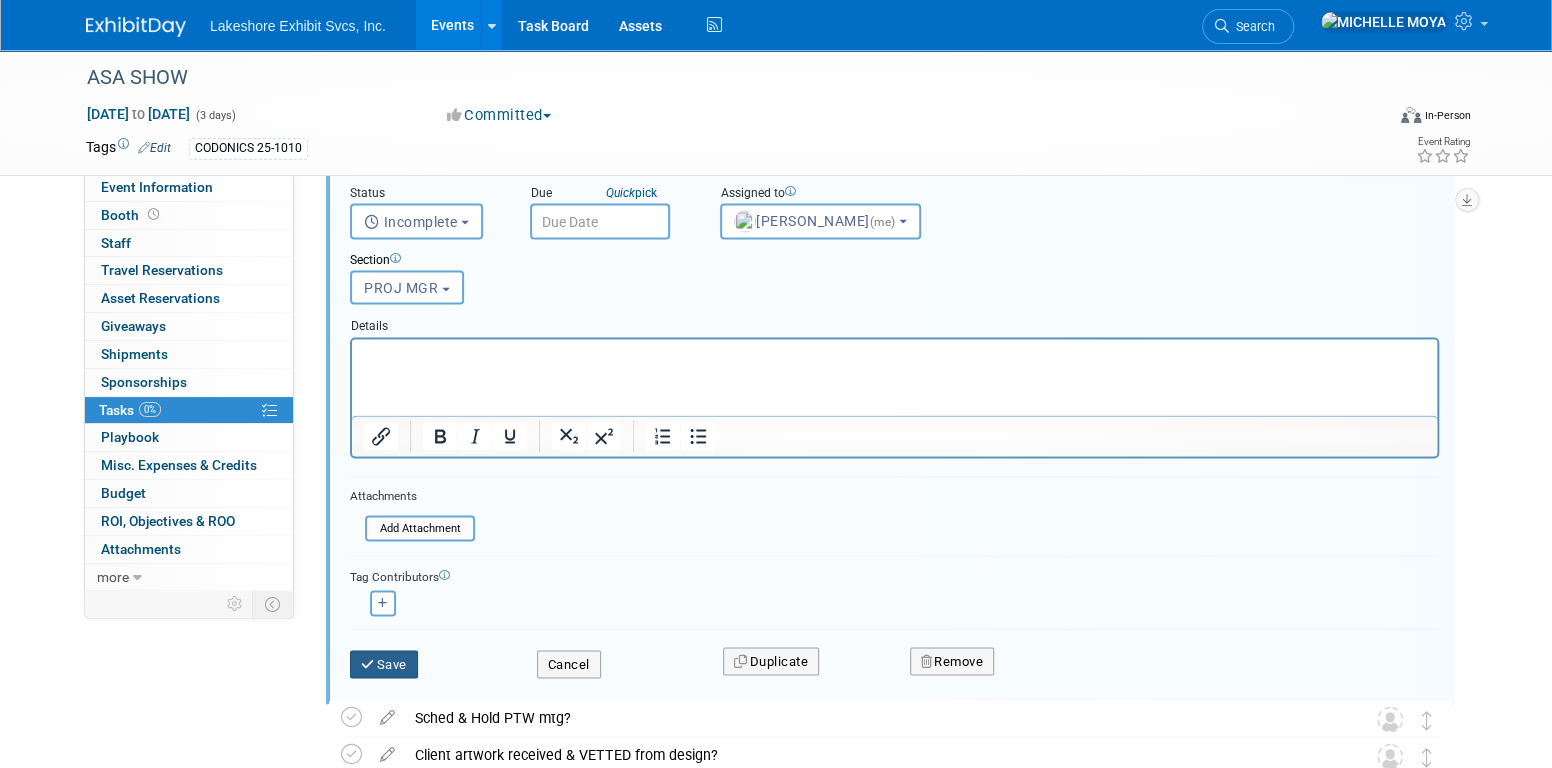 click on "Save" at bounding box center (384, 664) 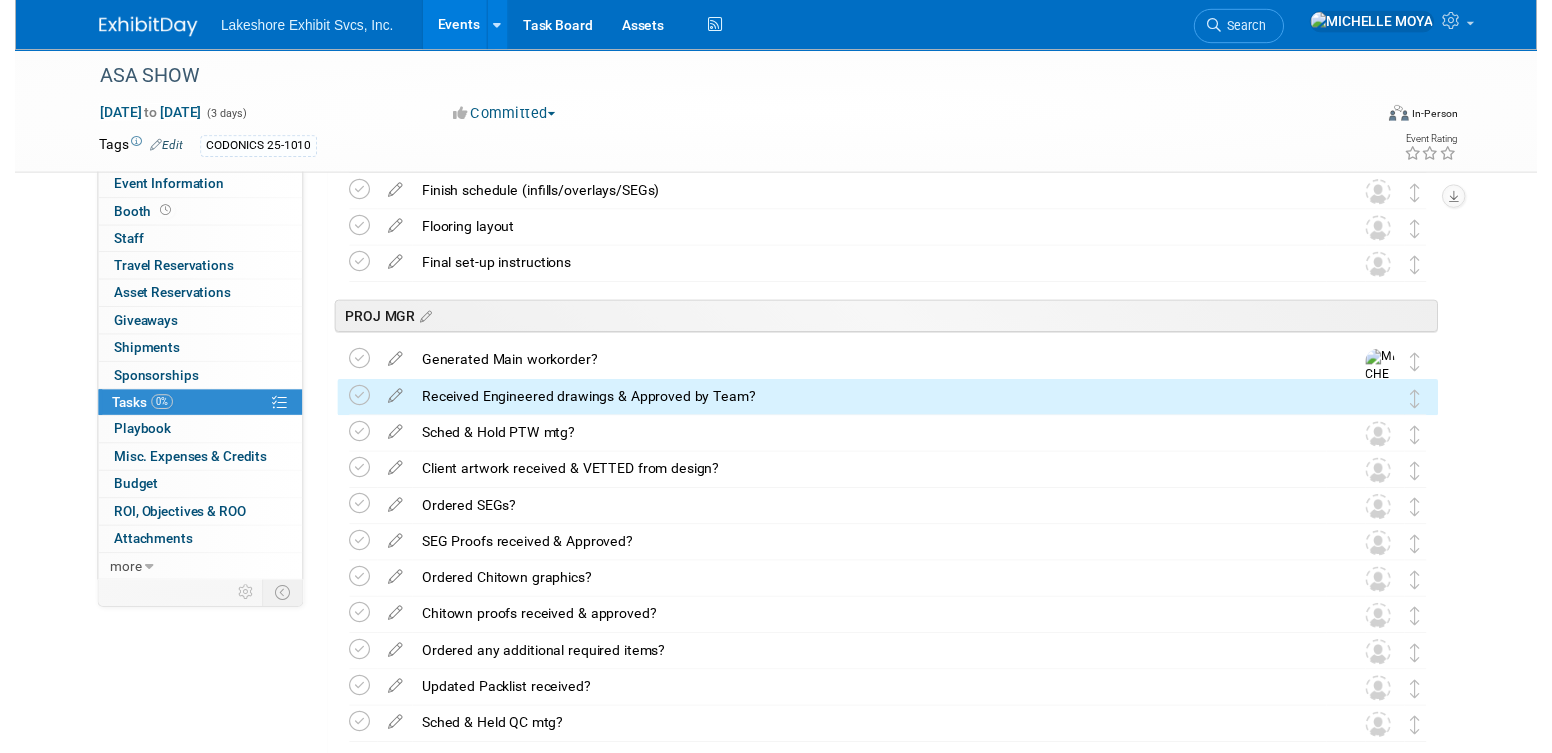 scroll, scrollTop: 1675, scrollLeft: 0, axis: vertical 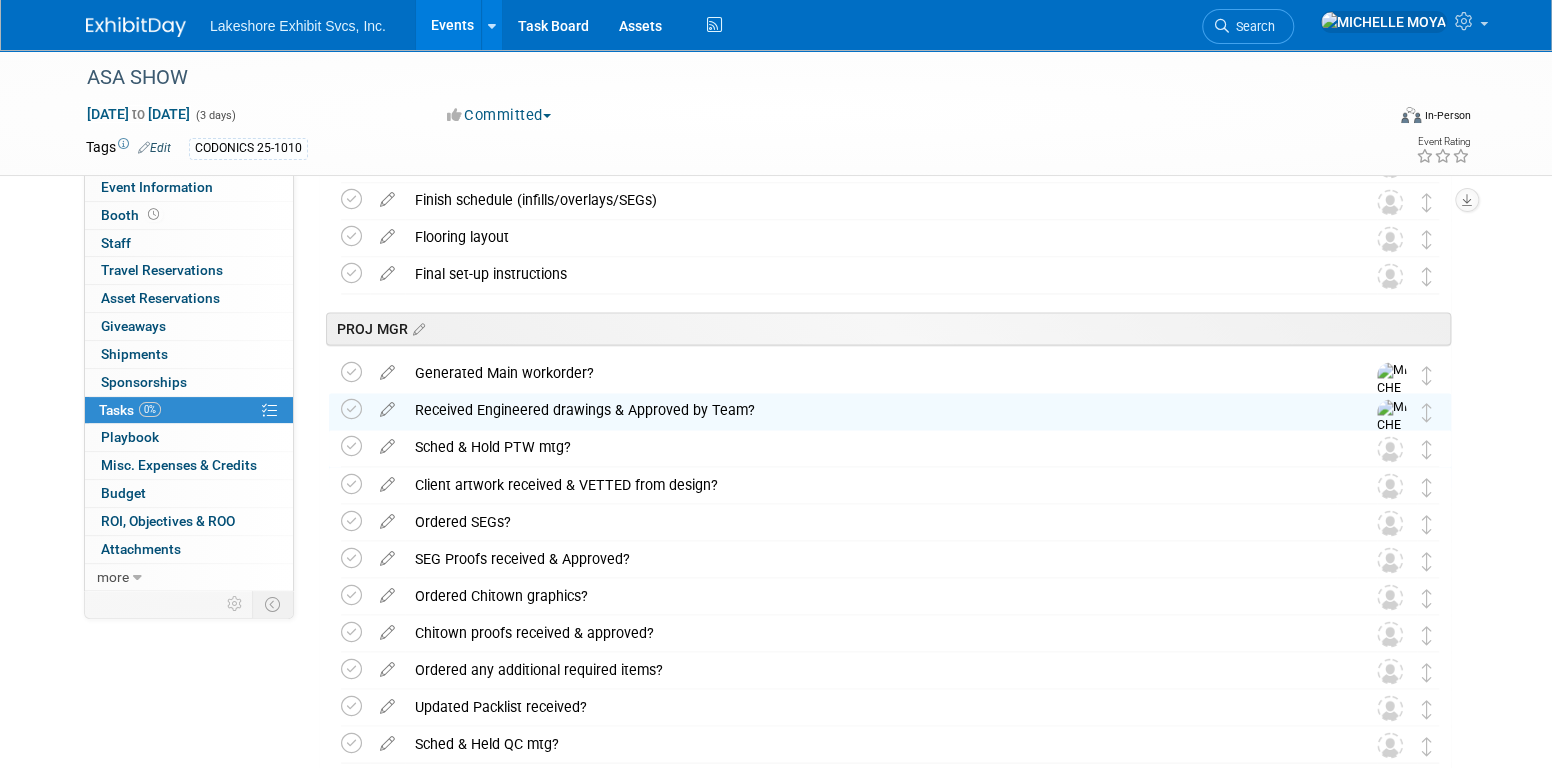 click at bounding box center (387, 442) 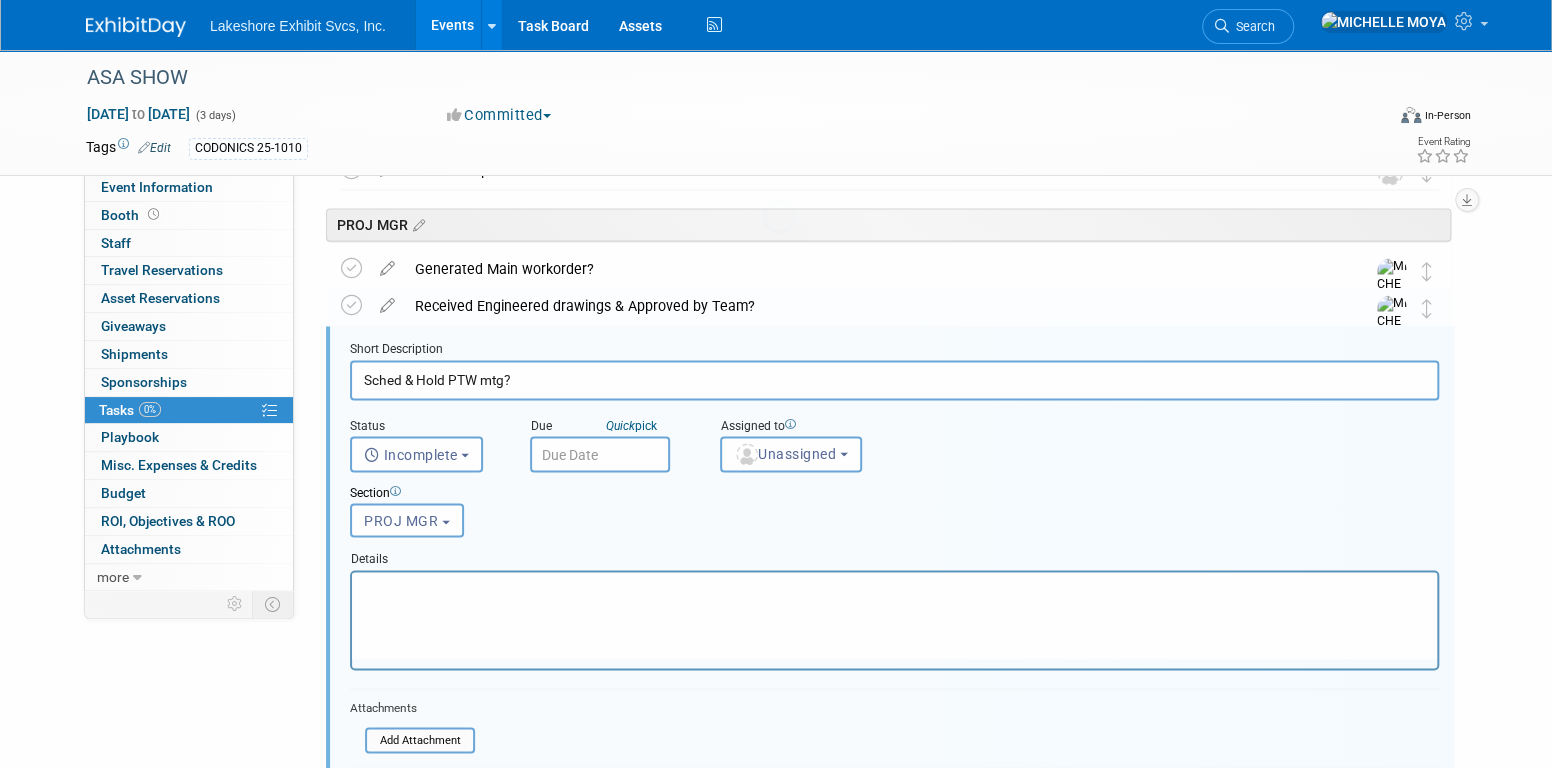 scroll, scrollTop: 1812, scrollLeft: 0, axis: vertical 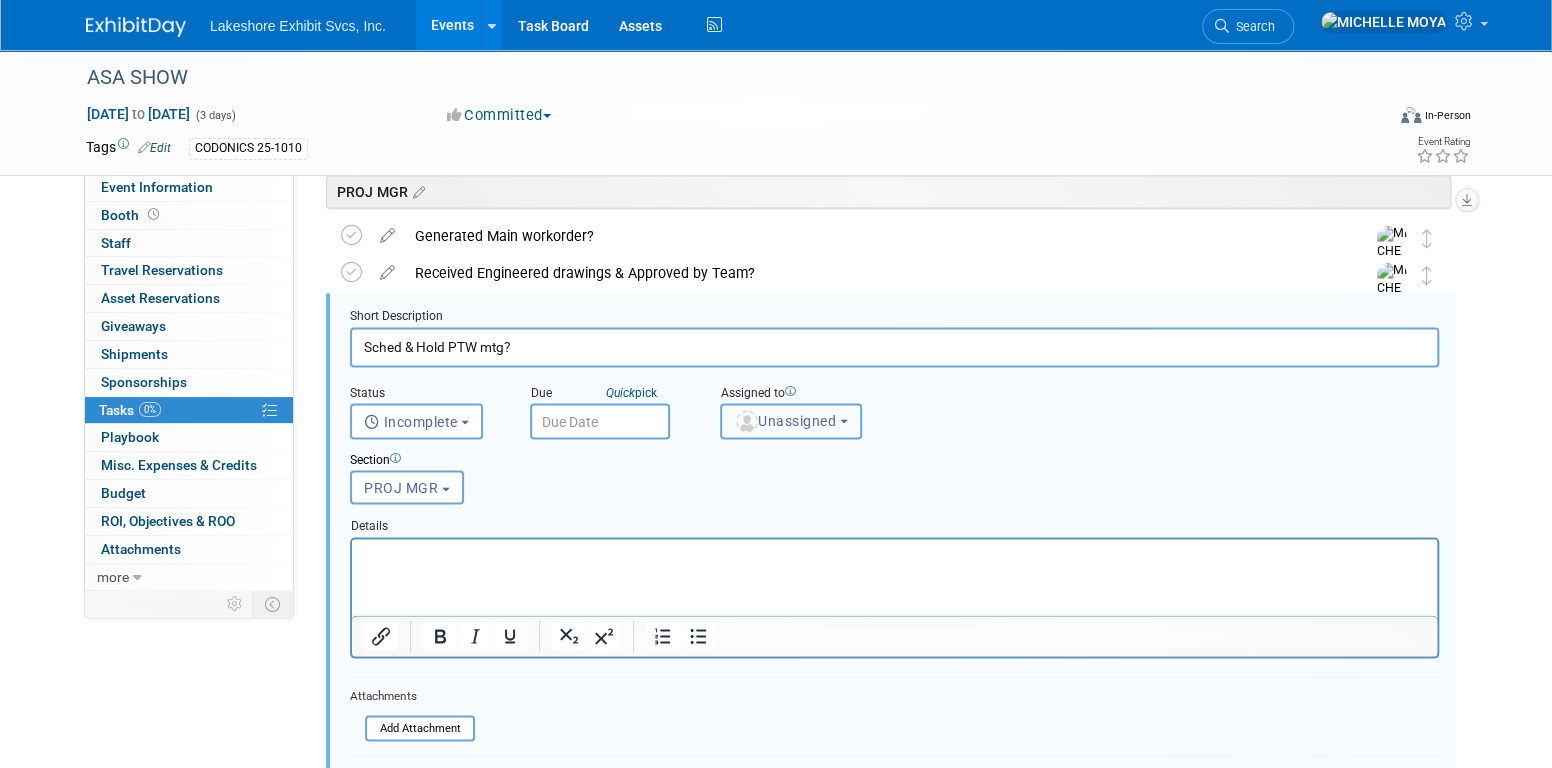 click on "Unassigned" at bounding box center (785, 420) 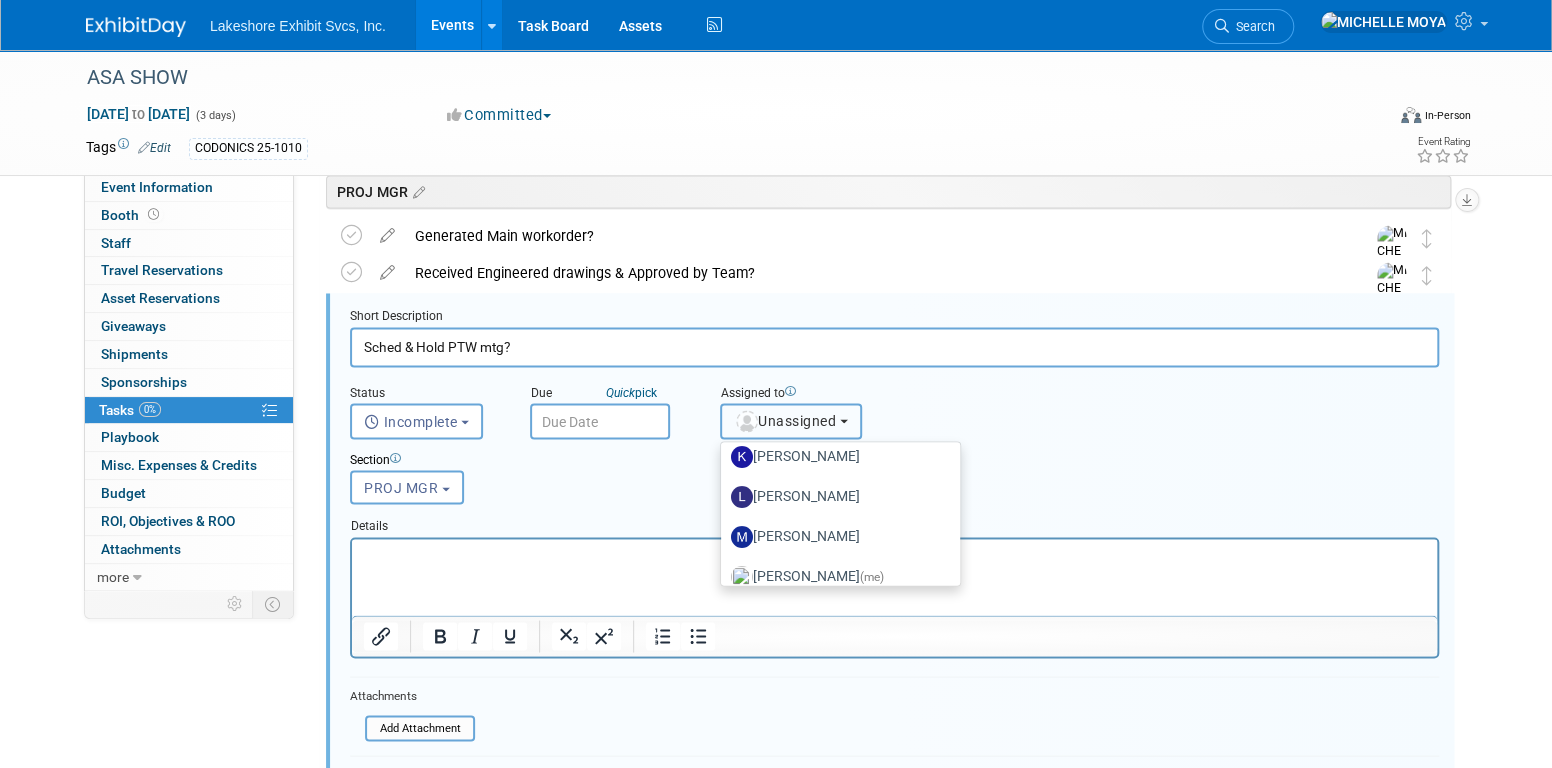 scroll, scrollTop: 300, scrollLeft: 0, axis: vertical 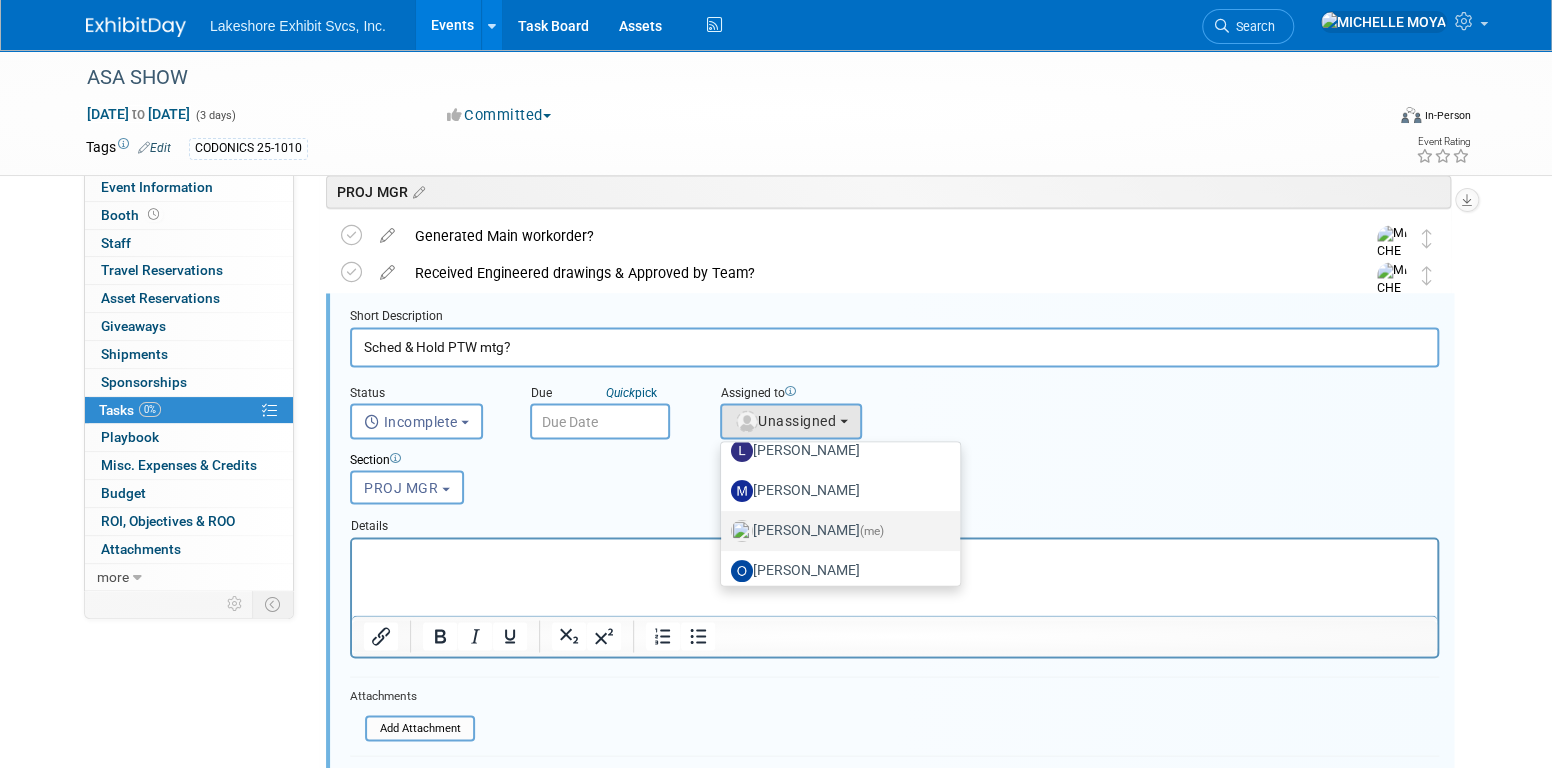 click on "[PERSON_NAME]
(me)" at bounding box center (835, 531) 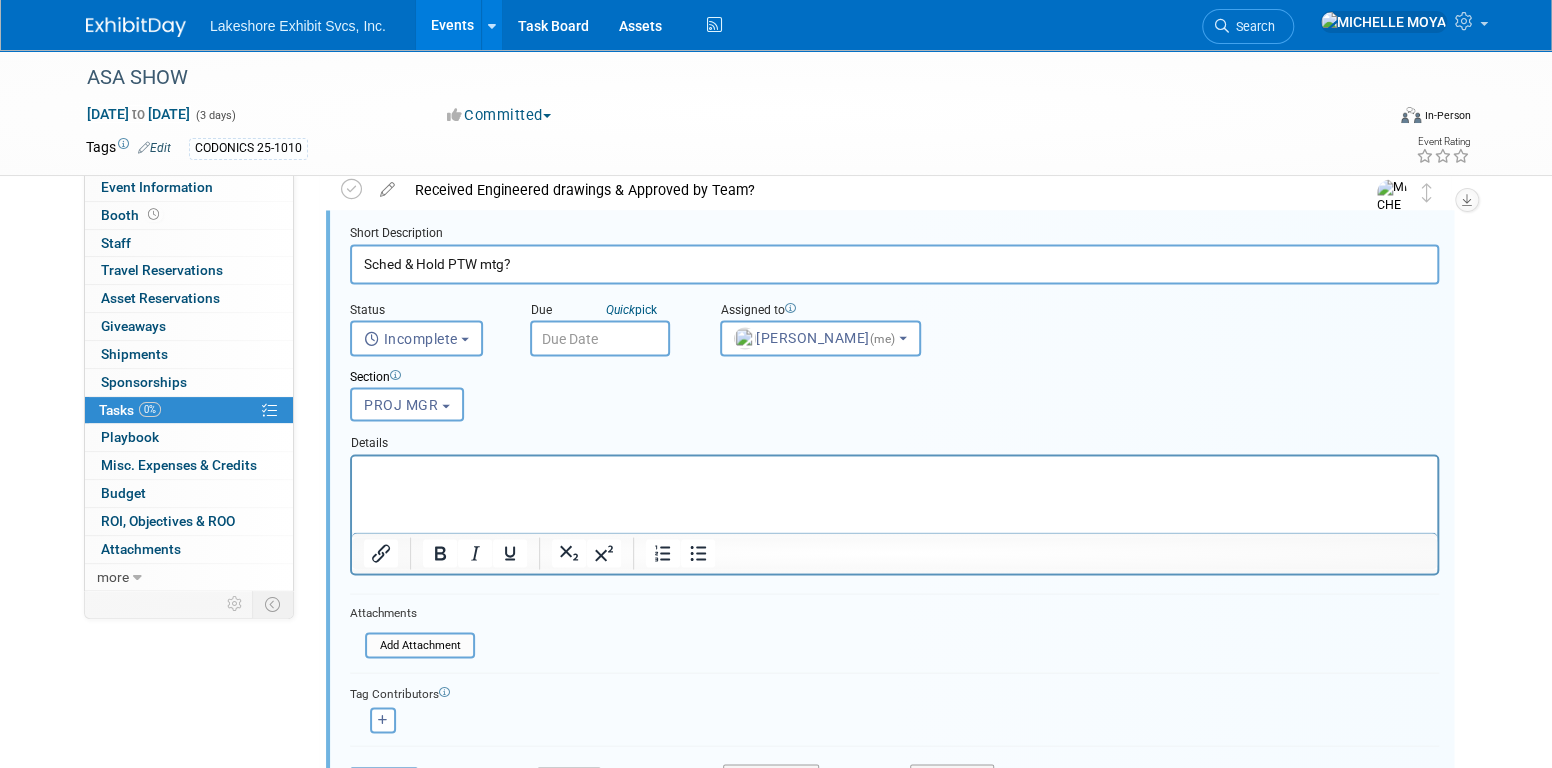 scroll, scrollTop: 2012, scrollLeft: 0, axis: vertical 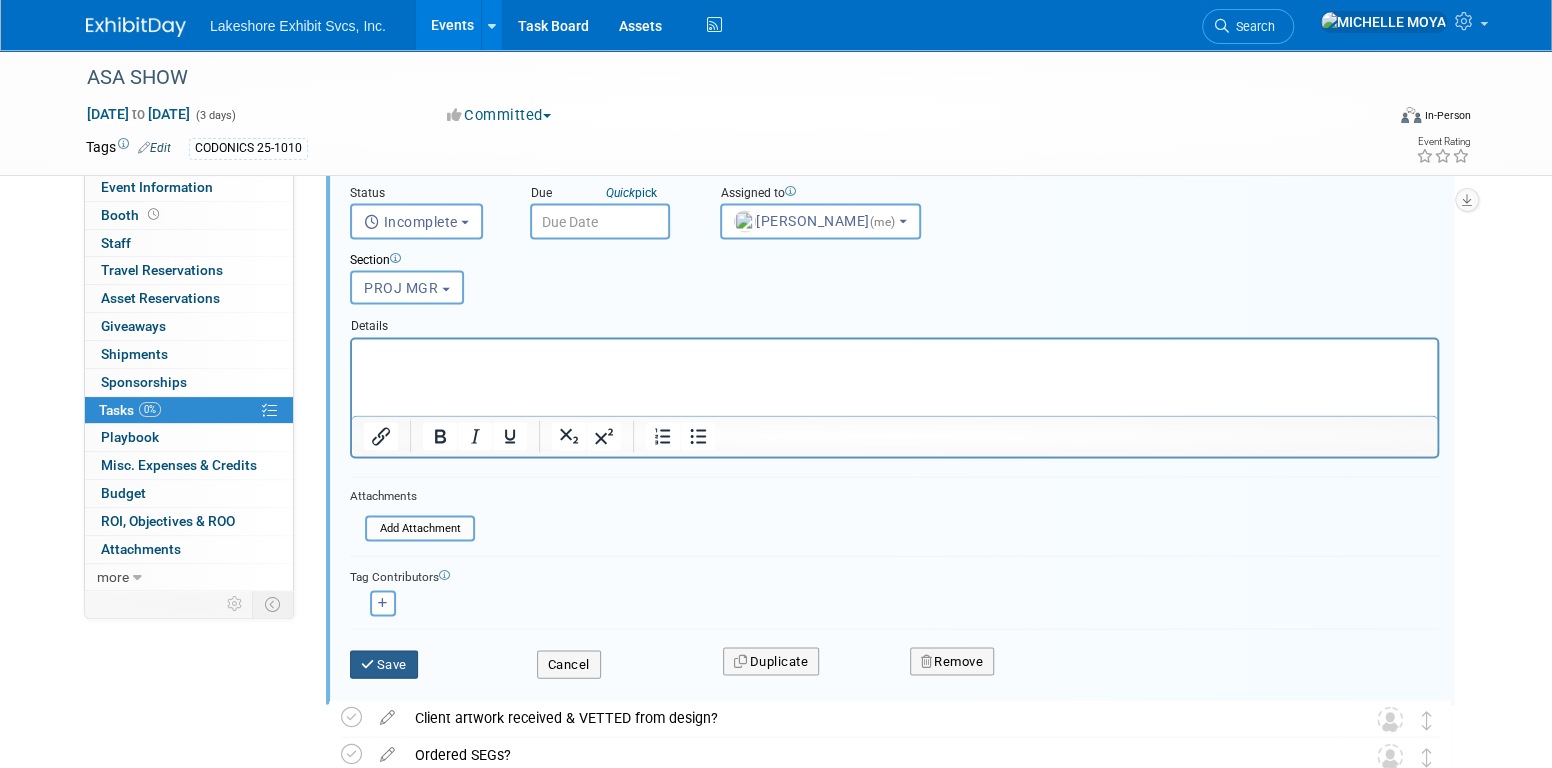 click on "Save" at bounding box center (384, 664) 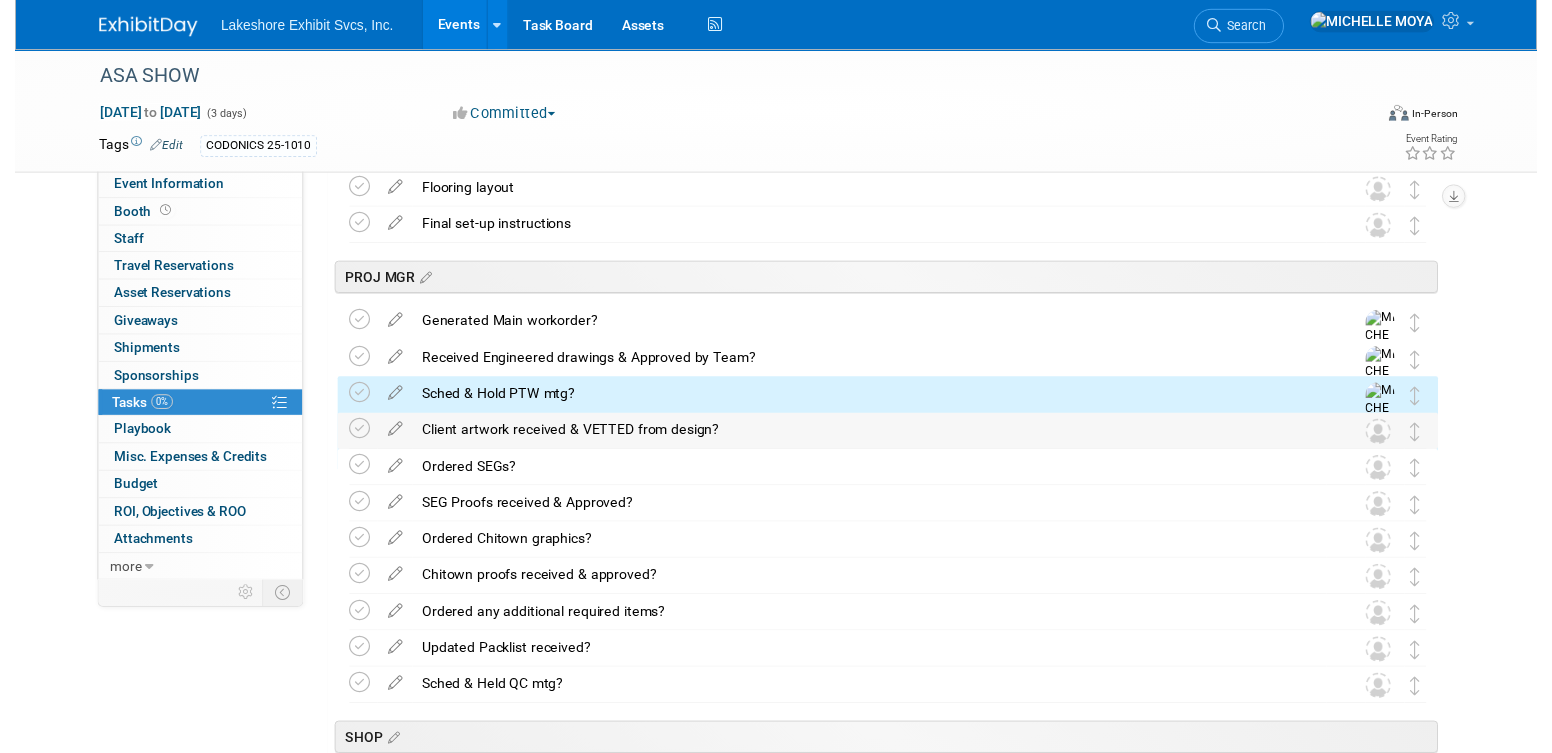 scroll, scrollTop: 1712, scrollLeft: 0, axis: vertical 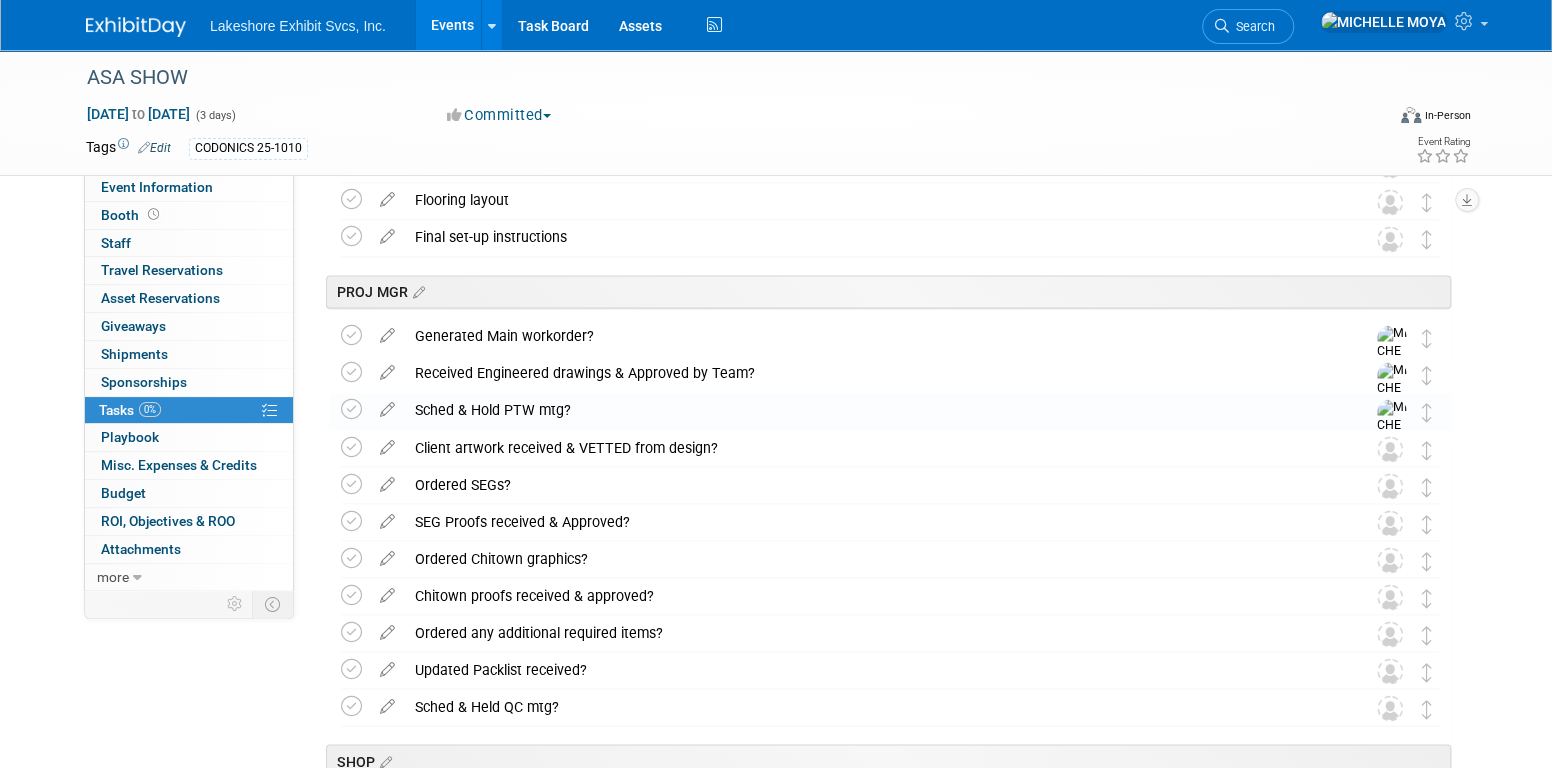 click at bounding box center (387, 442) 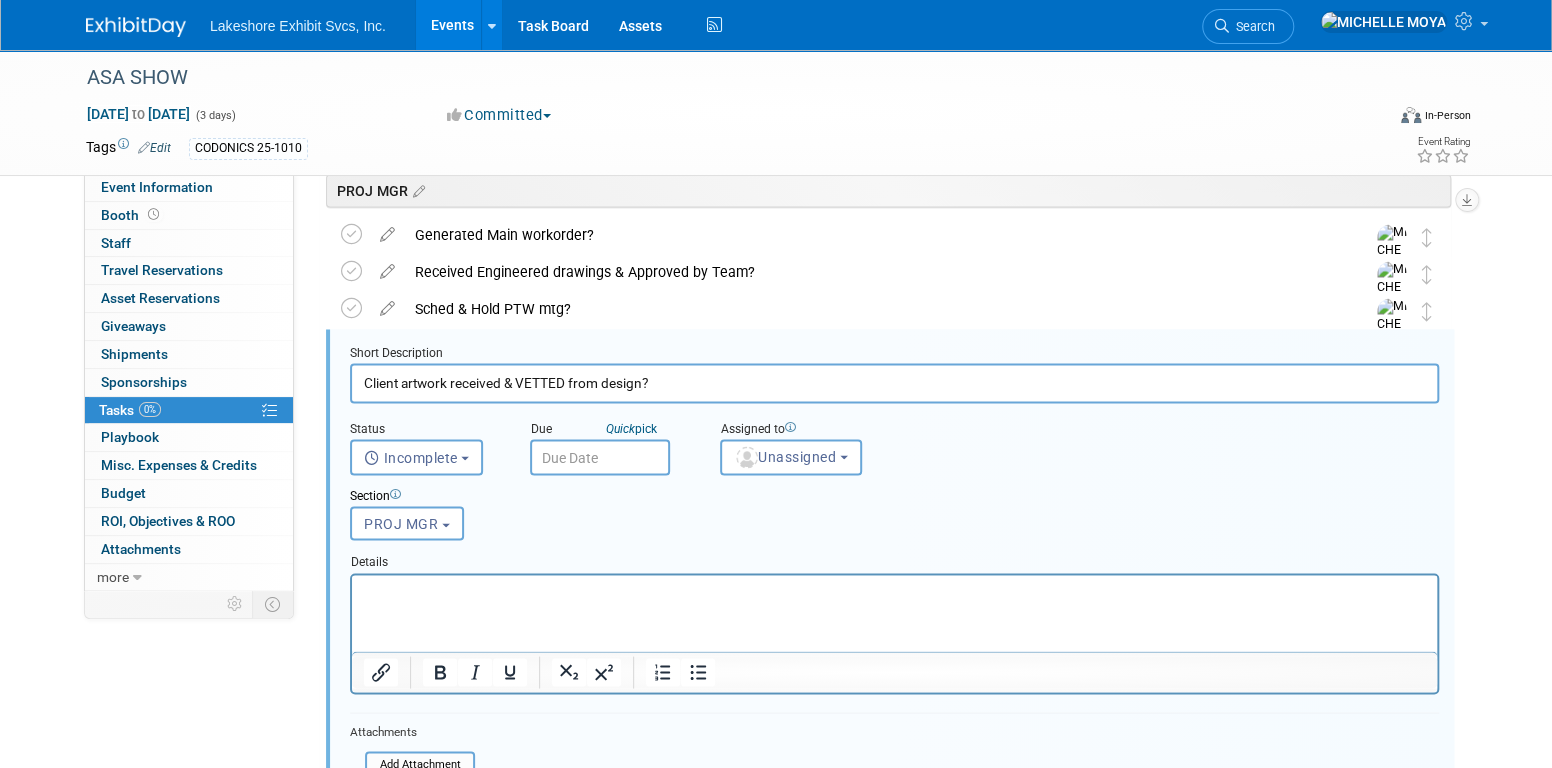 scroll, scrollTop: 1849, scrollLeft: 0, axis: vertical 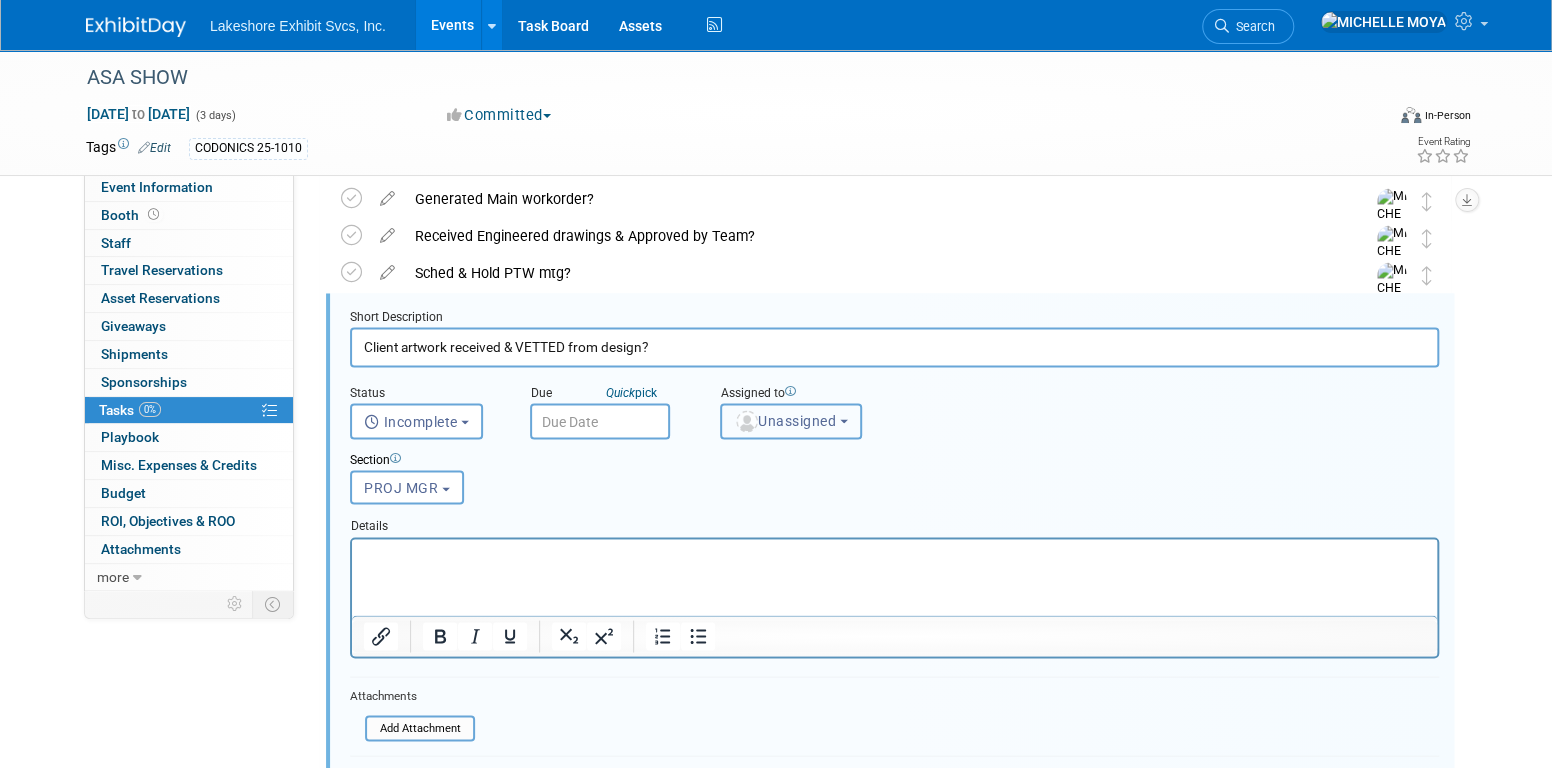drag, startPoint x: 786, startPoint y: 409, endPoint x: 795, endPoint y: 414, distance: 10.29563 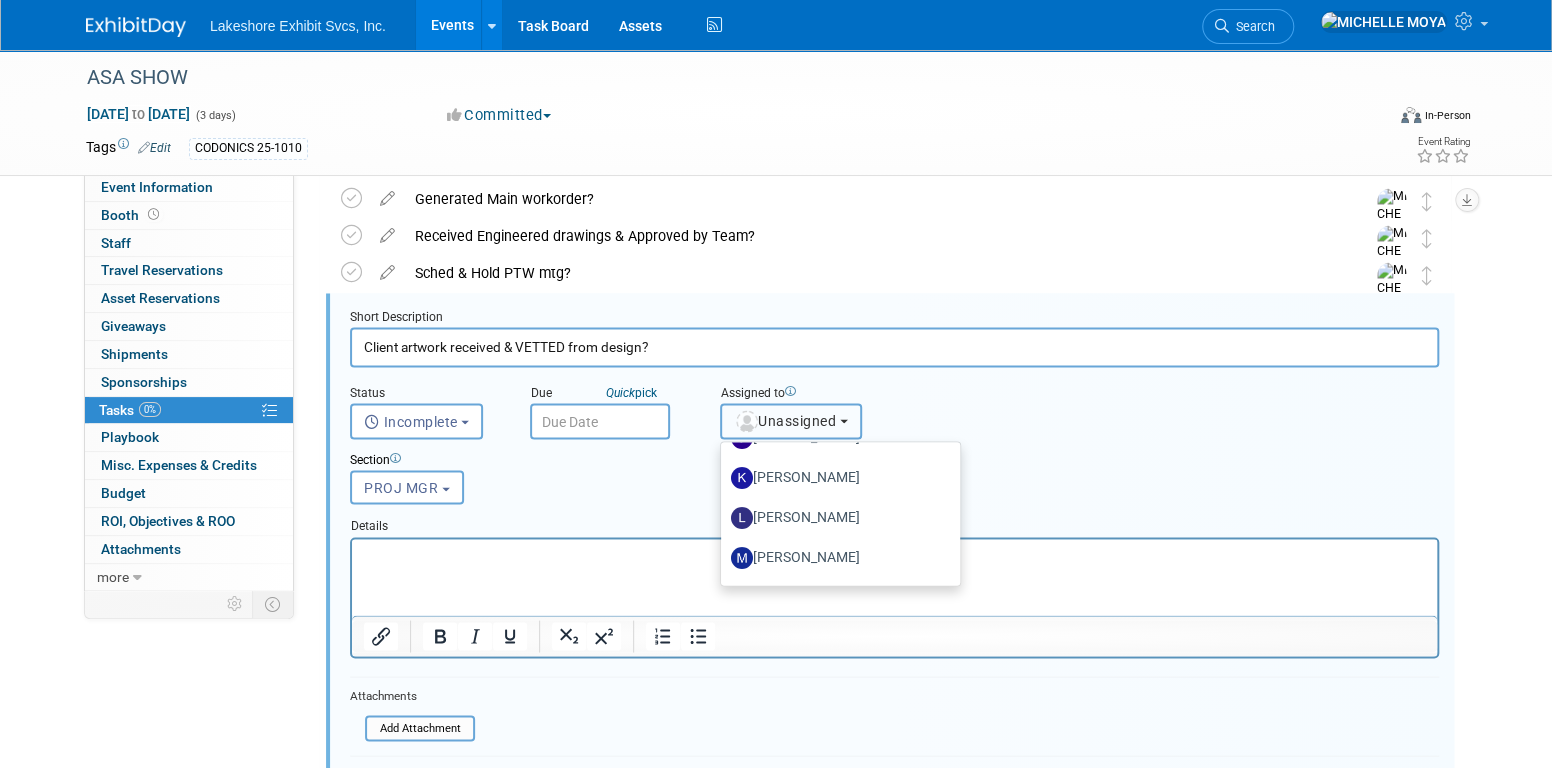 scroll, scrollTop: 300, scrollLeft: 0, axis: vertical 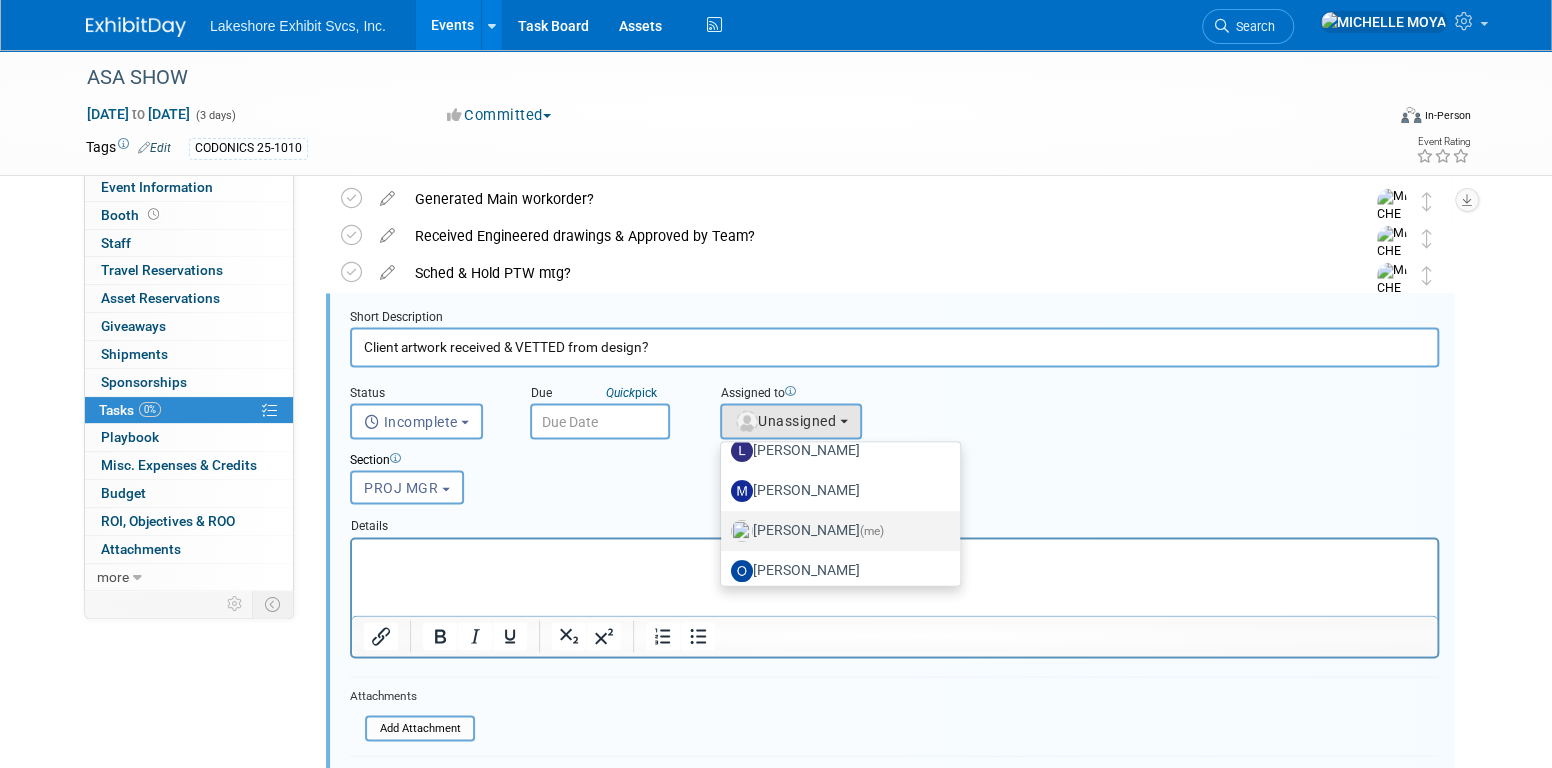 click on "[PERSON_NAME]
(me)" at bounding box center [835, 531] 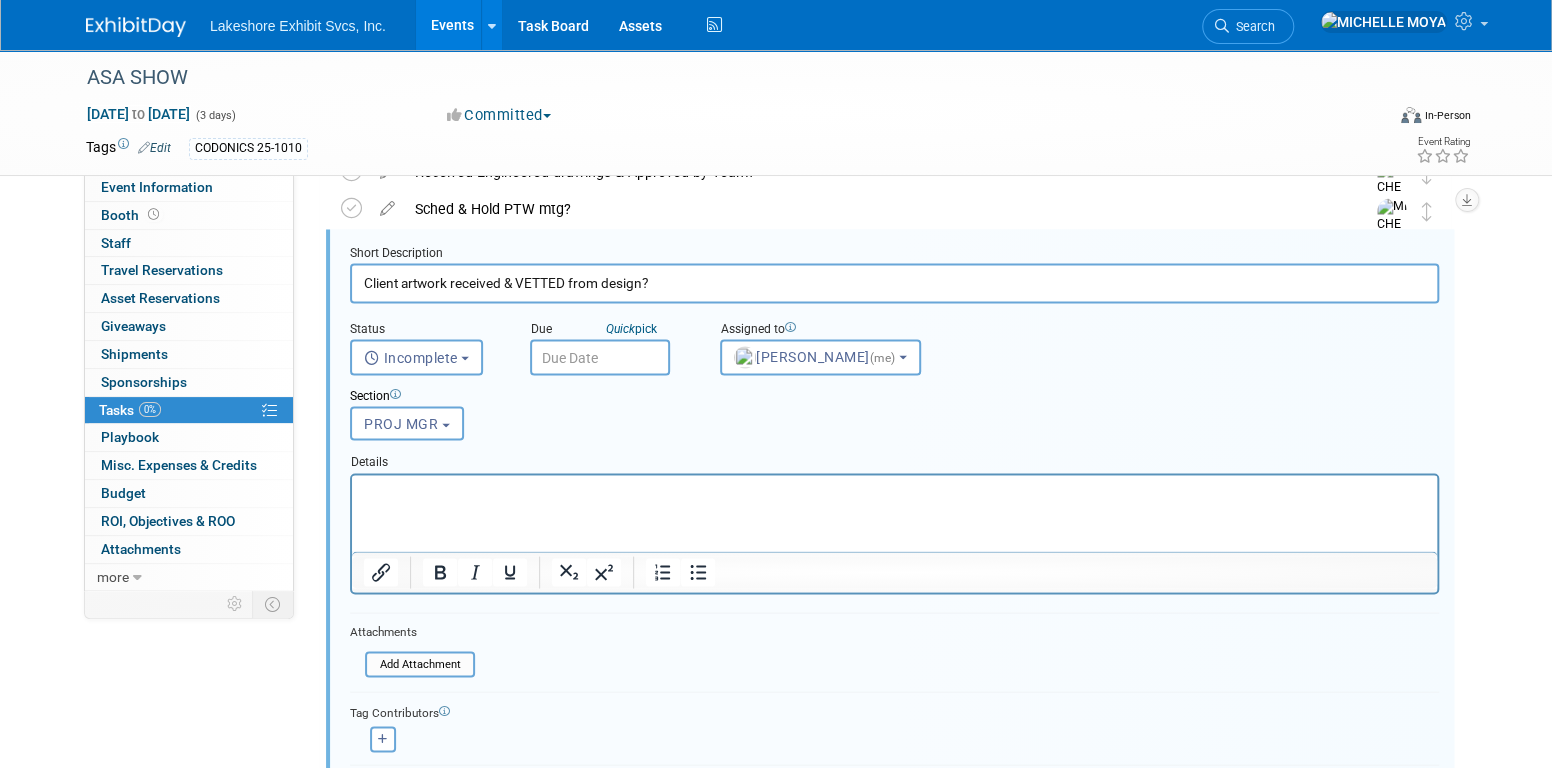 scroll, scrollTop: 2049, scrollLeft: 0, axis: vertical 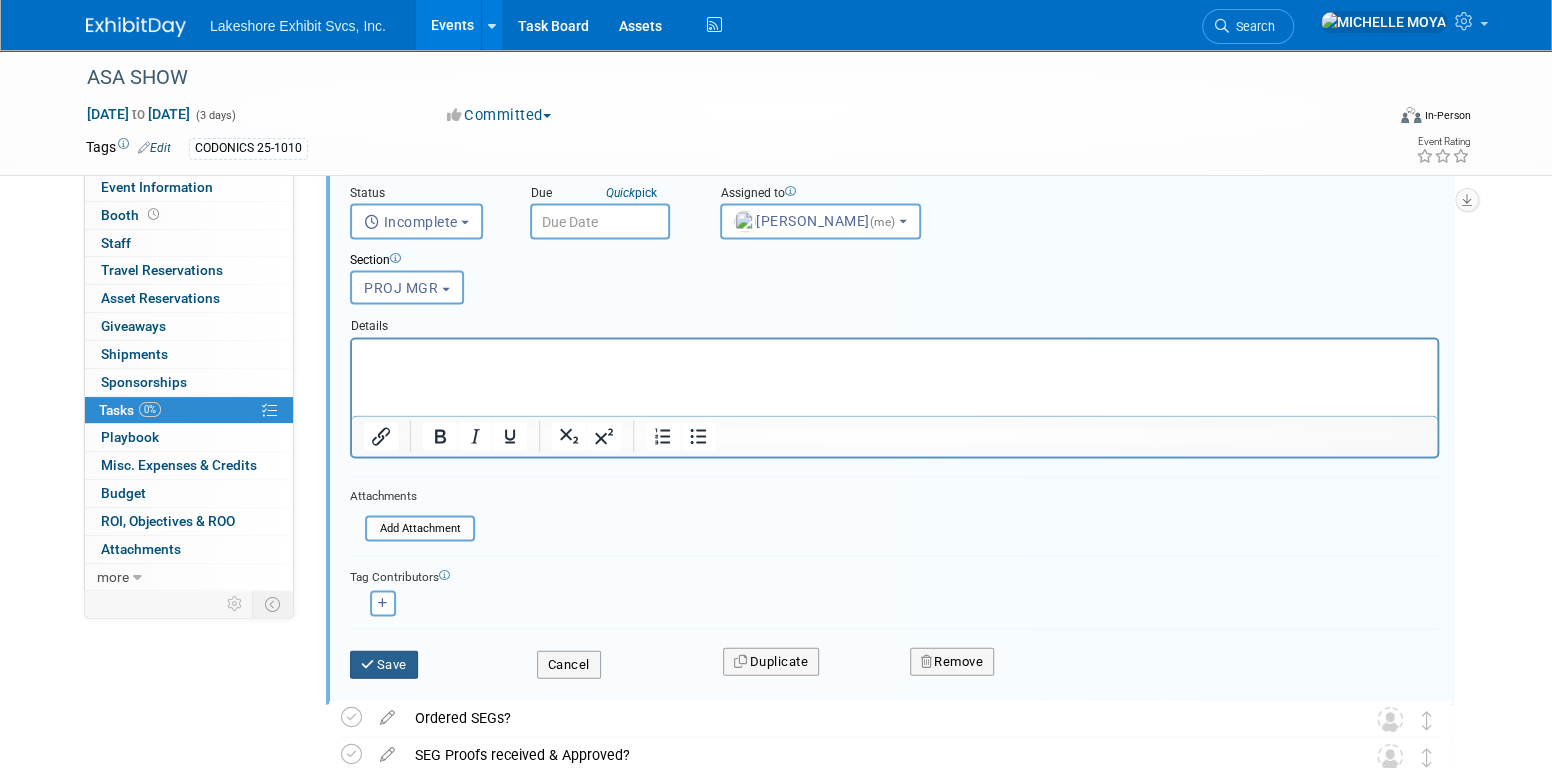 click on "Save" at bounding box center [384, 664] 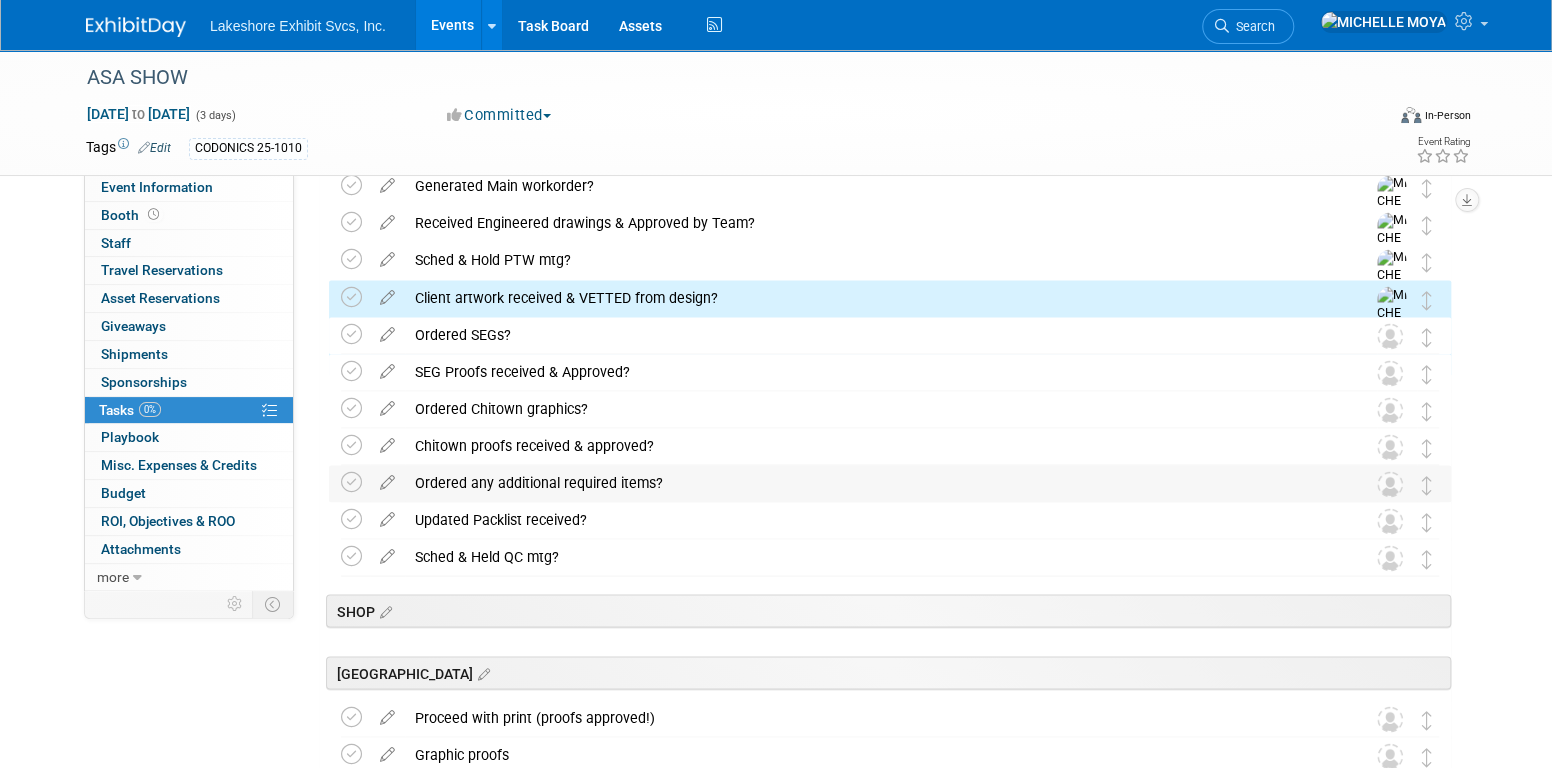 scroll, scrollTop: 1849, scrollLeft: 0, axis: vertical 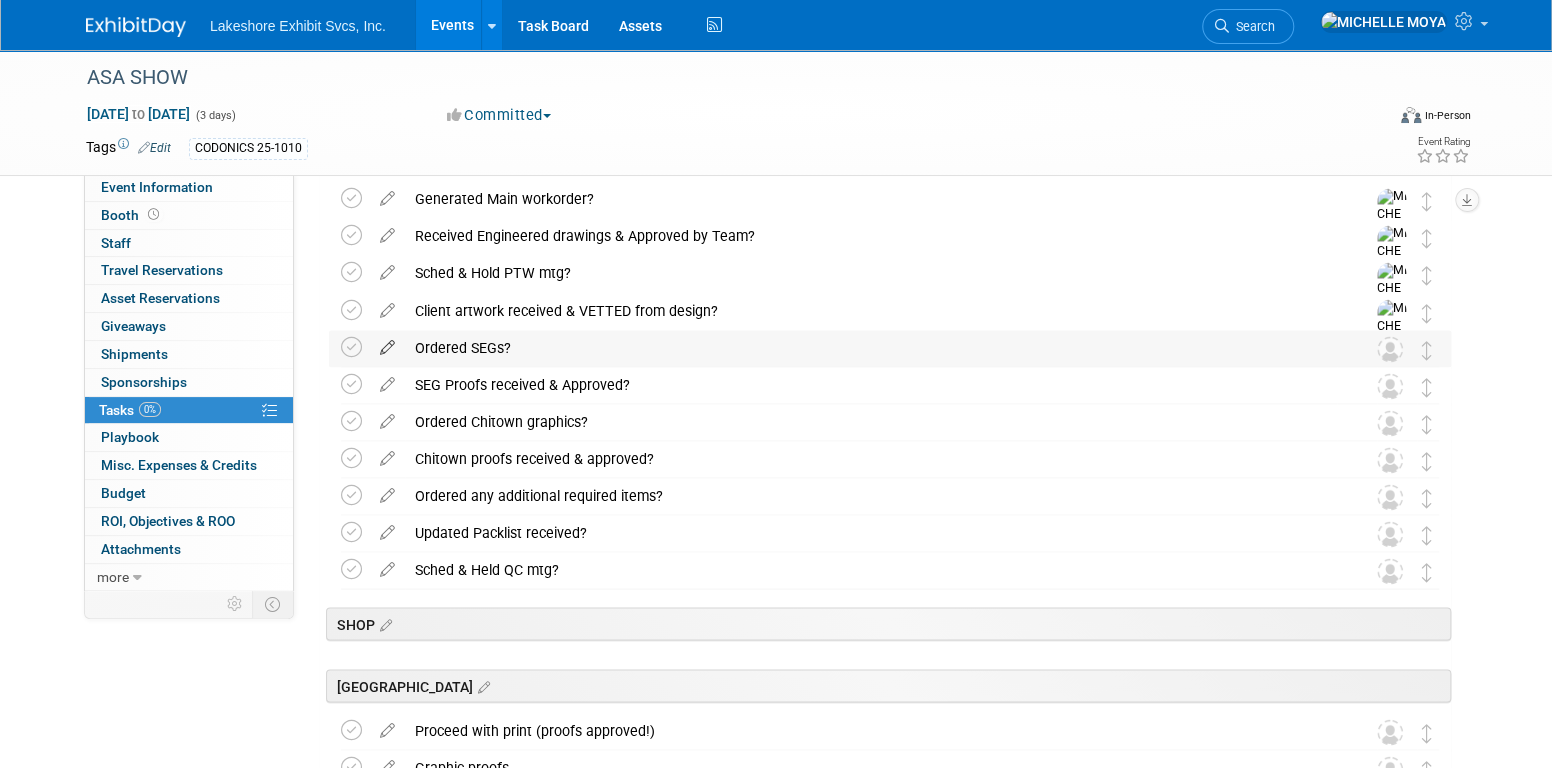 click at bounding box center (387, 342) 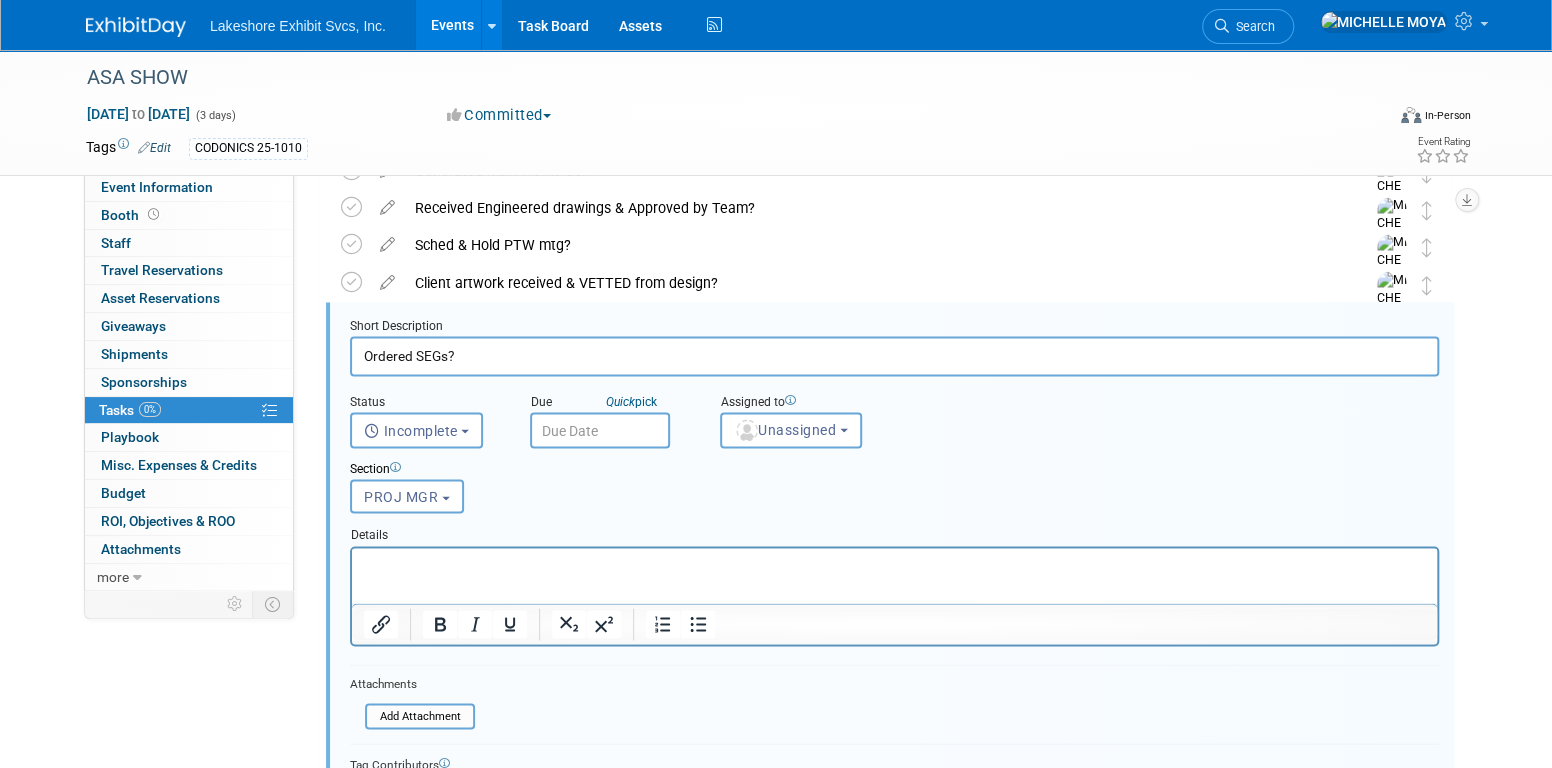 scroll, scrollTop: 1886, scrollLeft: 0, axis: vertical 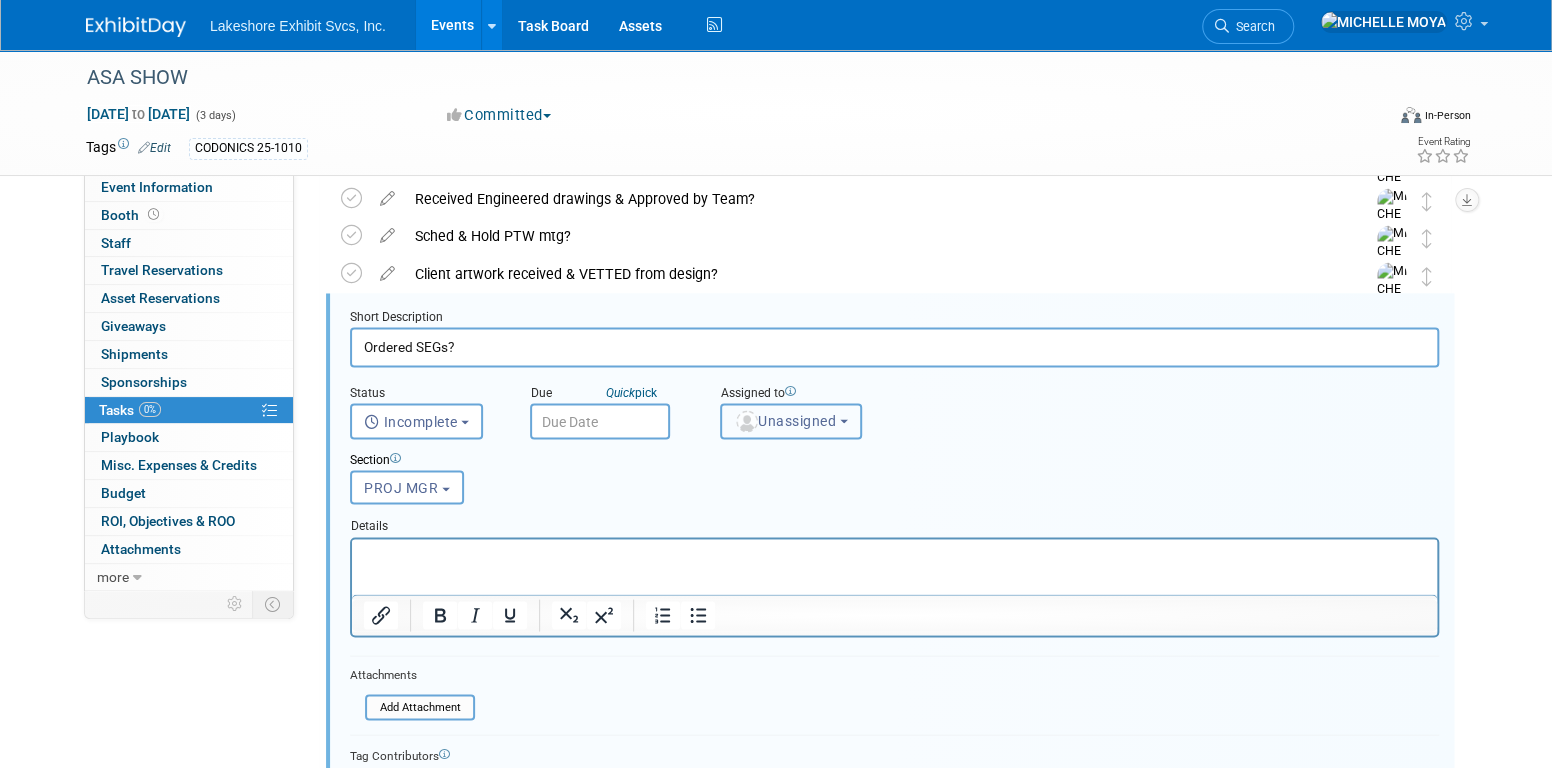 click on "Unassigned" at bounding box center (785, 420) 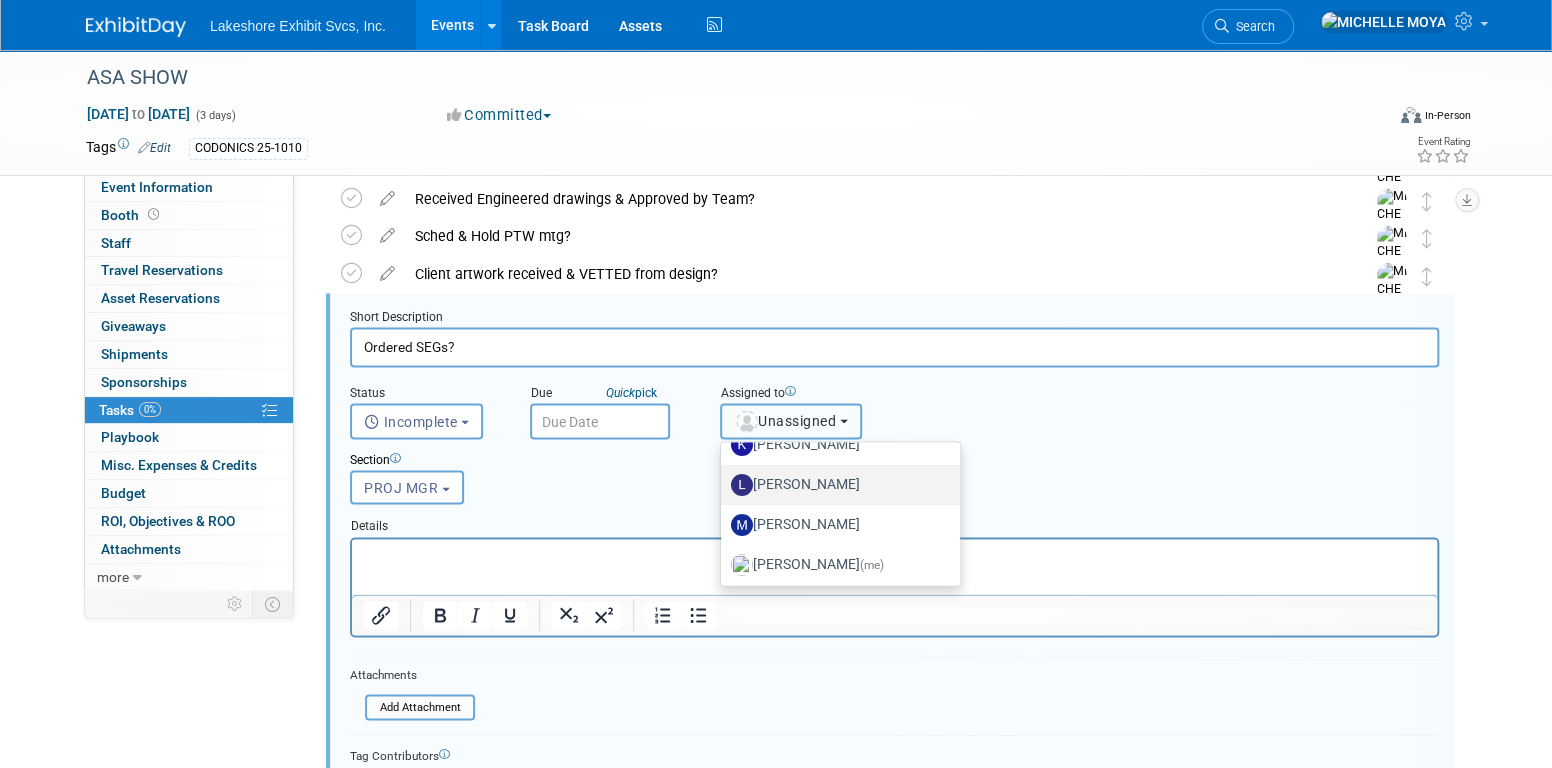 scroll 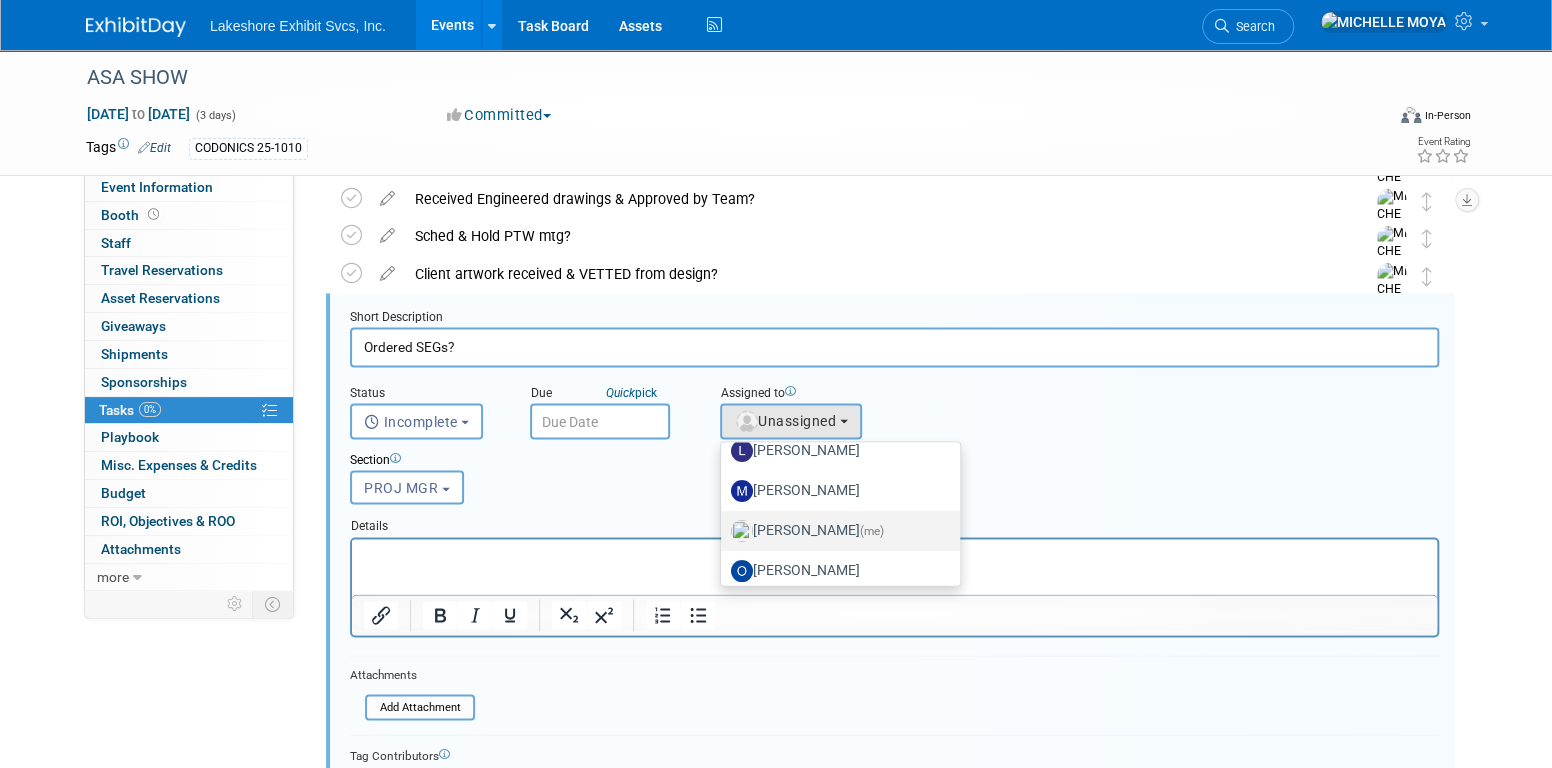 click on "[PERSON_NAME]
(me)" at bounding box center [835, 531] 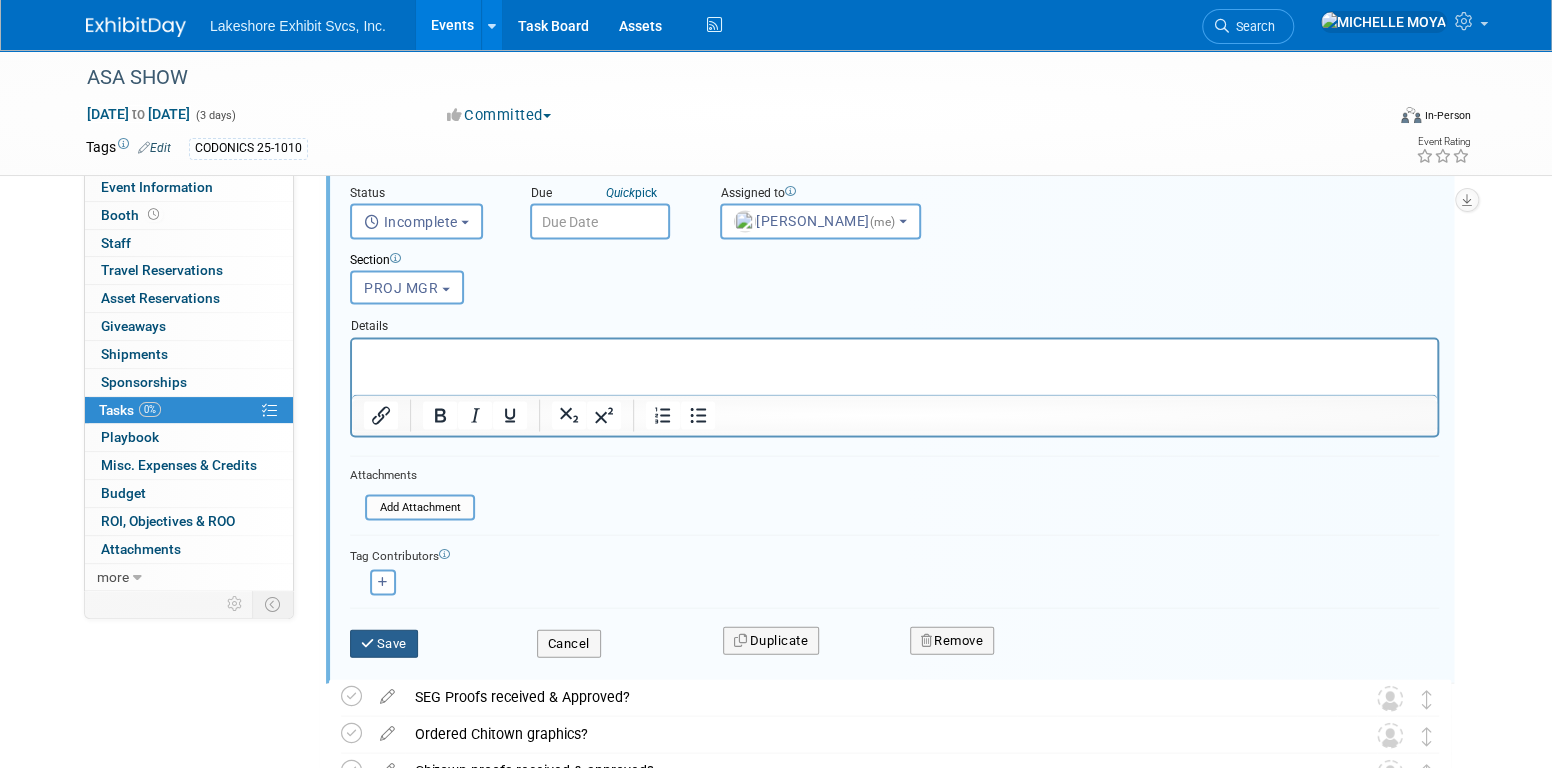 click on "Save" at bounding box center (384, 643) 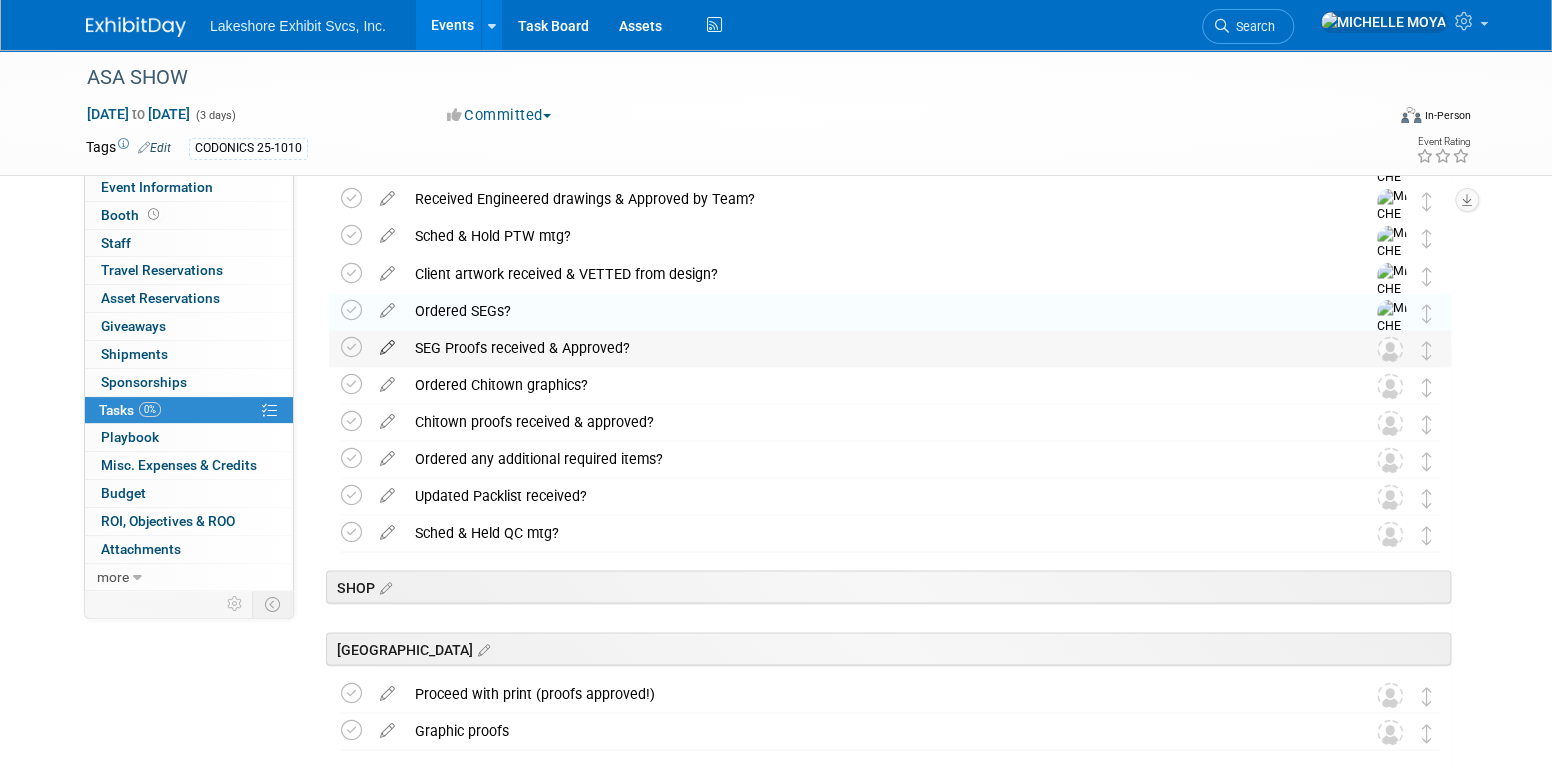 click at bounding box center [387, 342] 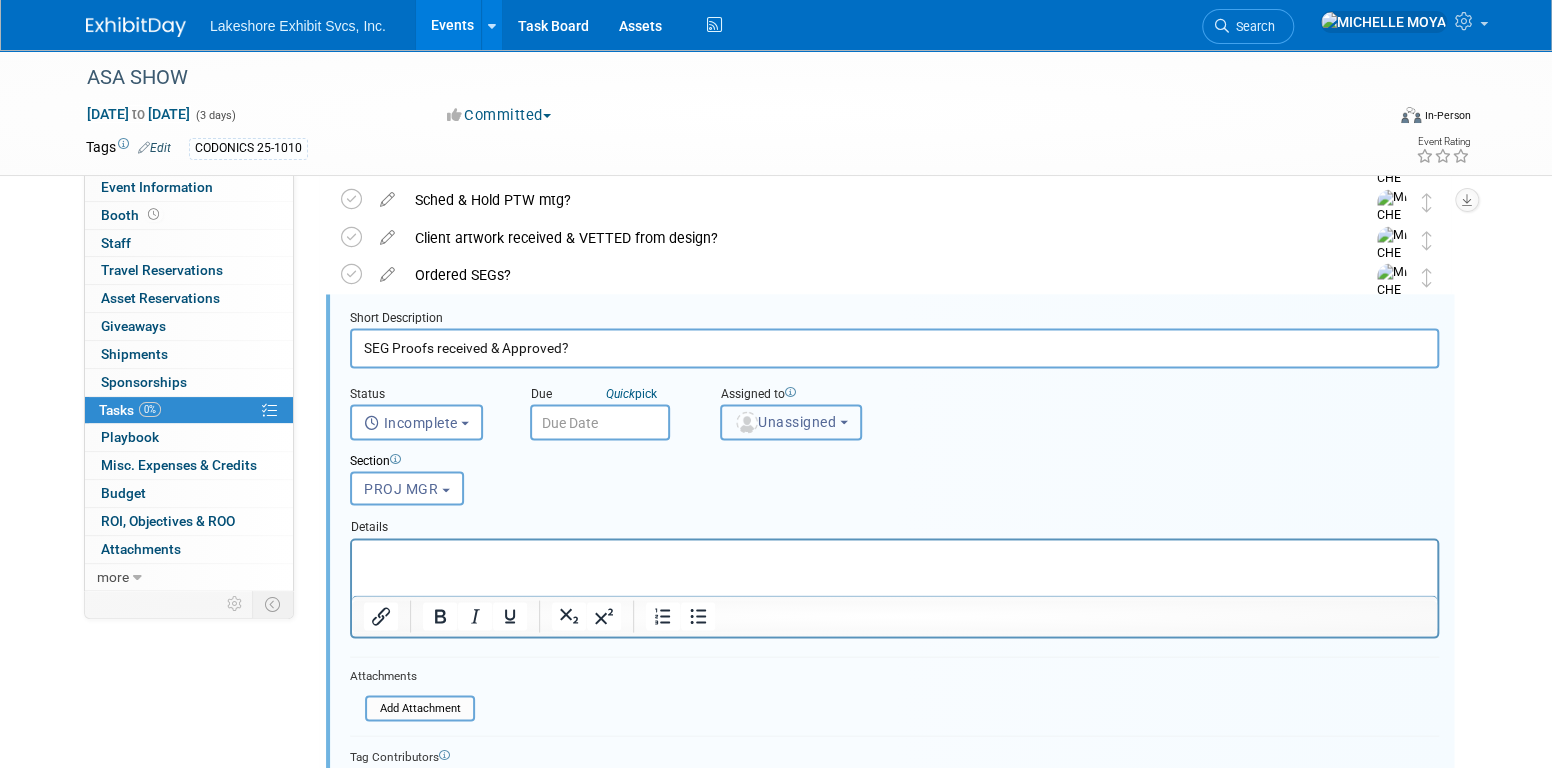 click on "Unassigned" at bounding box center (785, 421) 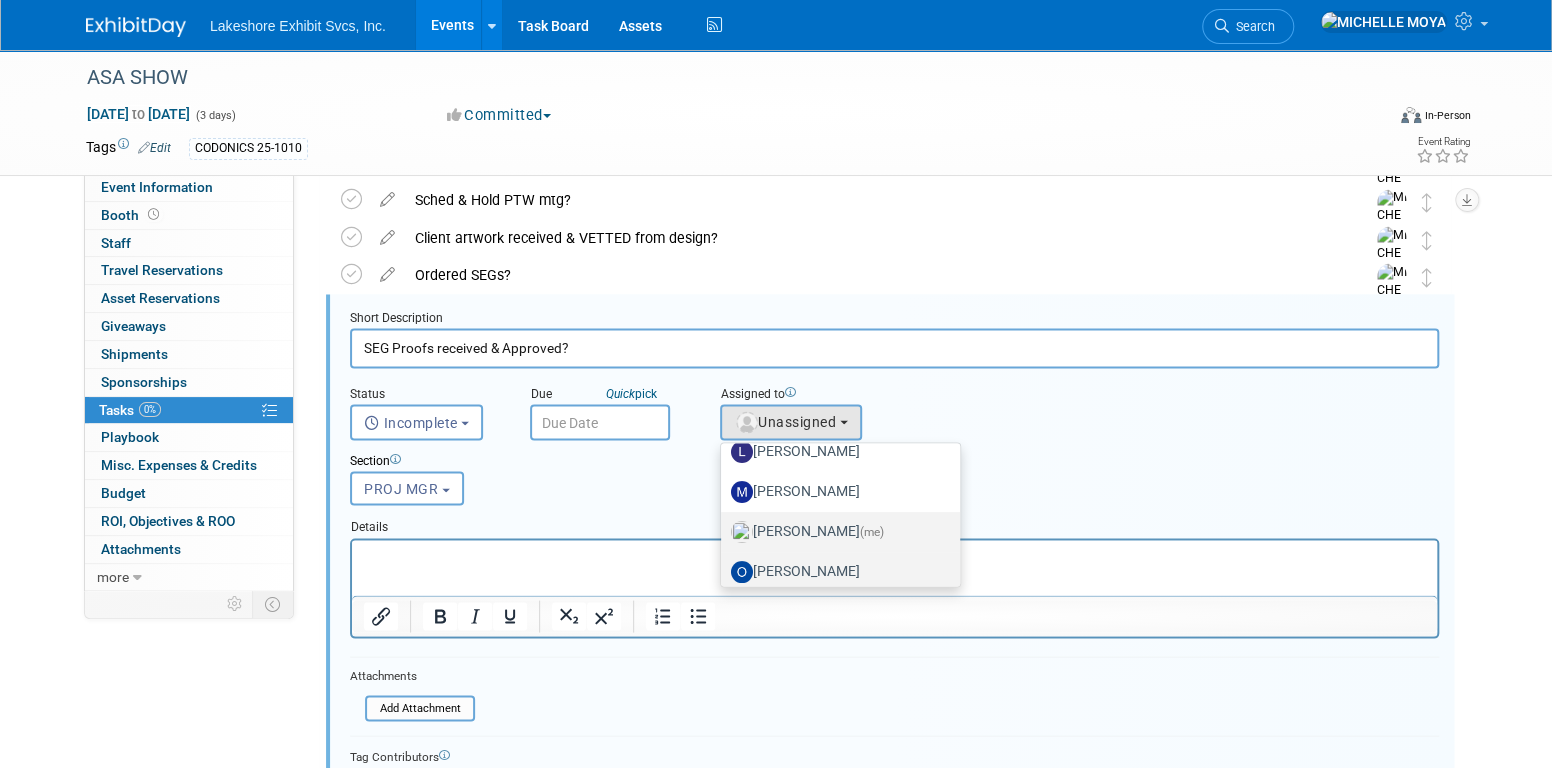 click on "[PERSON_NAME]" at bounding box center (840, 572) 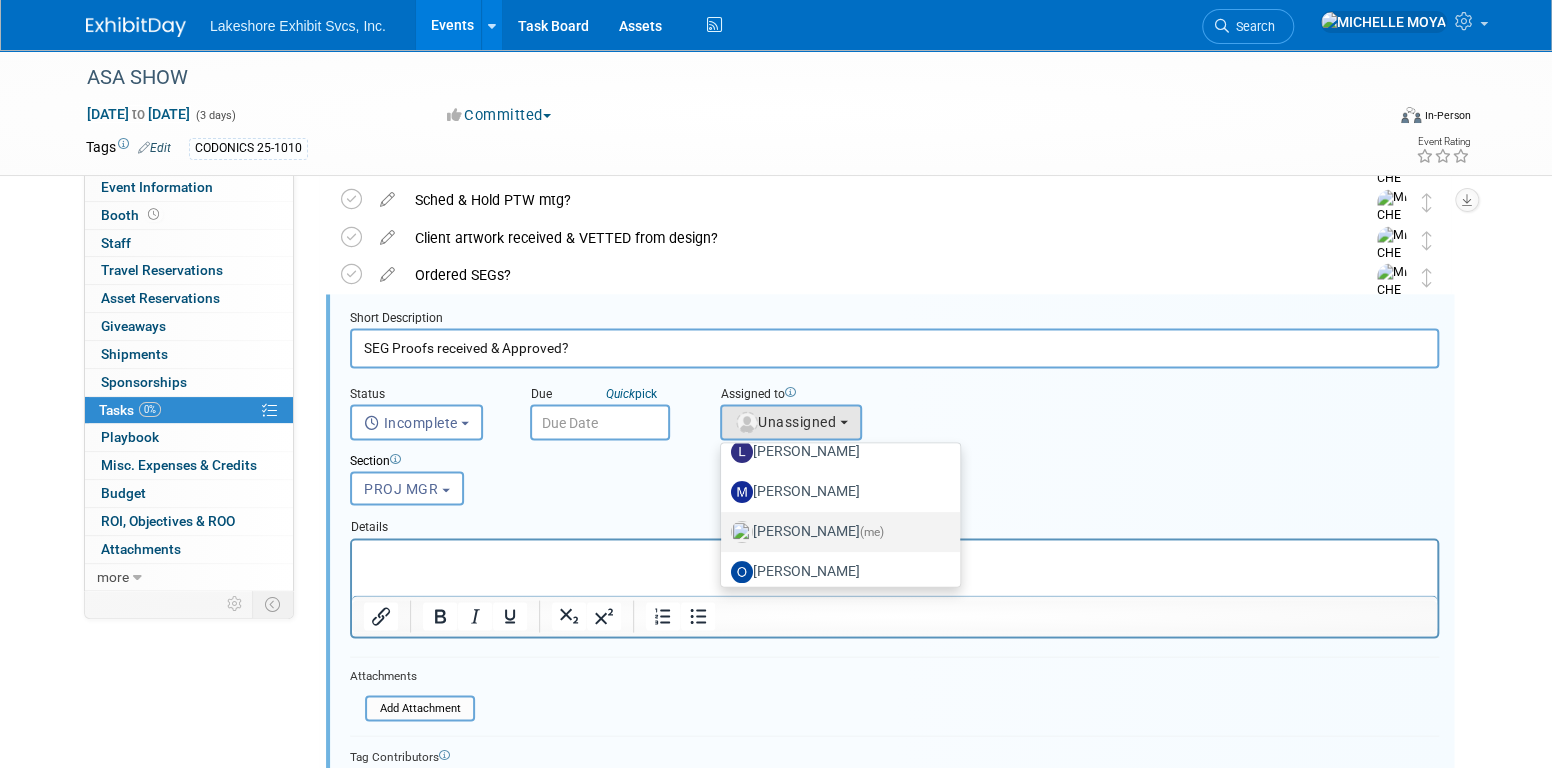 click on "[PERSON_NAME]
(me)" at bounding box center [835, 532] 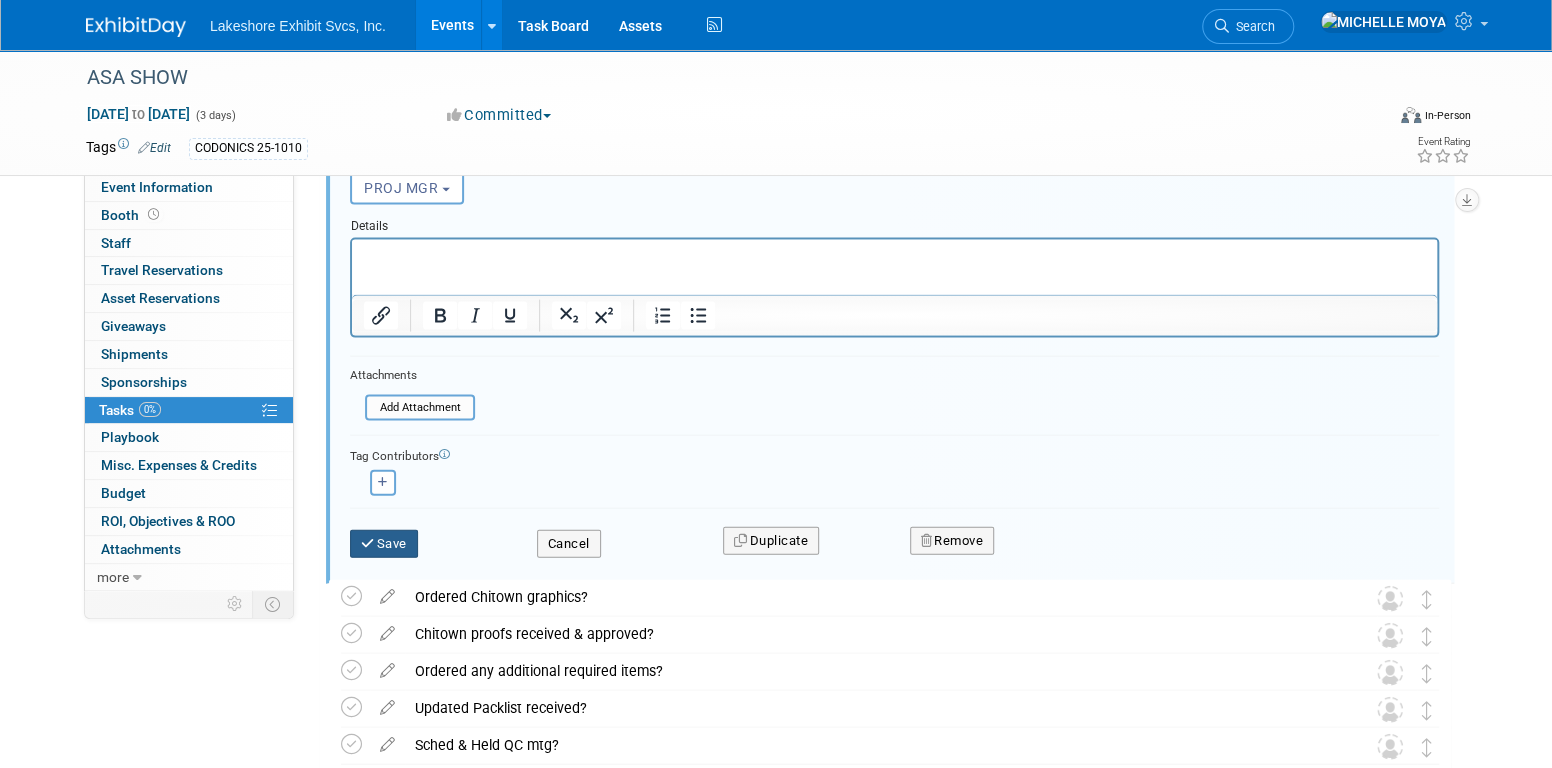 click on "Save" at bounding box center [384, 544] 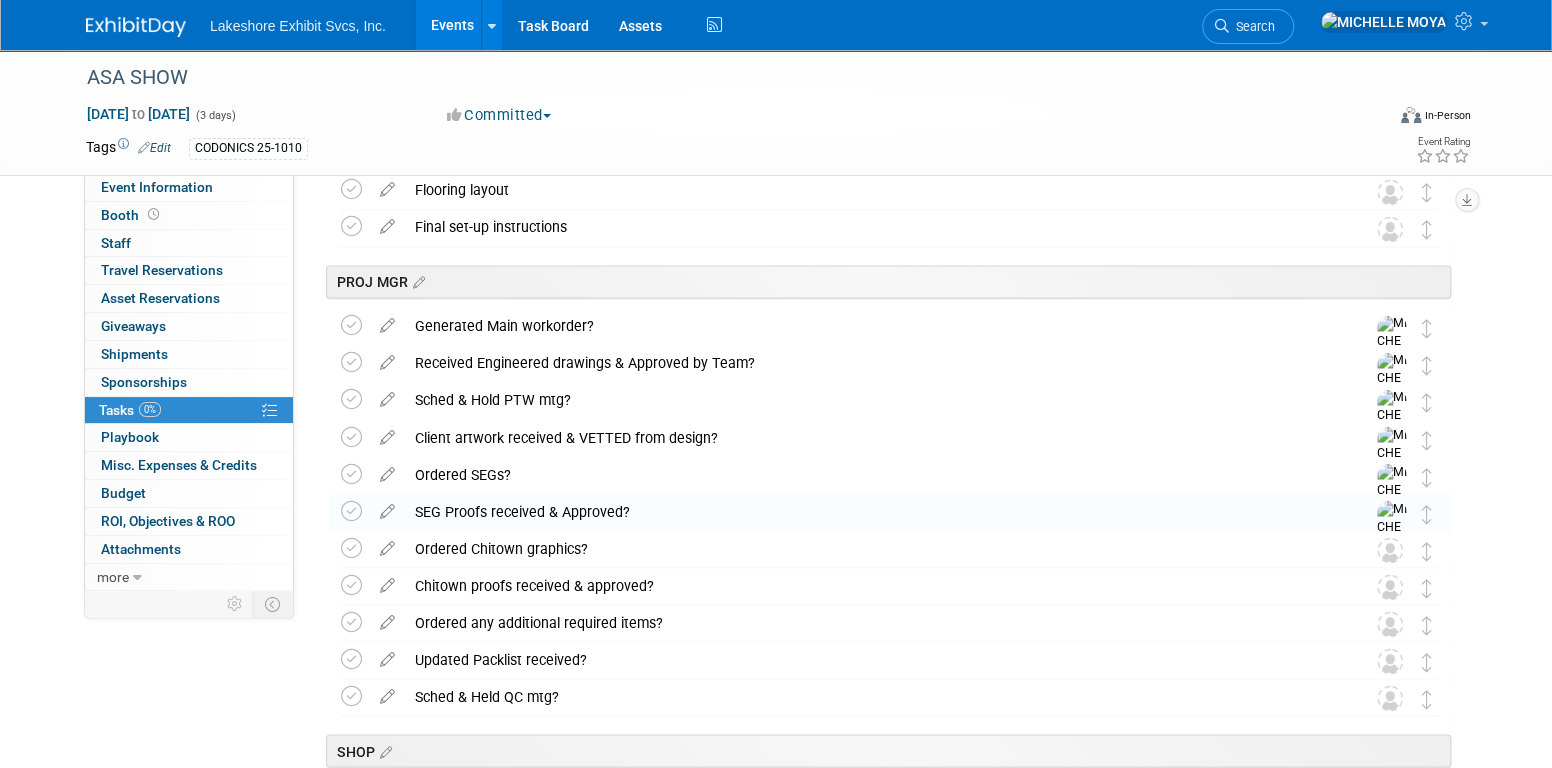 click at bounding box center [387, 543] 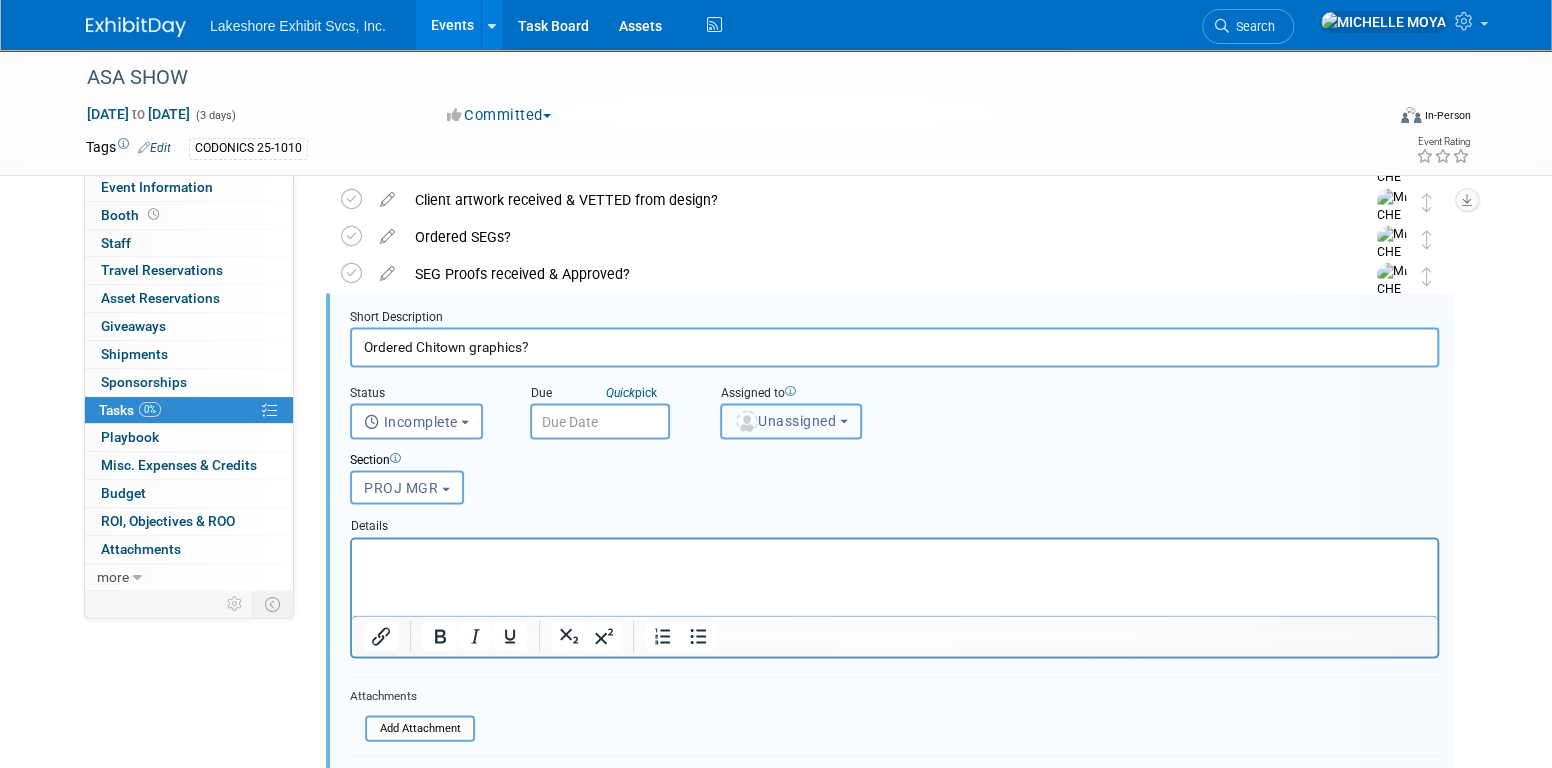 drag, startPoint x: 784, startPoint y: 417, endPoint x: 787, endPoint y: 428, distance: 11.401754 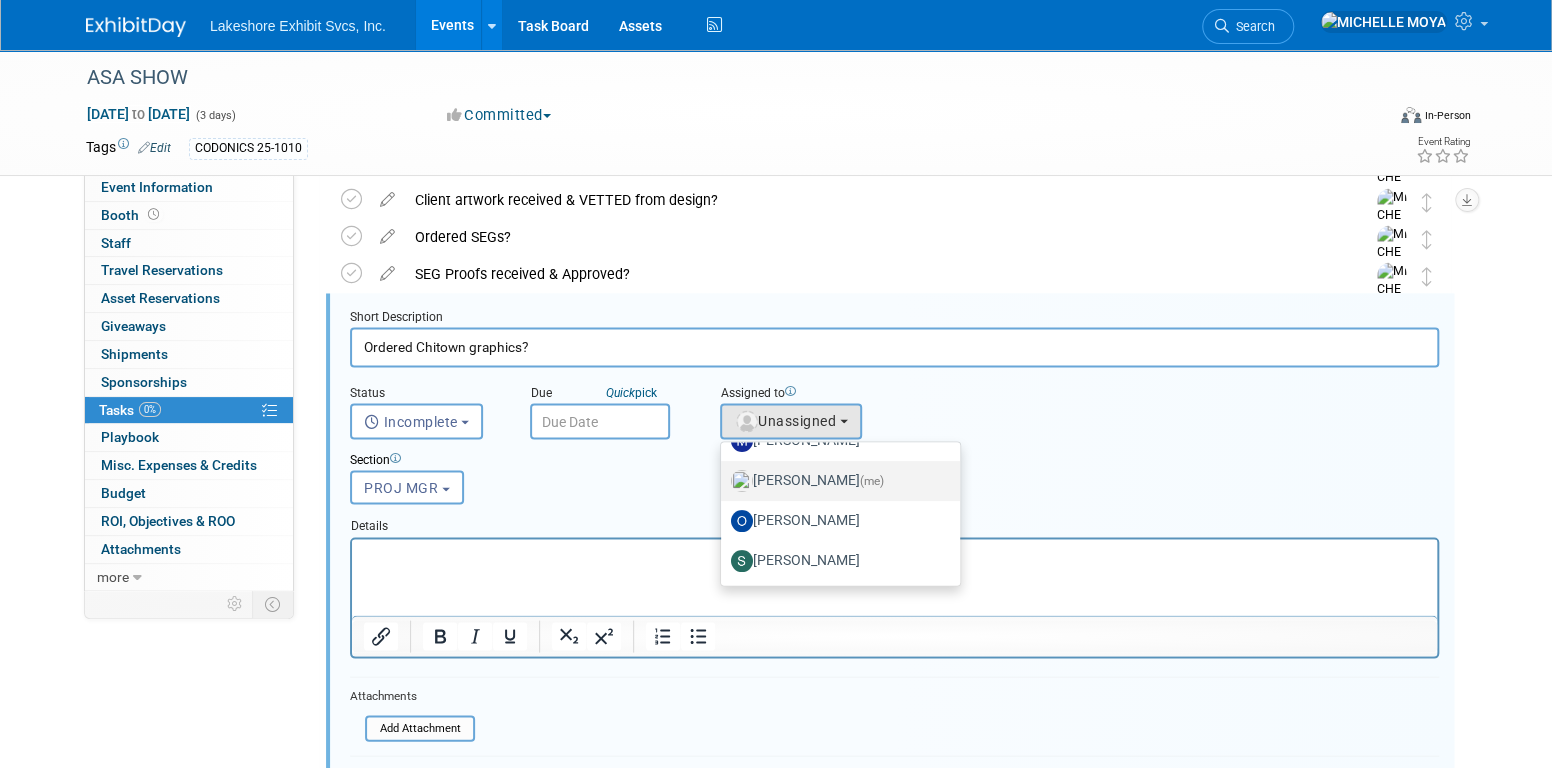 click on "[PERSON_NAME]
(me)" at bounding box center [835, 481] 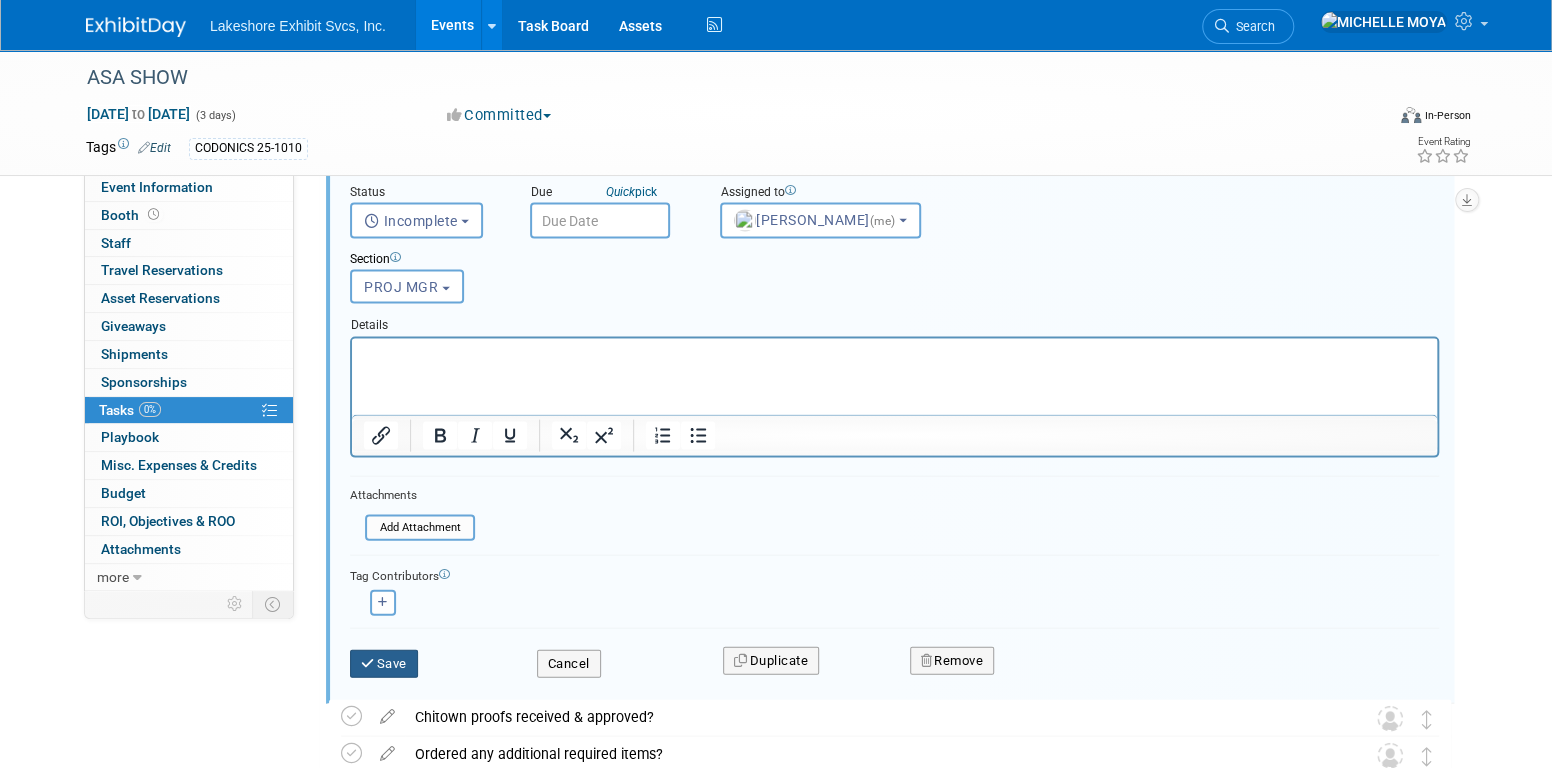 click on "Save" at bounding box center [384, 664] 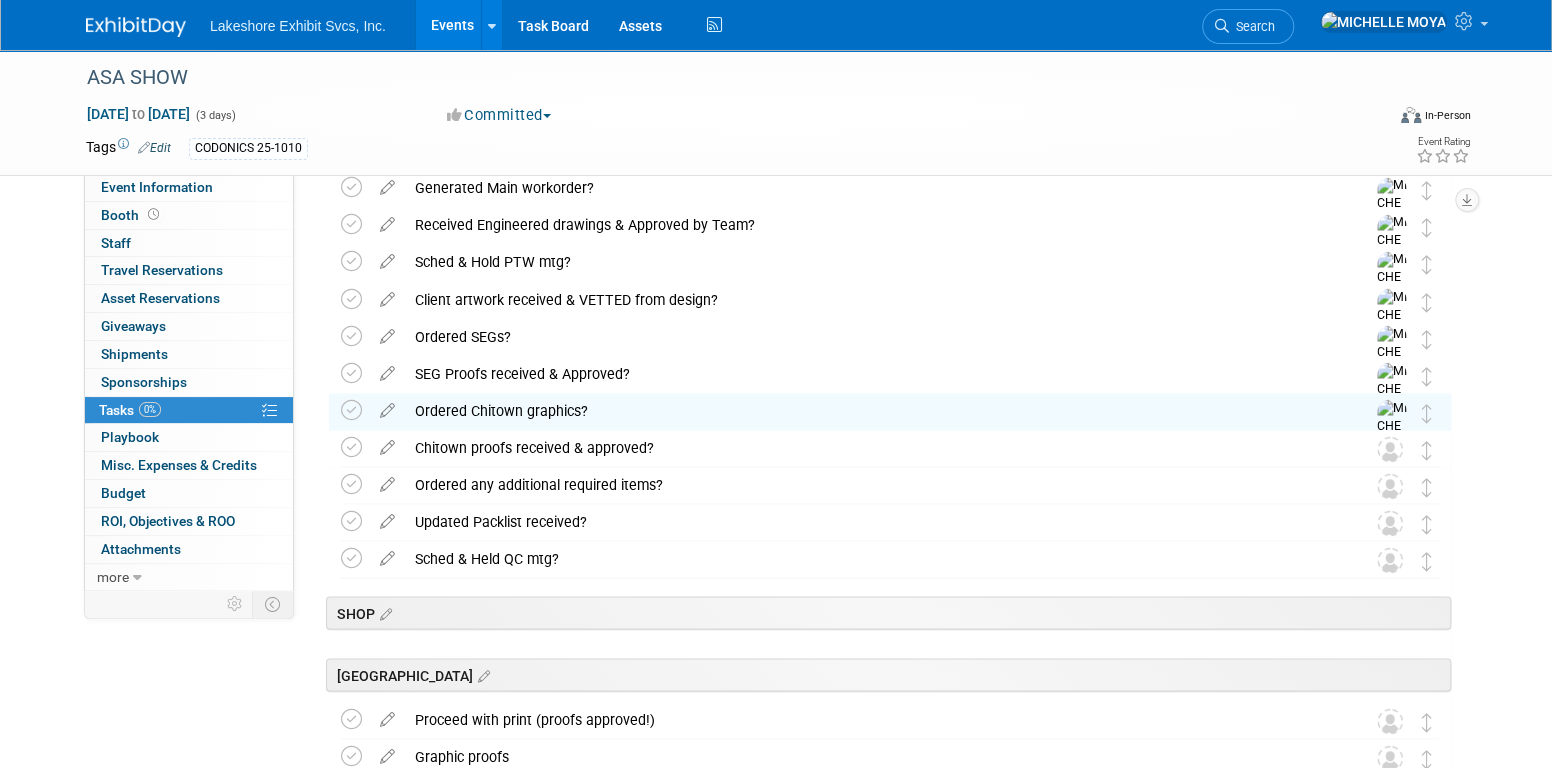 click at bounding box center [387, 442] 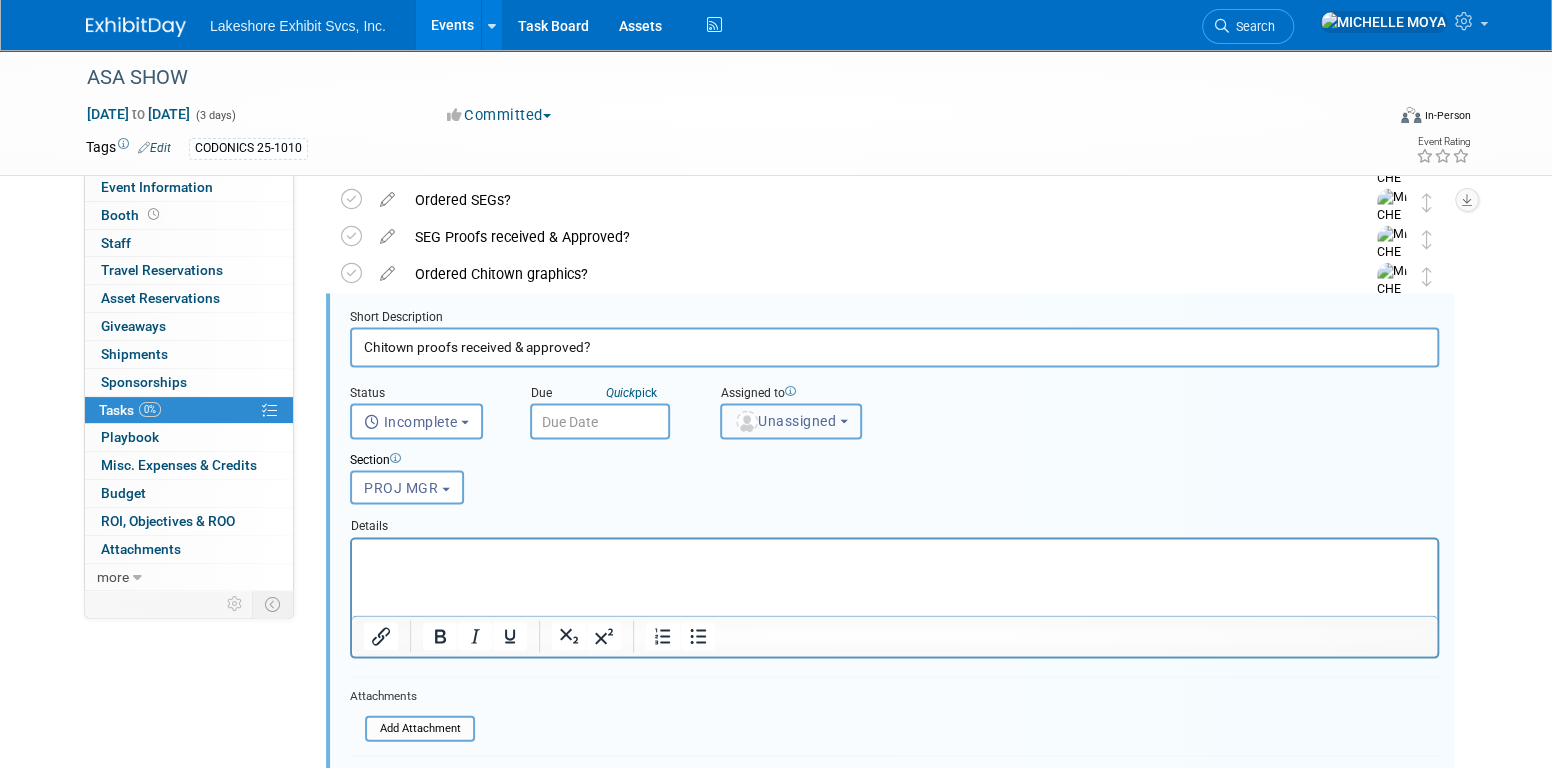 click on "Unassigned" at bounding box center [785, 420] 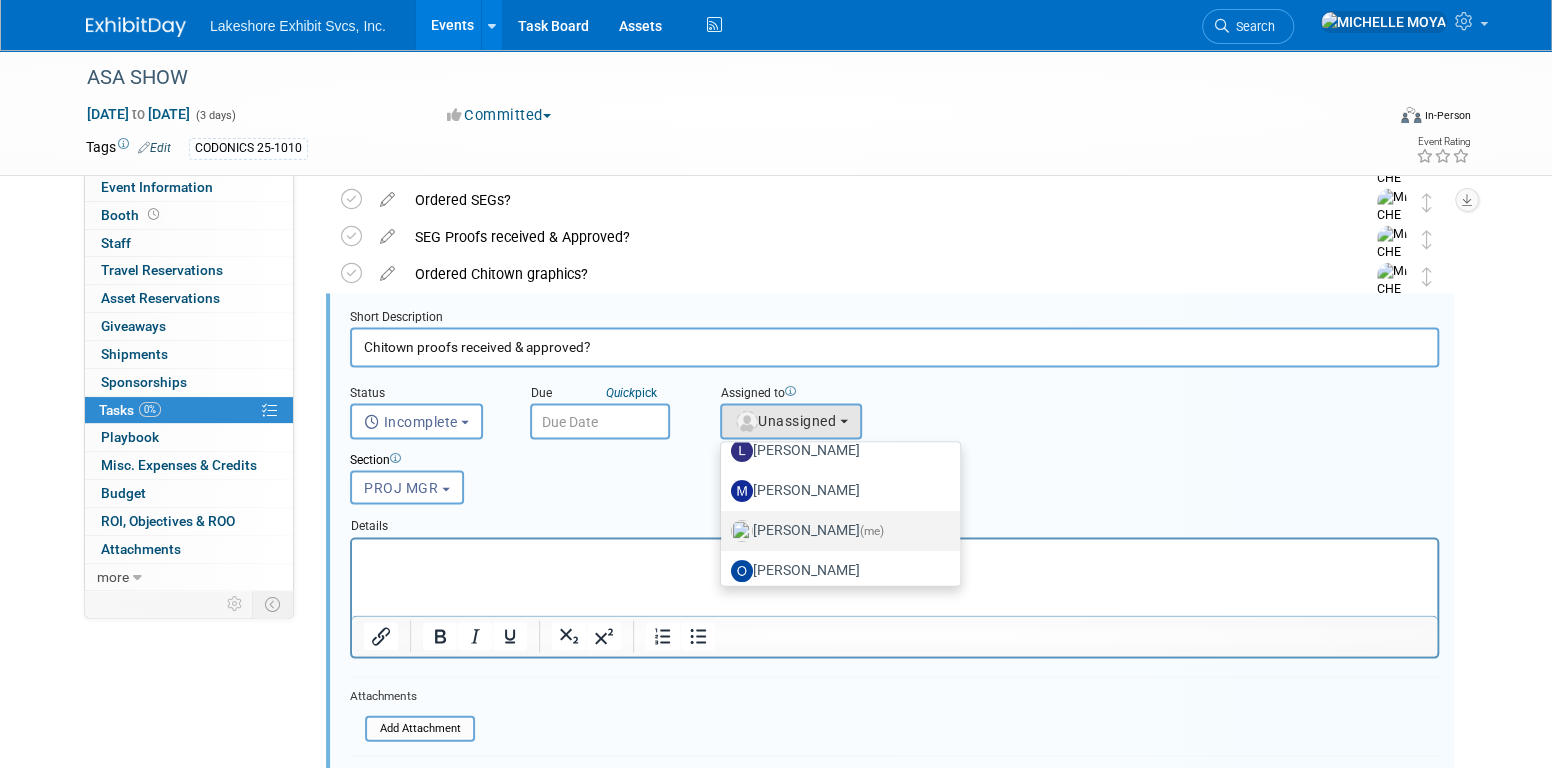 click on "[PERSON_NAME]
(me)" at bounding box center (835, 531) 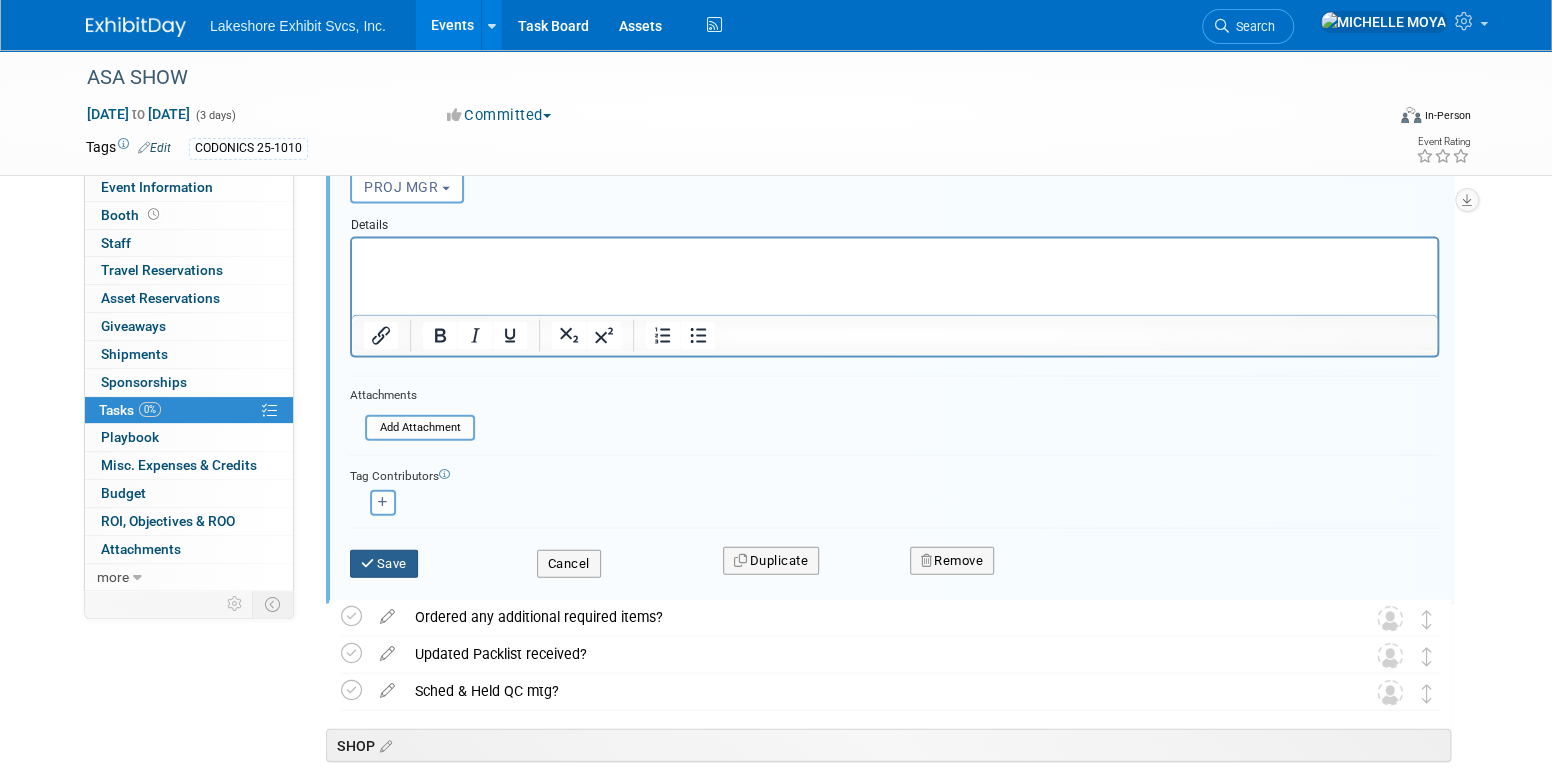 click on "Save" at bounding box center (384, 564) 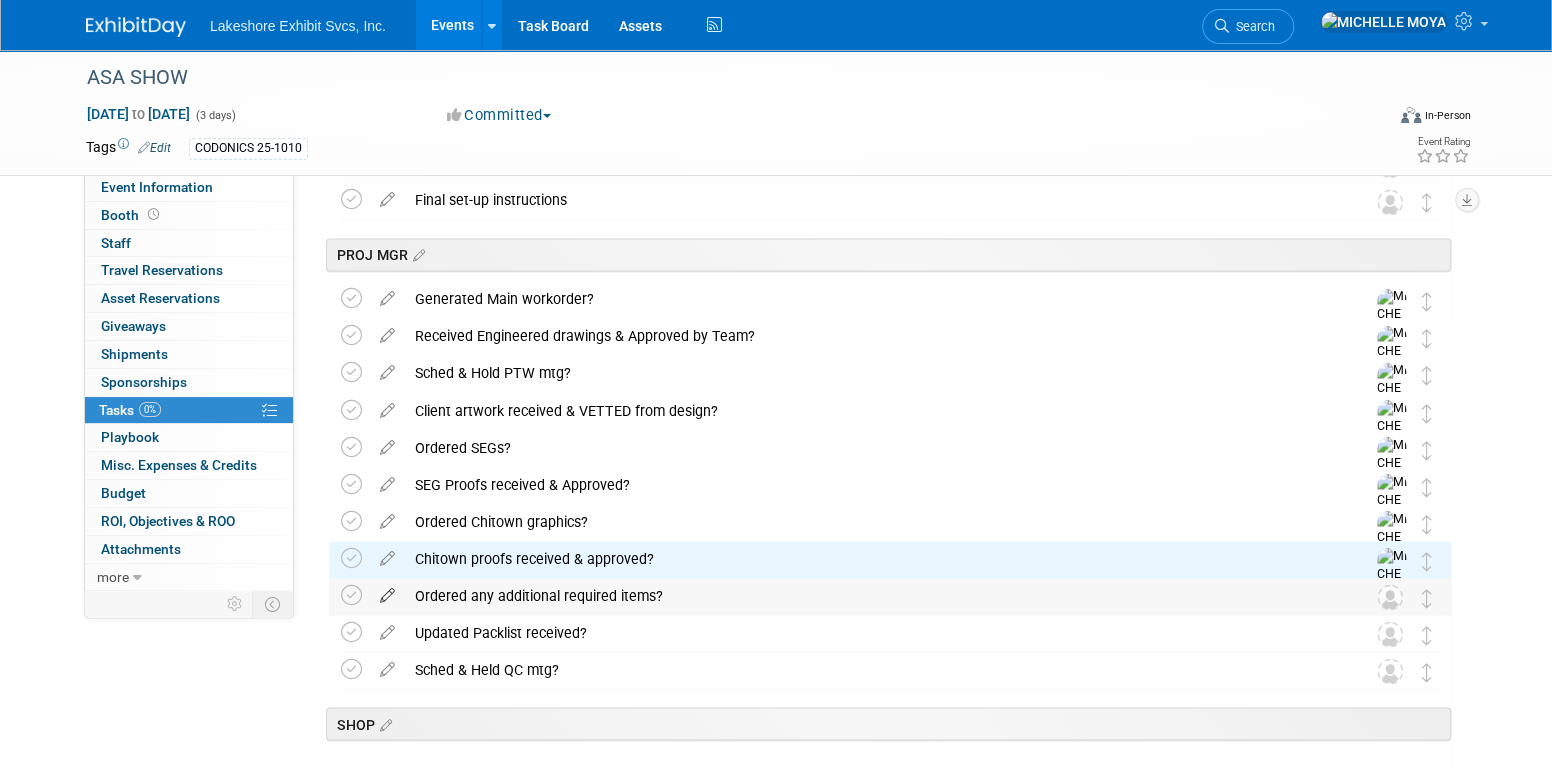 click at bounding box center [387, 590] 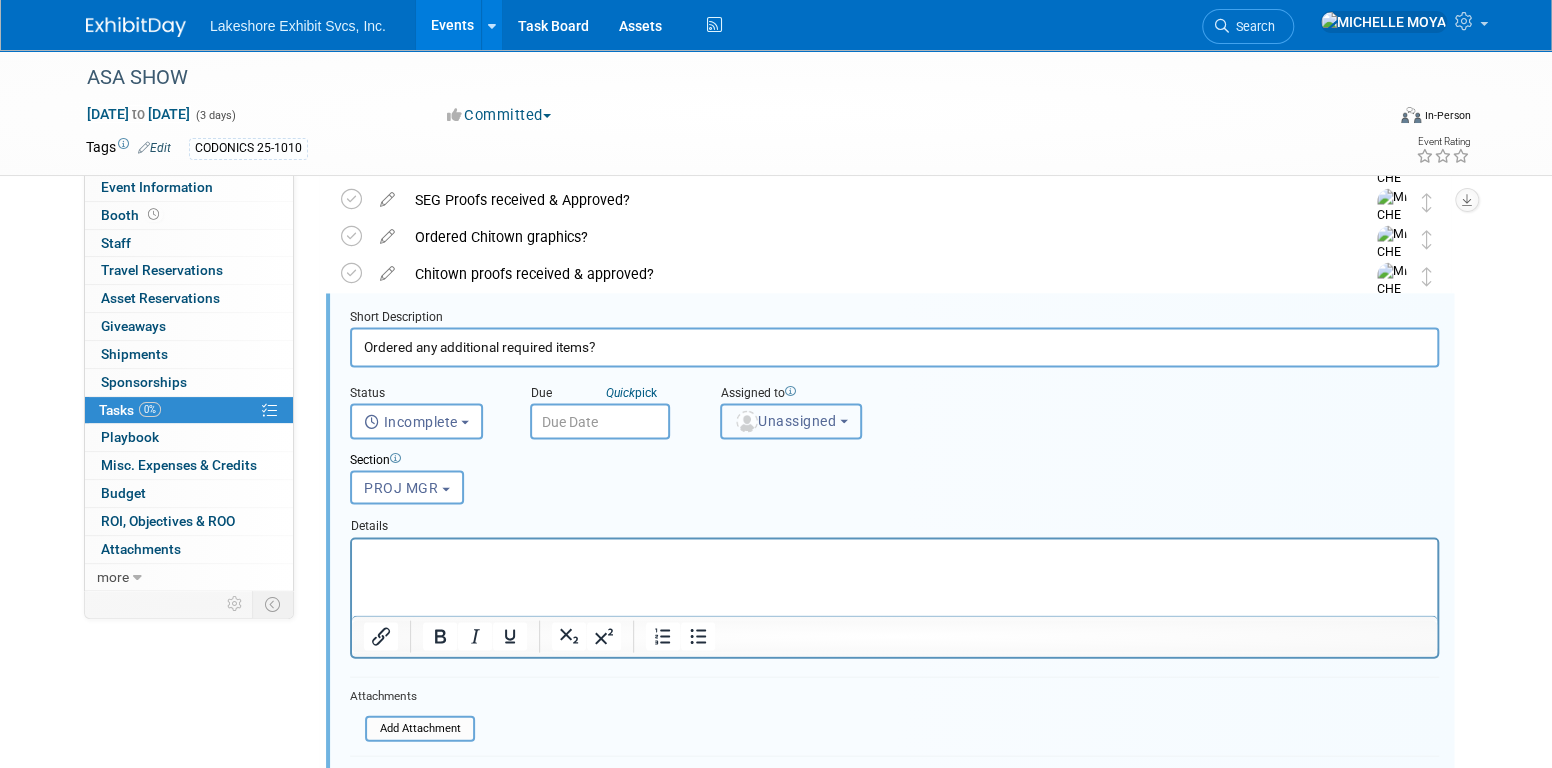 click on "Unassigned" at bounding box center (785, 420) 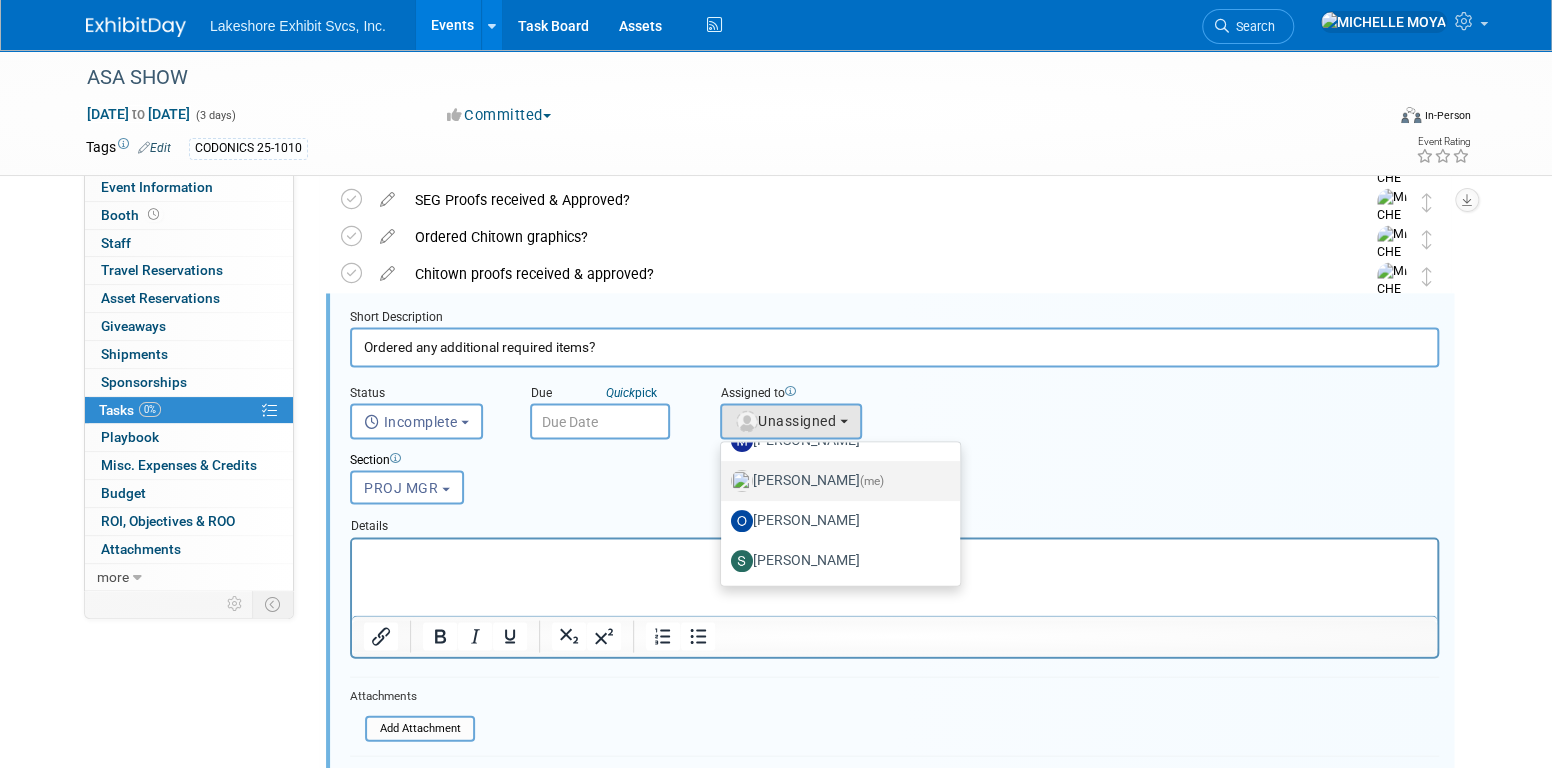 click on "[PERSON_NAME]
(me)" at bounding box center [835, 481] 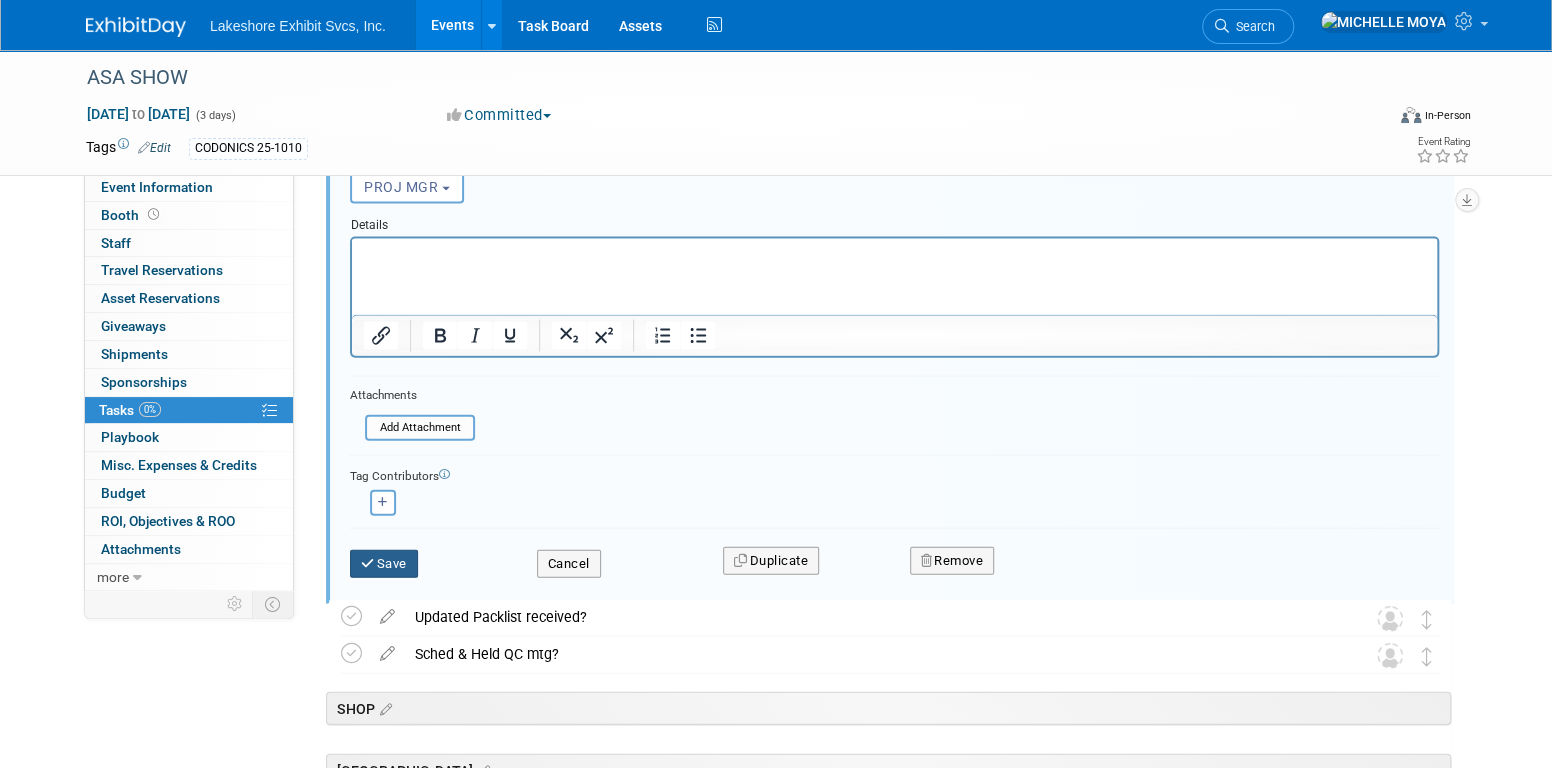 drag, startPoint x: 388, startPoint y: 562, endPoint x: 399, endPoint y: 555, distance: 13.038404 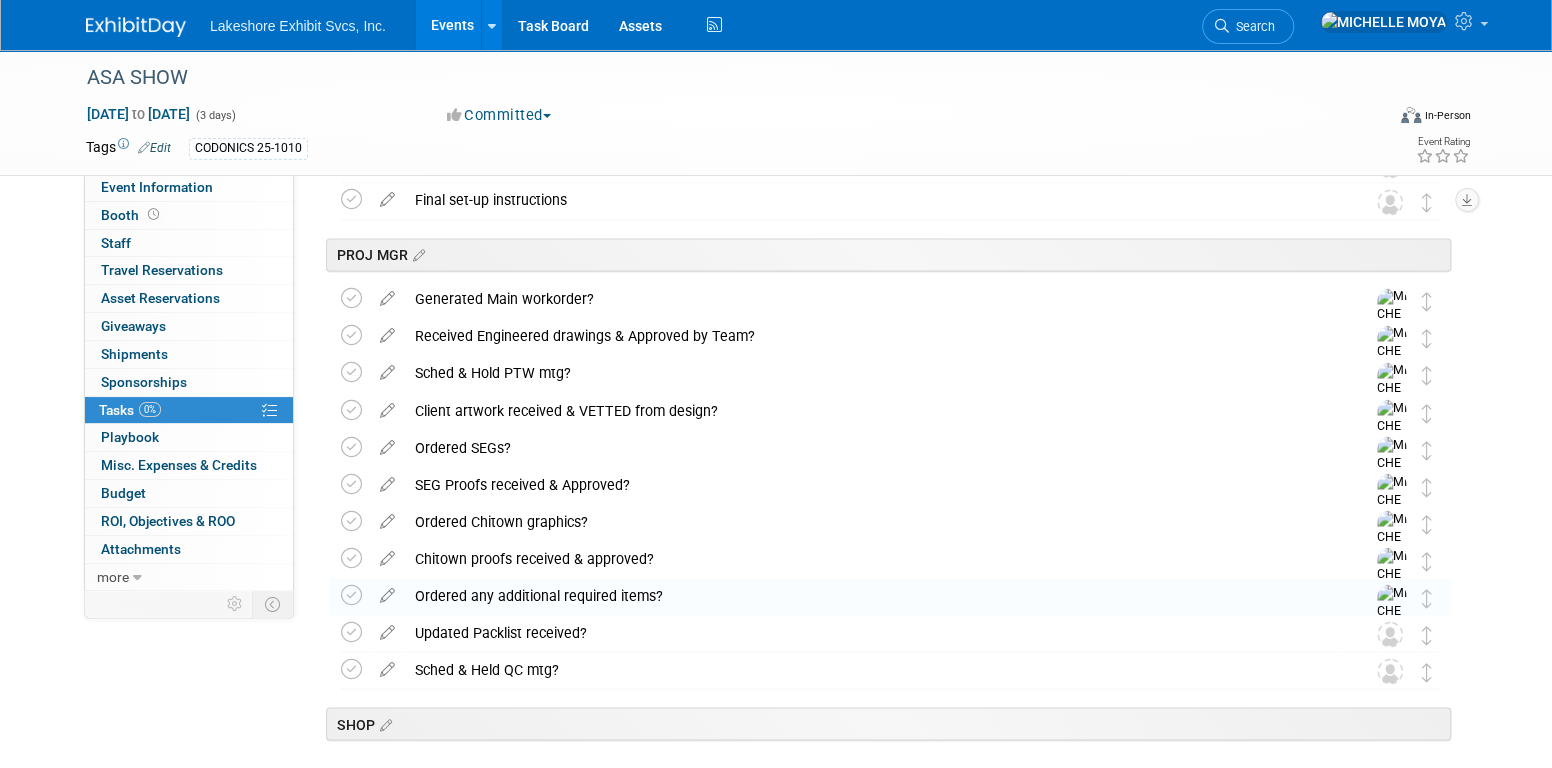 click at bounding box center (387, 590) 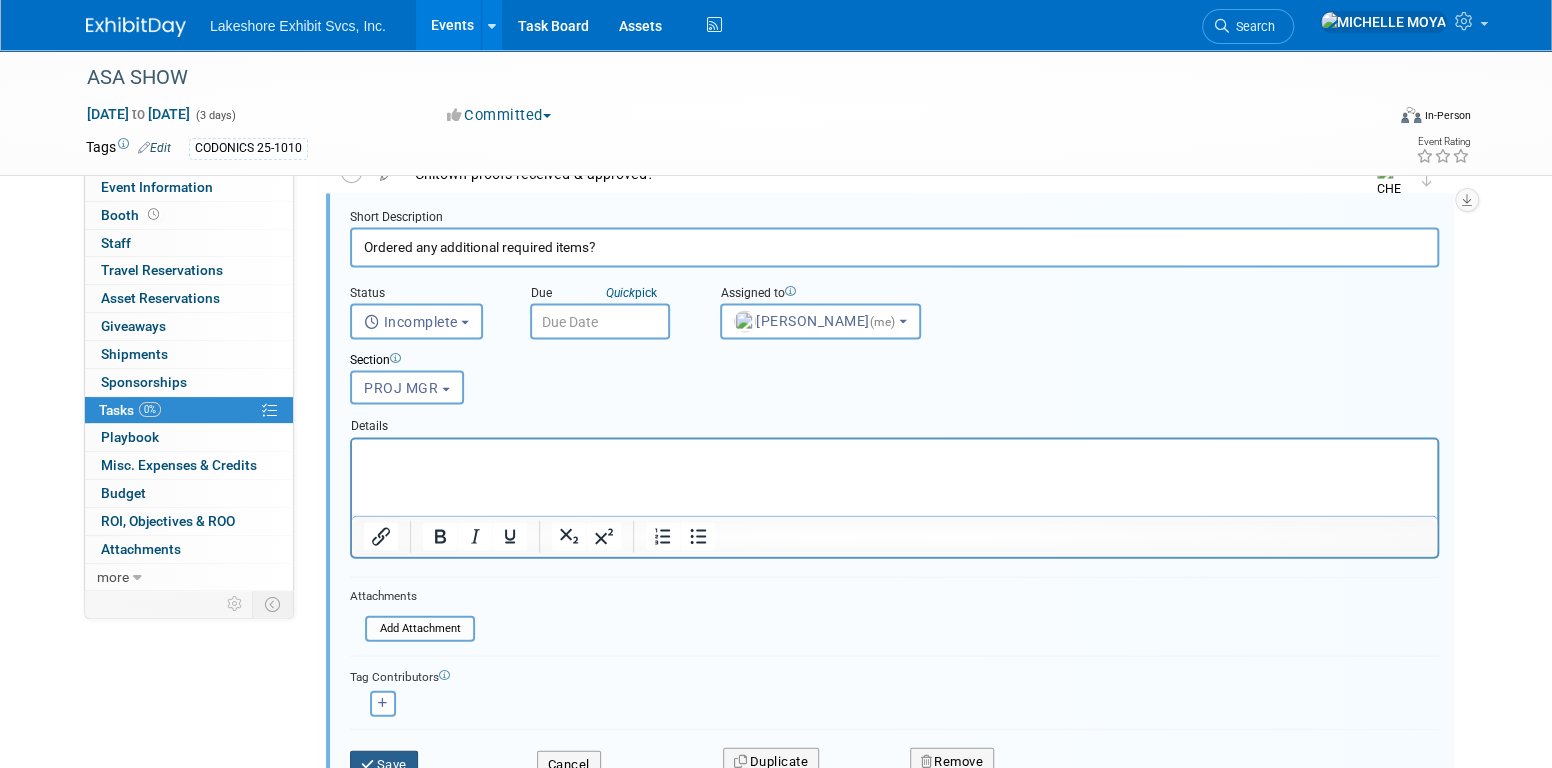 drag, startPoint x: 396, startPoint y: 753, endPoint x: 403, endPoint y: 737, distance: 17.464249 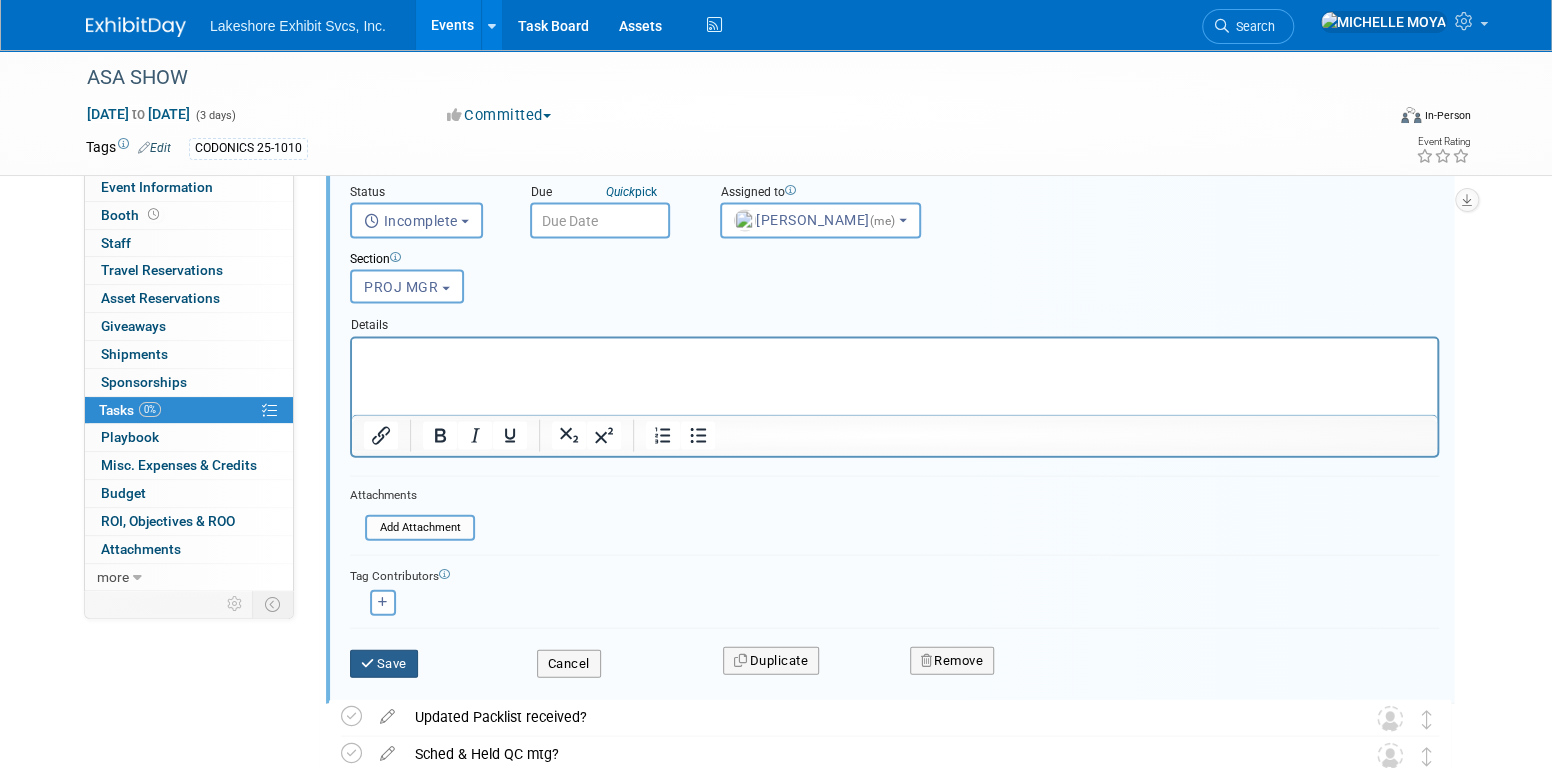 click on "Save" at bounding box center (384, 664) 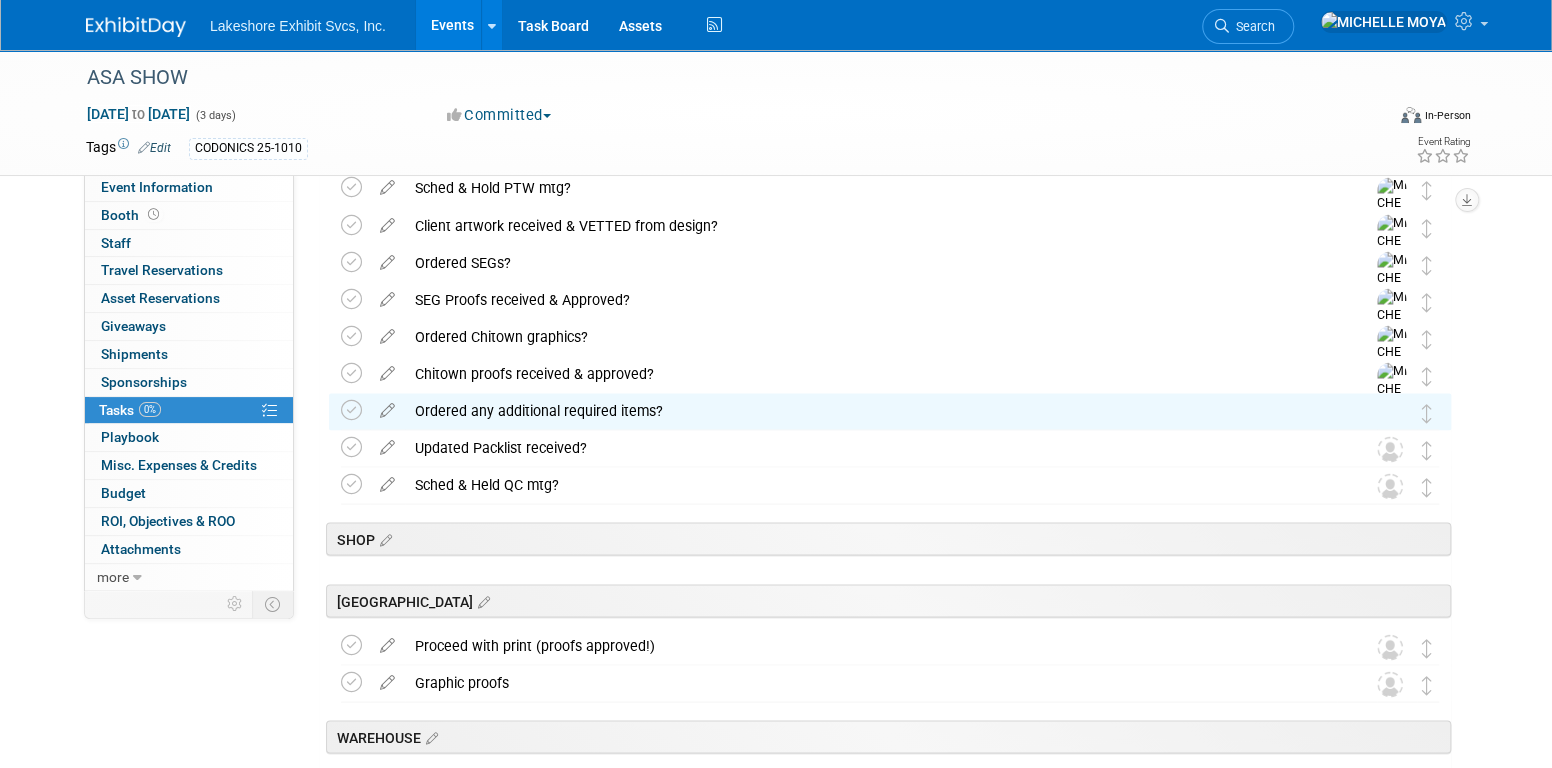 click at bounding box center (387, 442) 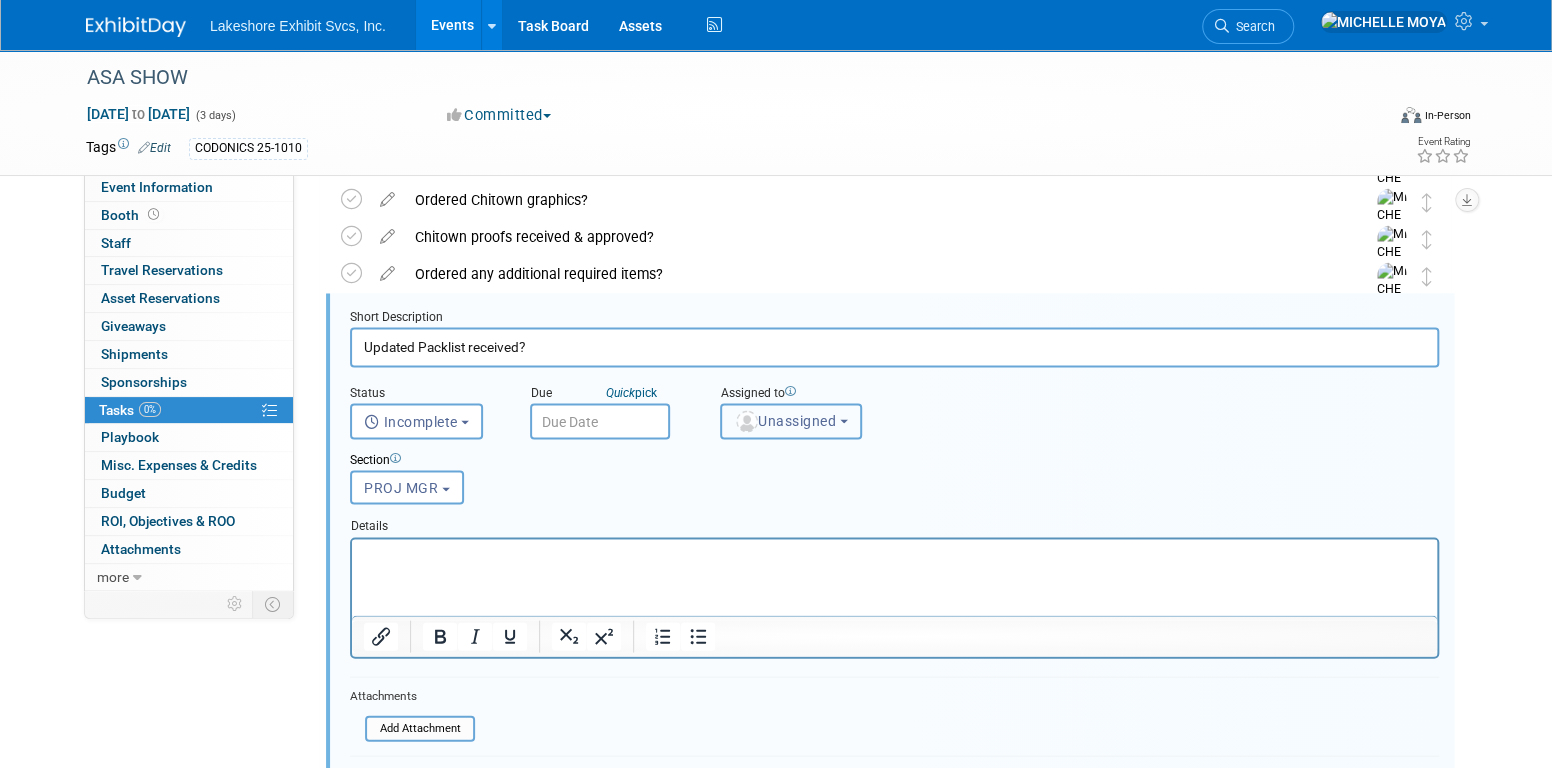 click on "Unassigned" at bounding box center (785, 420) 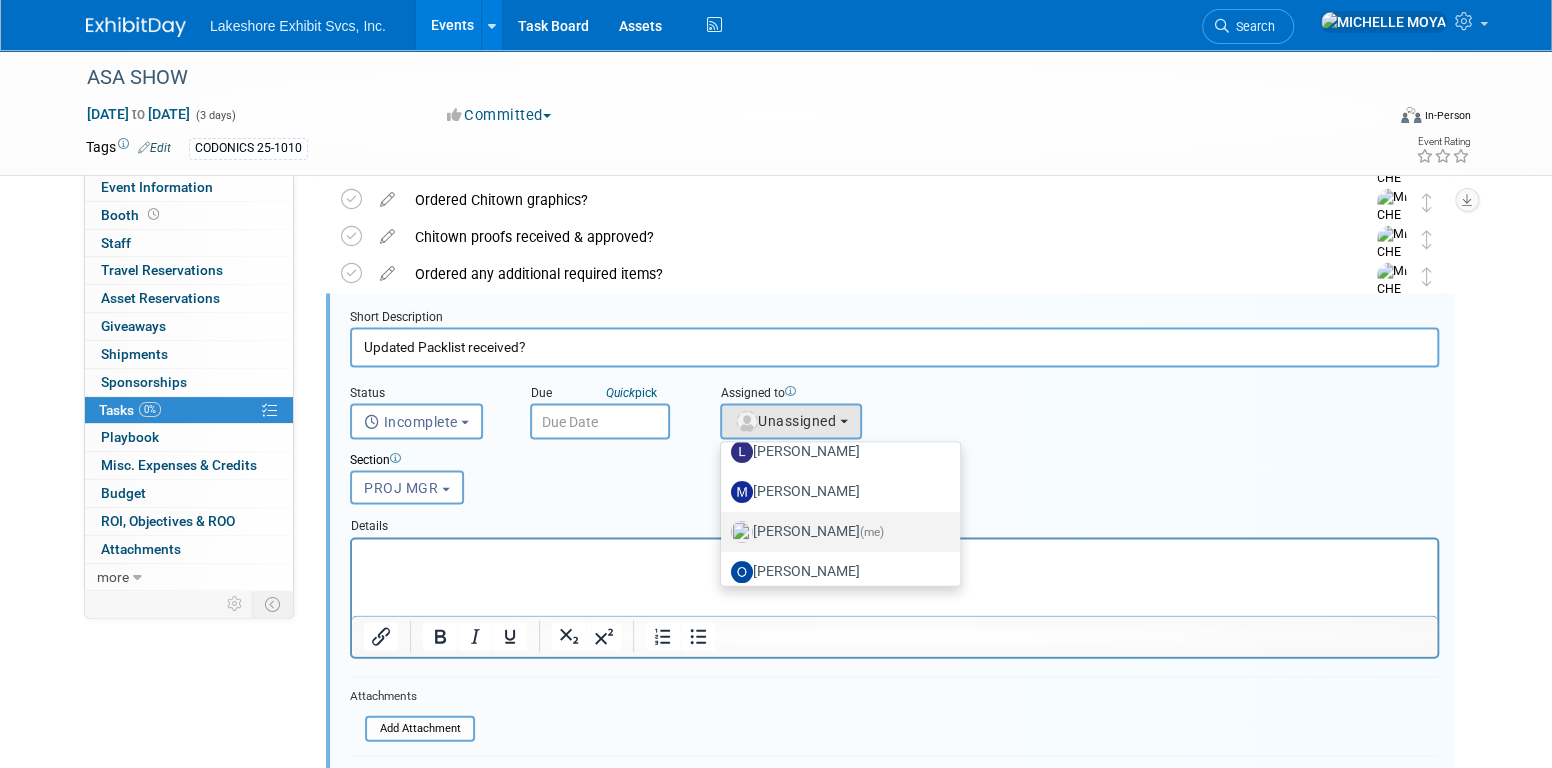 click on "[PERSON_NAME]
(me)" at bounding box center [835, 531] 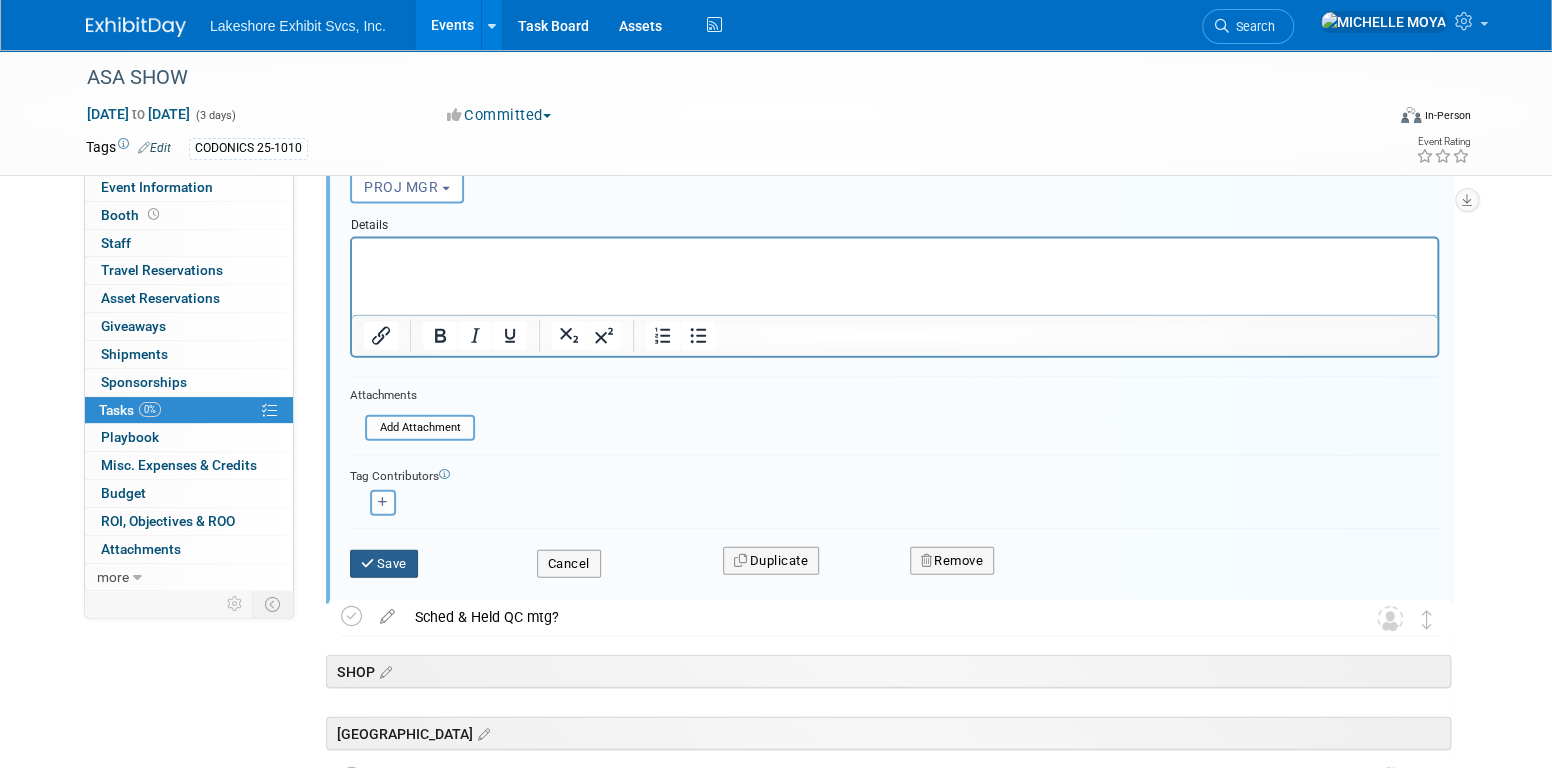 click on "Save" at bounding box center [384, 564] 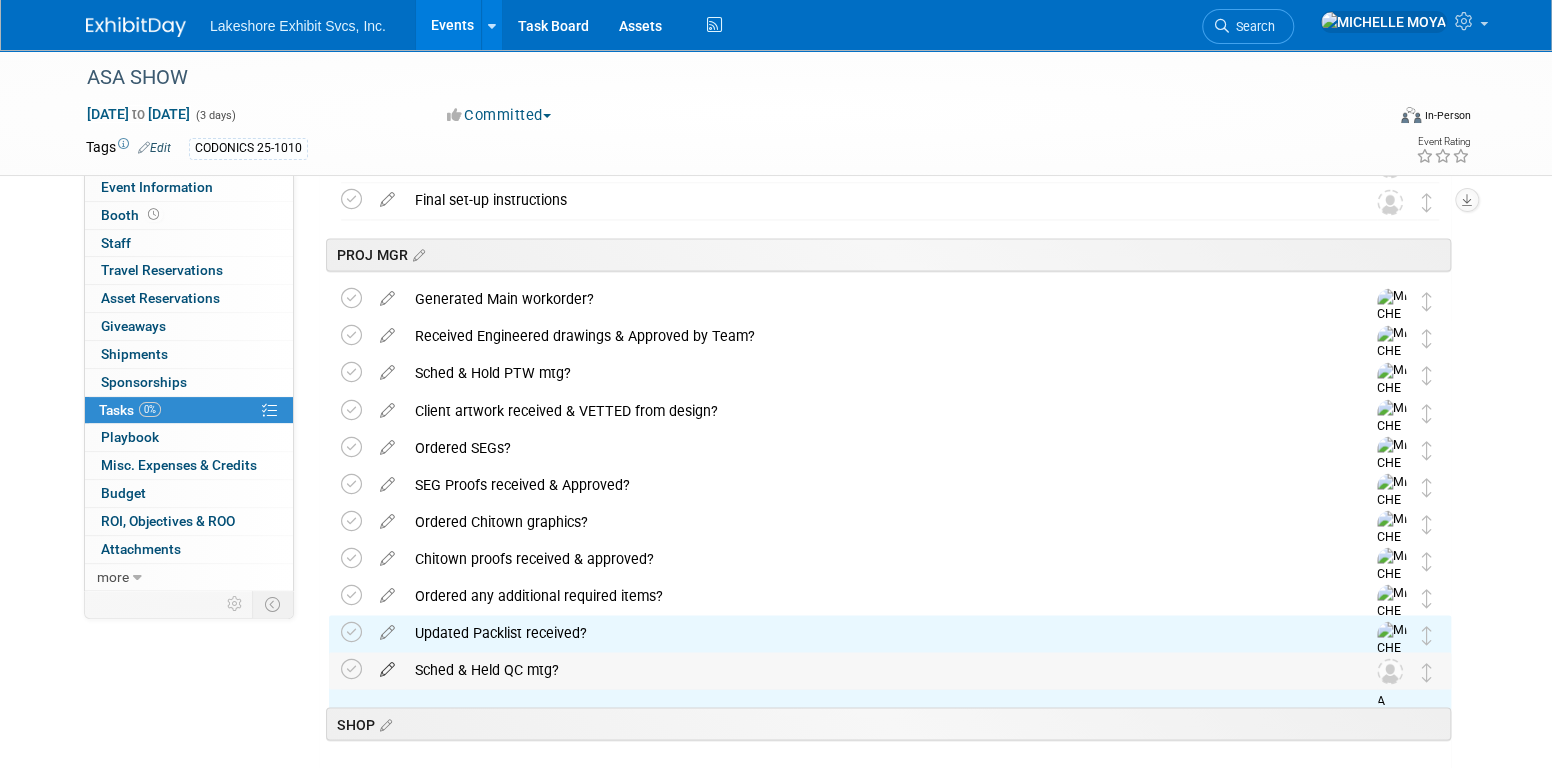click at bounding box center [387, 664] 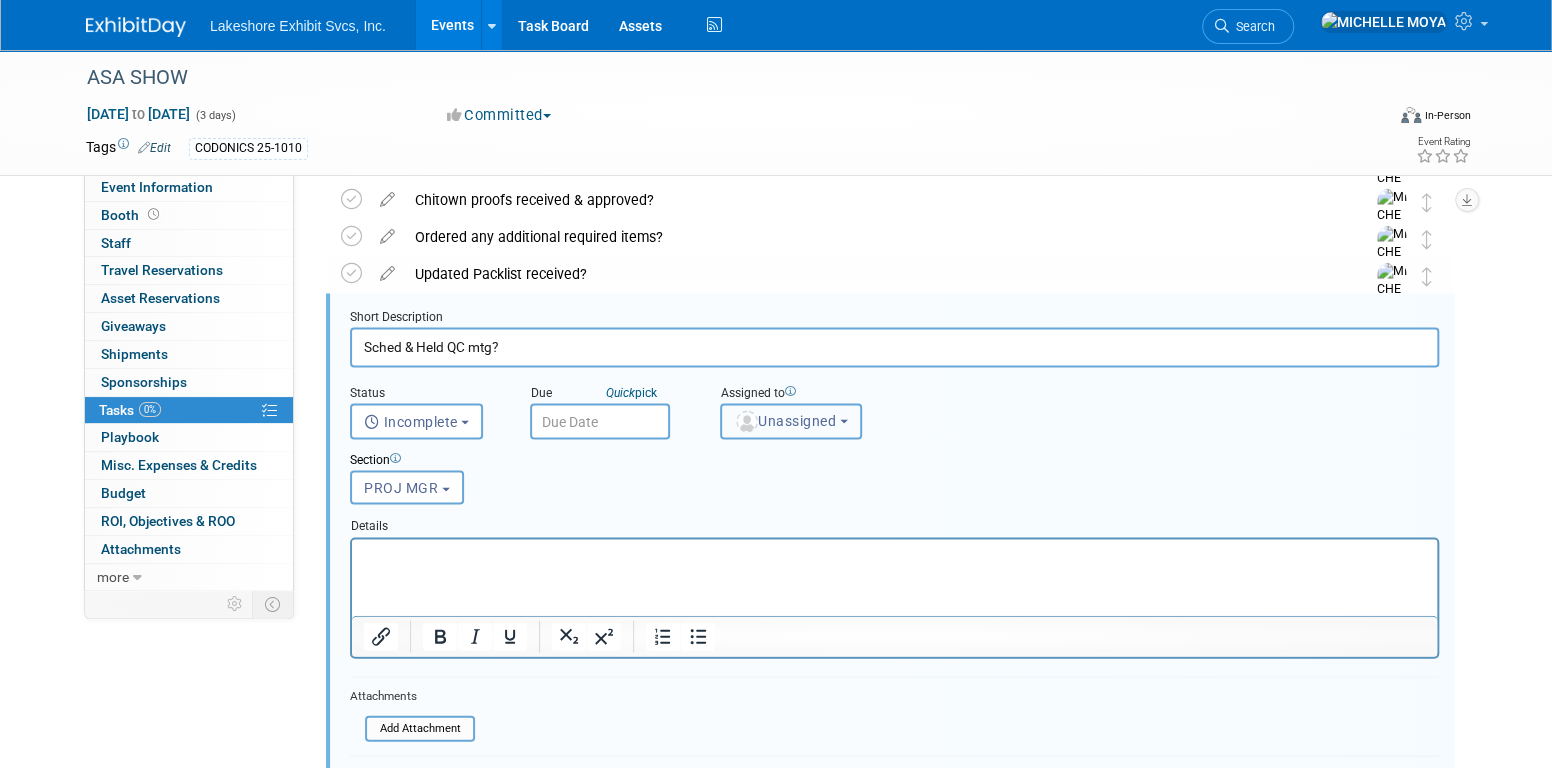 click on "Unassigned" at bounding box center (785, 420) 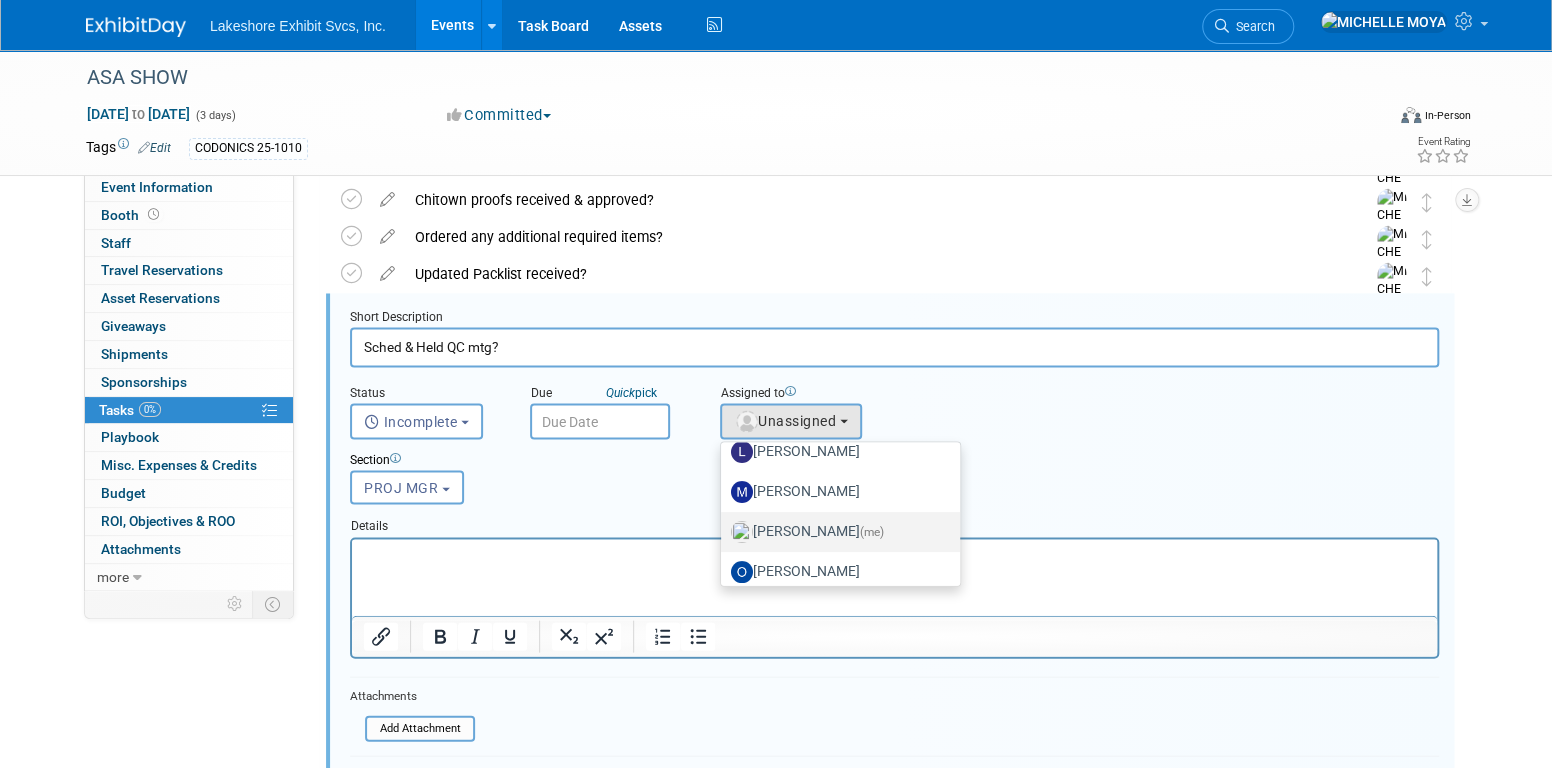 click on "[PERSON_NAME]
(me)" at bounding box center [835, 531] 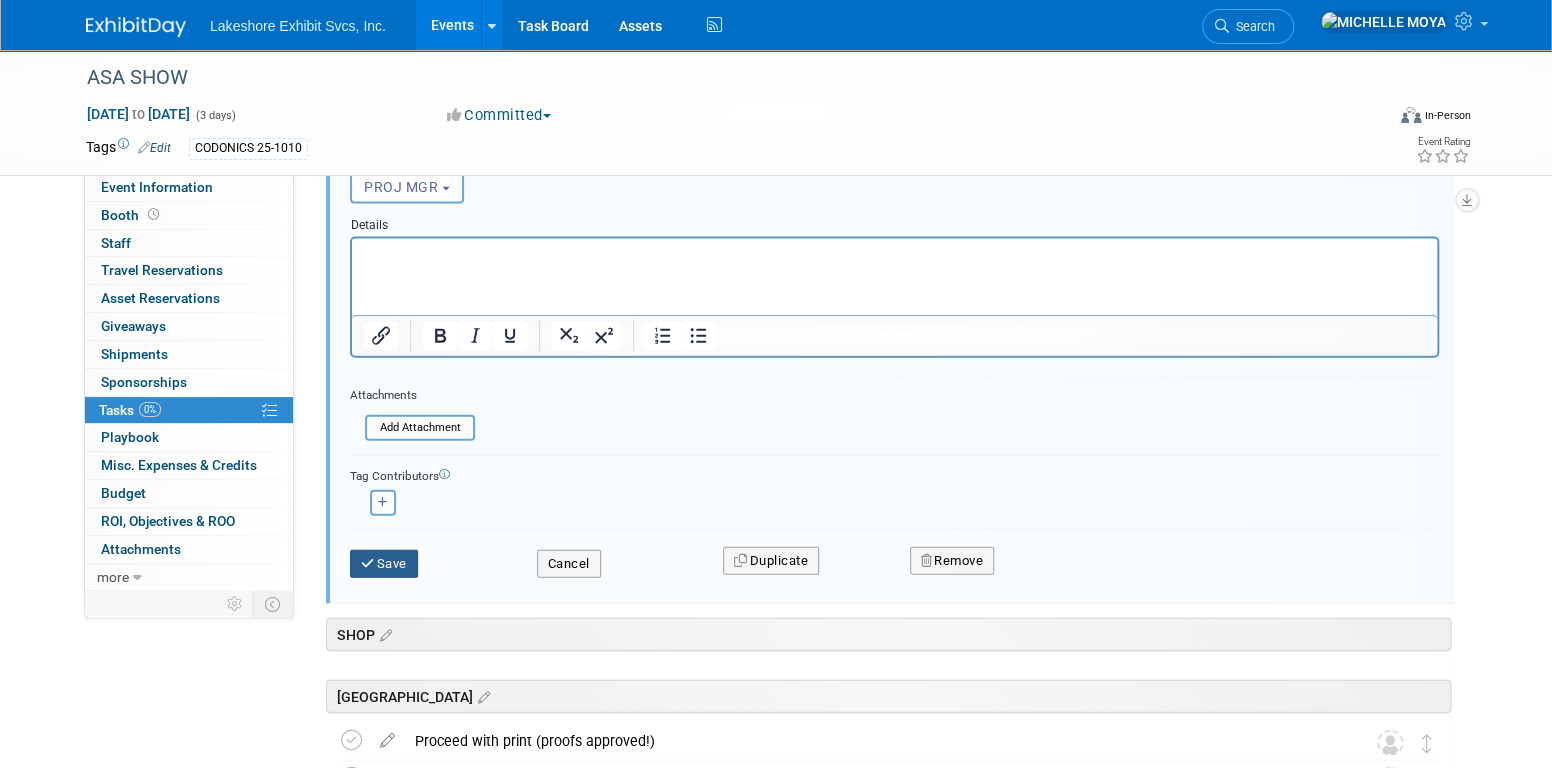 click on "Save" at bounding box center [384, 564] 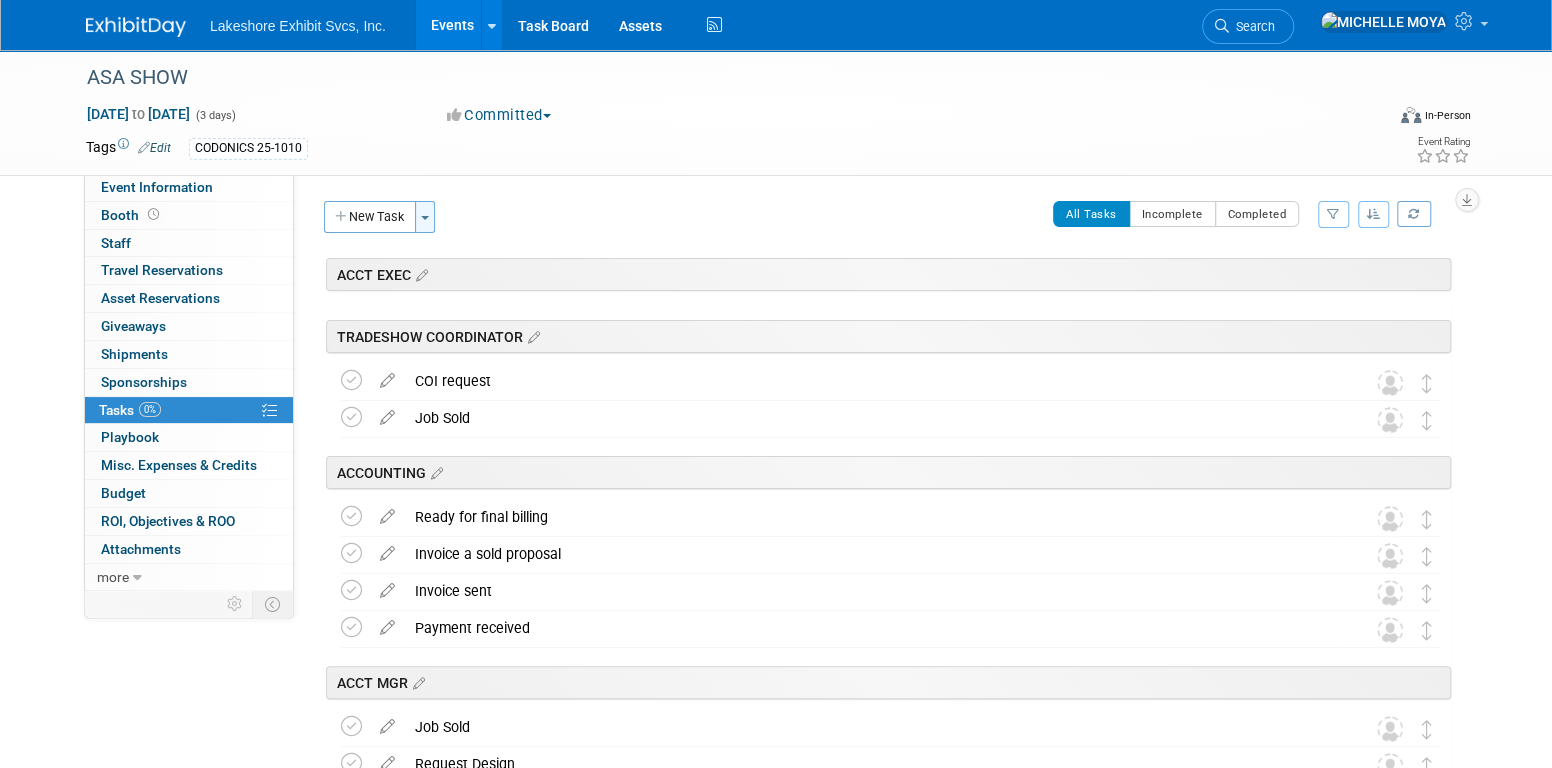 click on "Toggle Dropdown" at bounding box center (425, 217) 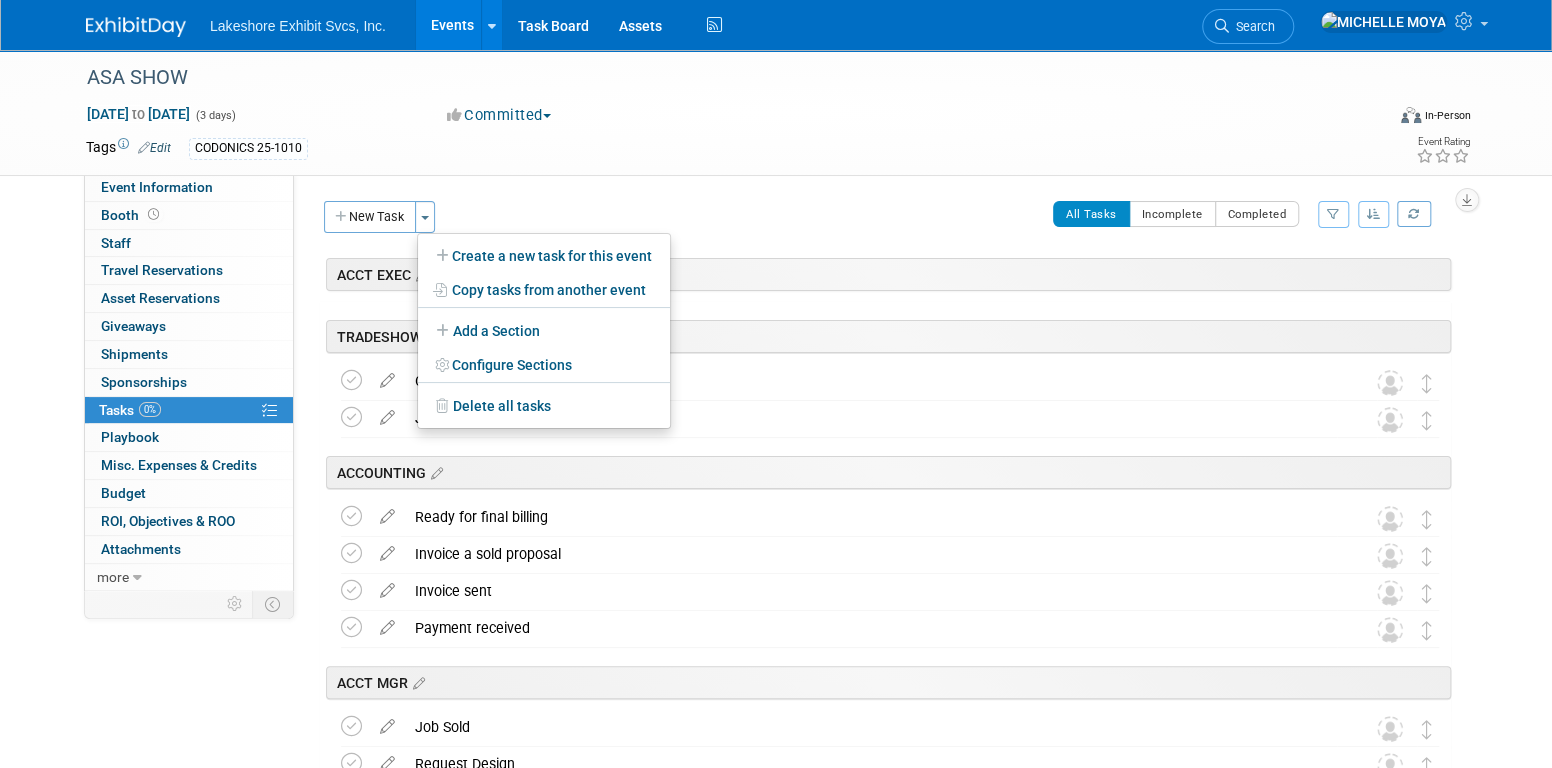 click on "Client Name:
Codonics
Job Number:
25-1010
Event Website:
Edit
Event Venue Name:
[PERSON_NAME][GEOGRAPHIC_DATA]
Event Venue Address:
Specify event venue address
Booth Set-up Dates/Times:
Edit
Save Changes
Cancel
Target Move-In:
Edit
[DATE]  12:30 PM
CT
Exhibit Hall Dates/Times:
Edit
[DATE]
9:30 AM -
5:00 PM
CT
[DATE]
9:30 AM -
5:00 PM
CT
[DATE]
9:30 AM -
1:30 PM
CT
Save Changes
Cancel
Booth Dismantle Dates/Times:
Edit
[DATE]
1:30 PM -
6:00 PM
CT
[DATE]
8:00 AM -
4:30 PM
CT
Remove Freight by 12pm [DATE]
Save Changes
Cancel
Exhibitor Prospectus:
Edit" at bounding box center [880, 381] 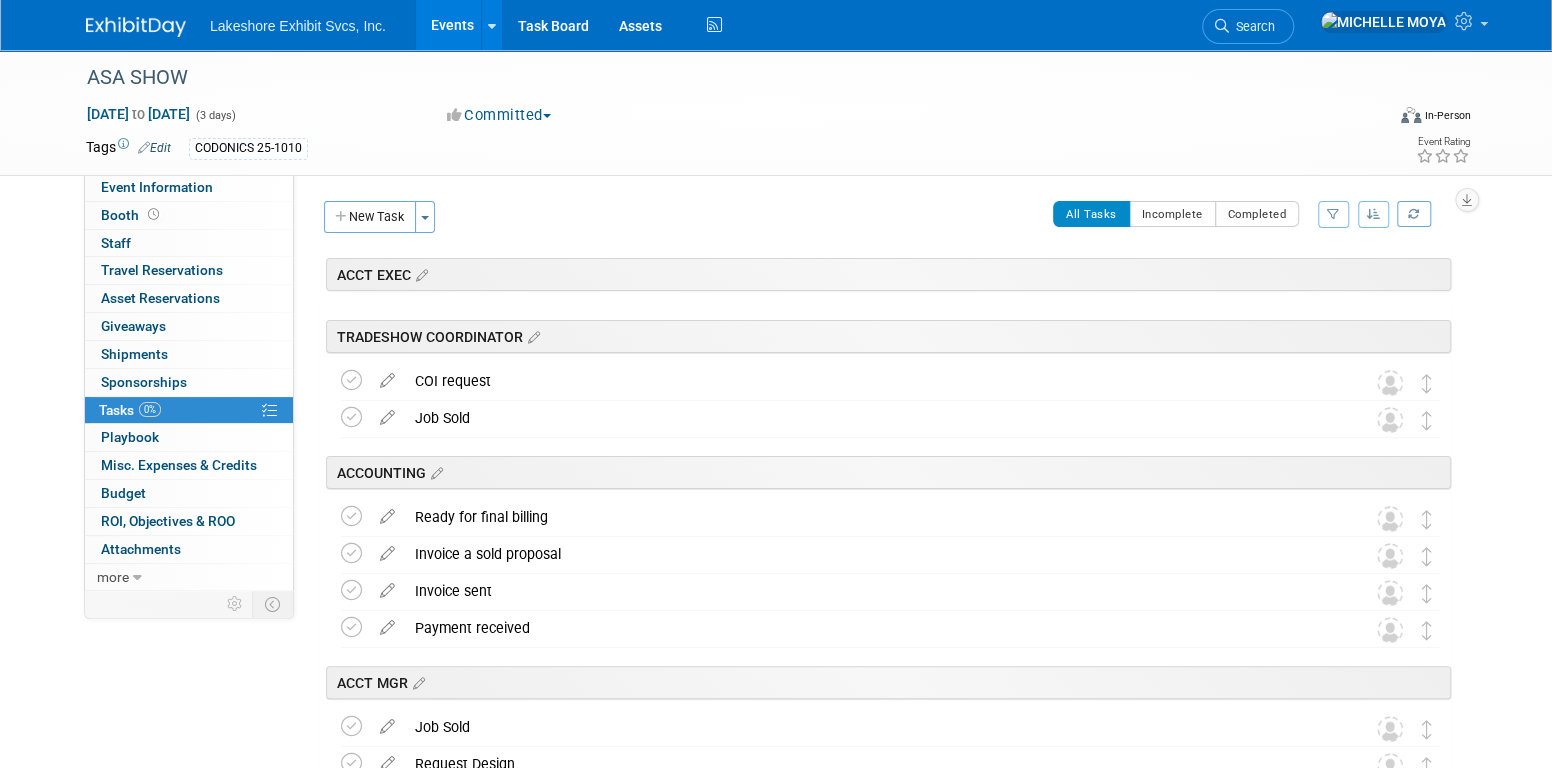 click at bounding box center [1374, 214] 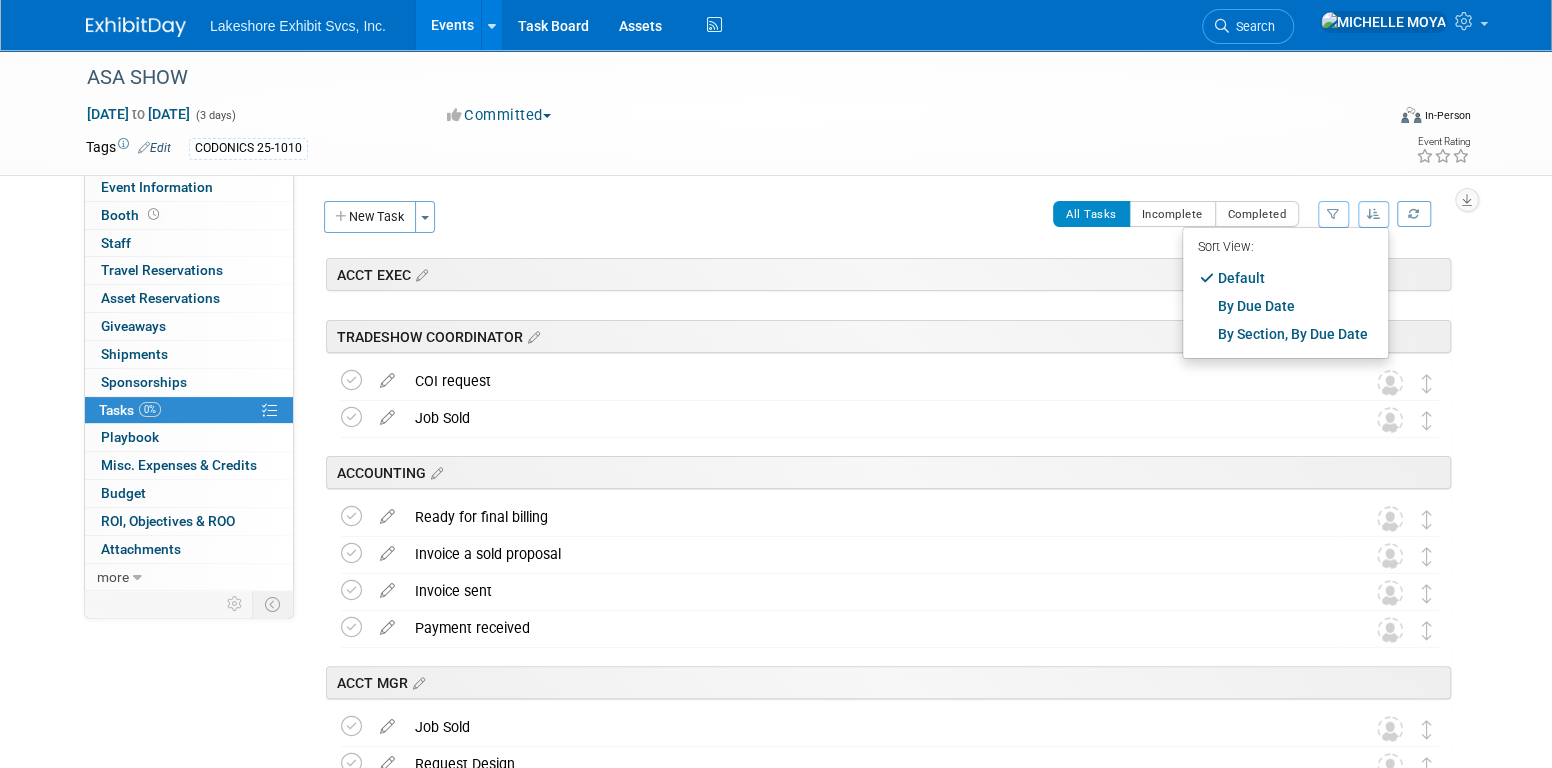 click at bounding box center (1333, 214) 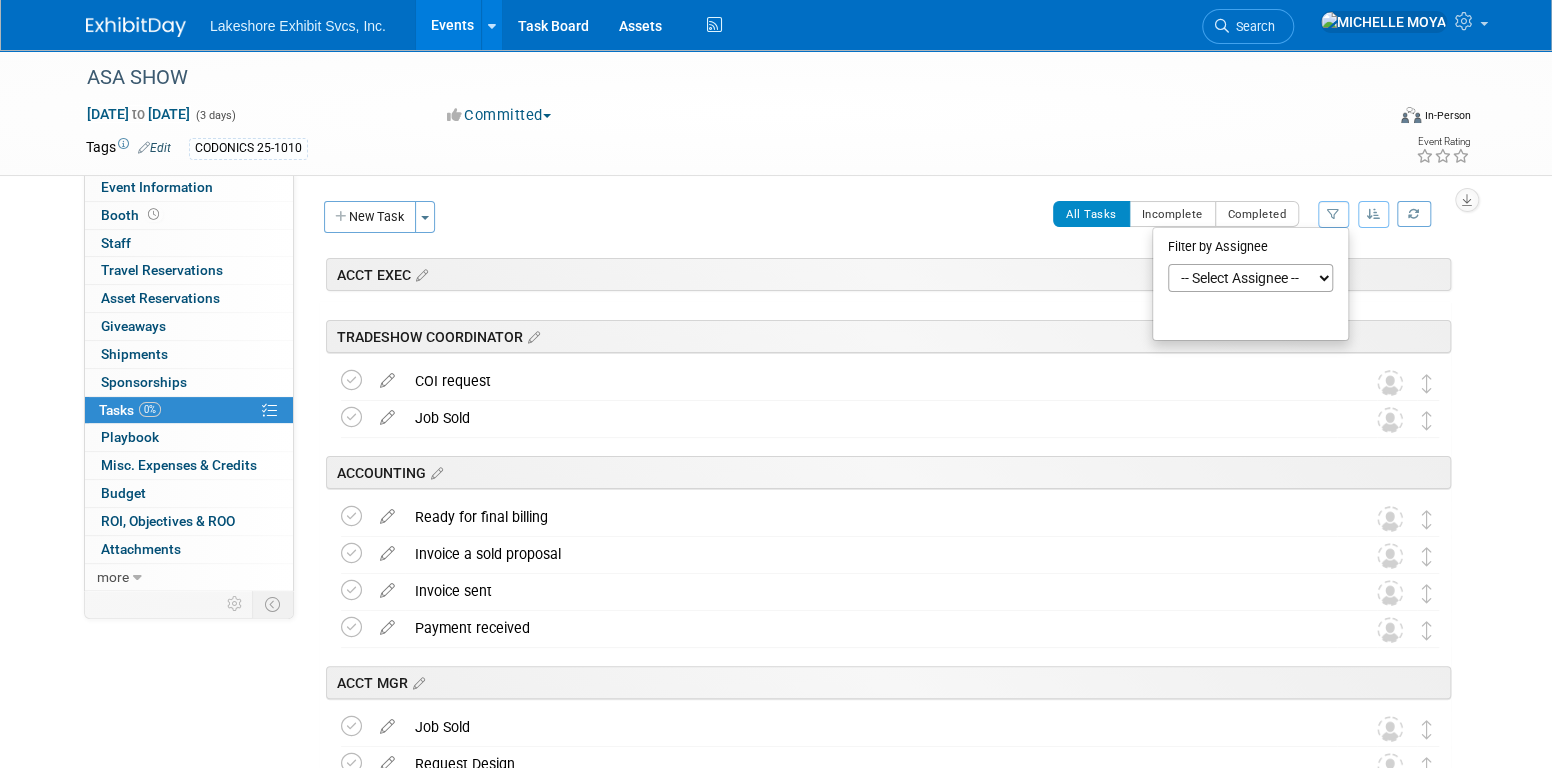 click on "-- Select Assignee --
All unassigned tasks
Assigned to me
[PERSON_NAME]
[PERSON_NAME]
[PERSON_NAME]
[PERSON_NAME]
[PERSON_NAME]
[PERSON_NAME]
[PERSON_NAME]
[PERSON_NAME]
[PERSON_NAME]" at bounding box center (1250, 278) 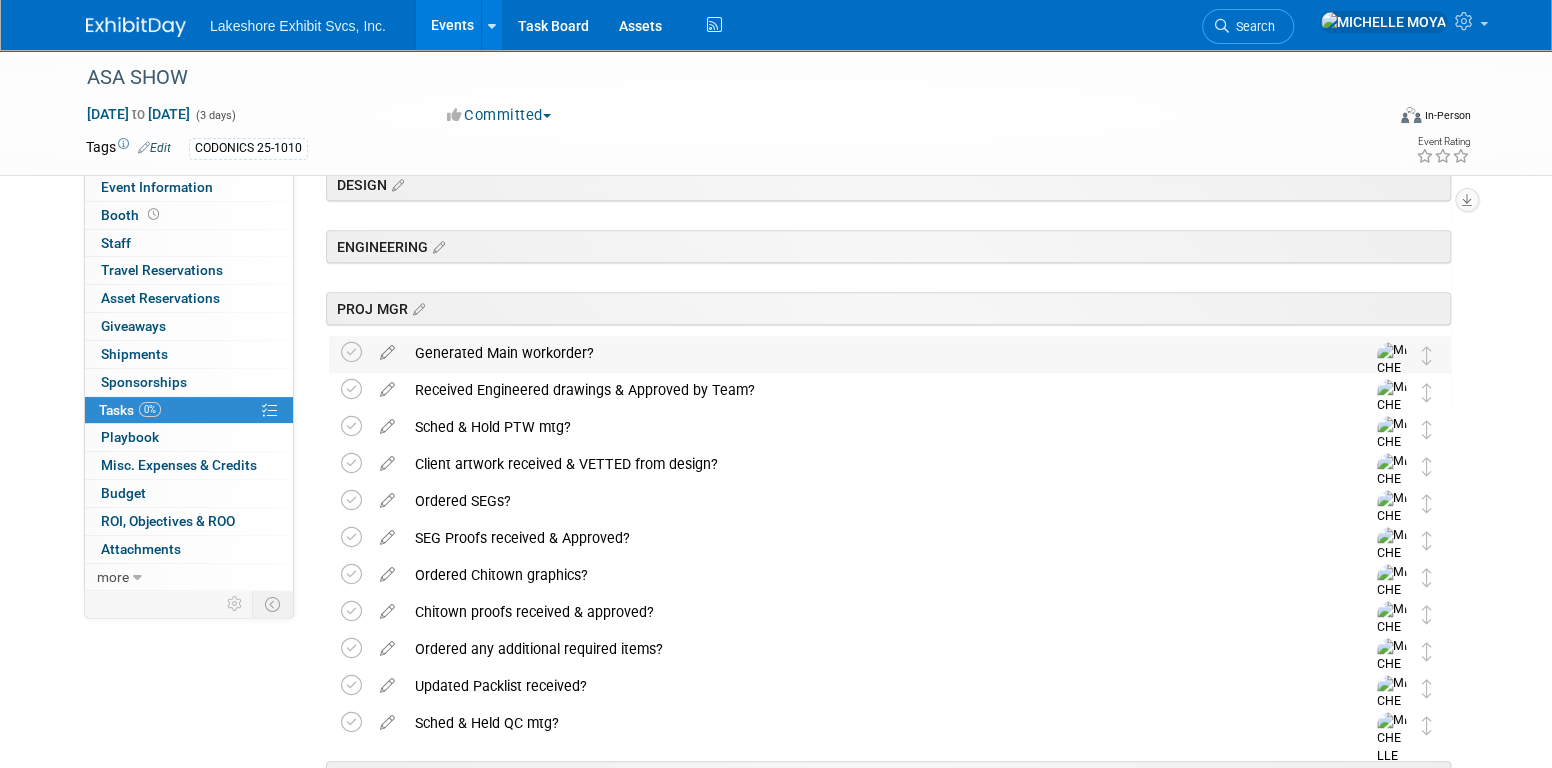 click on "Generated Main workorder?" at bounding box center (871, 353) 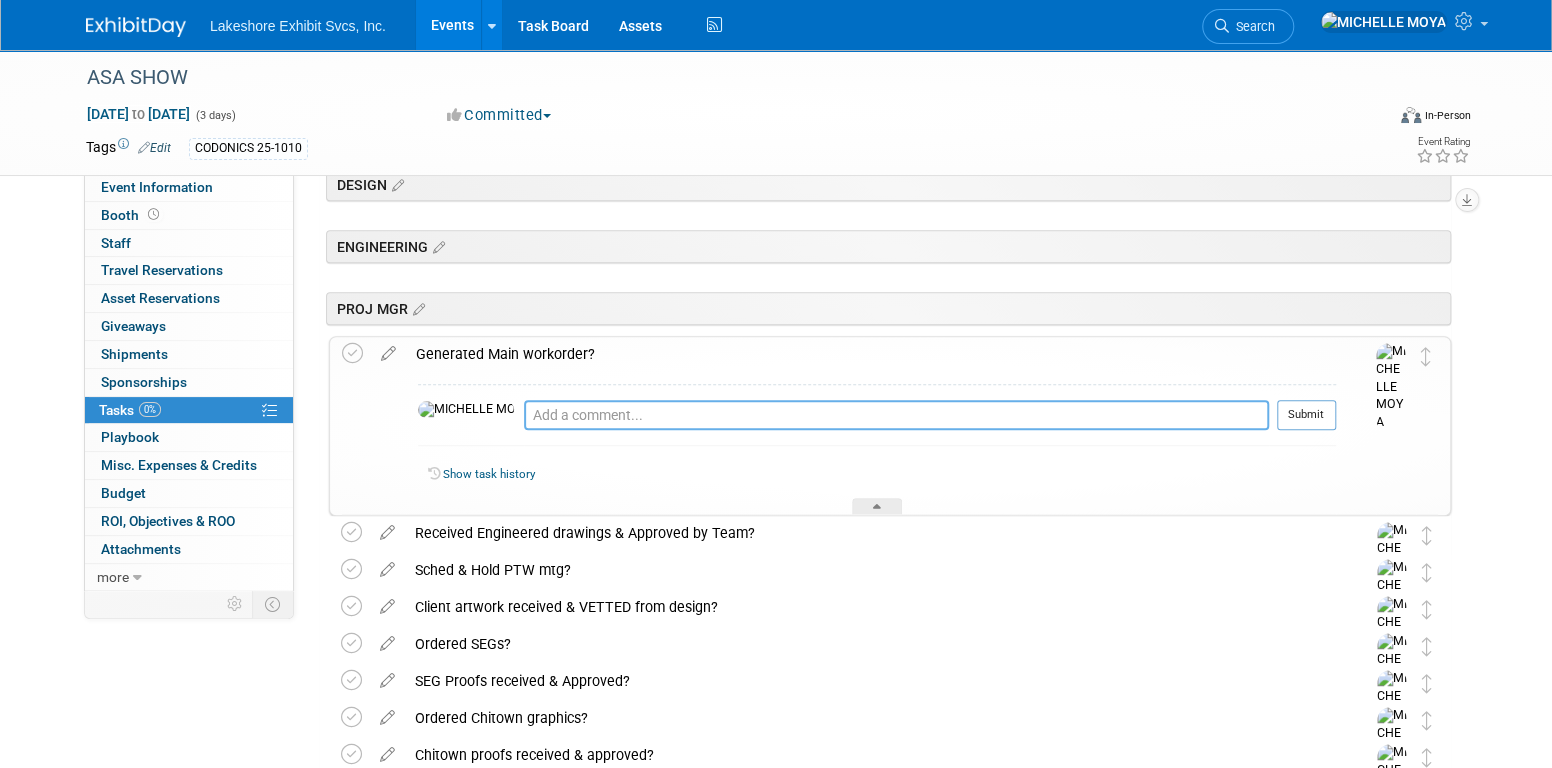 click at bounding box center (896, 415) 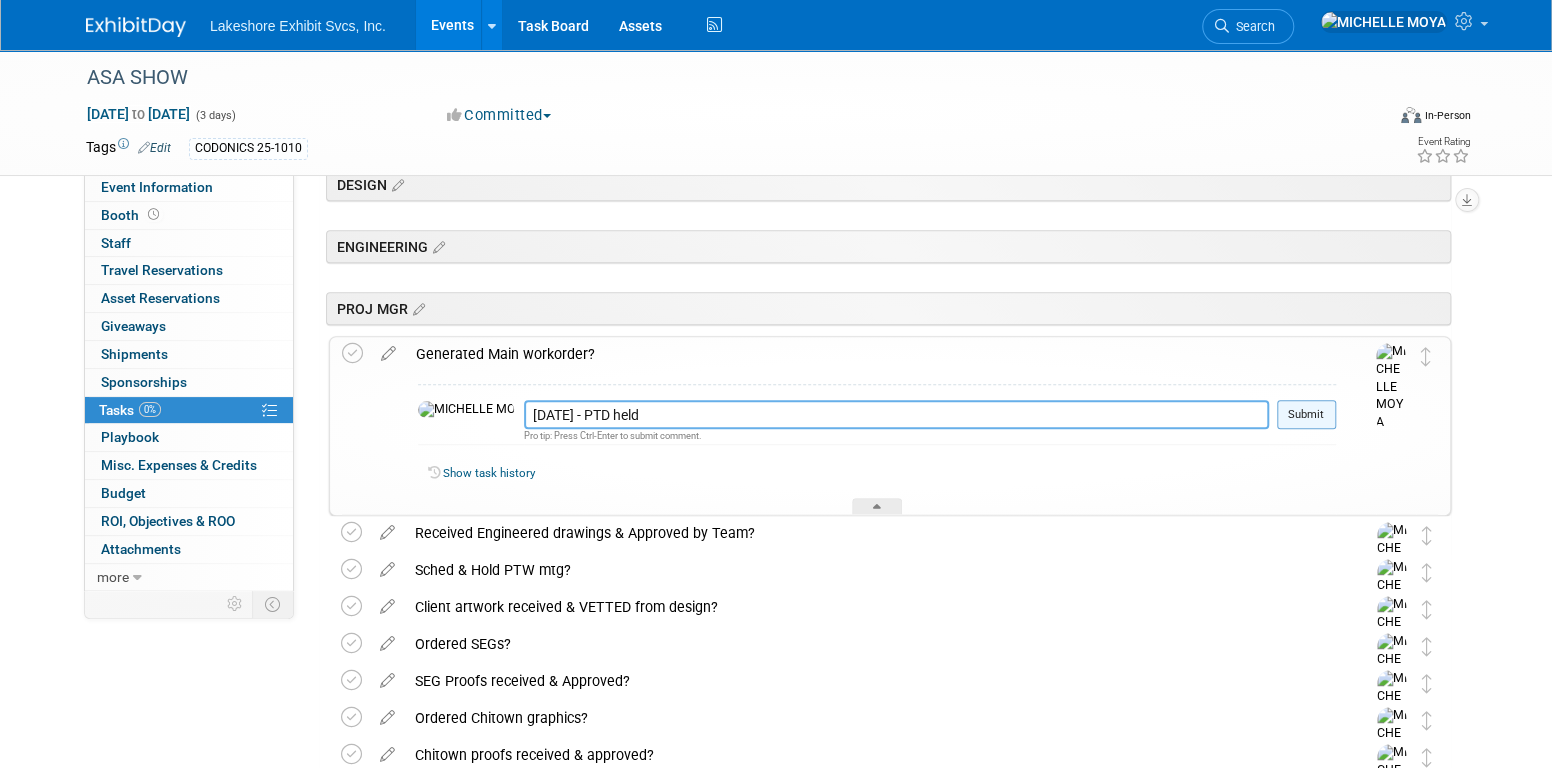 type on "[DATE] - PTD held" 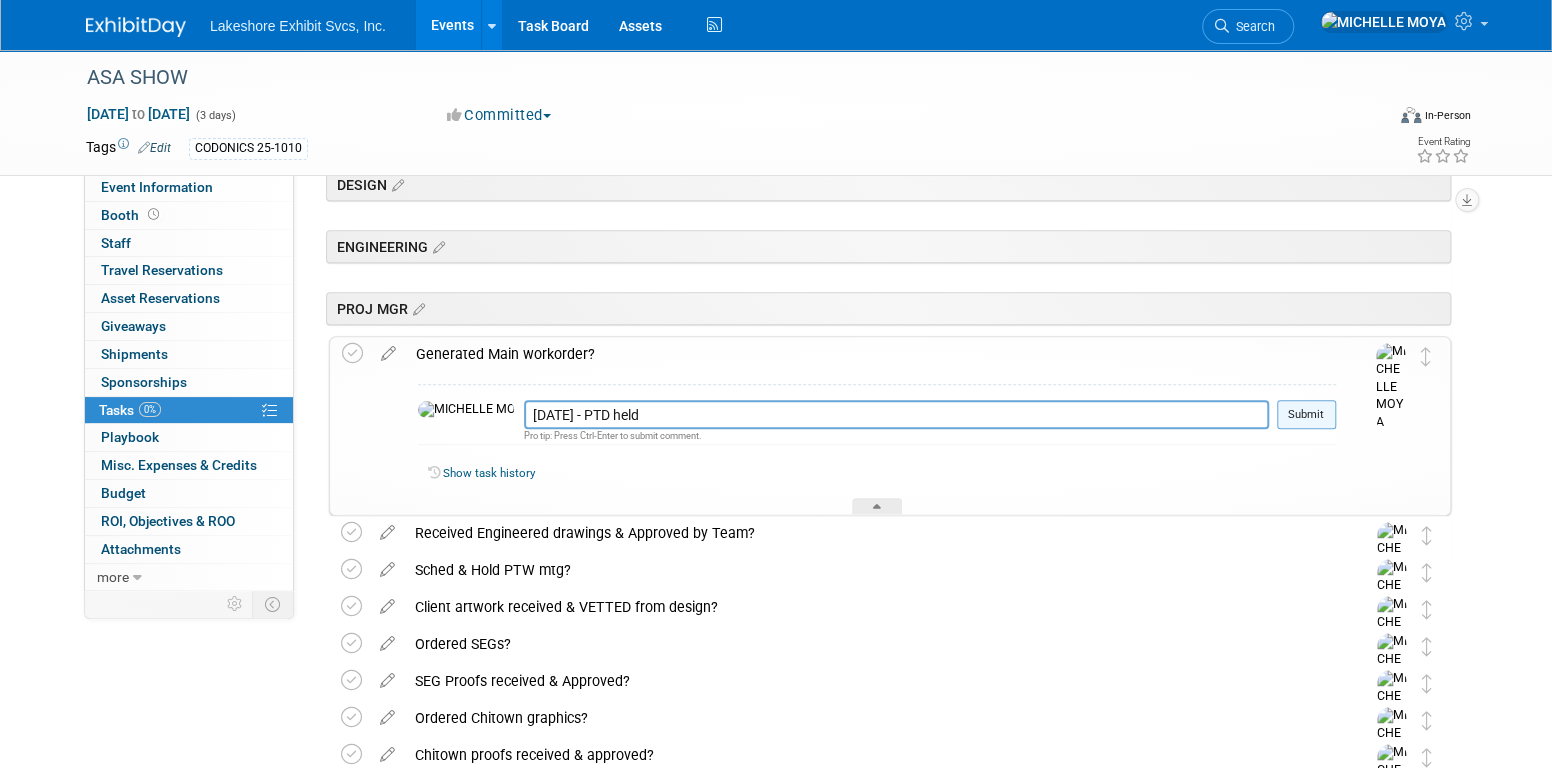 click on "Submit" at bounding box center (1306, 415) 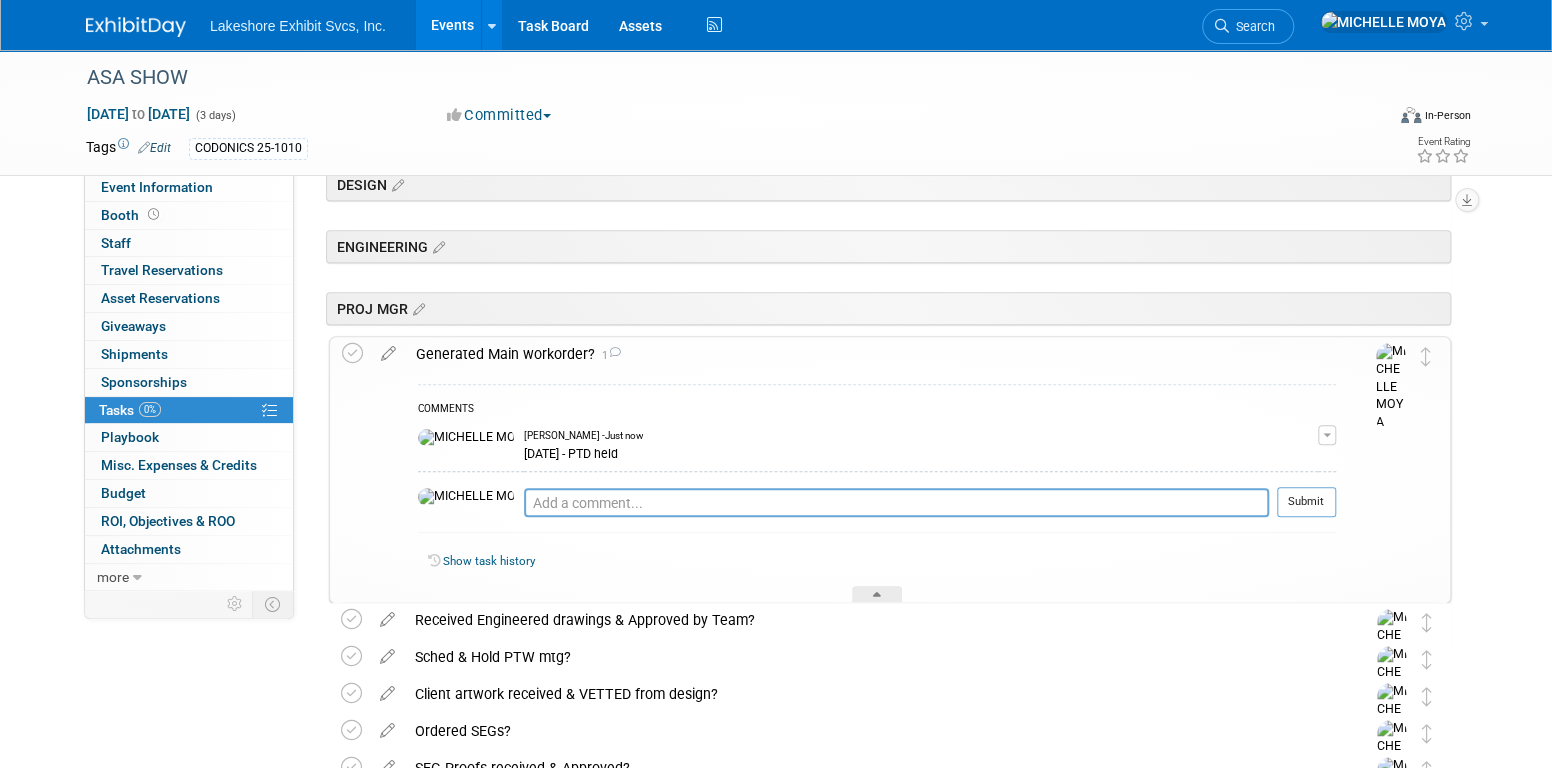 click on "Generated Main workorder?
1" at bounding box center (871, 354) 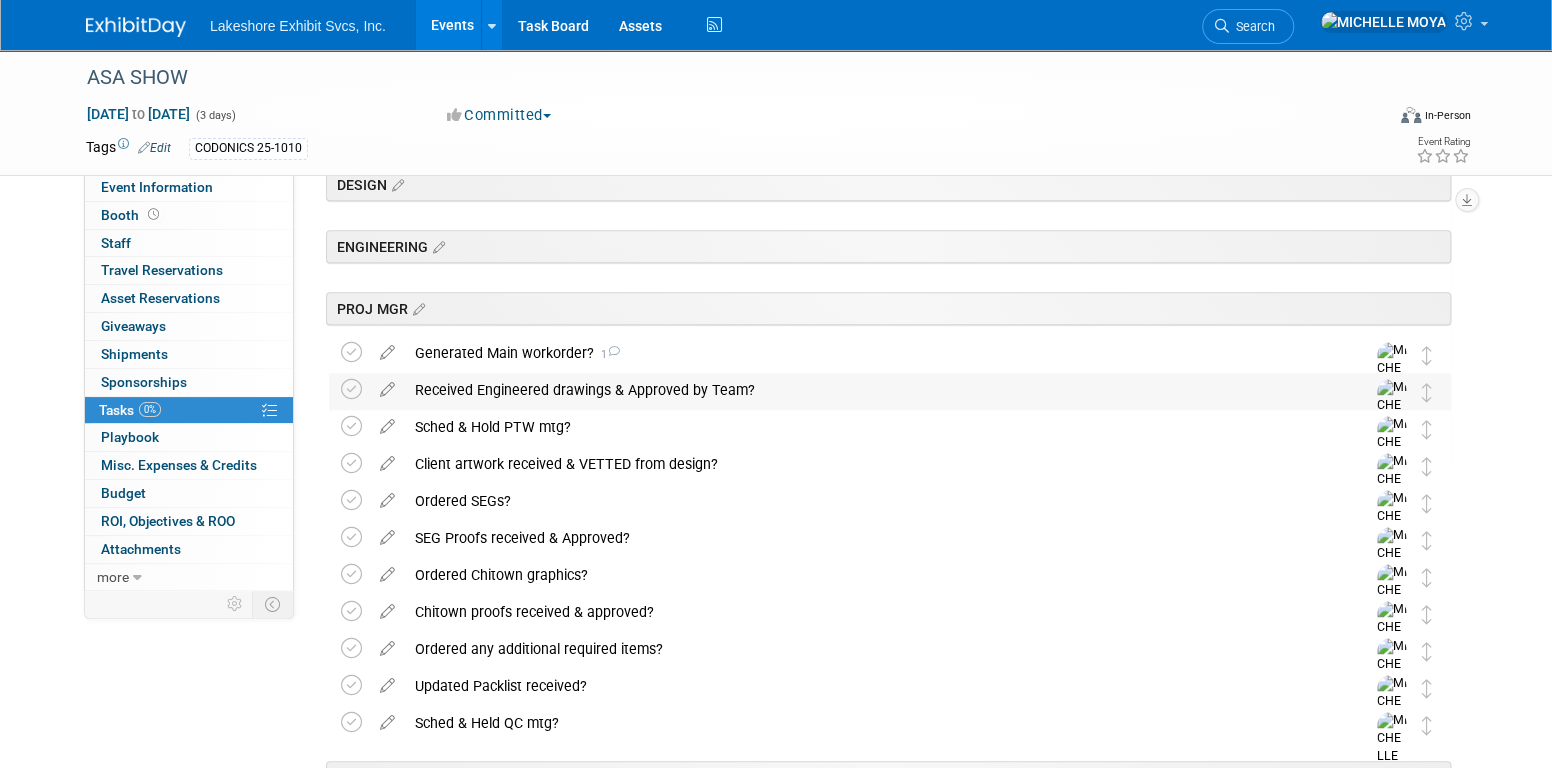 click on "Received Engineered drawings & Approved by Team?" at bounding box center [871, 390] 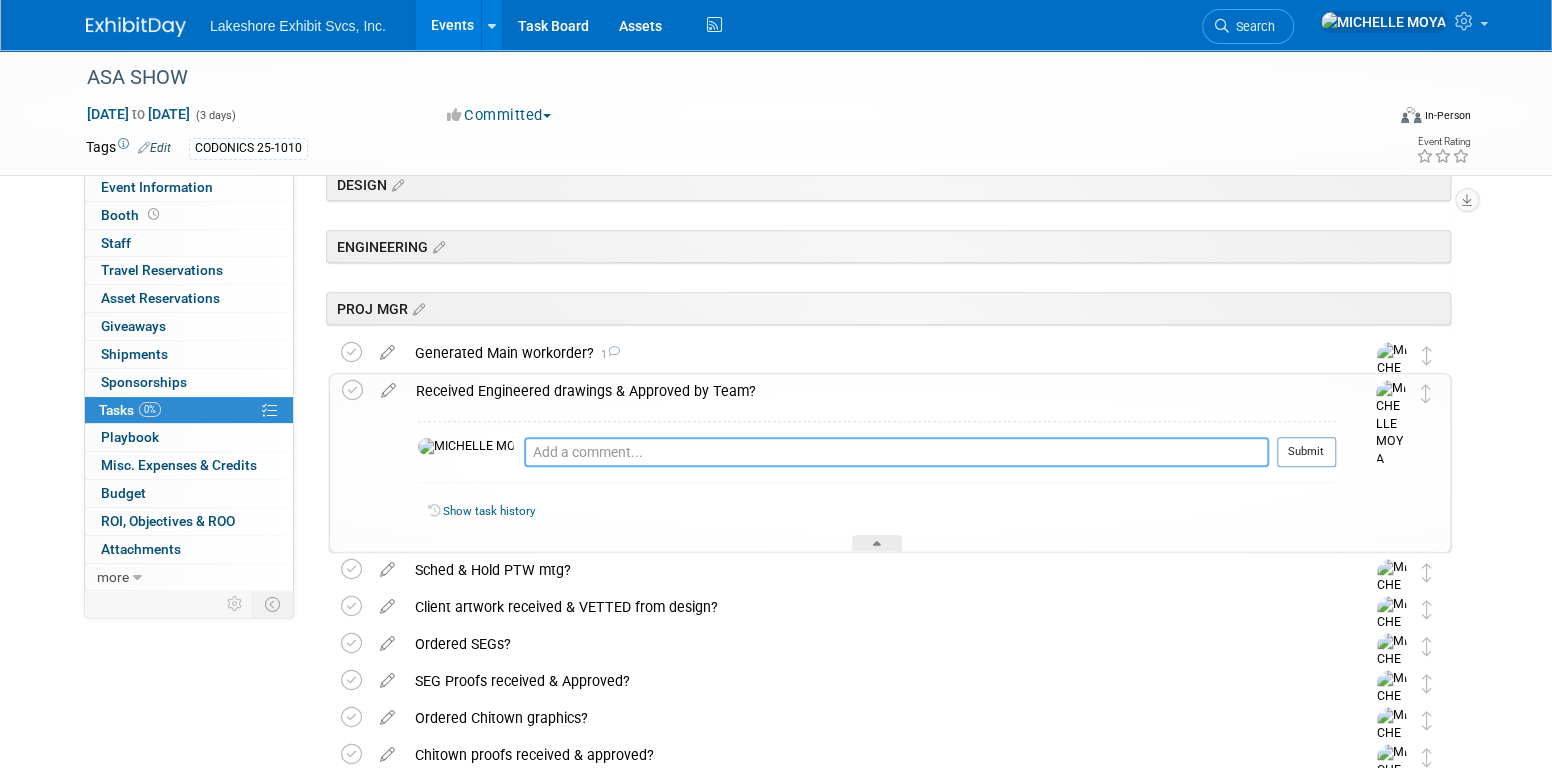click at bounding box center (896, 452) 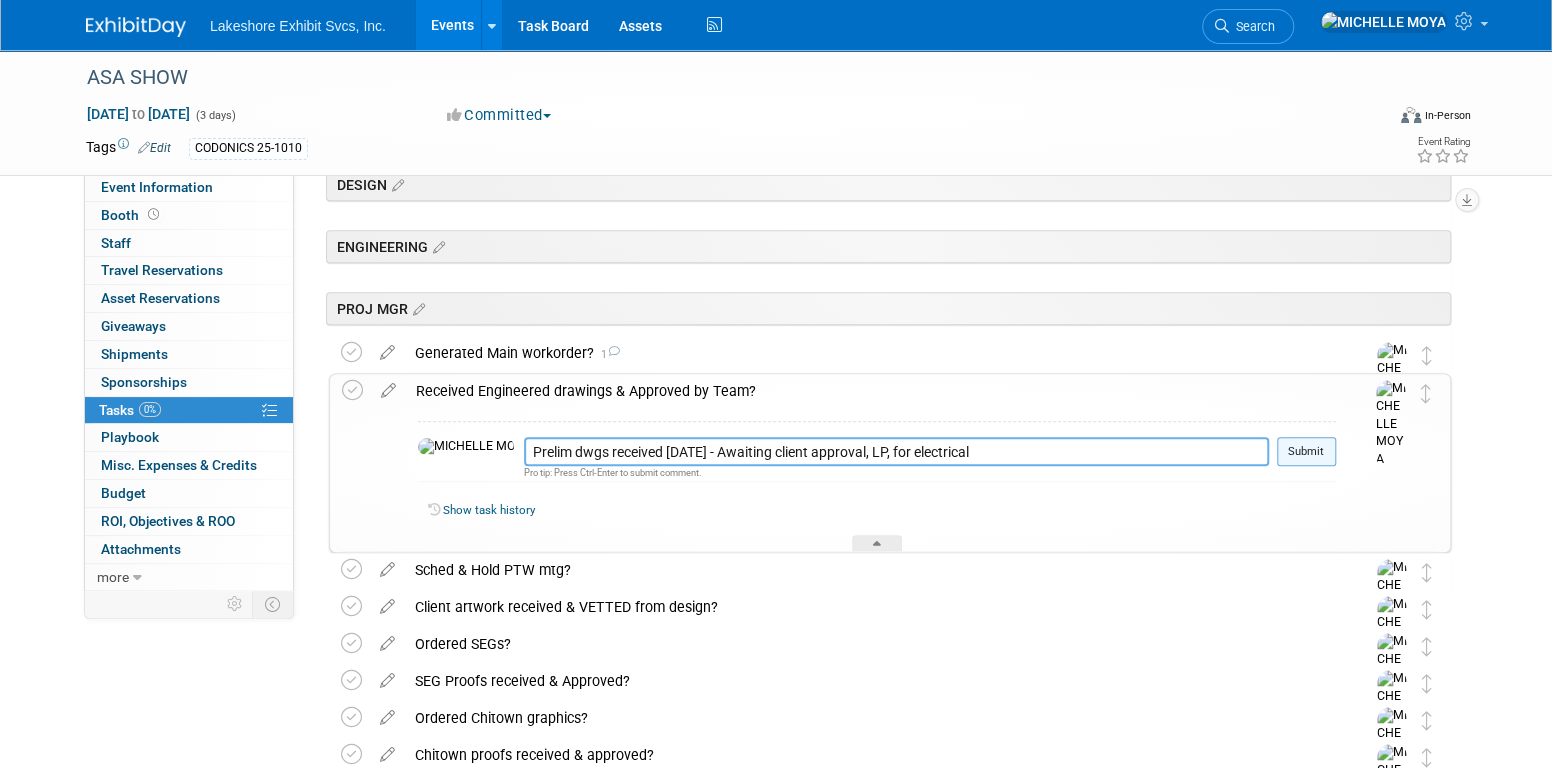 type on "Prelim dwgs received [DATE] - Awaiting client approval, LP, for electrical" 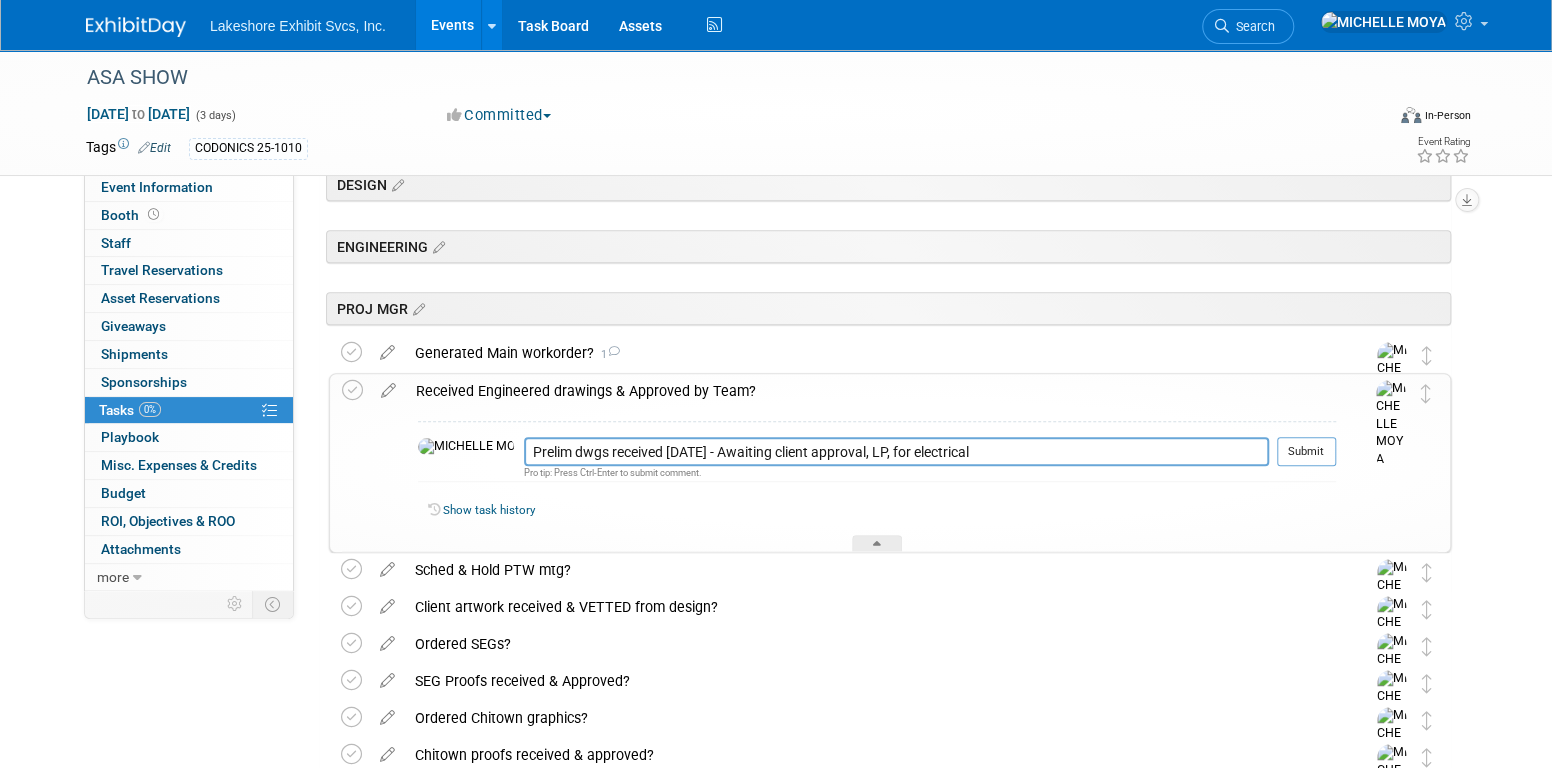 click on "Submit" at bounding box center [1306, 452] 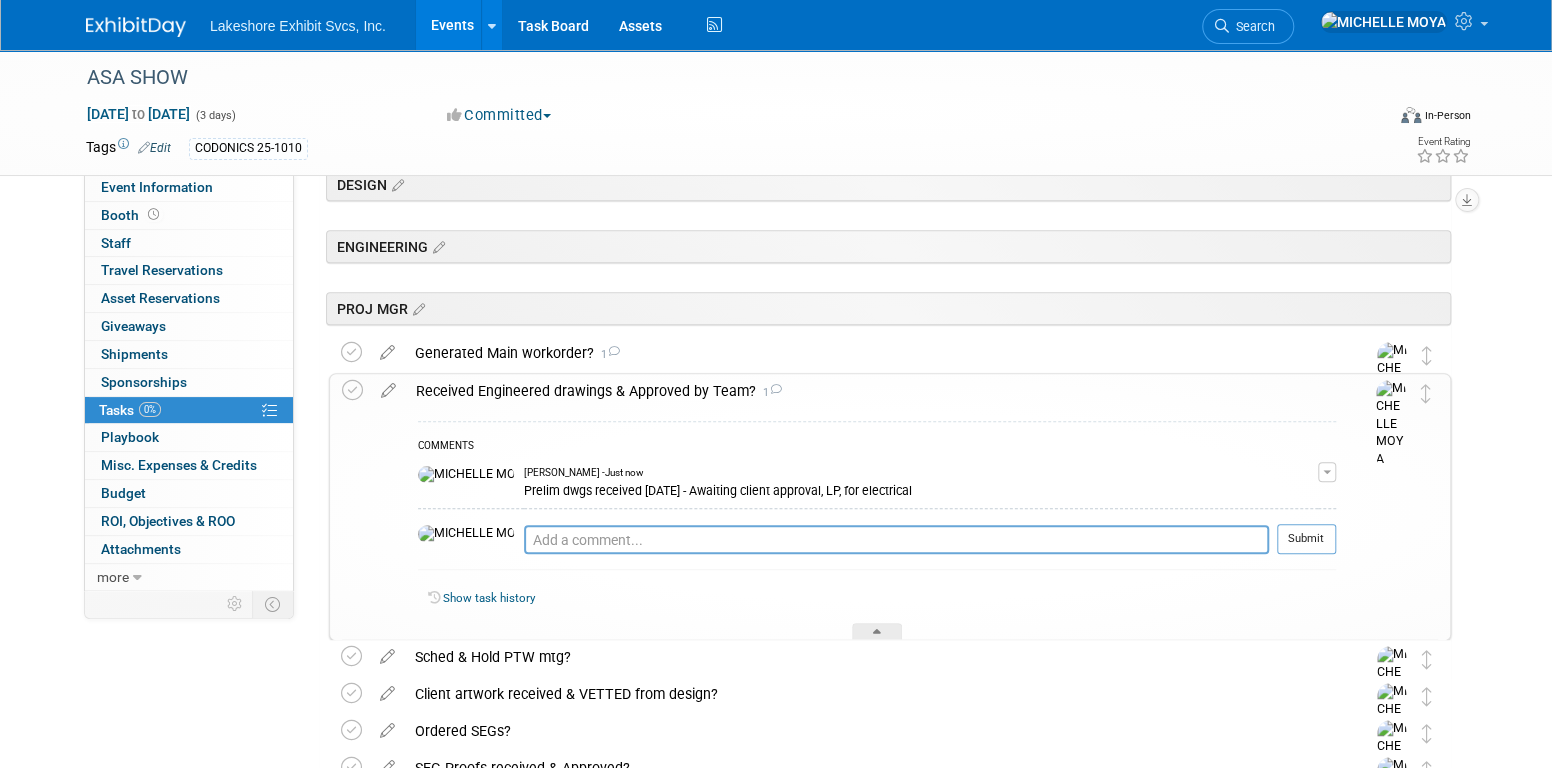 click on "Received Engineered drawings & Approved by Team?
1" at bounding box center [871, 391] 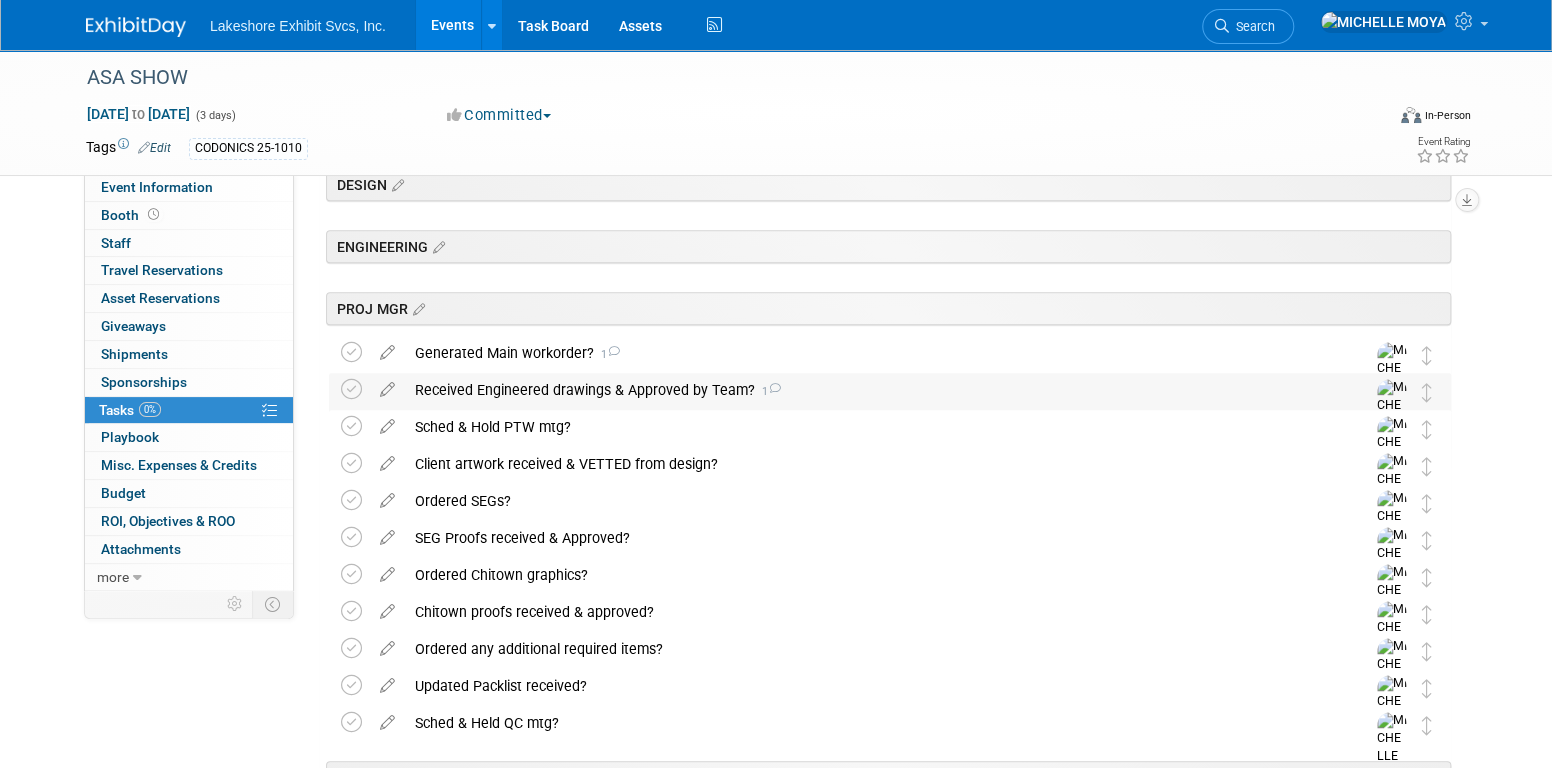 click on "Received Engineered drawings & Approved by Team?
1" at bounding box center [871, 390] 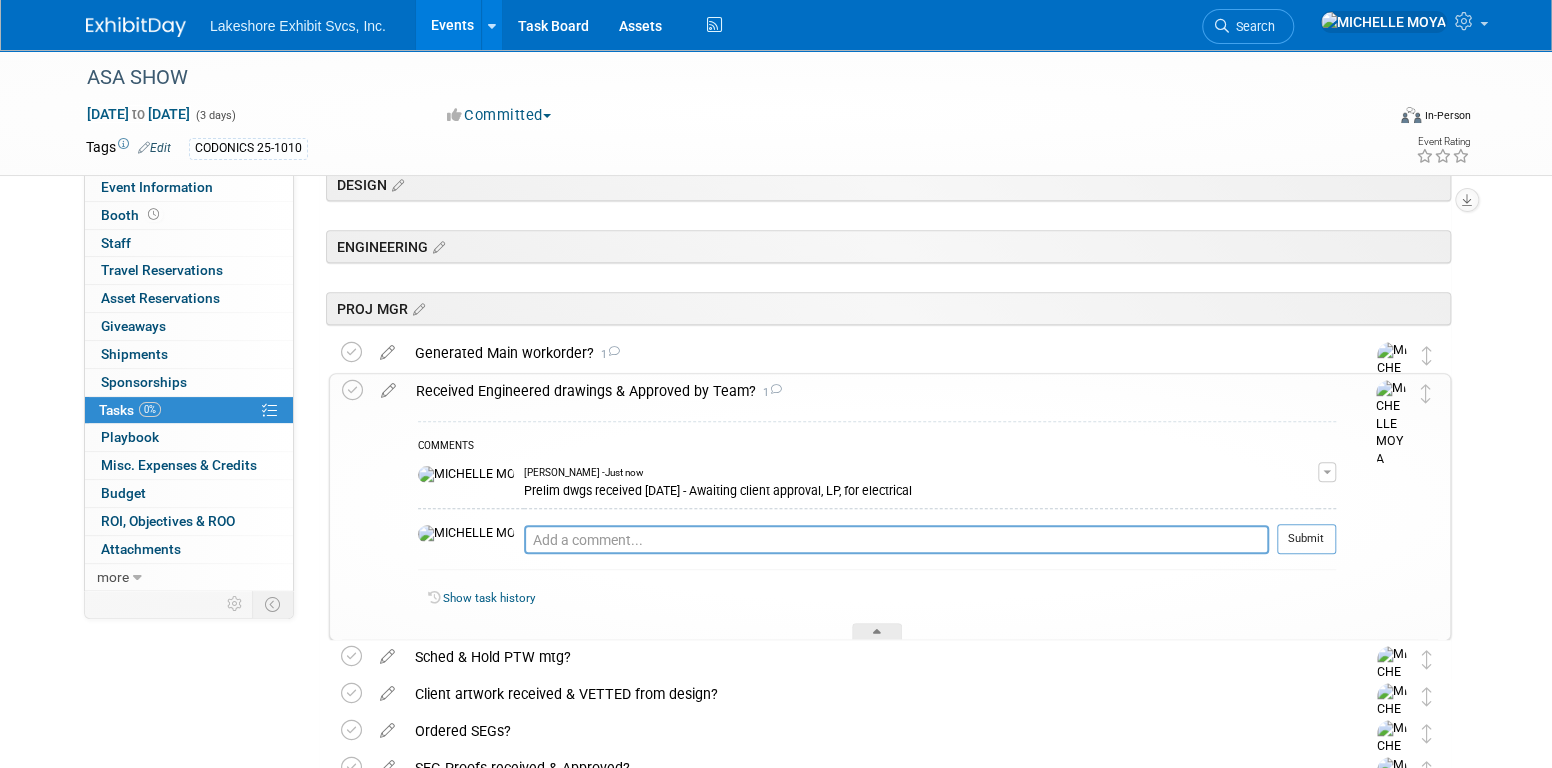 click on "Received Engineered drawings & Approved by Team?
1" at bounding box center (871, 391) 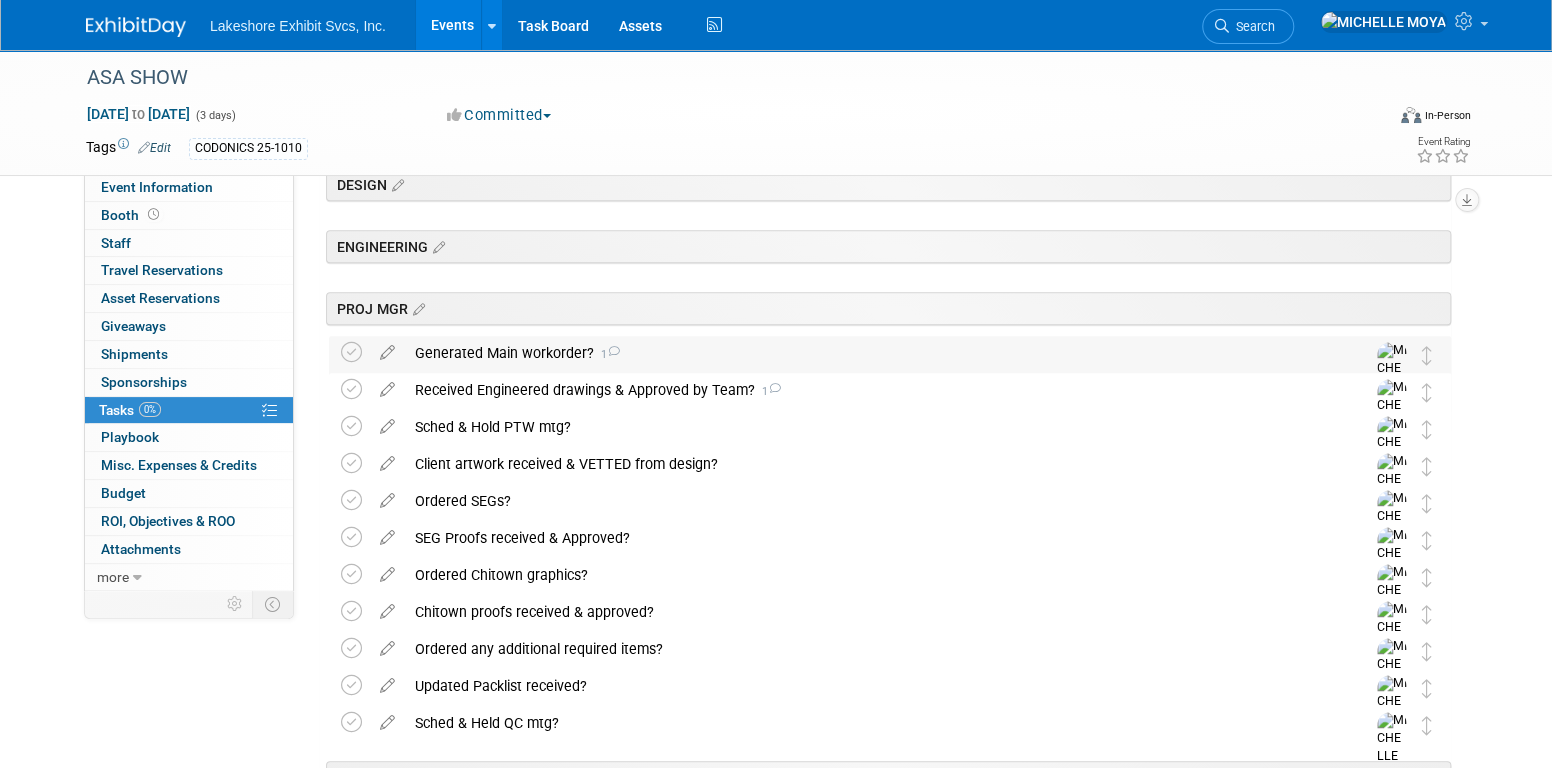click on "Generated Main workorder?
1" at bounding box center [871, 353] 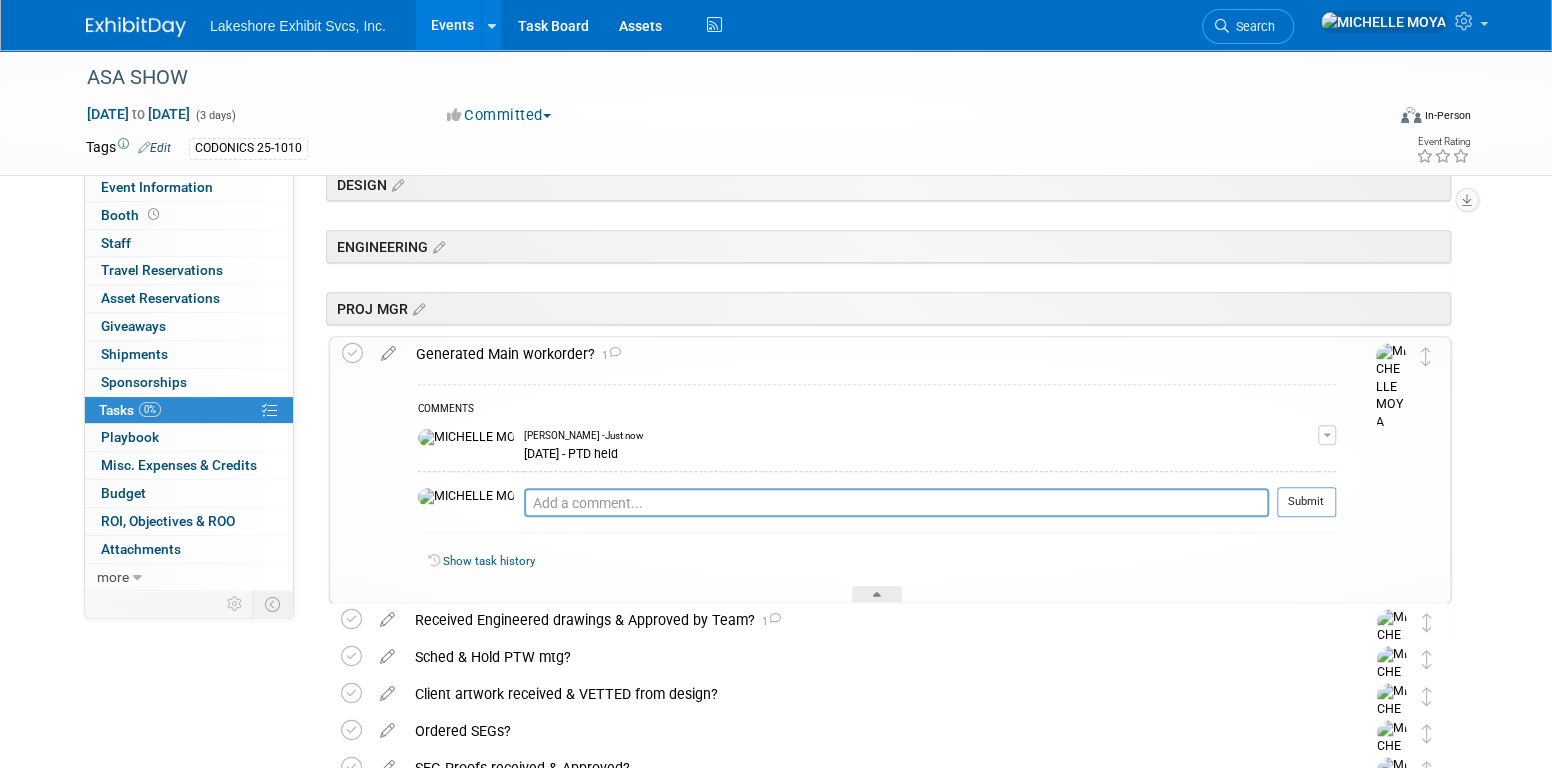 click on "Generated Main workorder?
1" at bounding box center (871, 354) 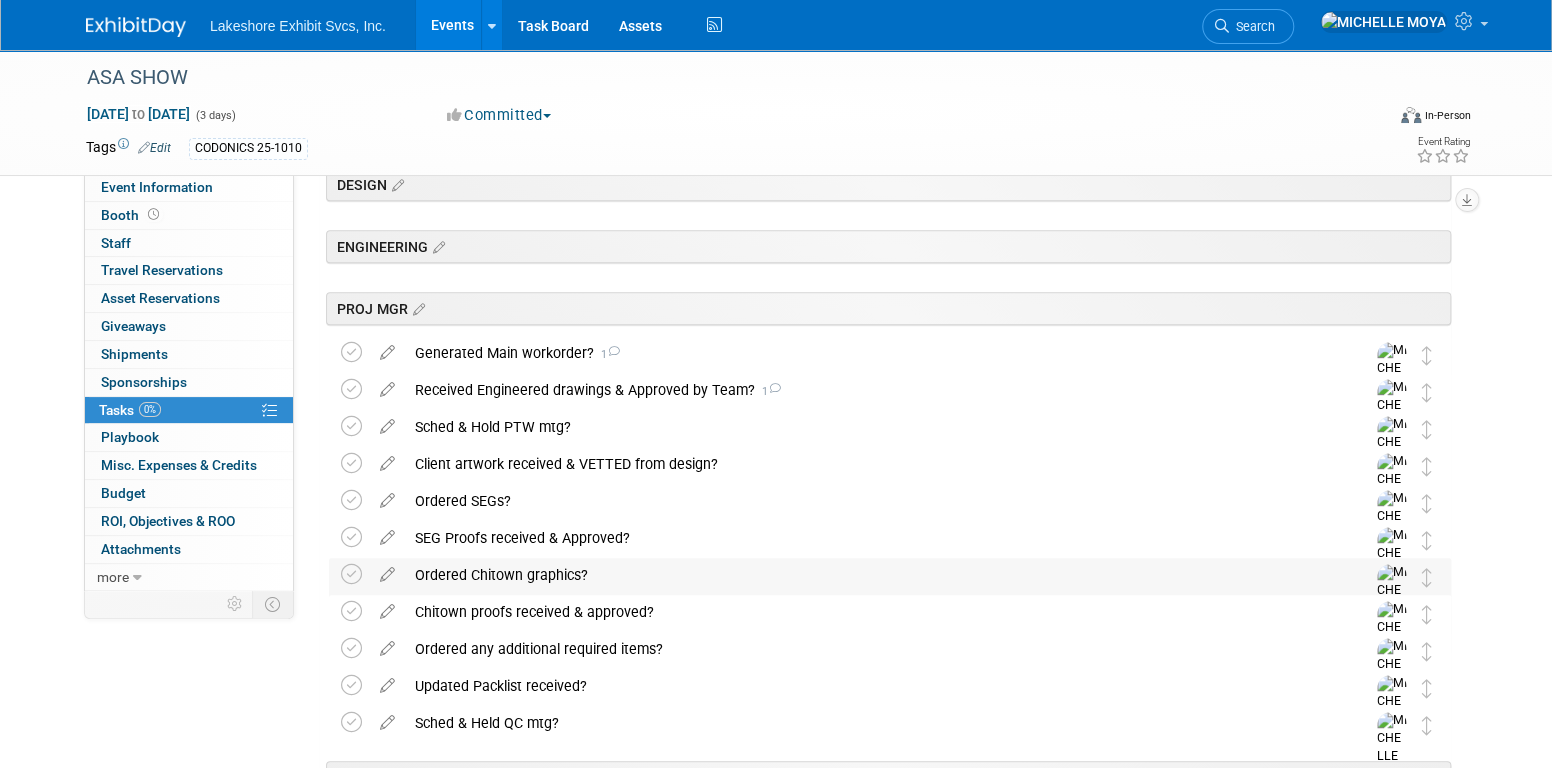 click on "Ordered Chitown graphics?" at bounding box center [871, 575] 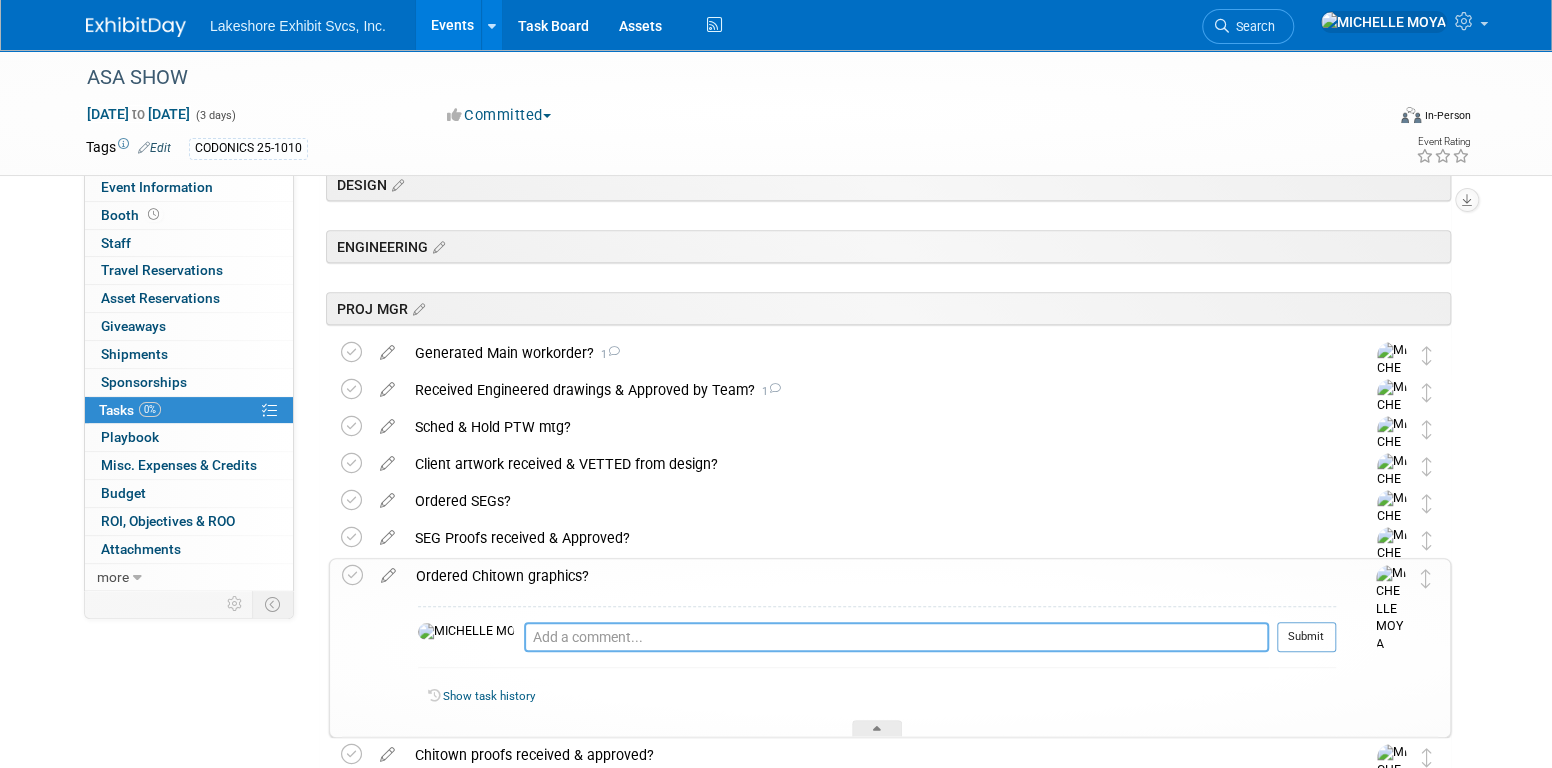 click at bounding box center [896, 637] 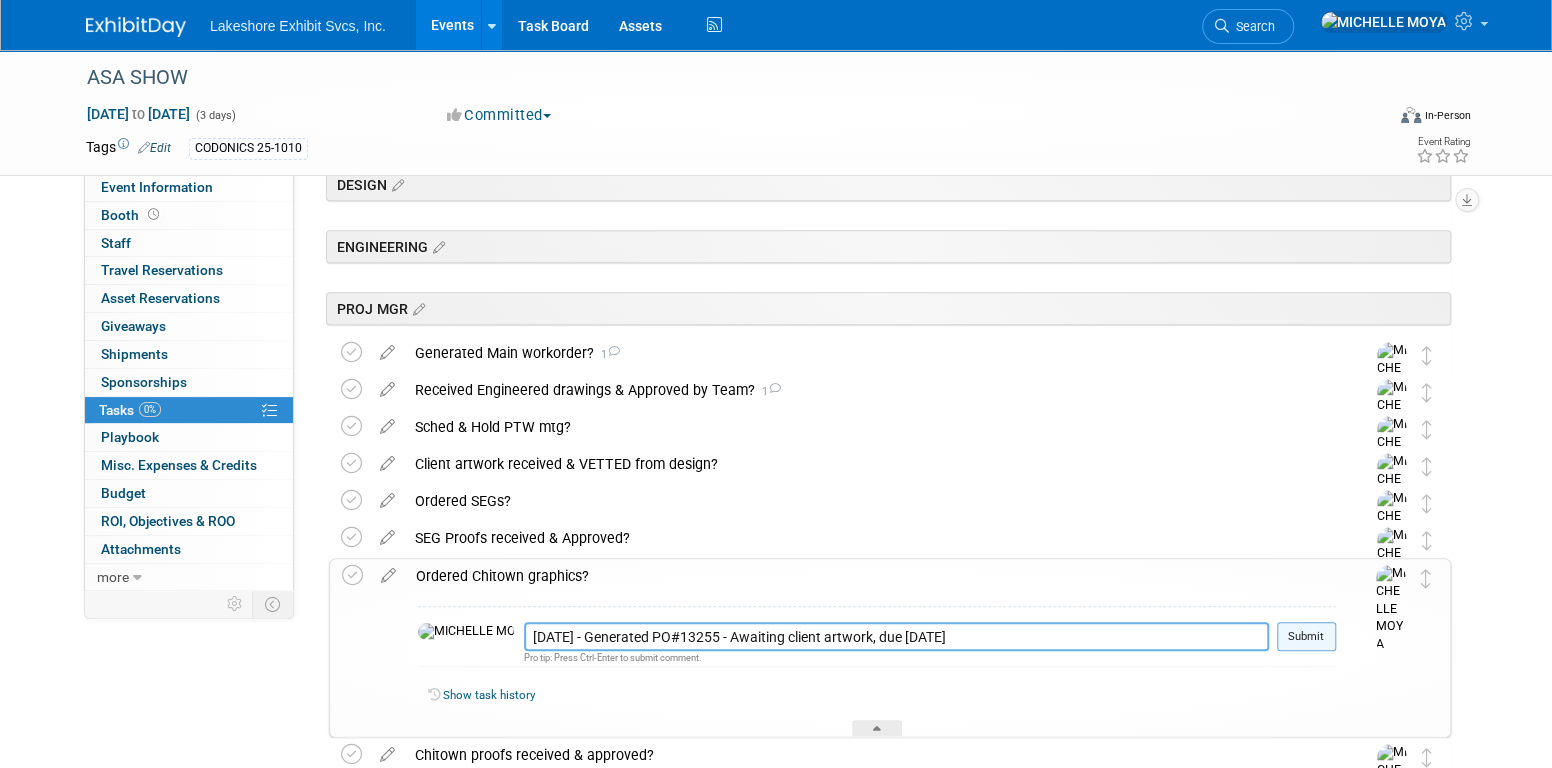 type on "[DATE] - Generated PO#13255 - Awaiting client artwork, due [DATE]" 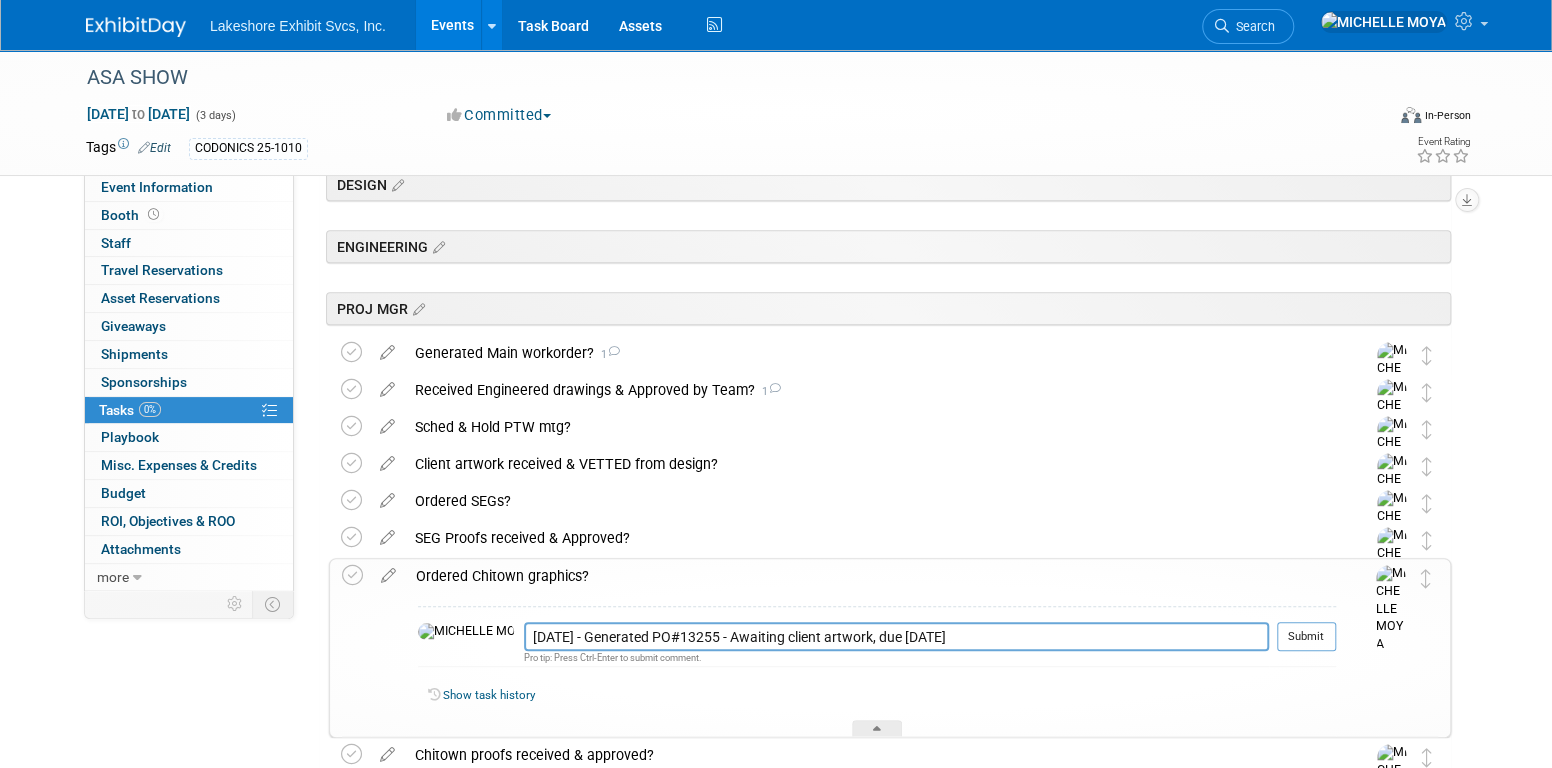 drag, startPoint x: 1308, startPoint y: 644, endPoint x: 1264, endPoint y: 598, distance: 63.655323 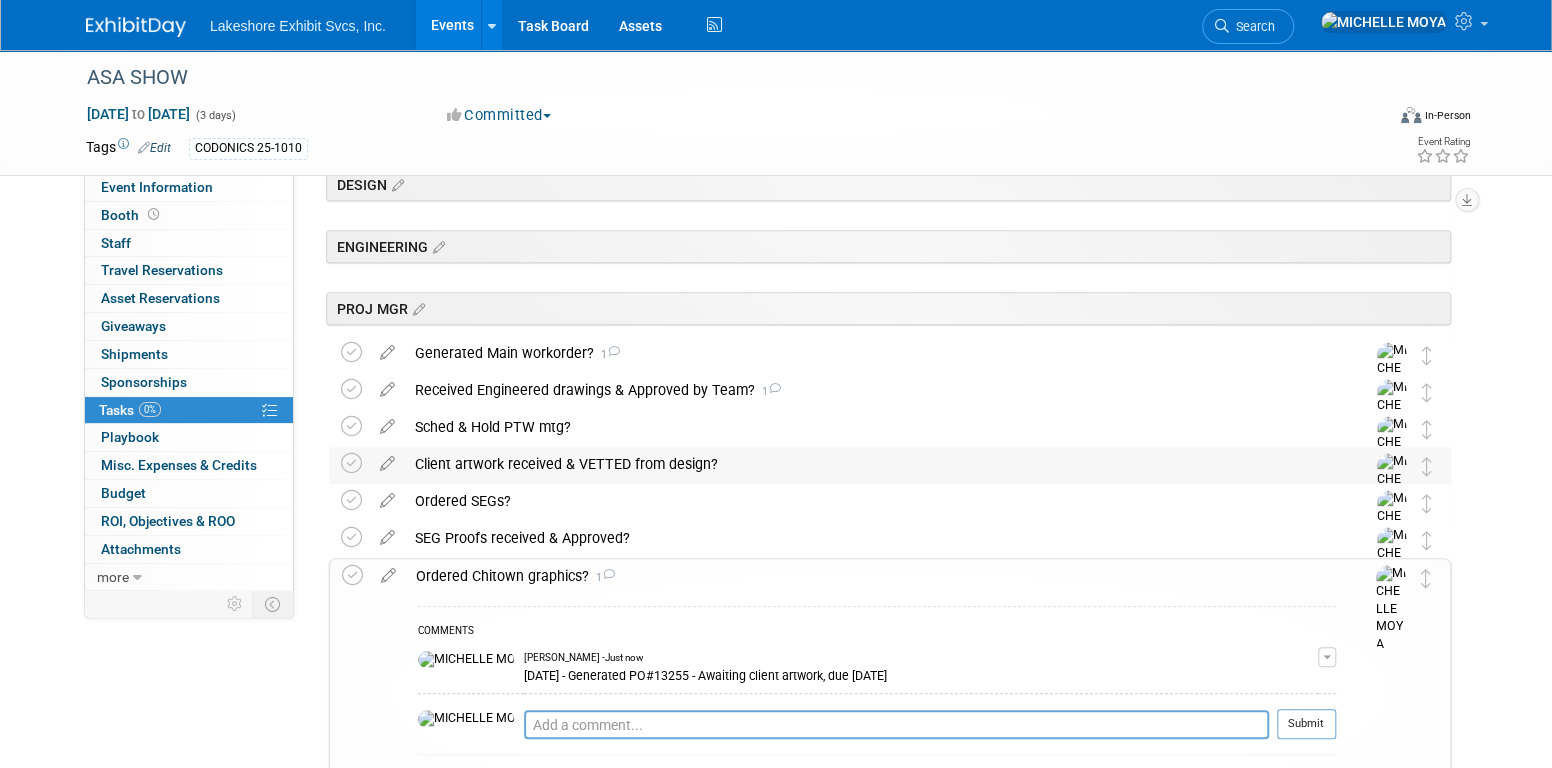 click on "Client artwork received & VETTED from design?" at bounding box center (871, 464) 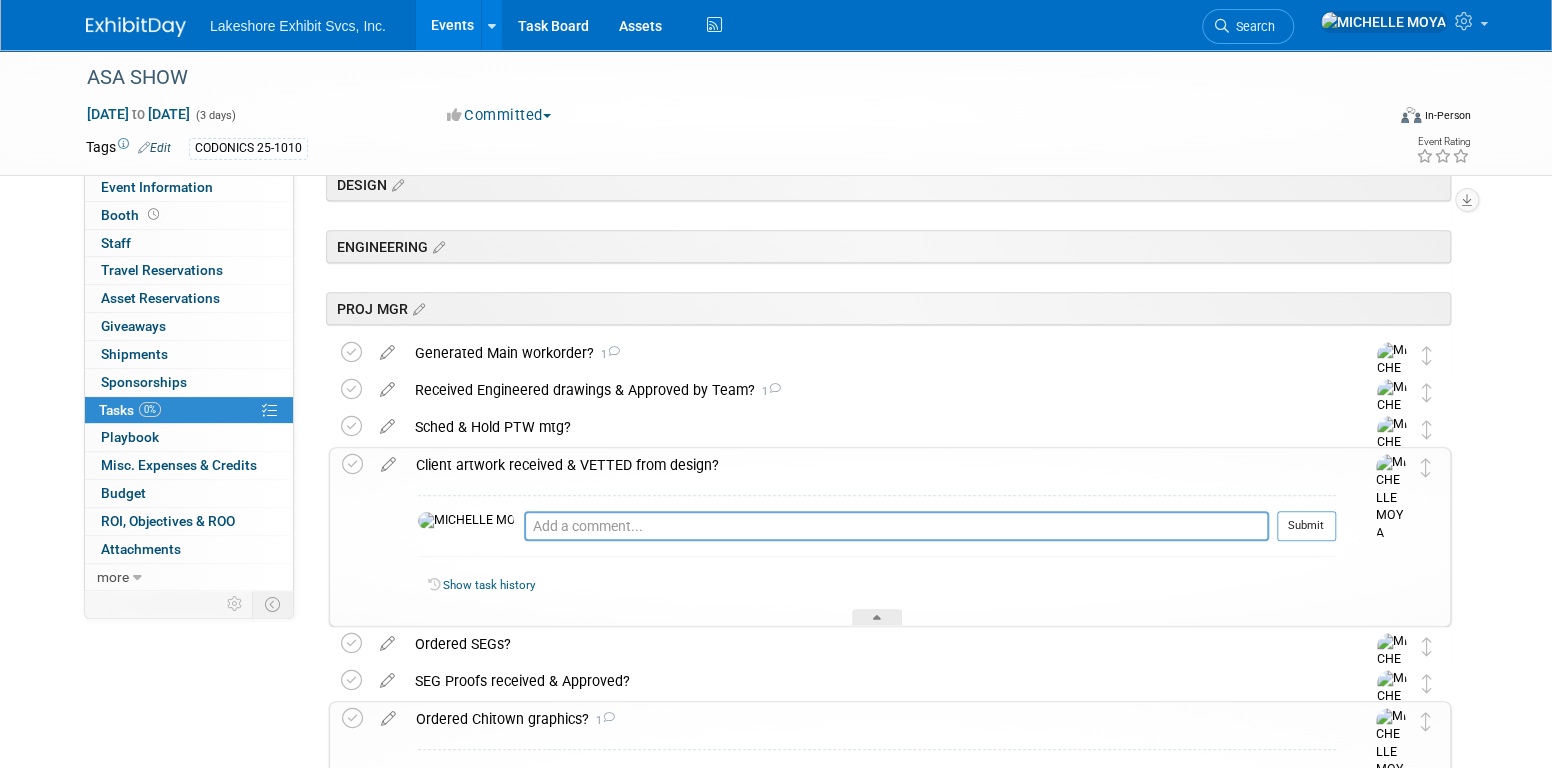 click on "Client artwork received & VETTED from design?" at bounding box center [871, 465] 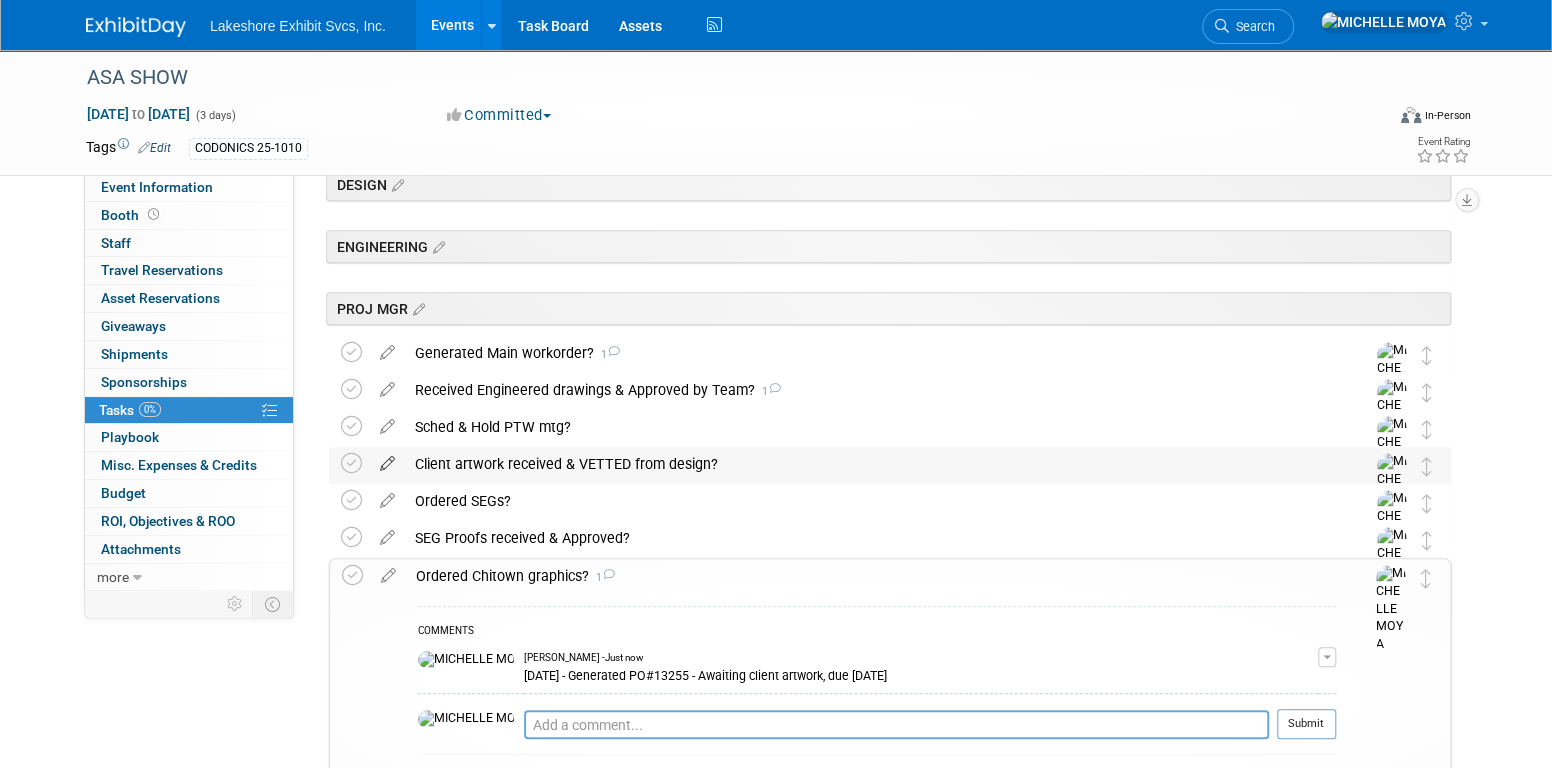 click at bounding box center (387, 459) 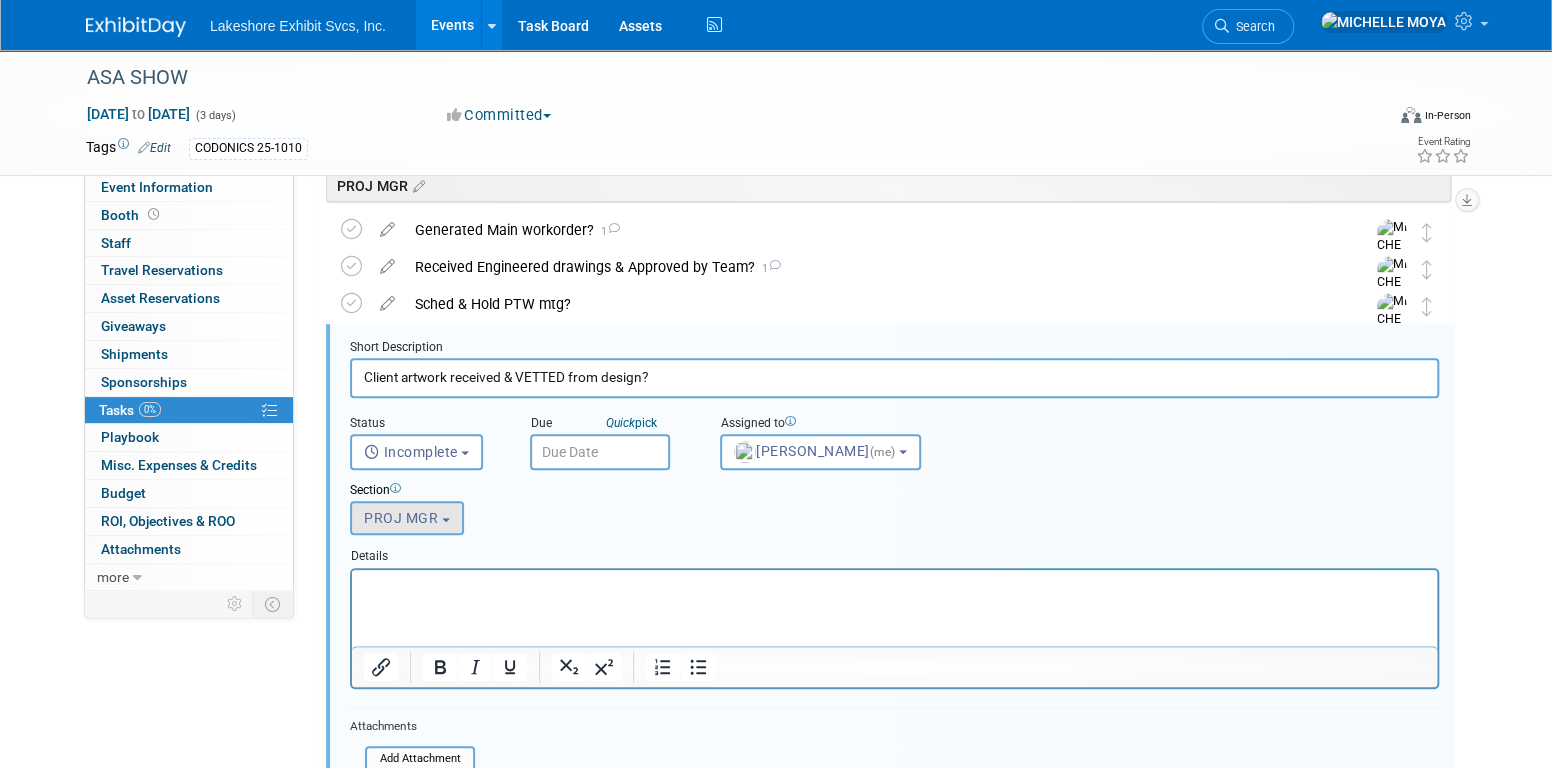 scroll, scrollTop: 0, scrollLeft: 0, axis: both 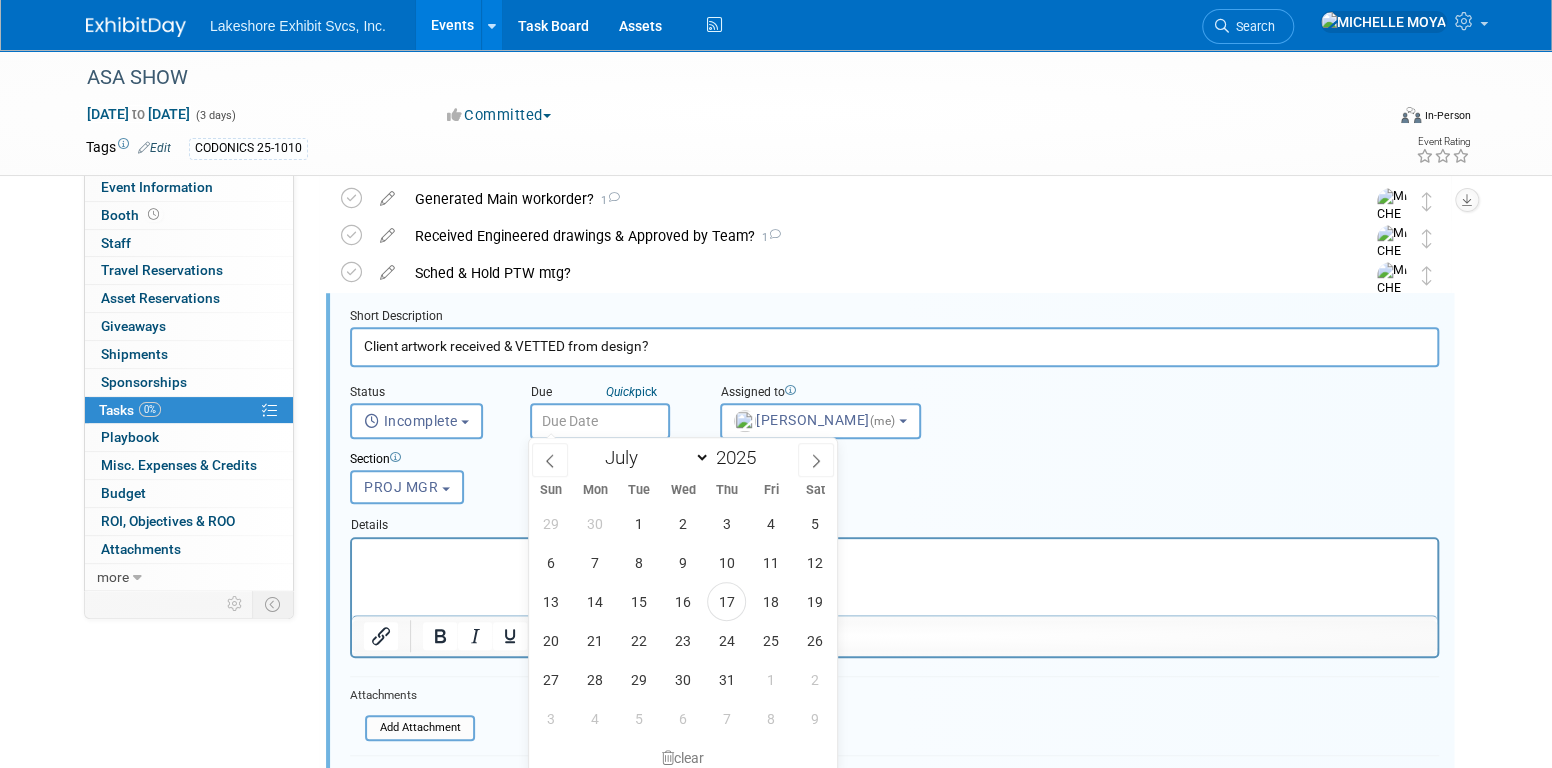 click at bounding box center (600, 421) 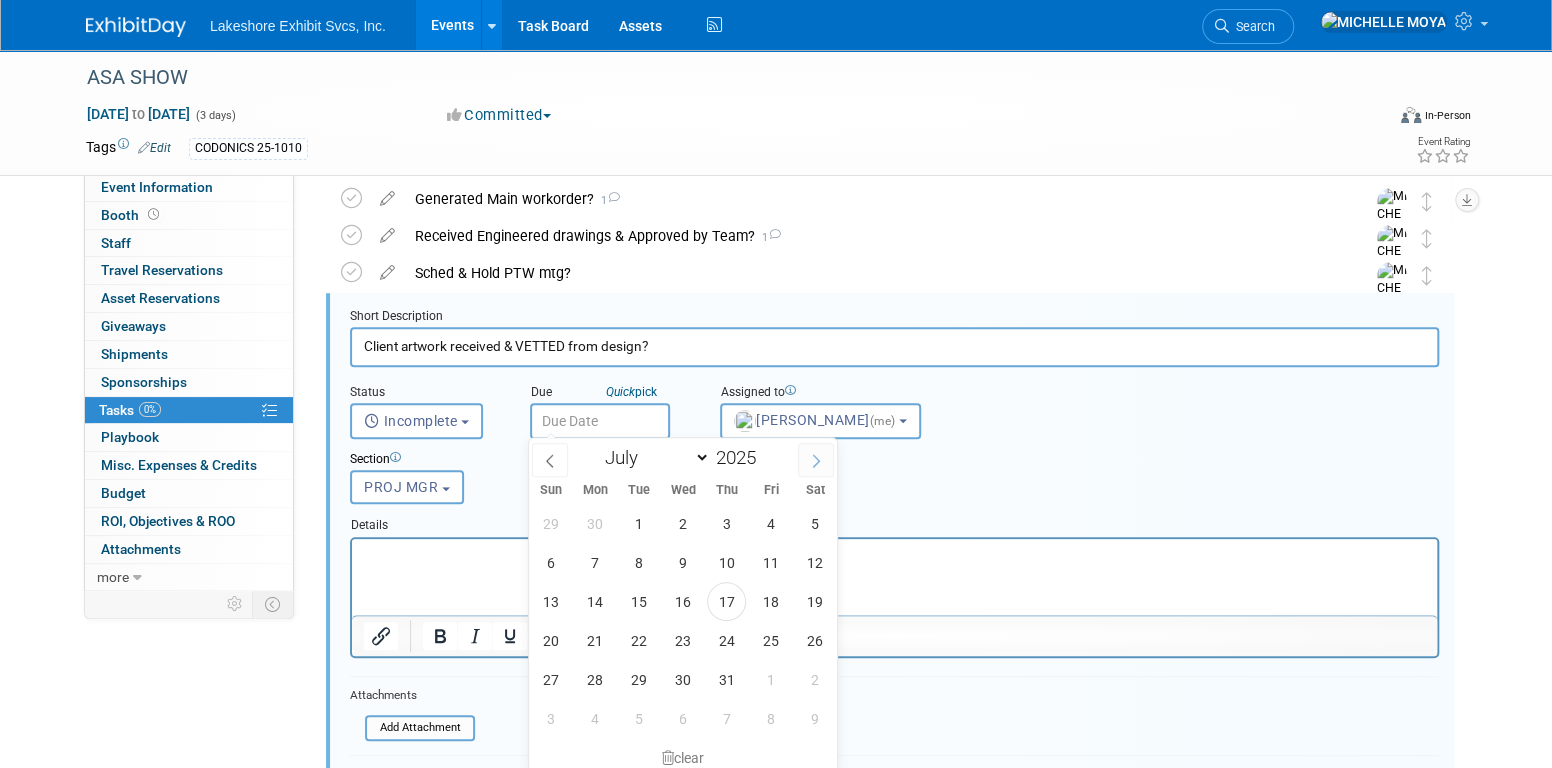 click at bounding box center (816, 460) 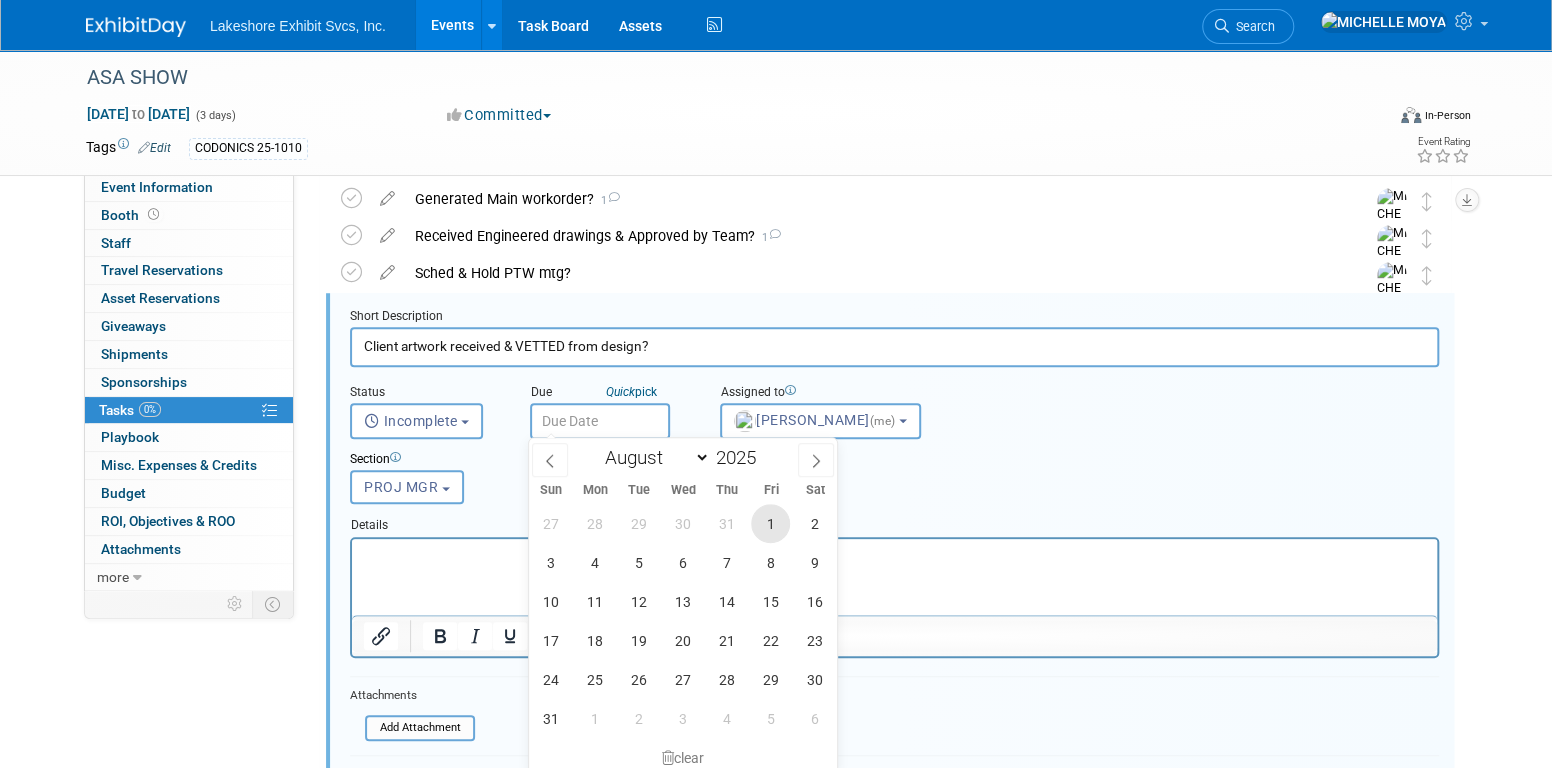 click on "1" at bounding box center (770, 523) 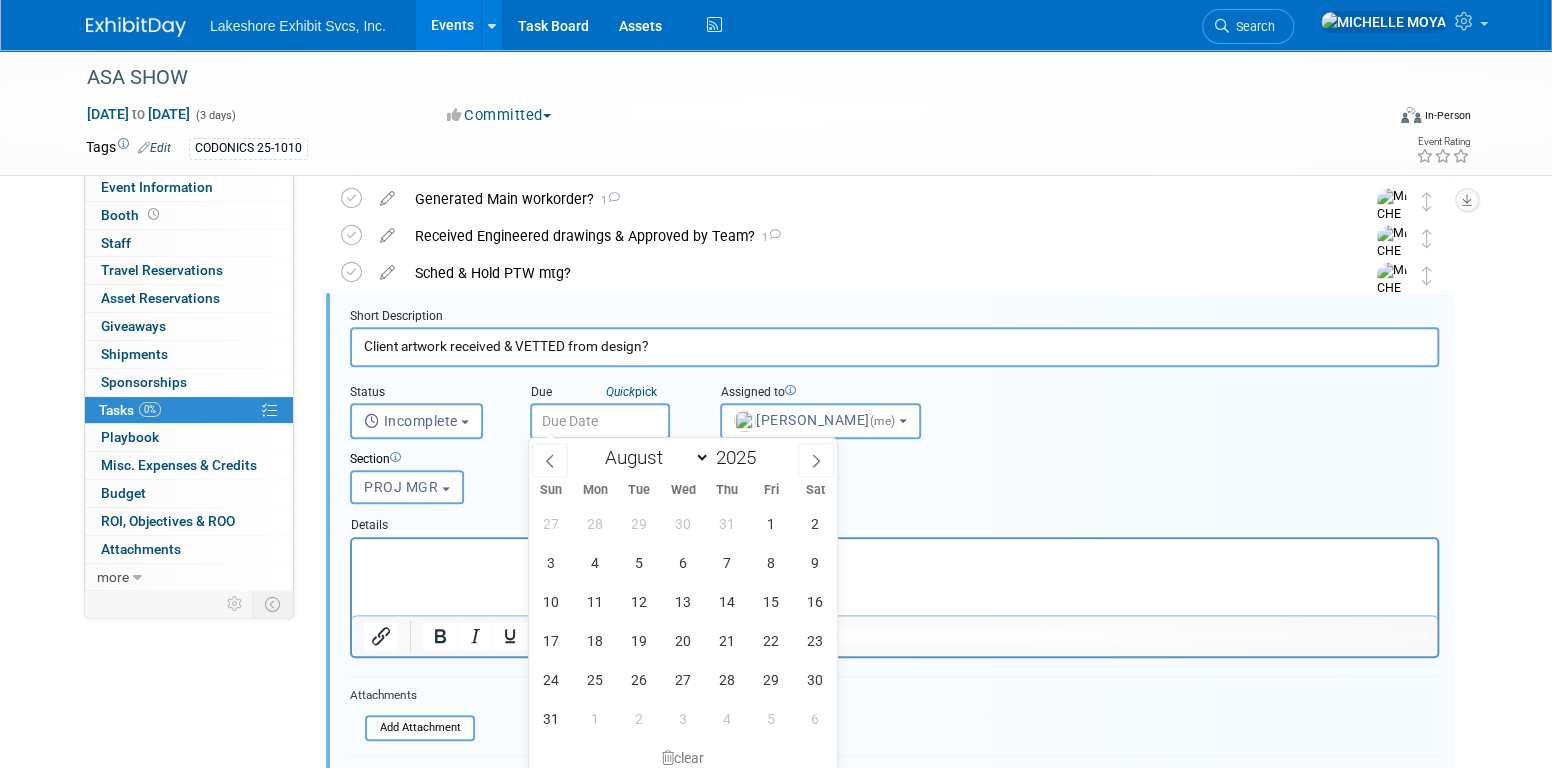 type on "[DATE]" 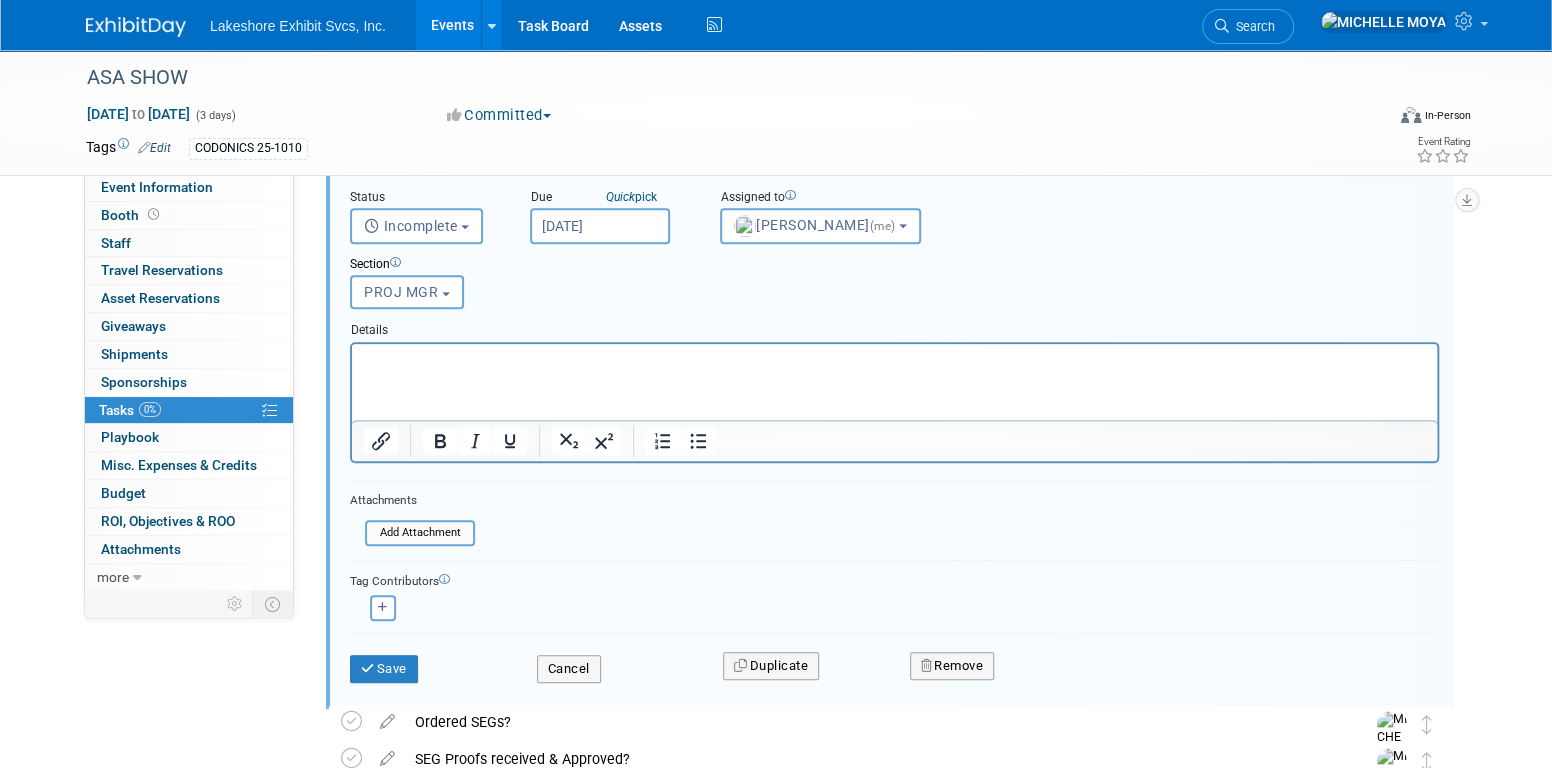scroll, scrollTop: 754, scrollLeft: 0, axis: vertical 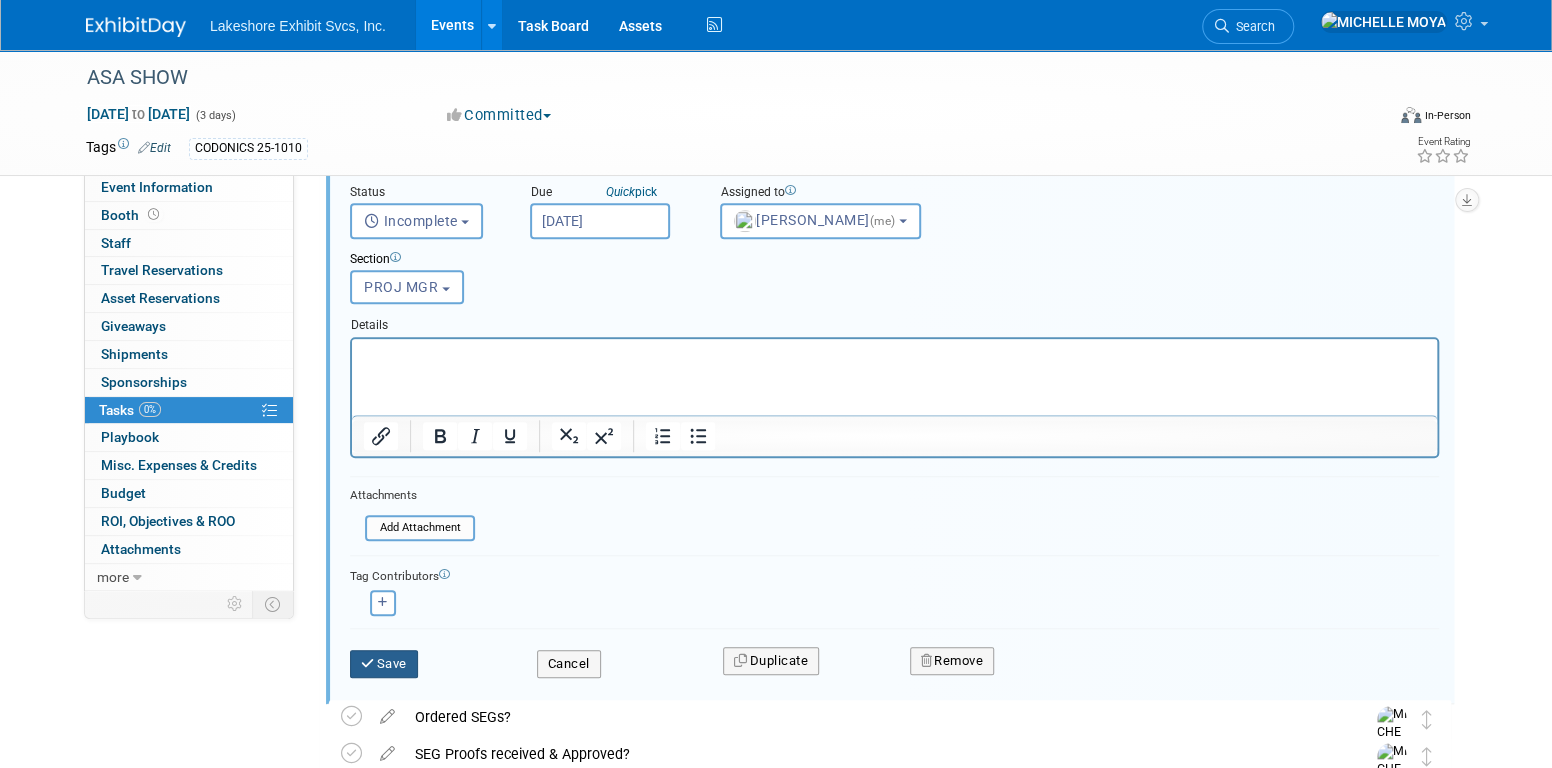 drag, startPoint x: 382, startPoint y: 657, endPoint x: 661, endPoint y: 553, distance: 297.75327 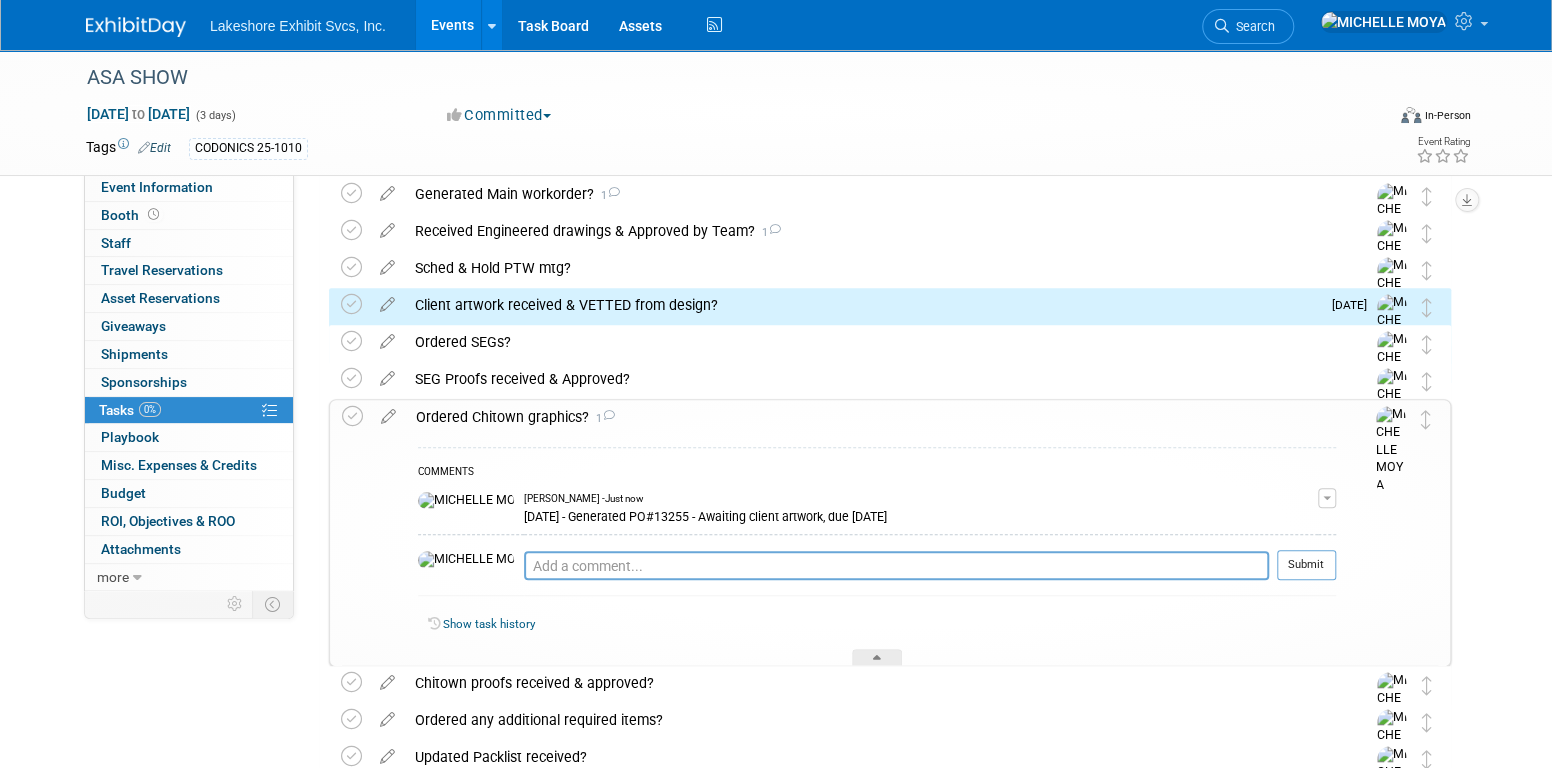 scroll, scrollTop: 554, scrollLeft: 0, axis: vertical 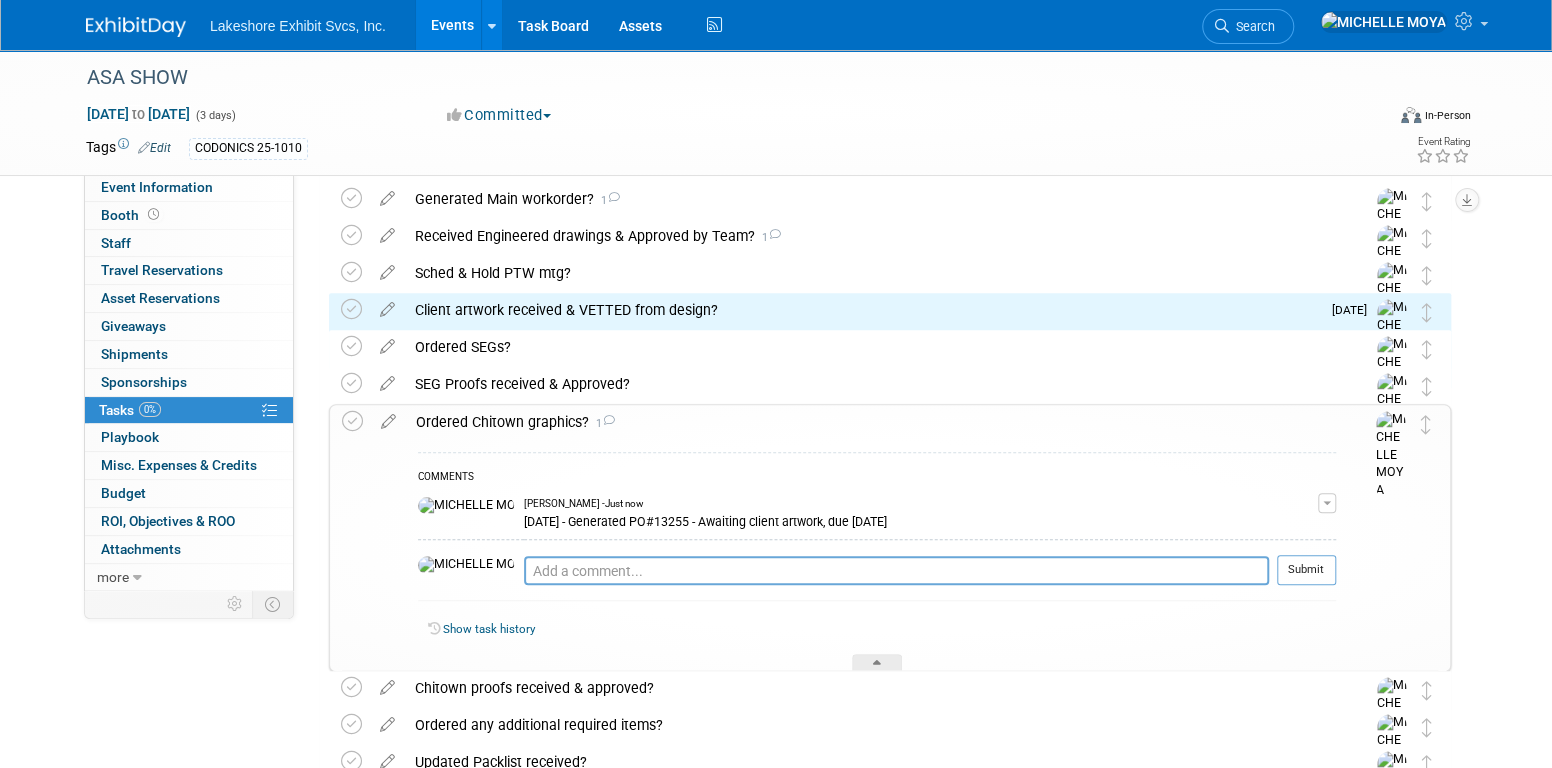 click on "Ordered Chitown graphics?
1" at bounding box center [871, 422] 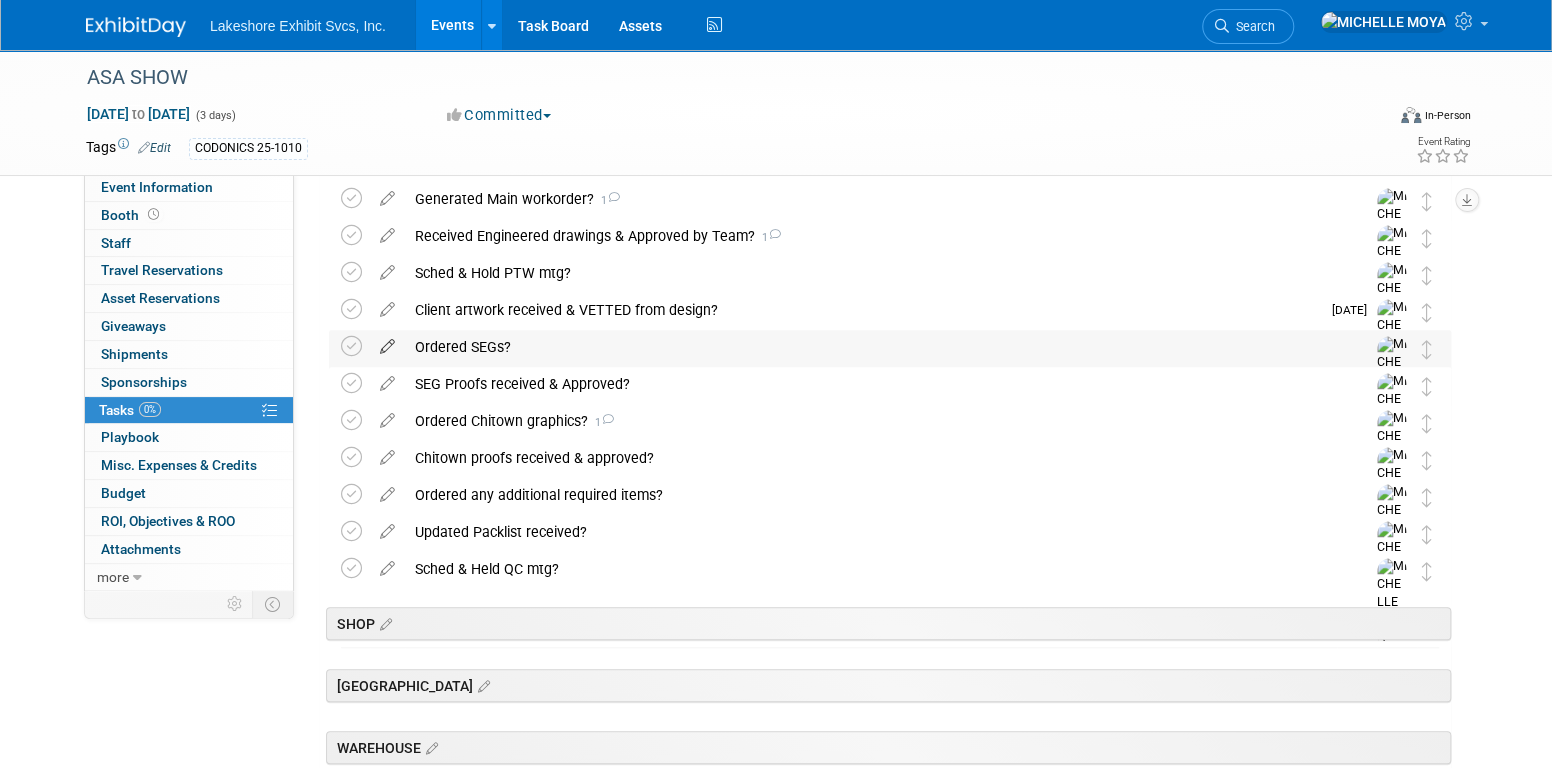 click at bounding box center (387, 342) 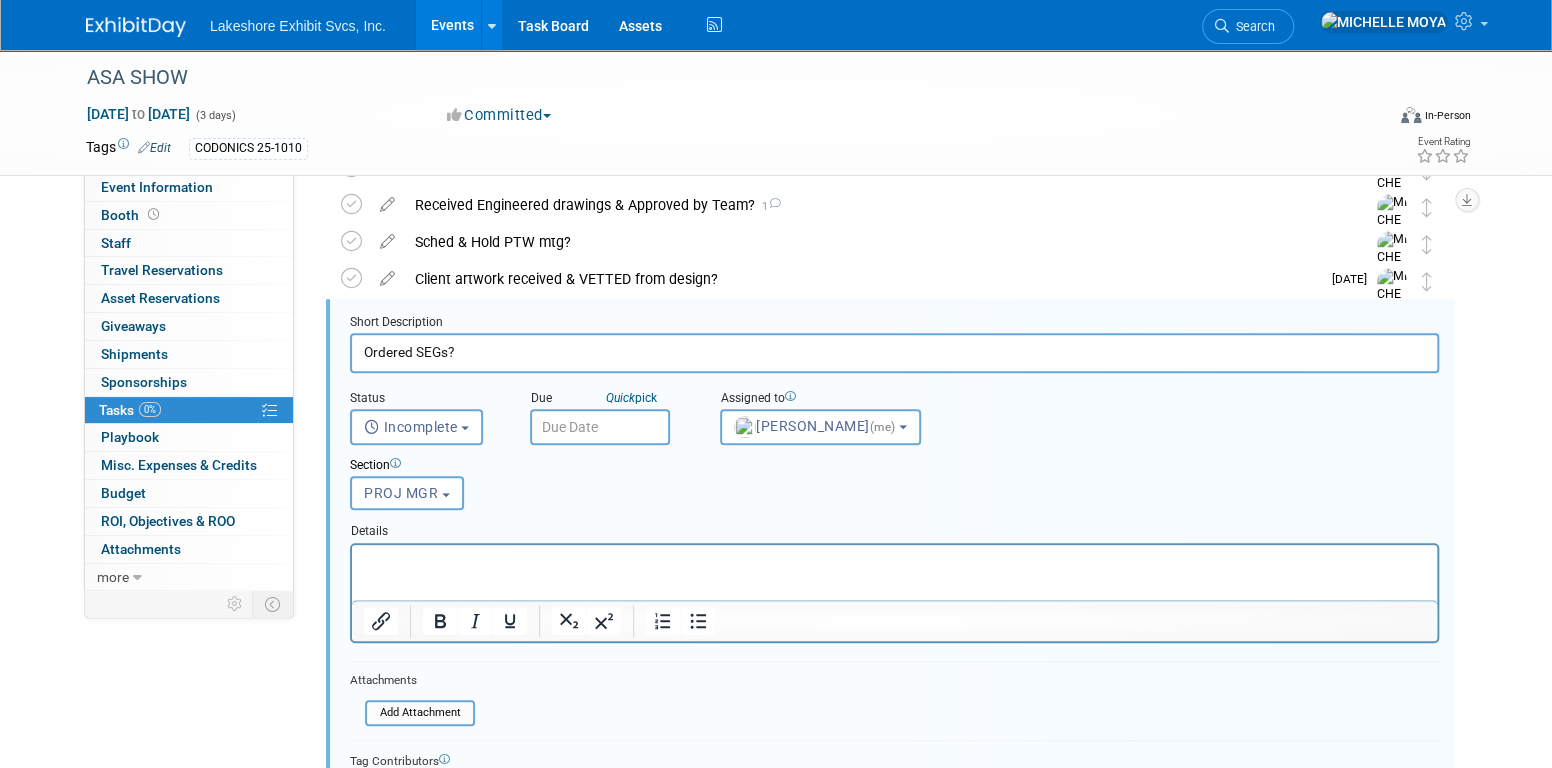 scroll, scrollTop: 590, scrollLeft: 0, axis: vertical 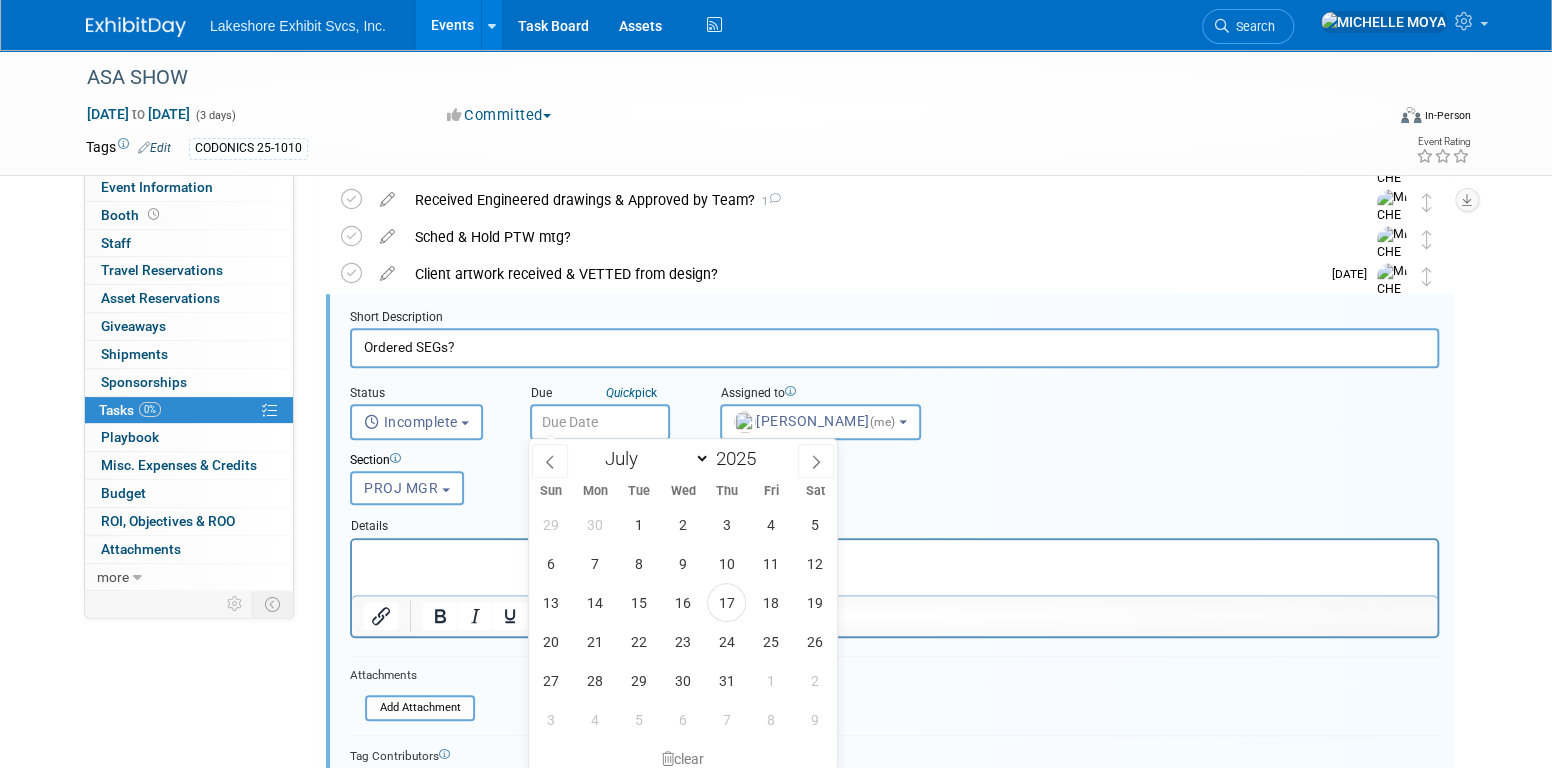 click at bounding box center [600, 422] 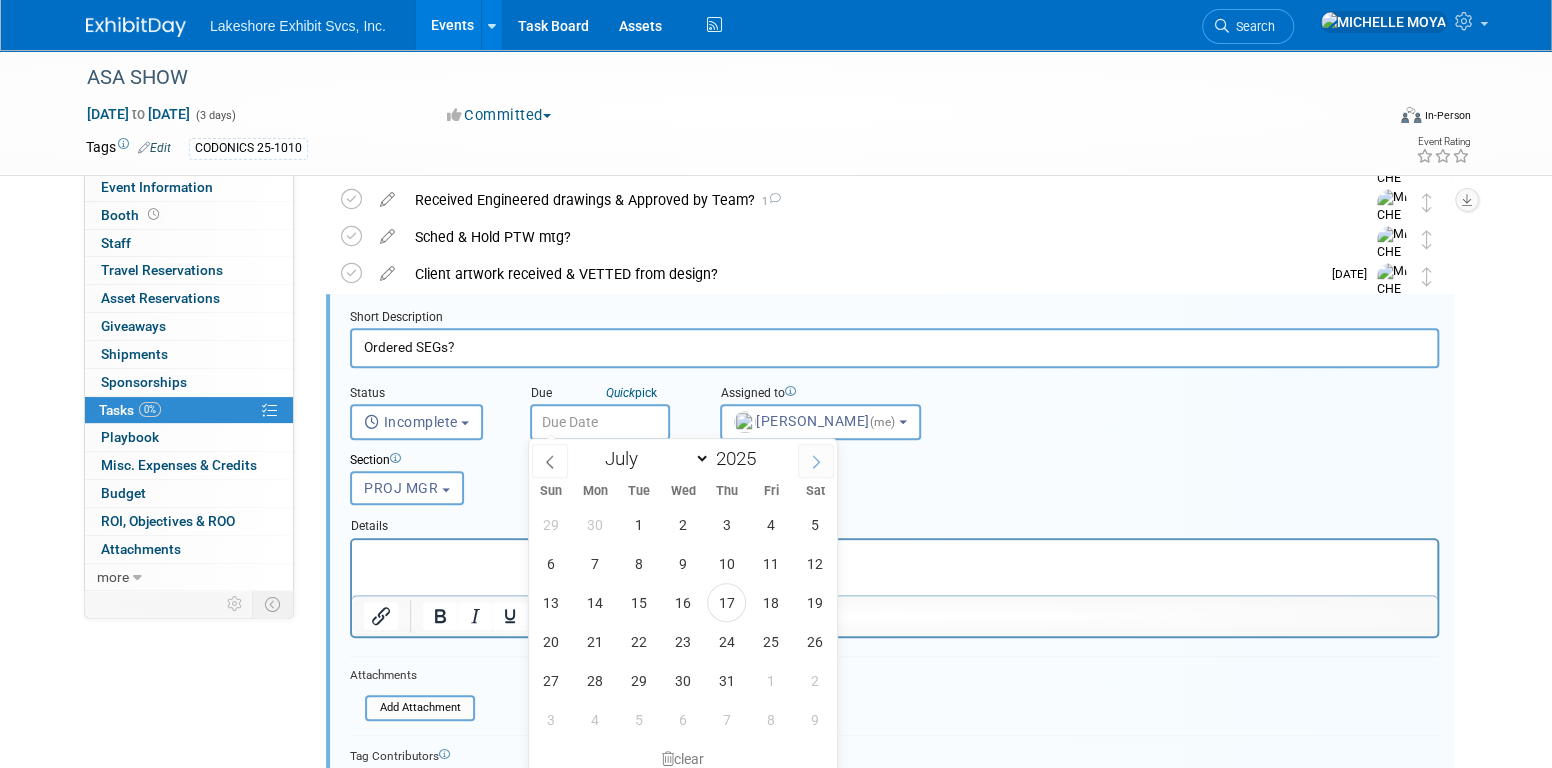 click 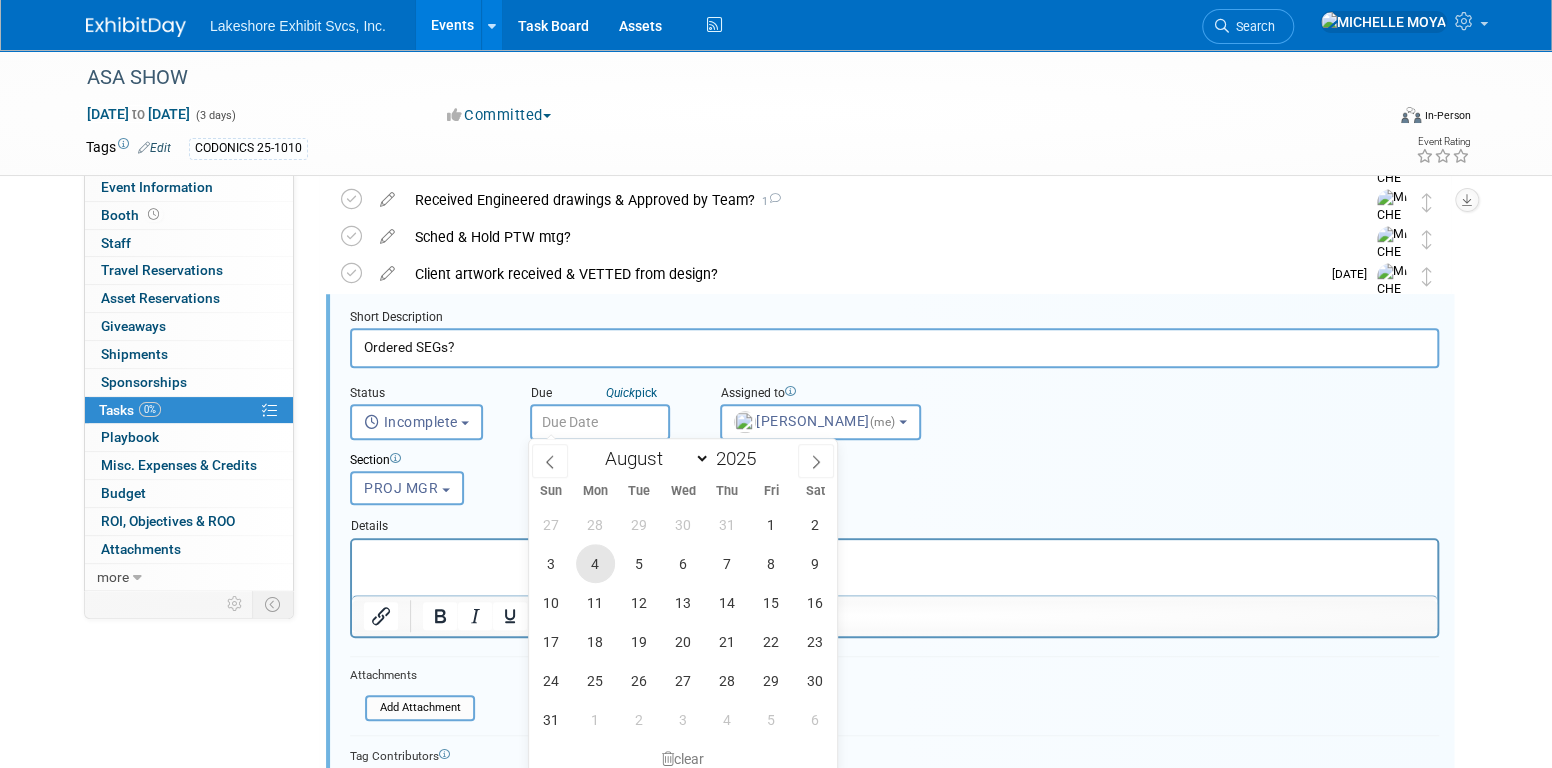 drag, startPoint x: 606, startPoint y: 562, endPoint x: 244, endPoint y: 13, distance: 657.6055 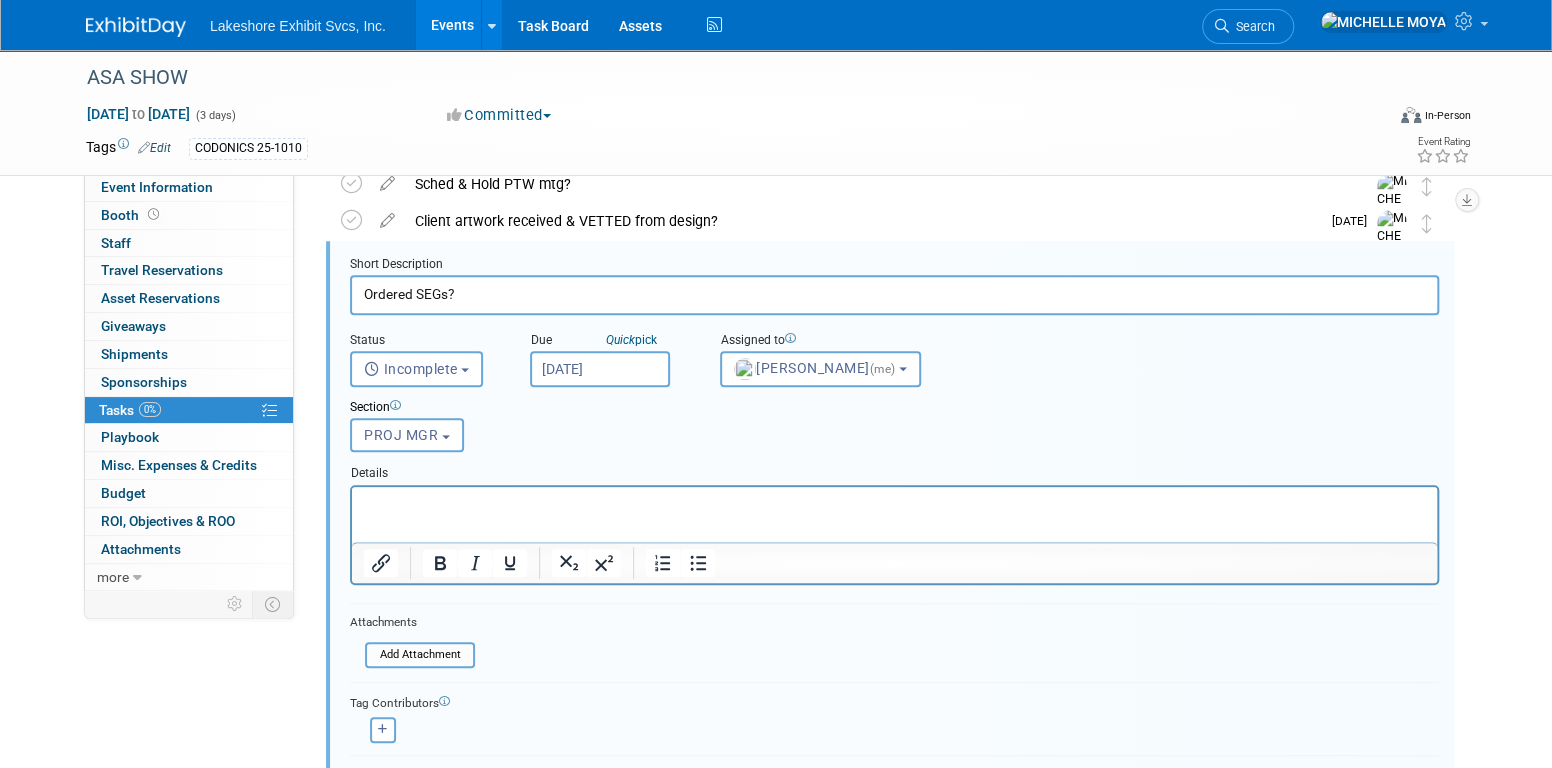 scroll, scrollTop: 690, scrollLeft: 0, axis: vertical 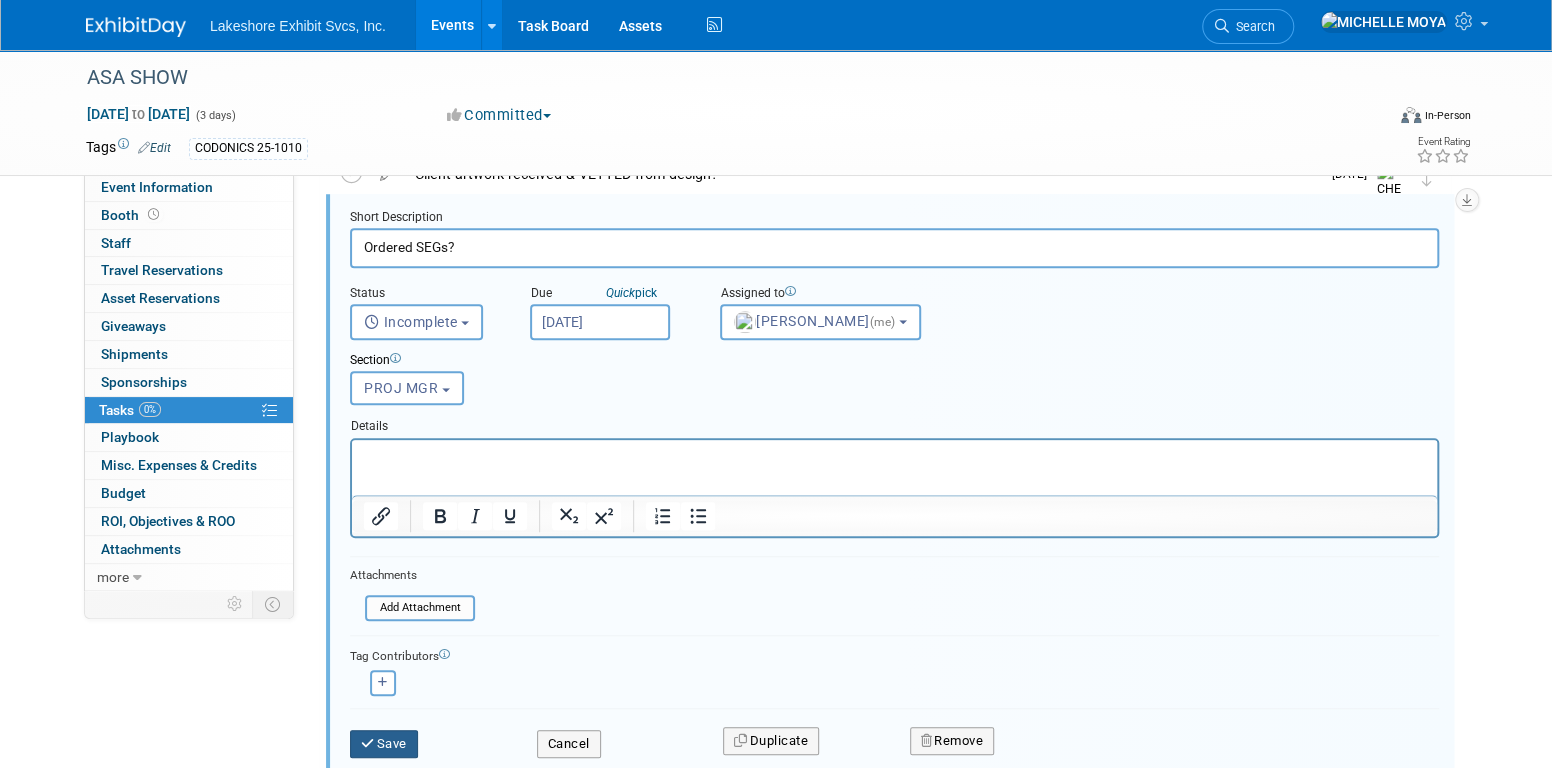 click on "Save" at bounding box center [384, 744] 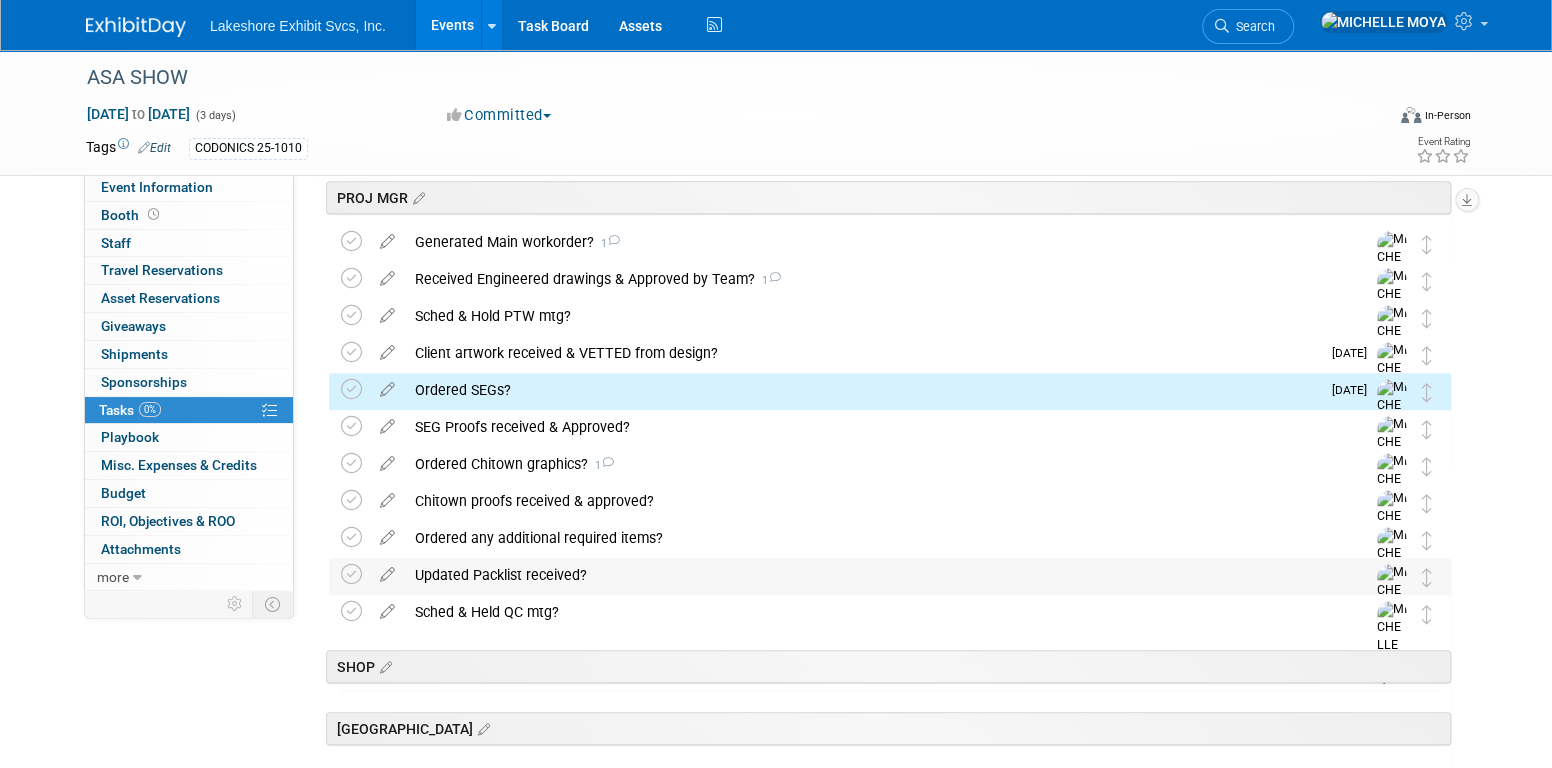 scroll, scrollTop: 490, scrollLeft: 0, axis: vertical 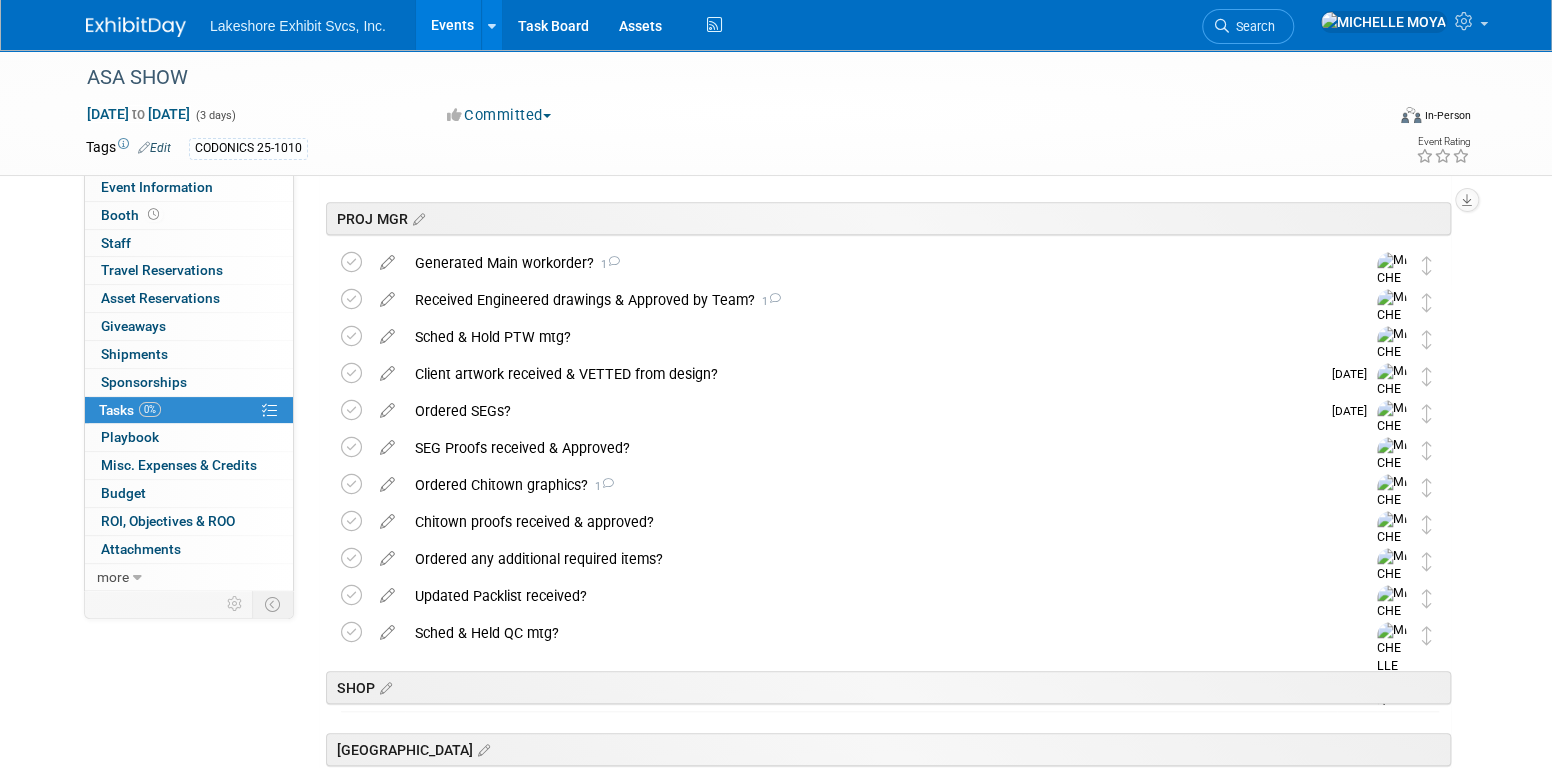 click on "0%
Tasks 0%" at bounding box center (189, 410) 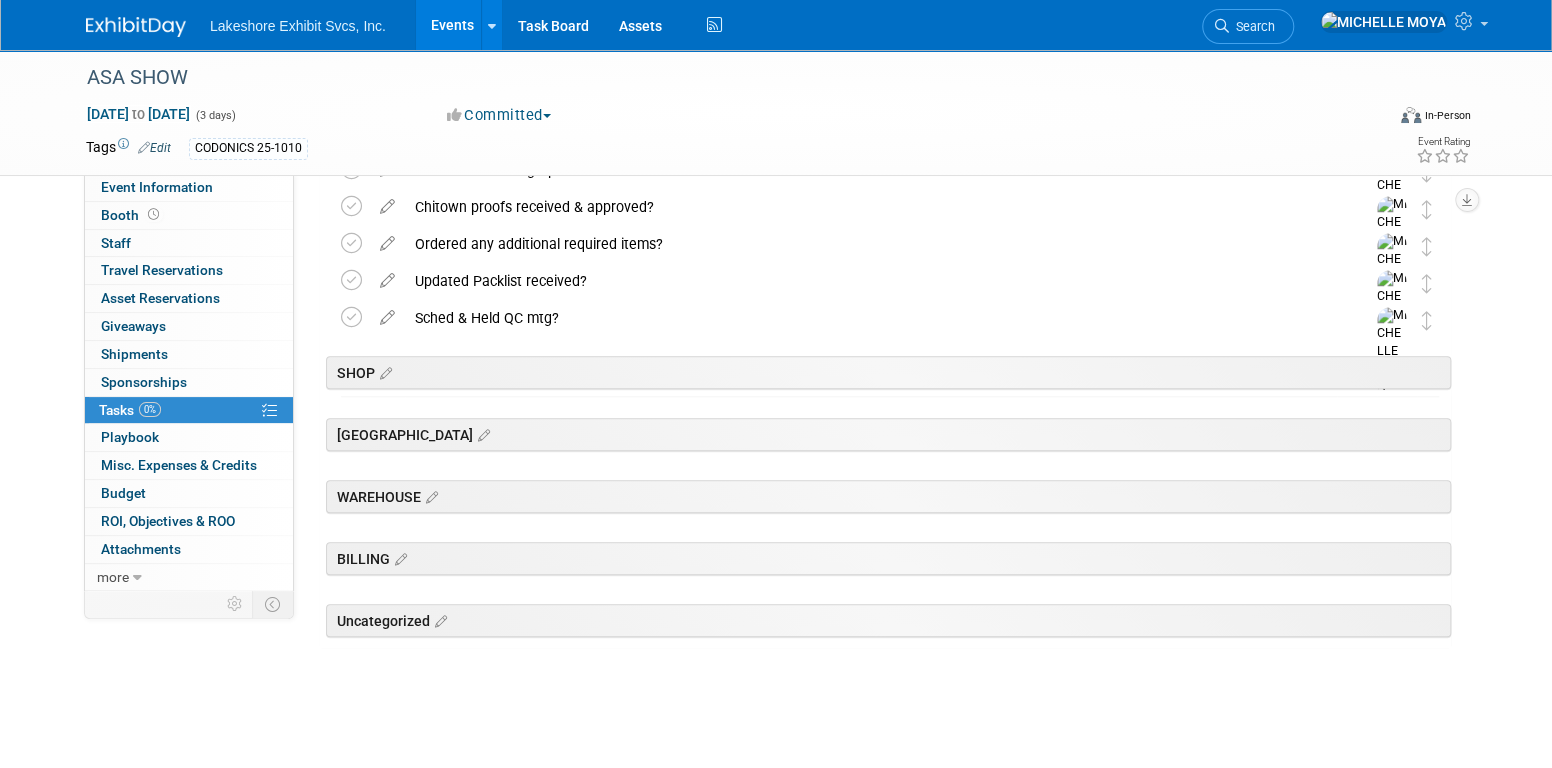 scroll, scrollTop: 806, scrollLeft: 0, axis: vertical 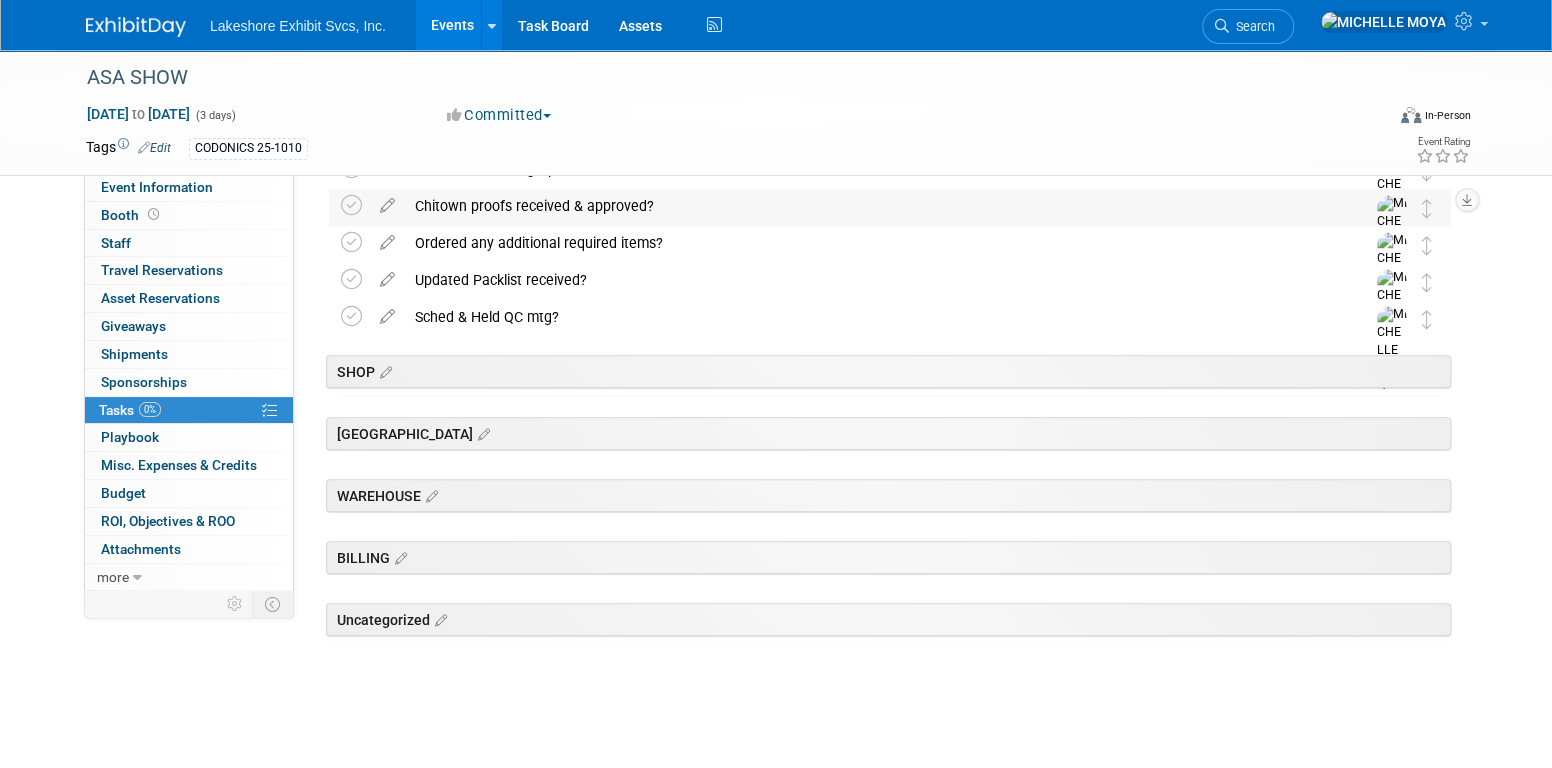drag, startPoint x: 998, startPoint y: 196, endPoint x: 1005, endPoint y: 244, distance: 48.507732 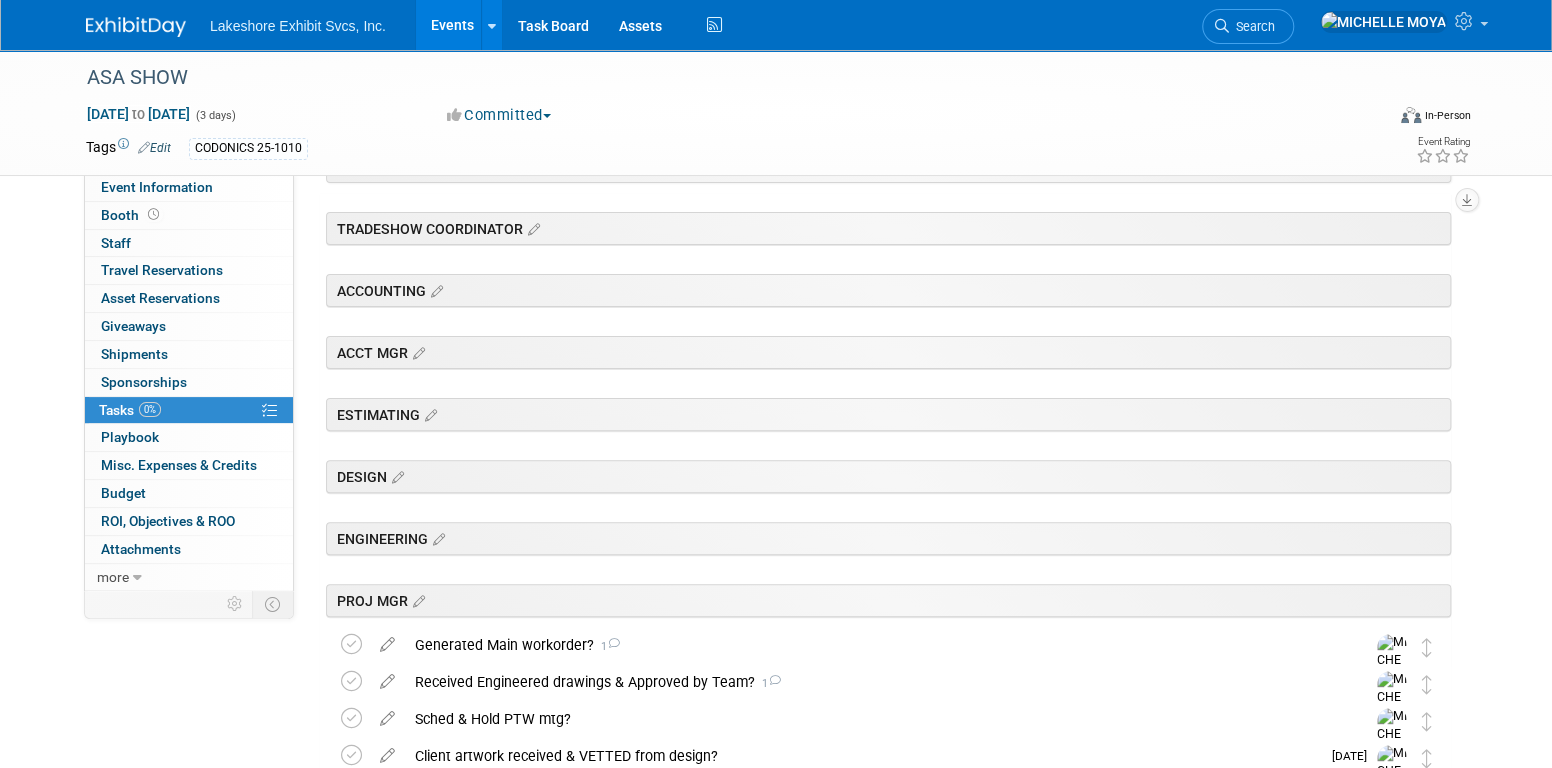 scroll, scrollTop: 106, scrollLeft: 0, axis: vertical 